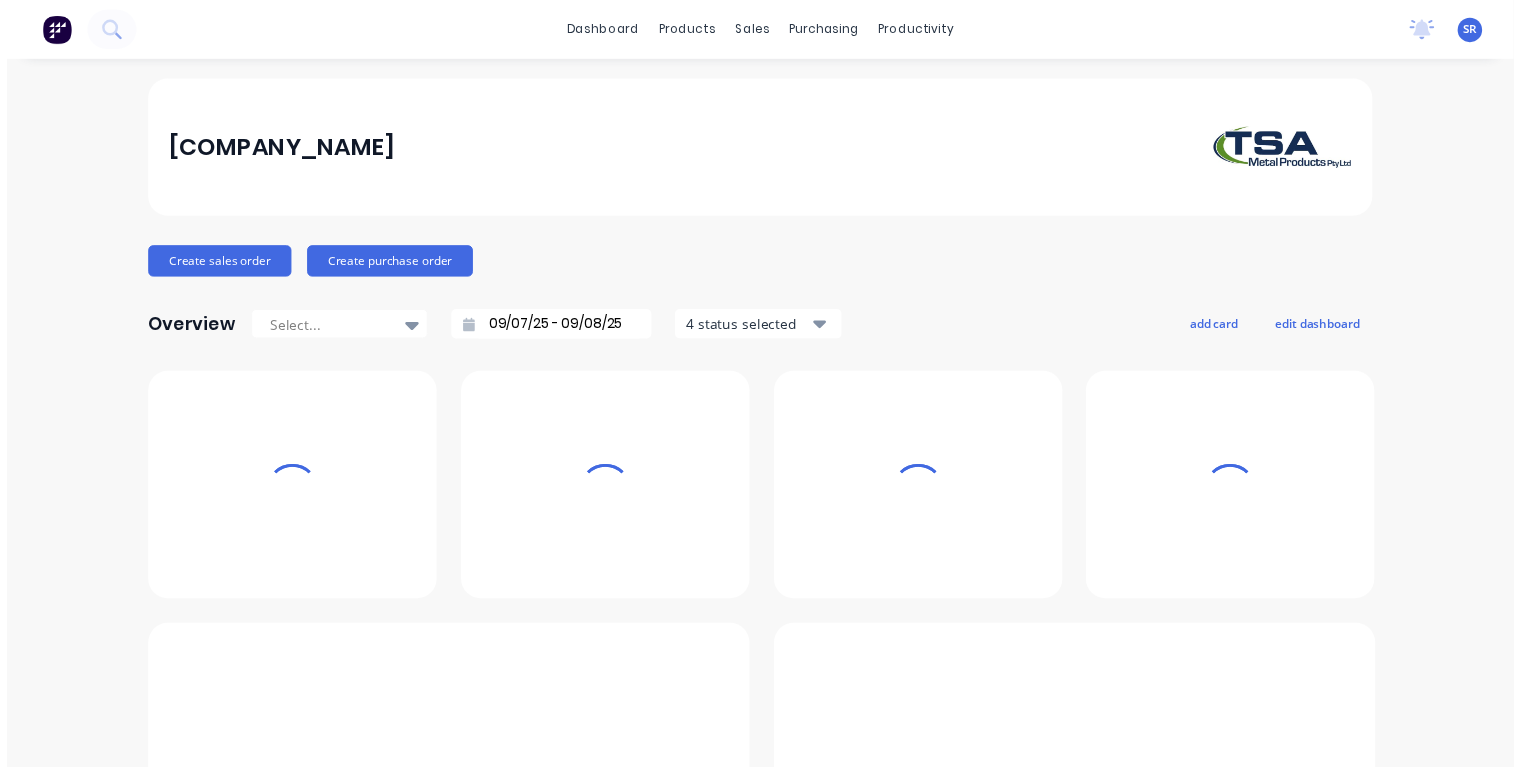 scroll, scrollTop: 0, scrollLeft: 0, axis: both 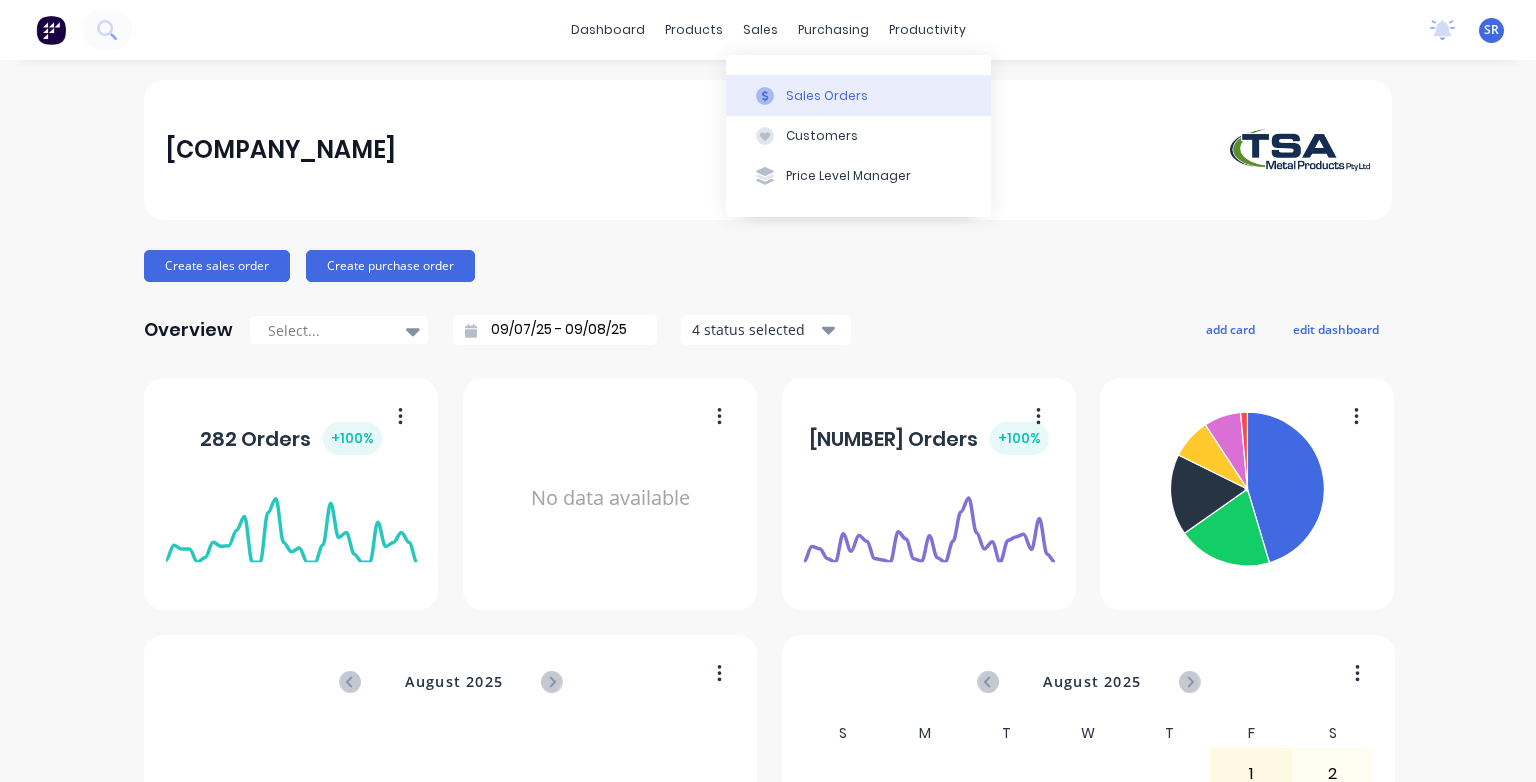 click on "Sales Orders" at bounding box center (827, 96) 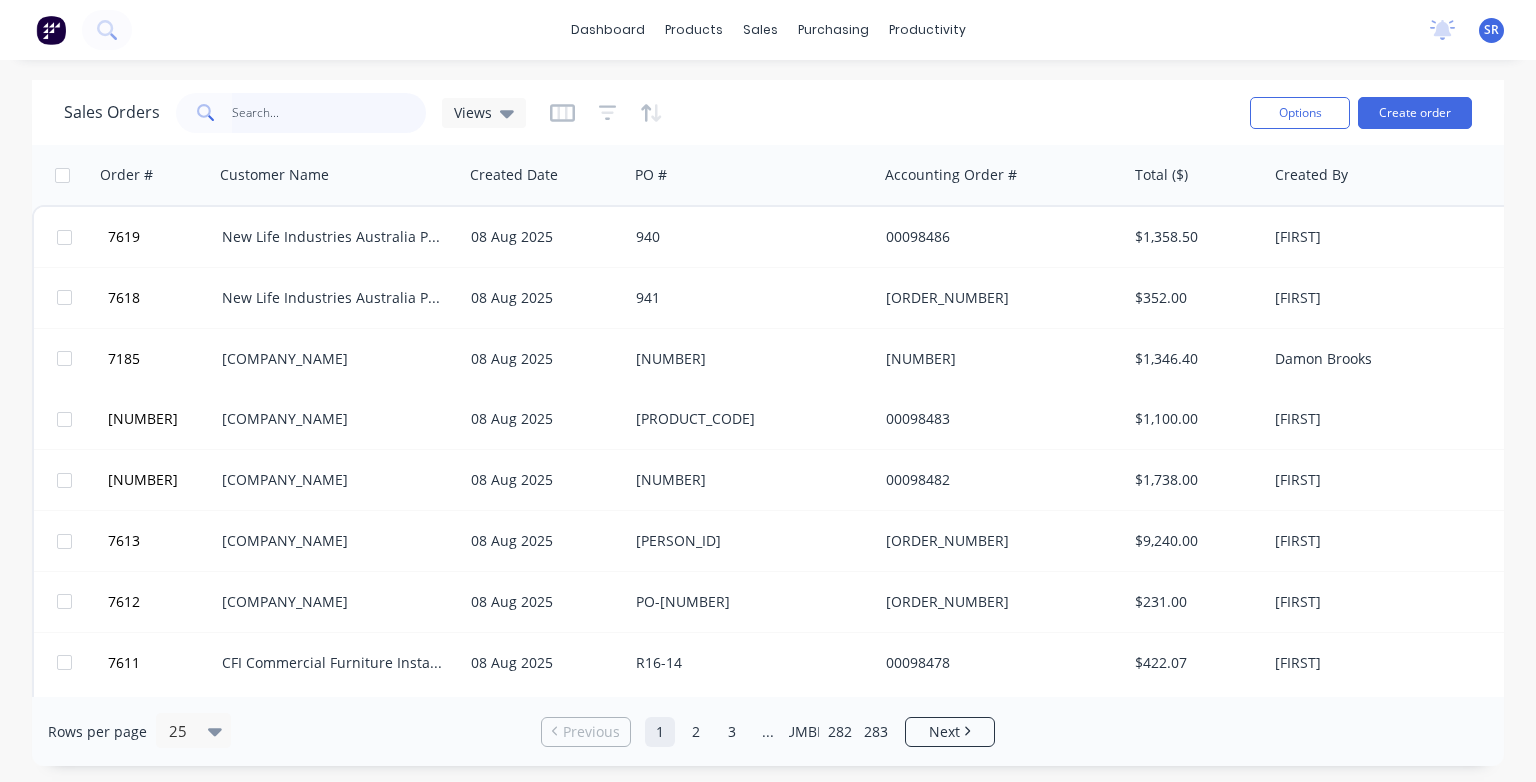 click at bounding box center (329, 113) 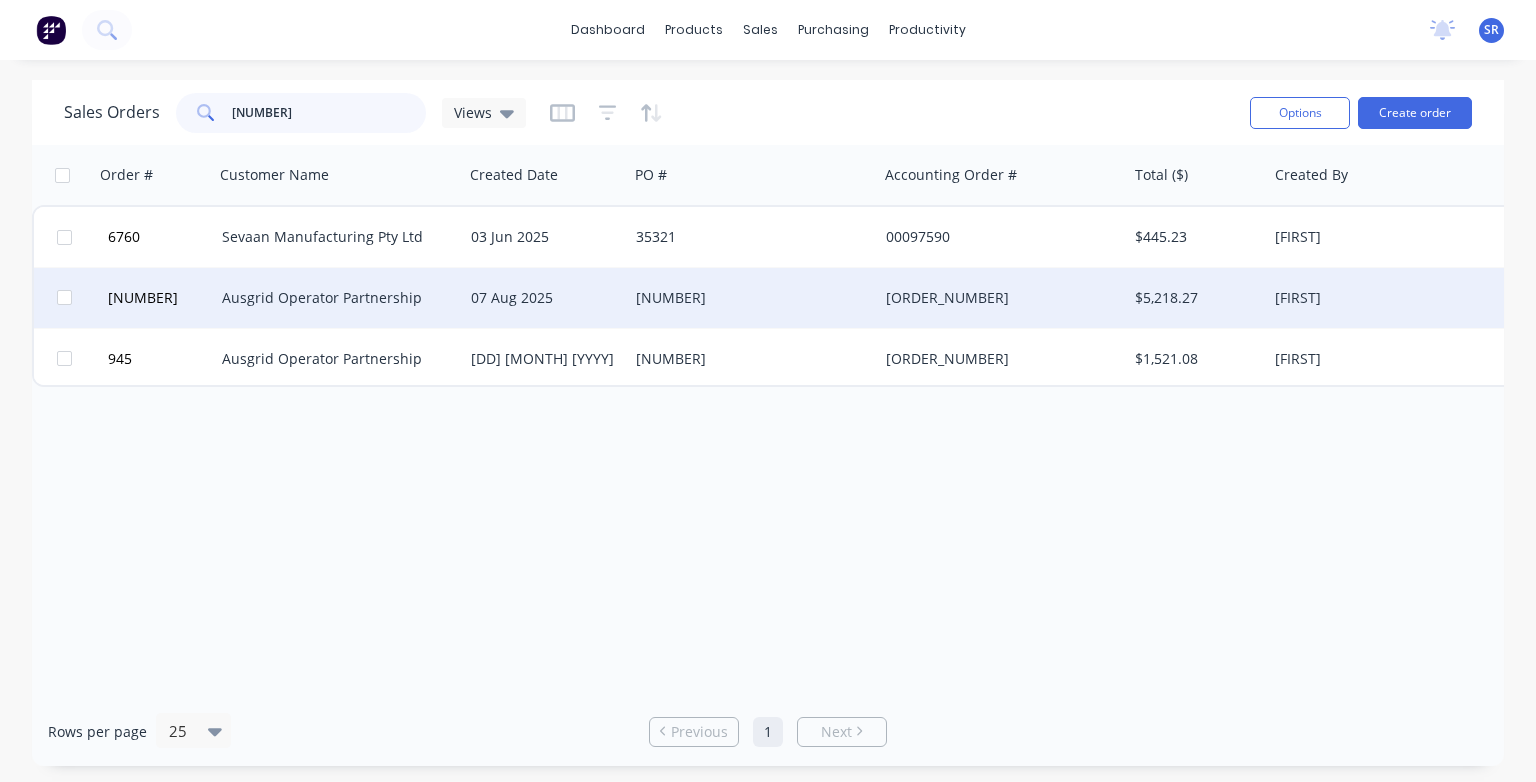 type on "[NUMBER]" 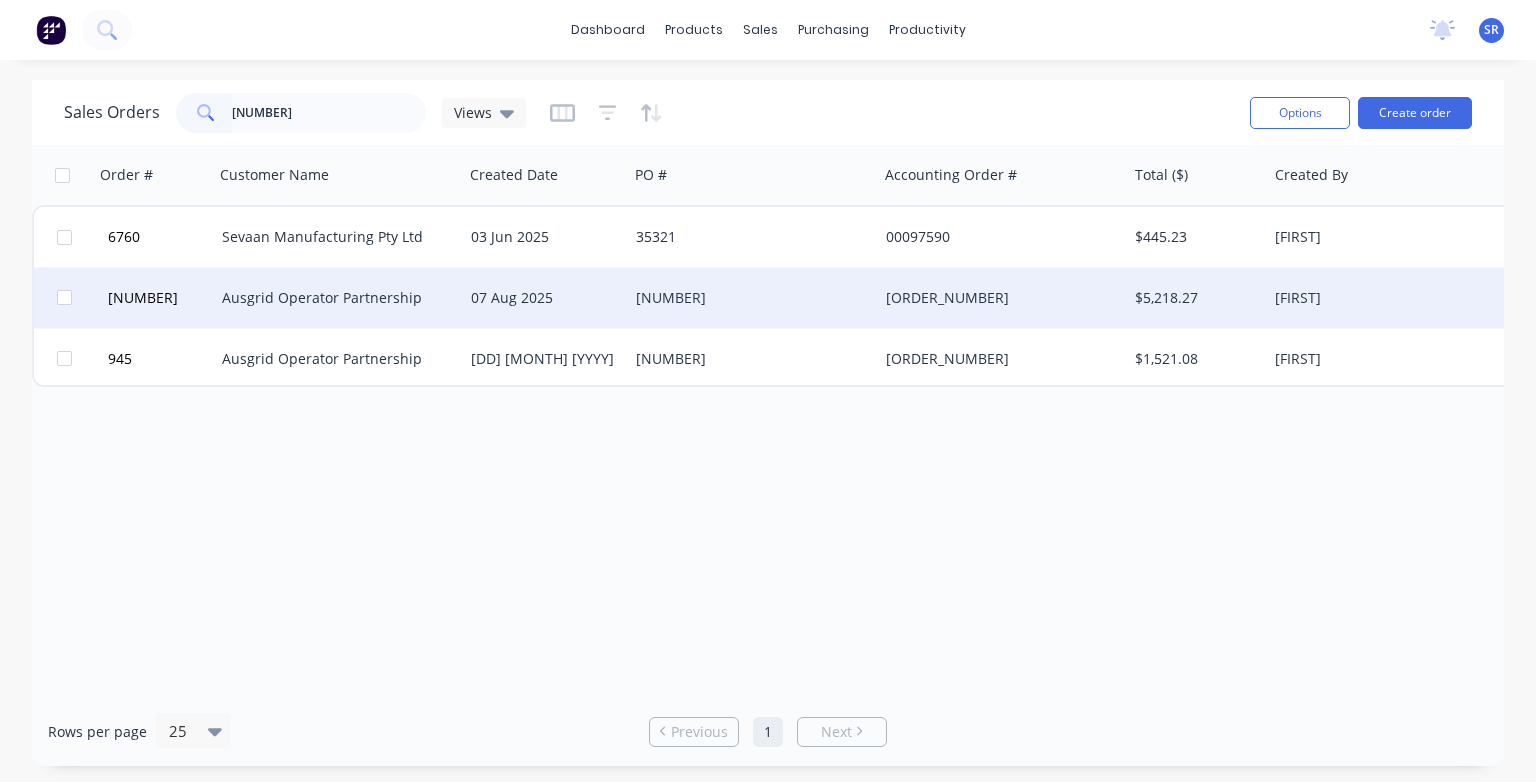 click on "Ausgrid Operator Partnership" at bounding box center [333, 298] 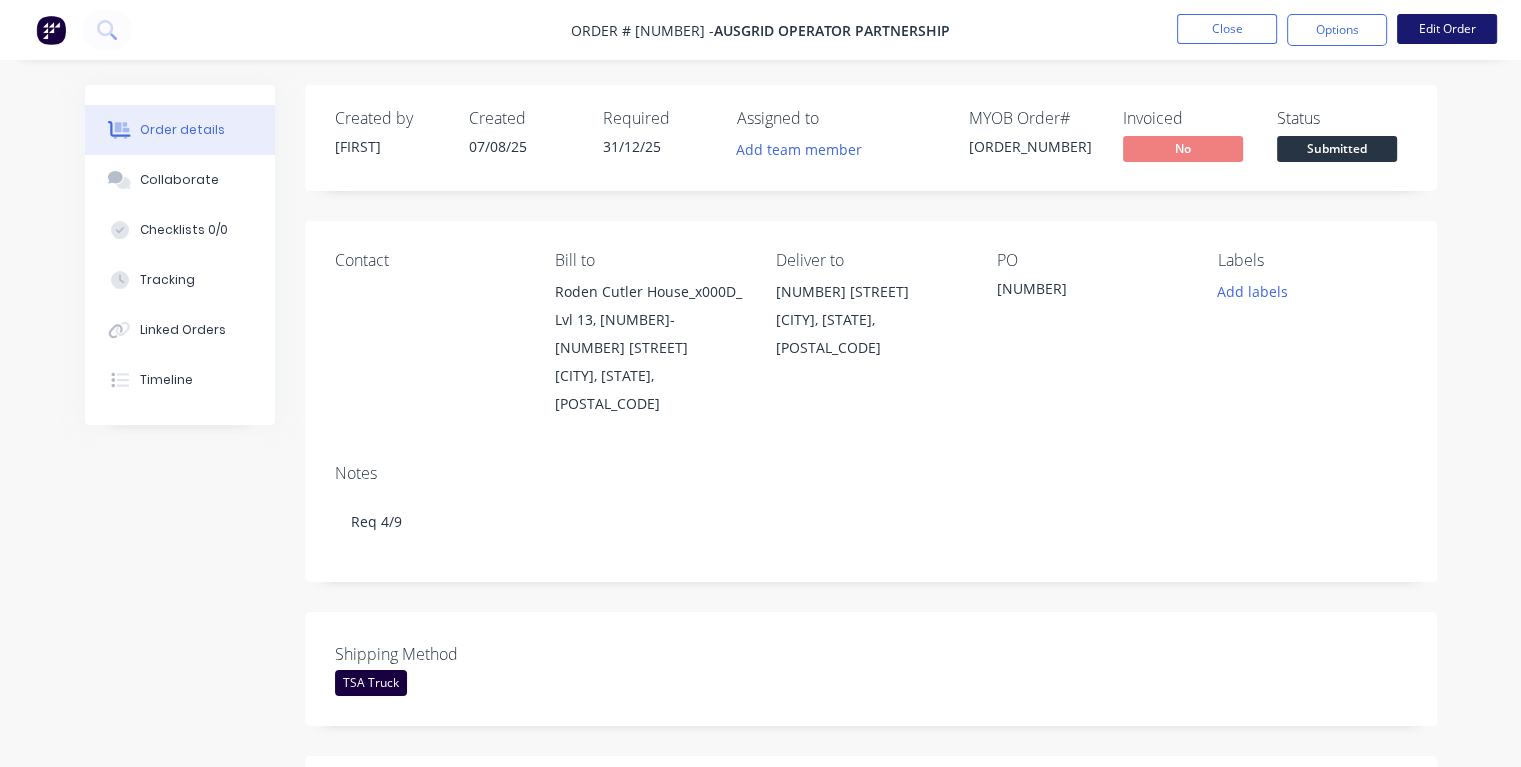 click on "Edit Order" at bounding box center [1447, 29] 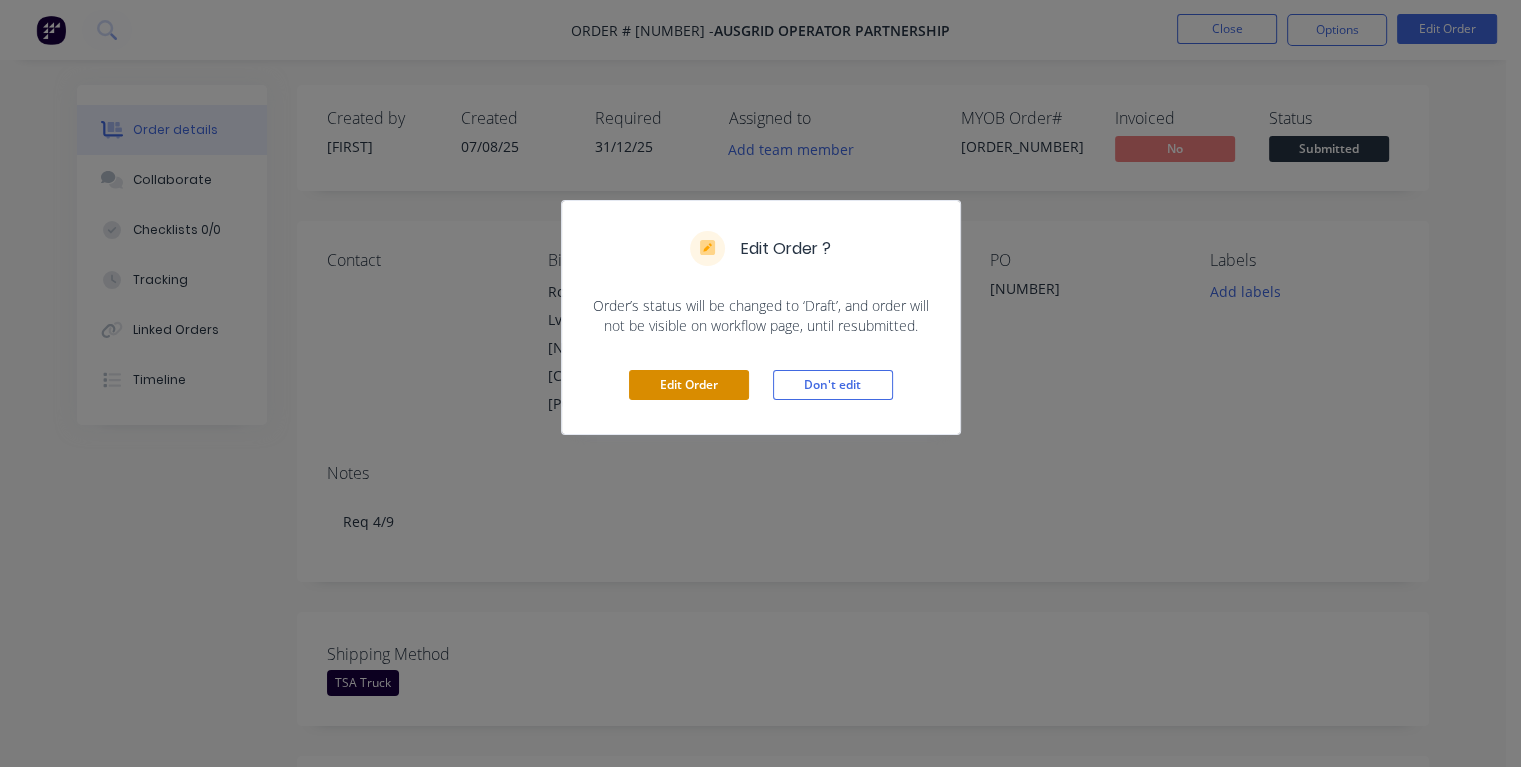 click on "Edit Order" at bounding box center [689, 385] 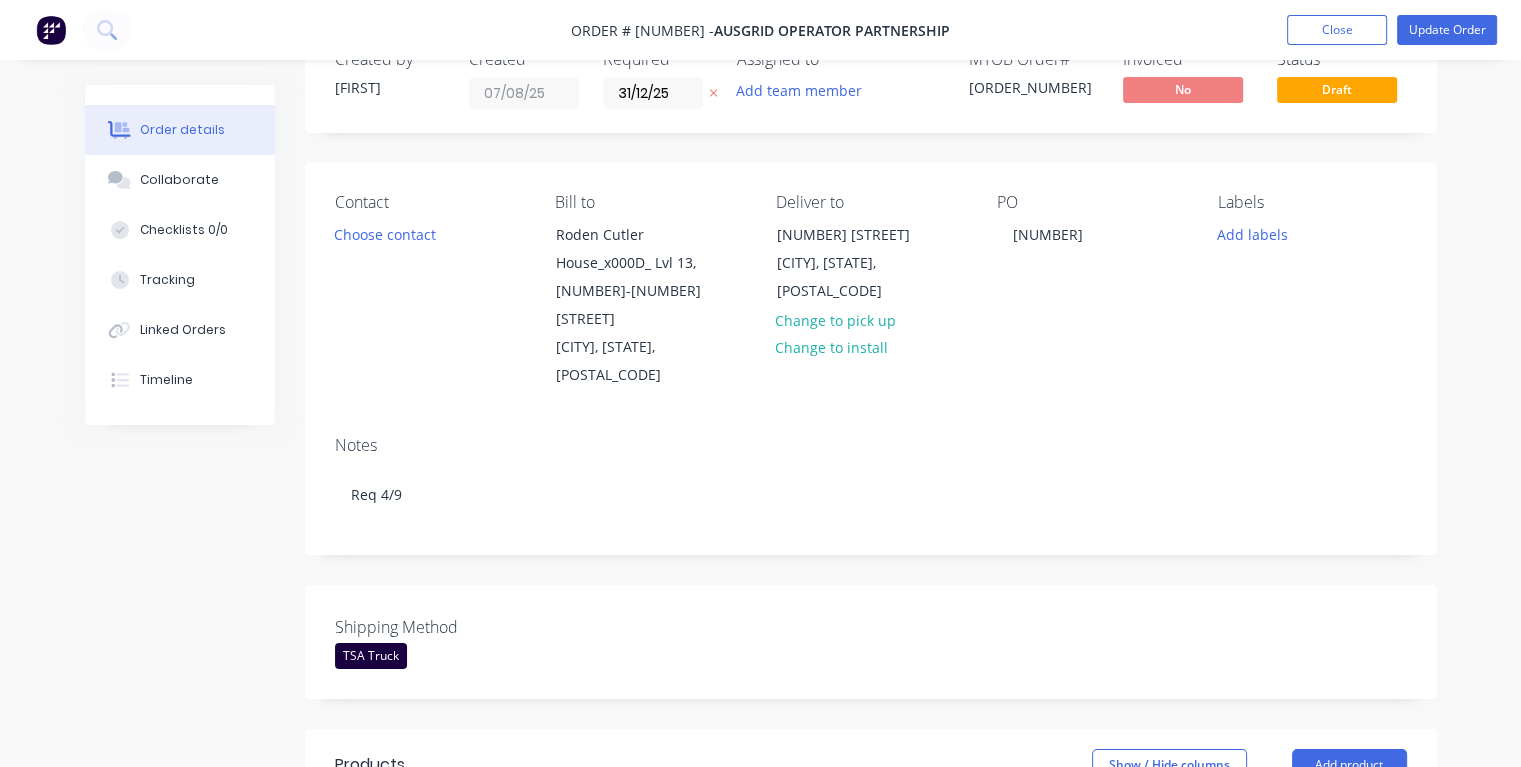 scroll, scrollTop: 0, scrollLeft: 0, axis: both 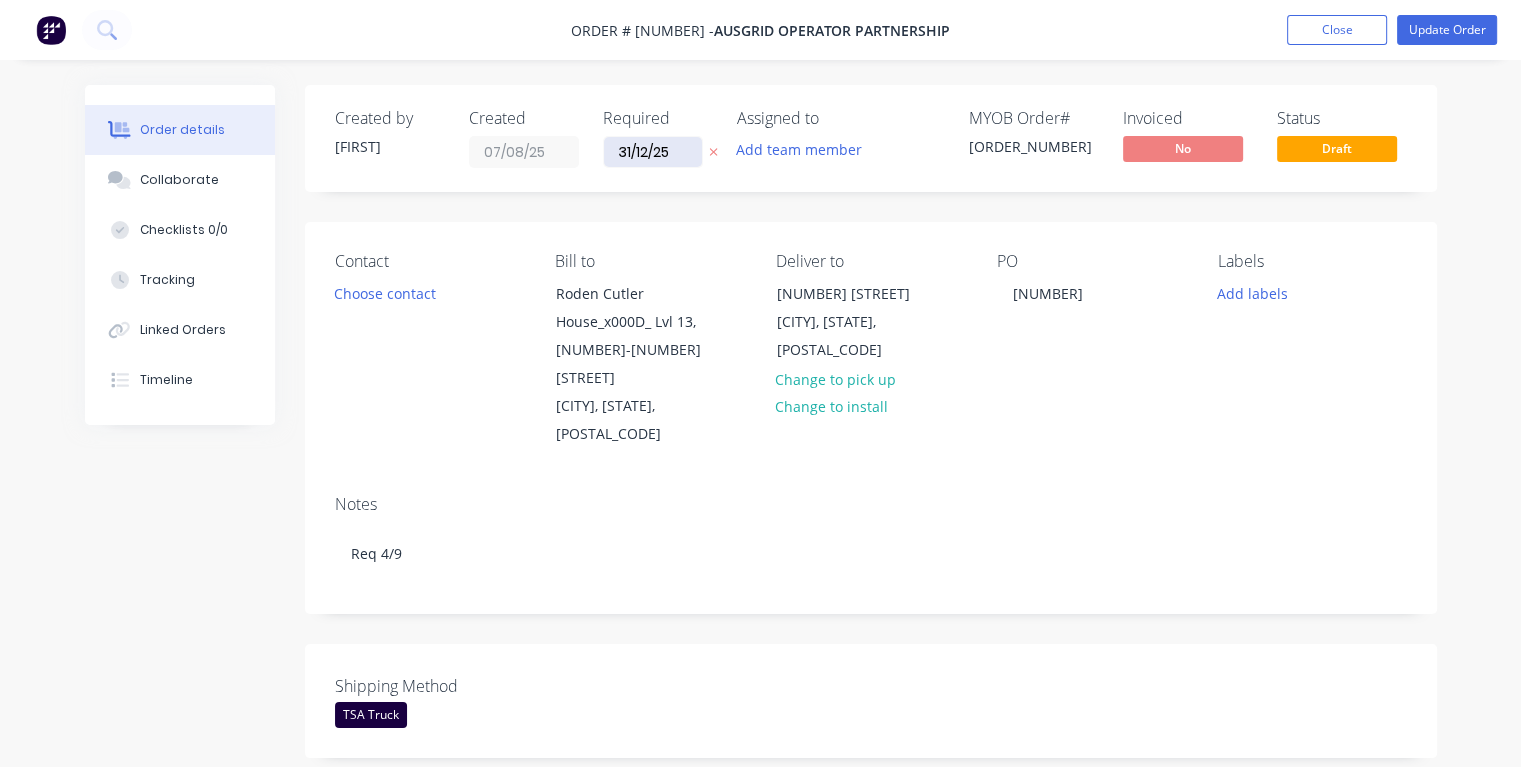 drag, startPoint x: 675, startPoint y: 150, endPoint x: 610, endPoint y: 157, distance: 65.37584 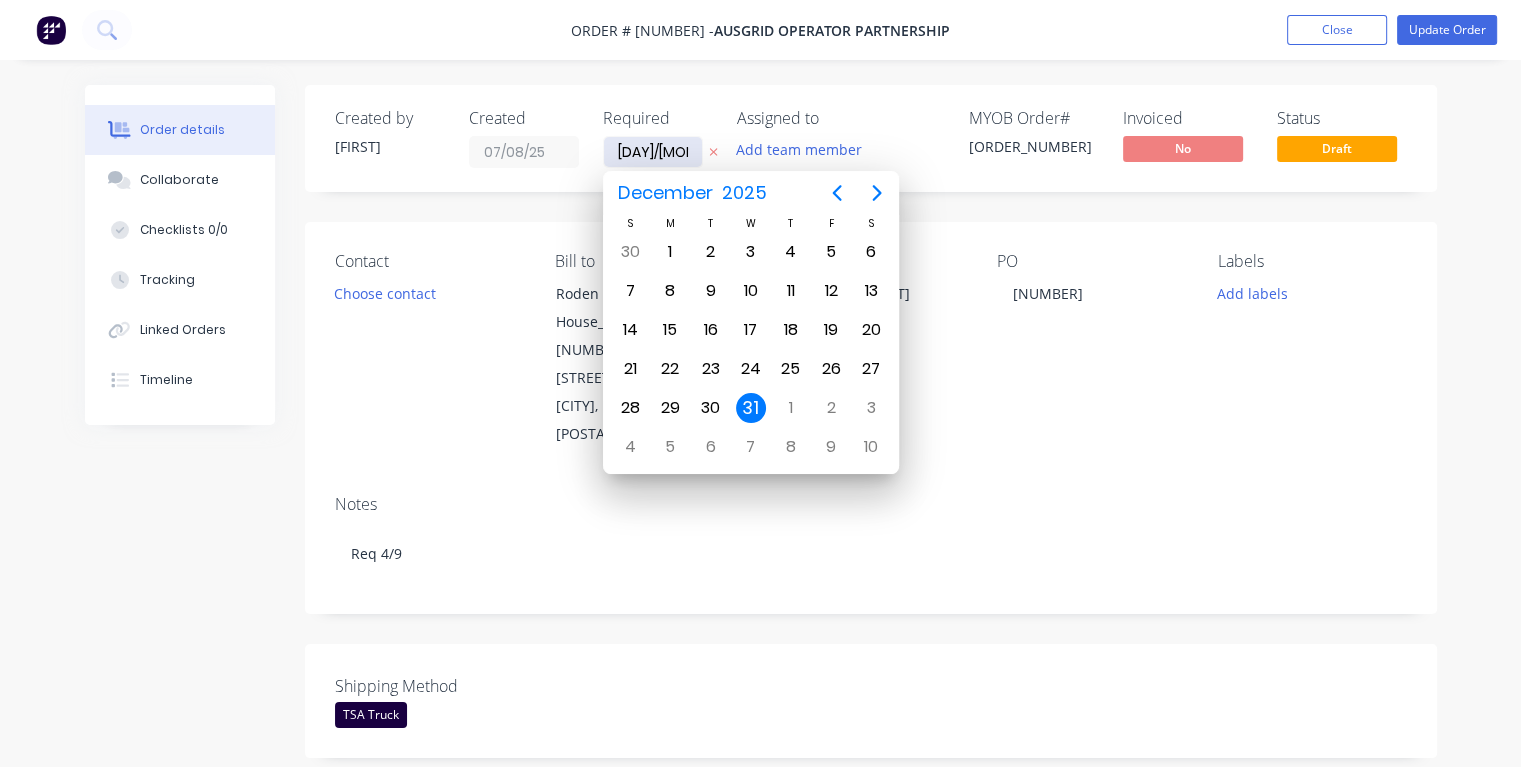 type on "18/08/25" 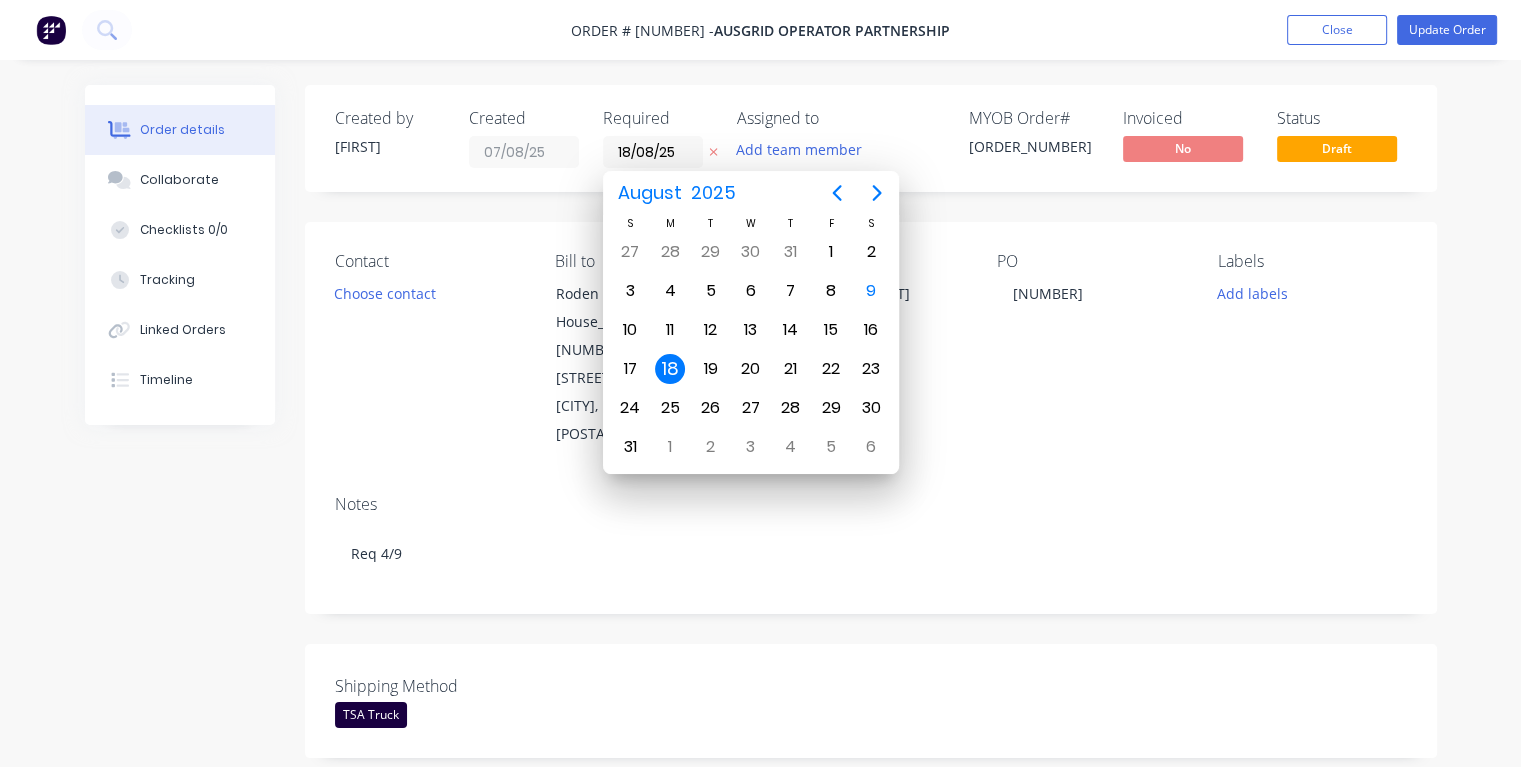 click on "18" at bounding box center (670, 369) 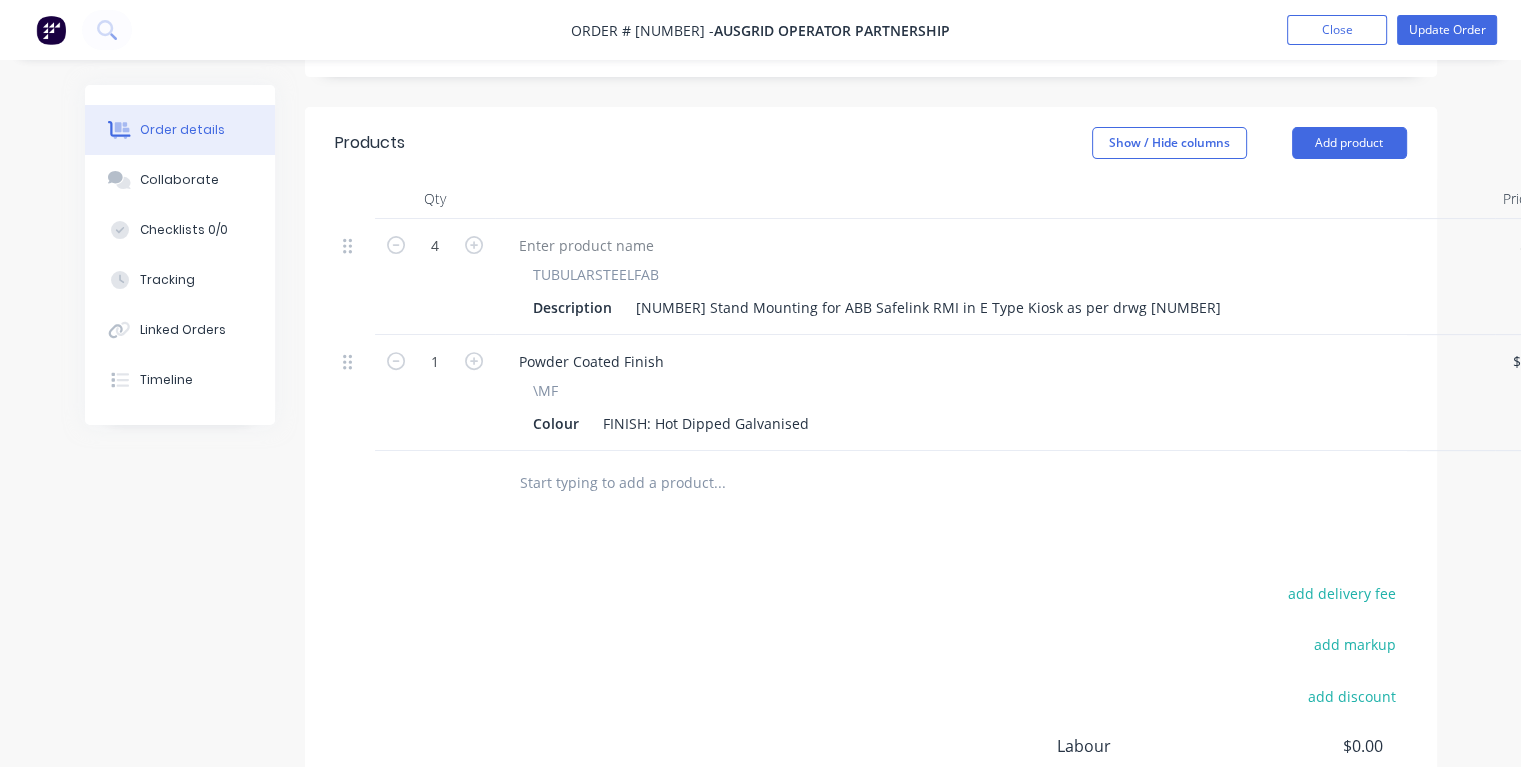 scroll, scrollTop: 700, scrollLeft: 0, axis: vertical 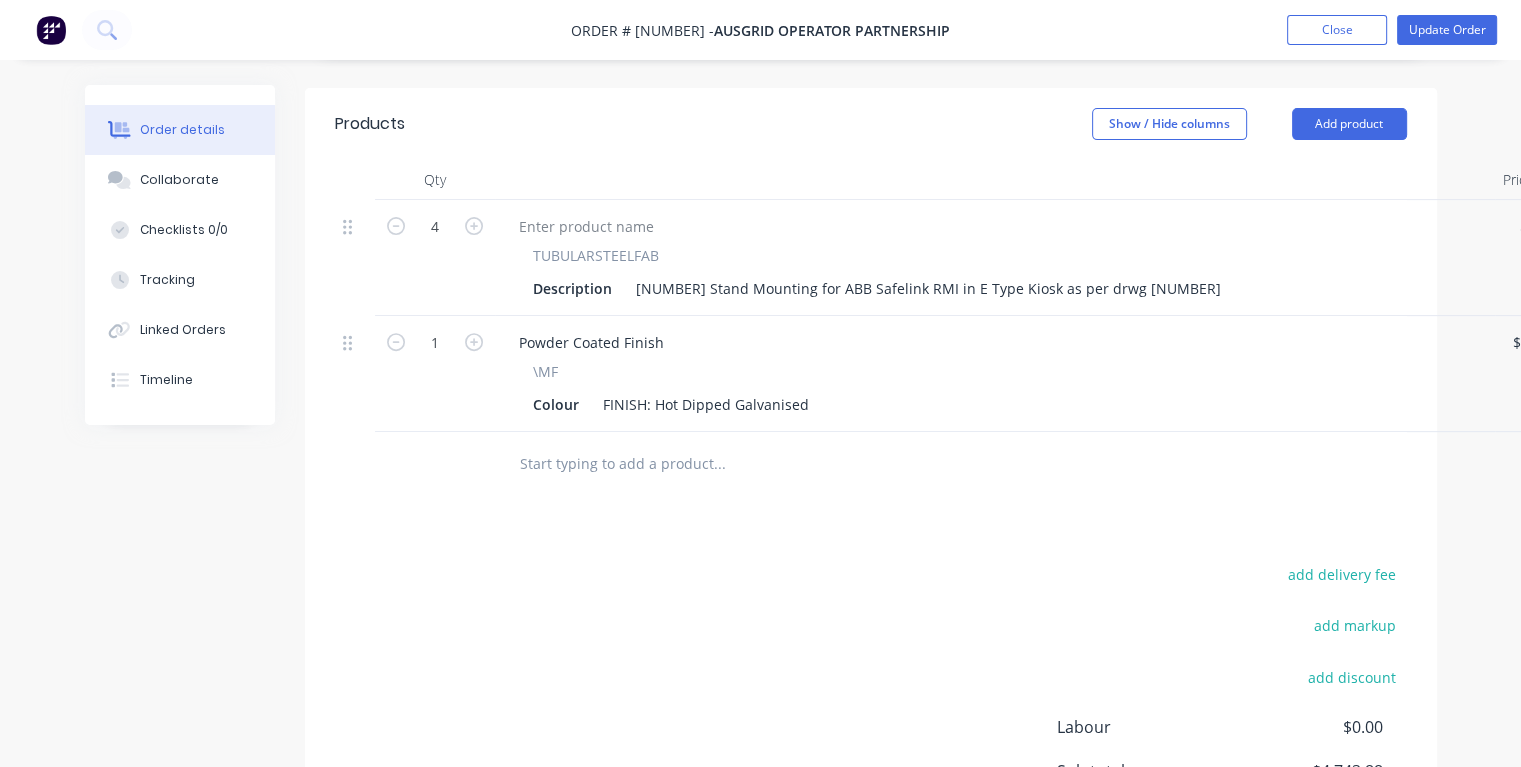 click at bounding box center (719, 464) 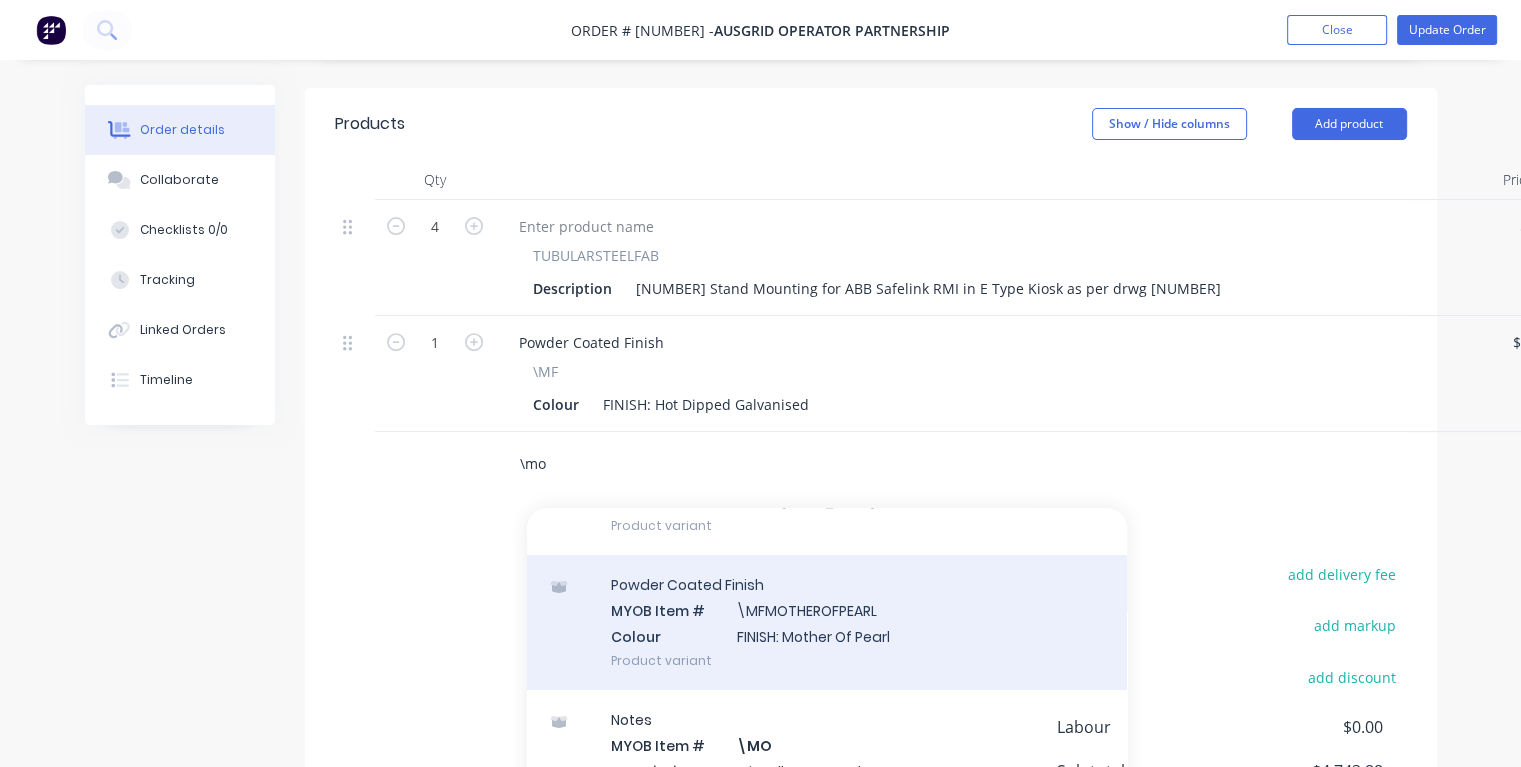 scroll, scrollTop: 200, scrollLeft: 0, axis: vertical 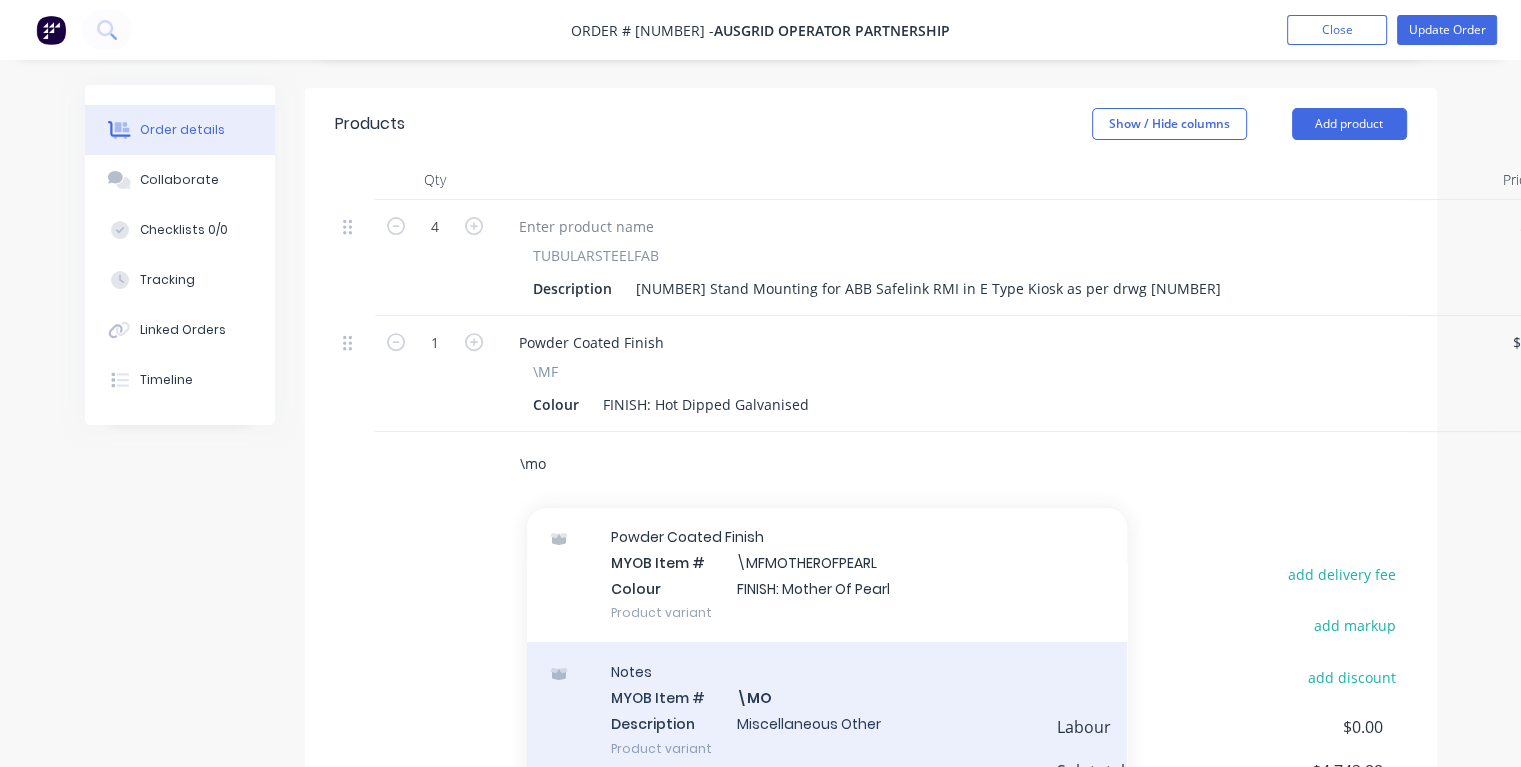 type on "\mo" 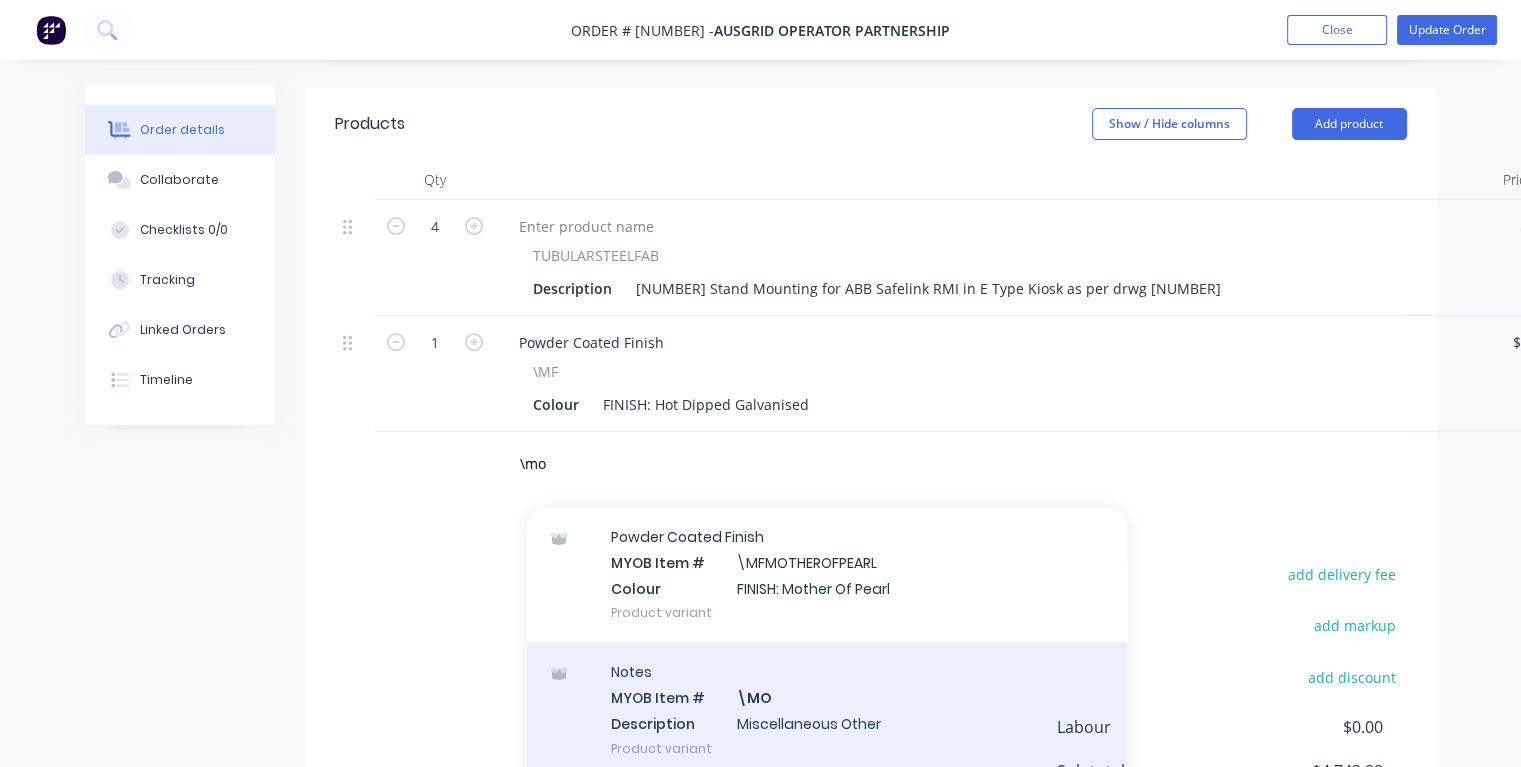 click on "Notes MYOB Item # \MO Description Miscellaneous Other Product variant" at bounding box center [827, 709] 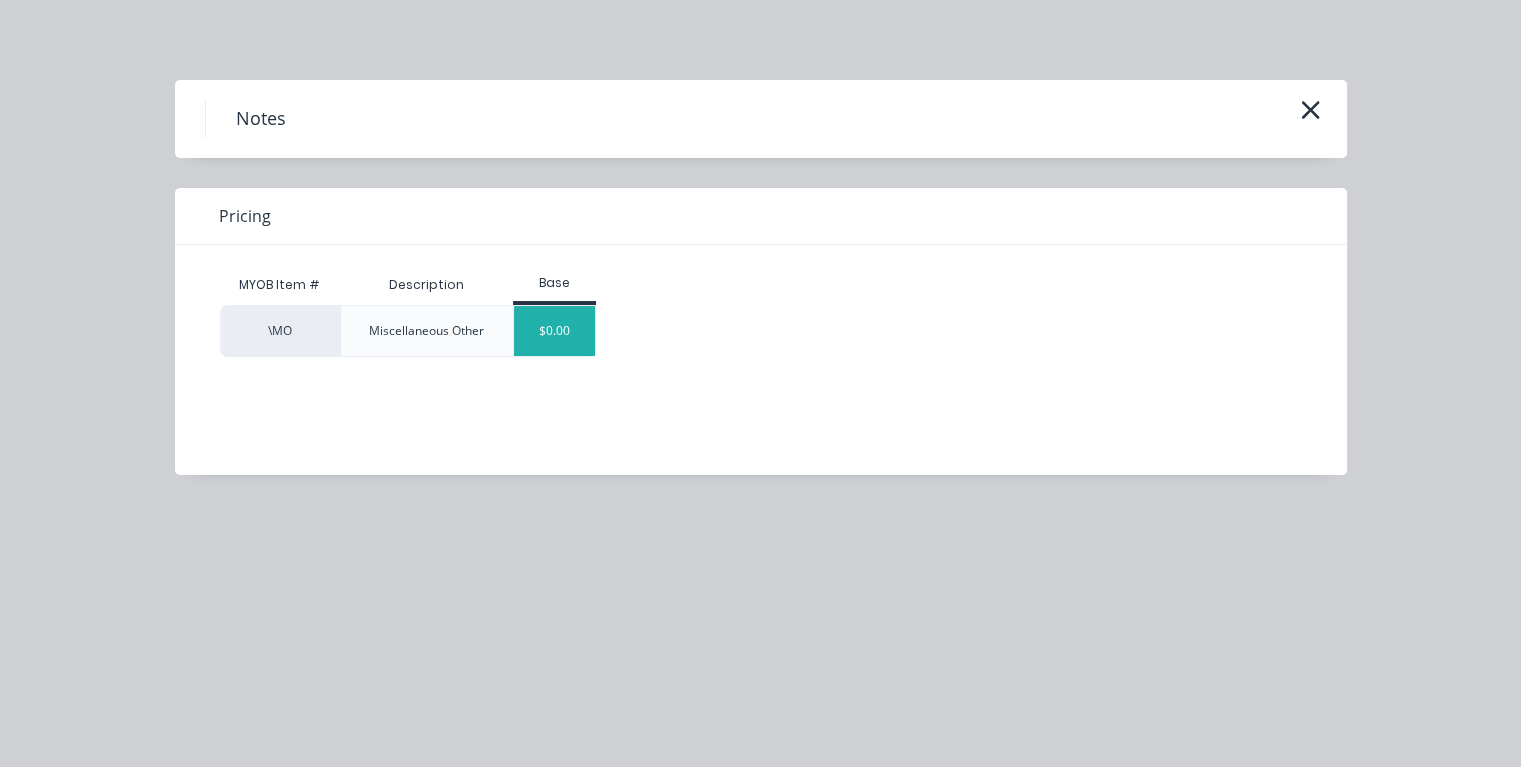 click on "$0.00" at bounding box center [554, 331] 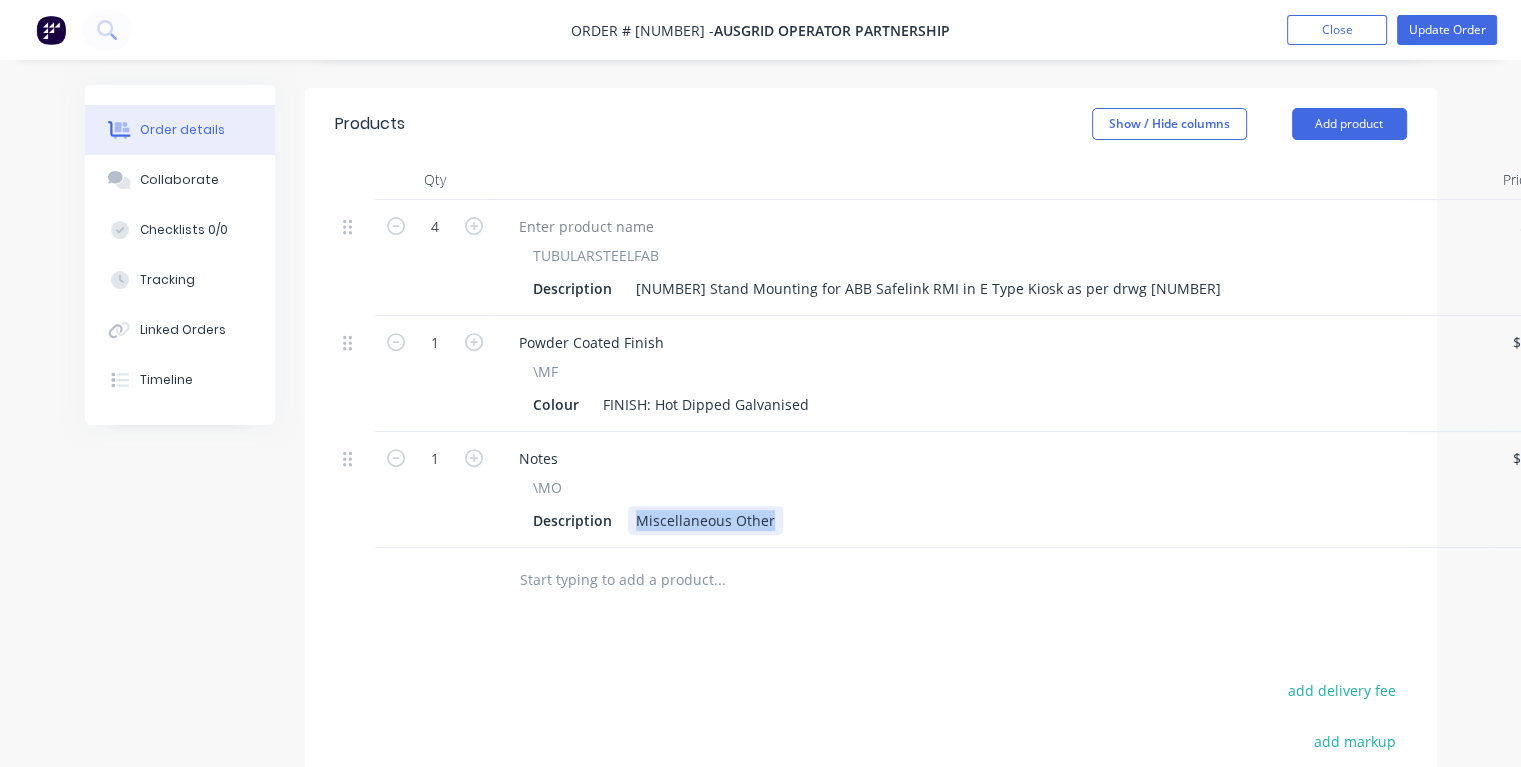 drag, startPoint x: 634, startPoint y: 490, endPoint x: 792, endPoint y: 494, distance: 158.05063 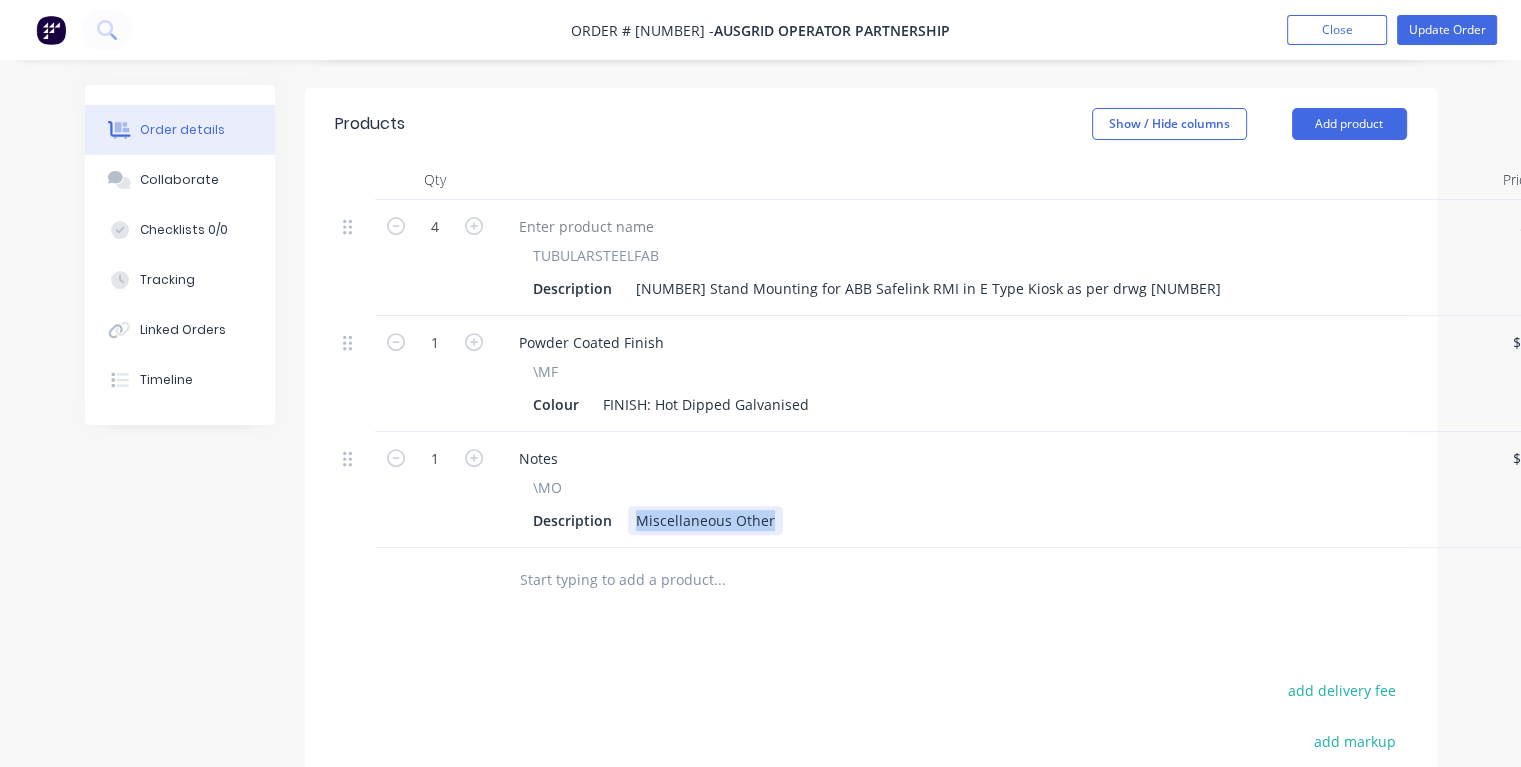 type 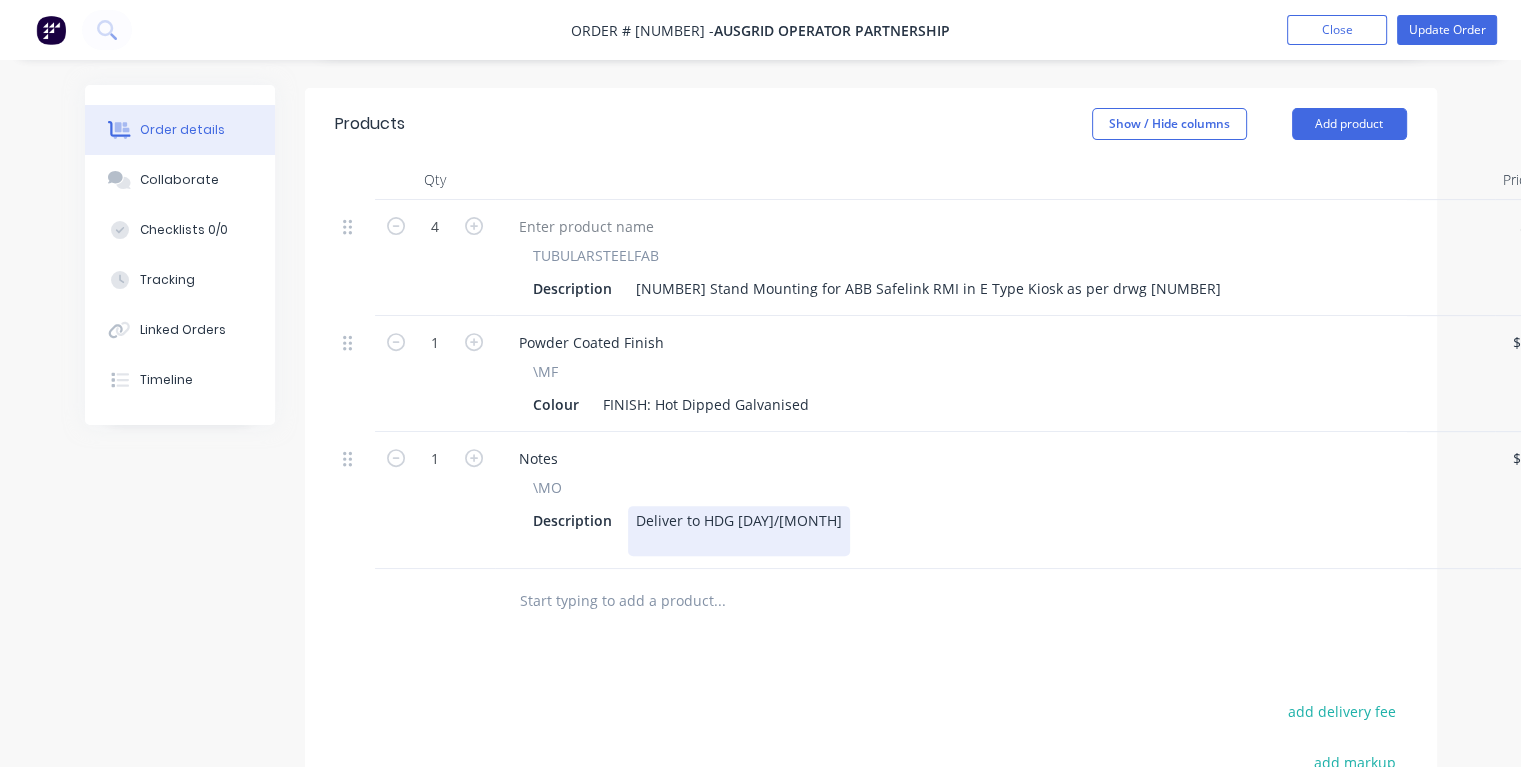click on "Deliver to HDG [DAY]/[MONTH]" at bounding box center [739, 531] 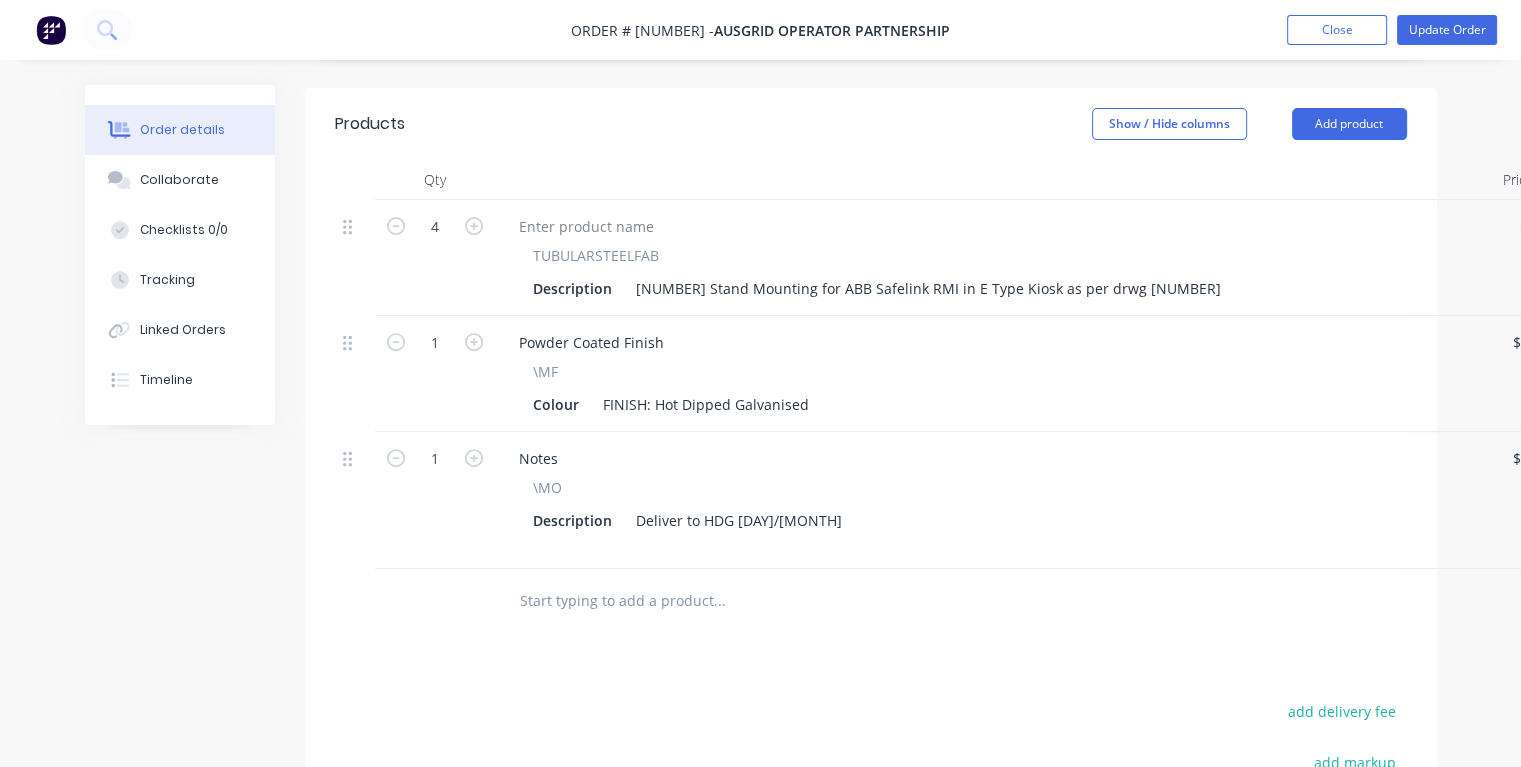 click on "Description Deliver to HDG [DD]/[MM]" at bounding box center (991, 531) 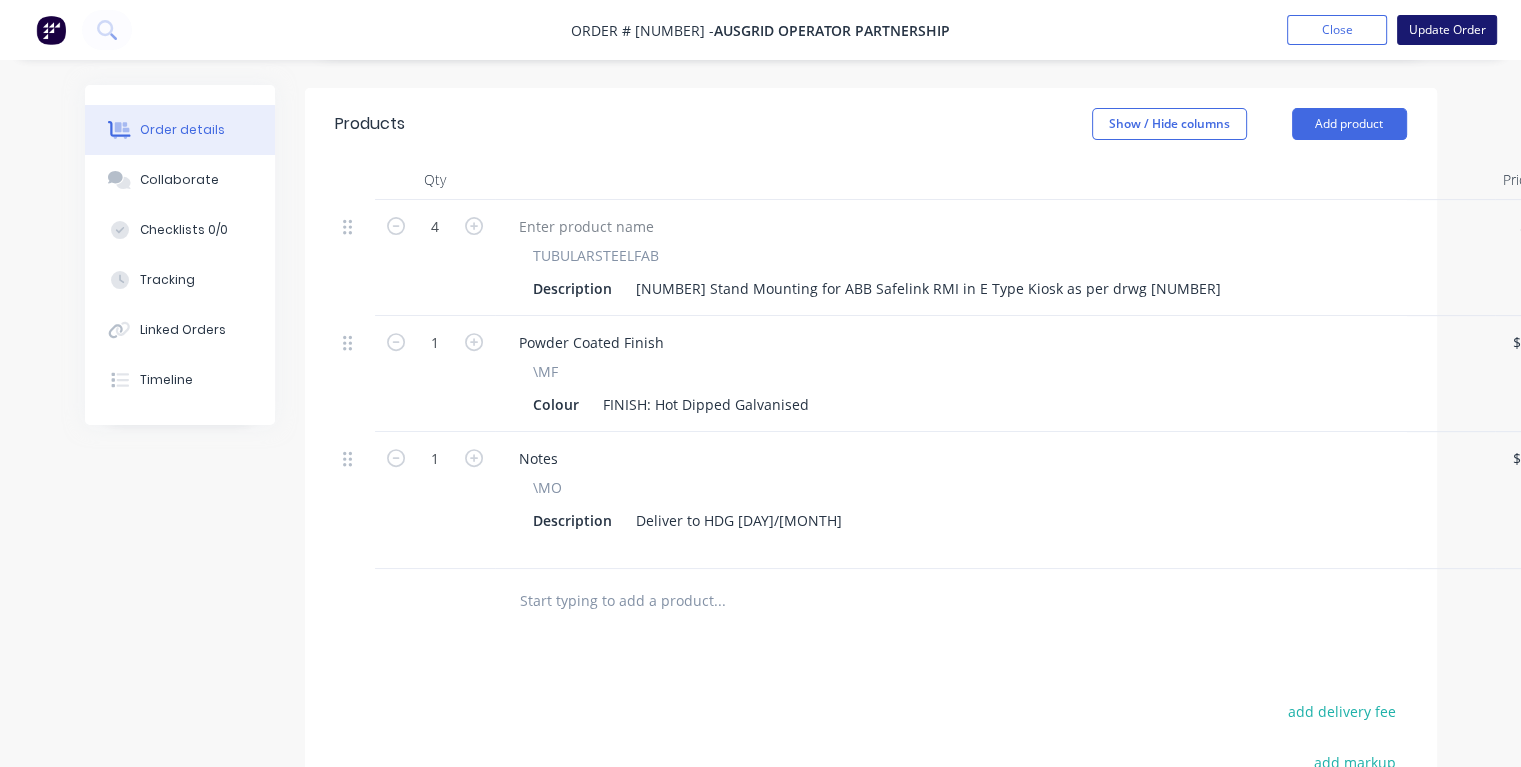 click on "Update Order" at bounding box center [1447, 30] 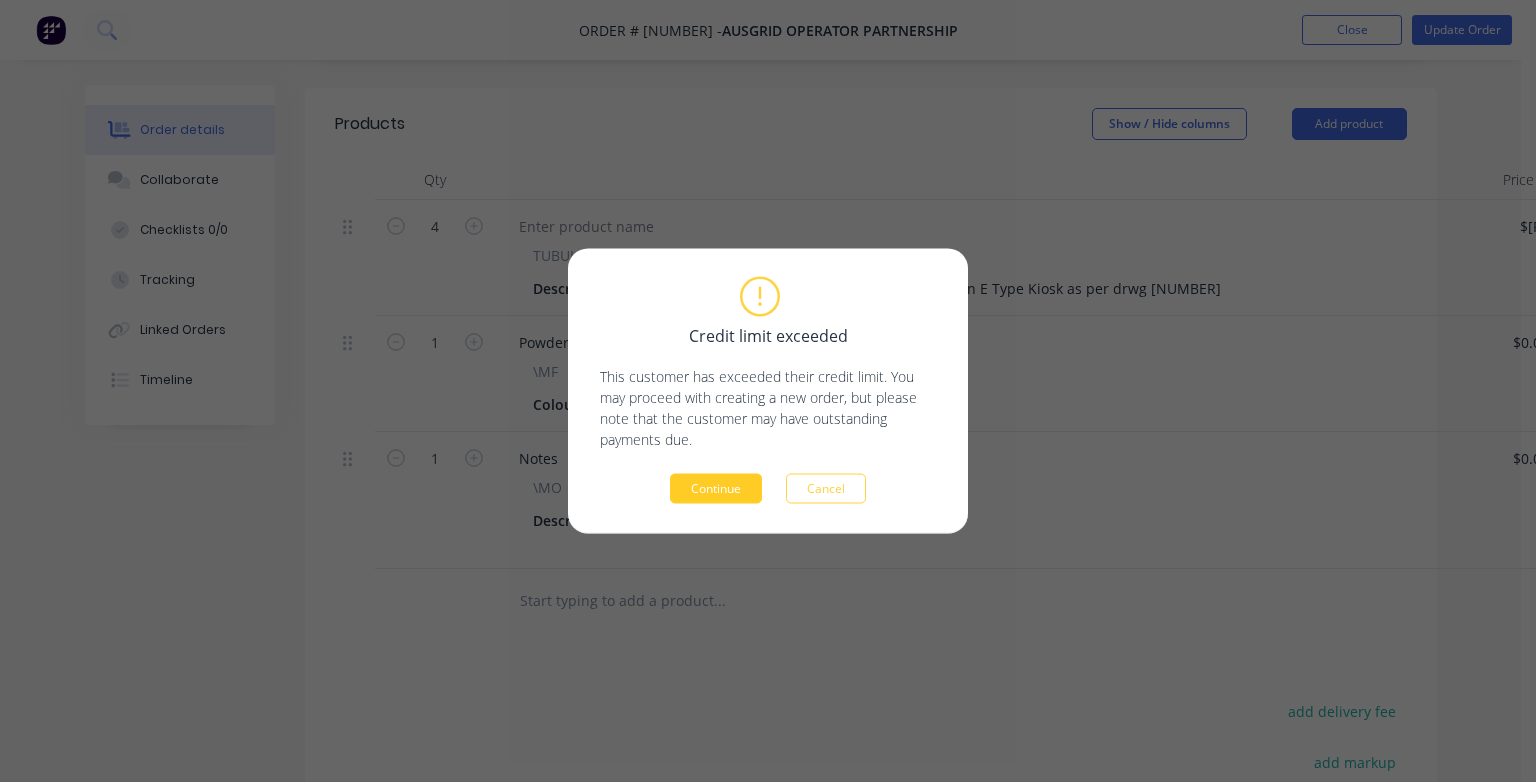 click on "Continue" at bounding box center [716, 489] 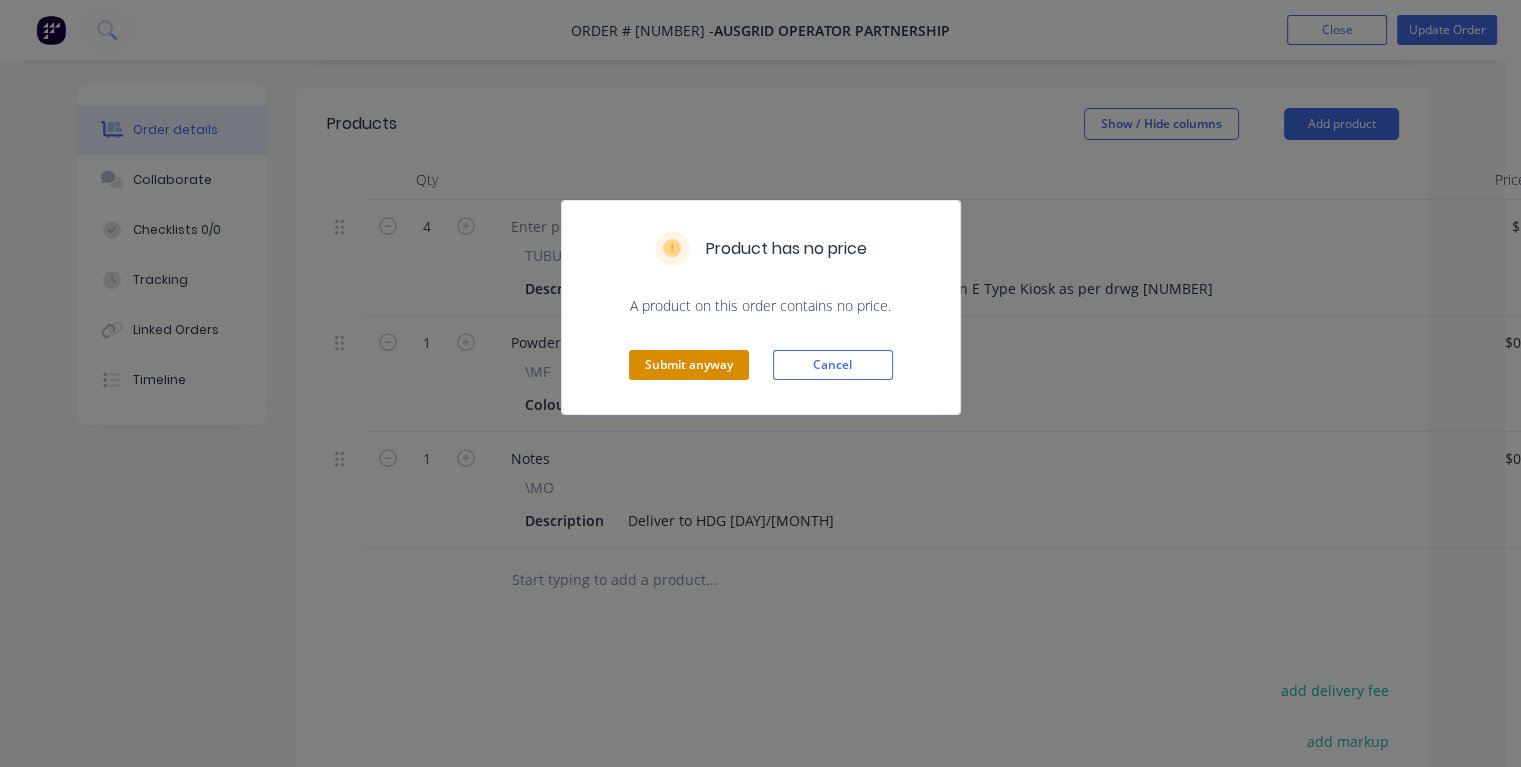 click on "Submit anyway" at bounding box center [689, 365] 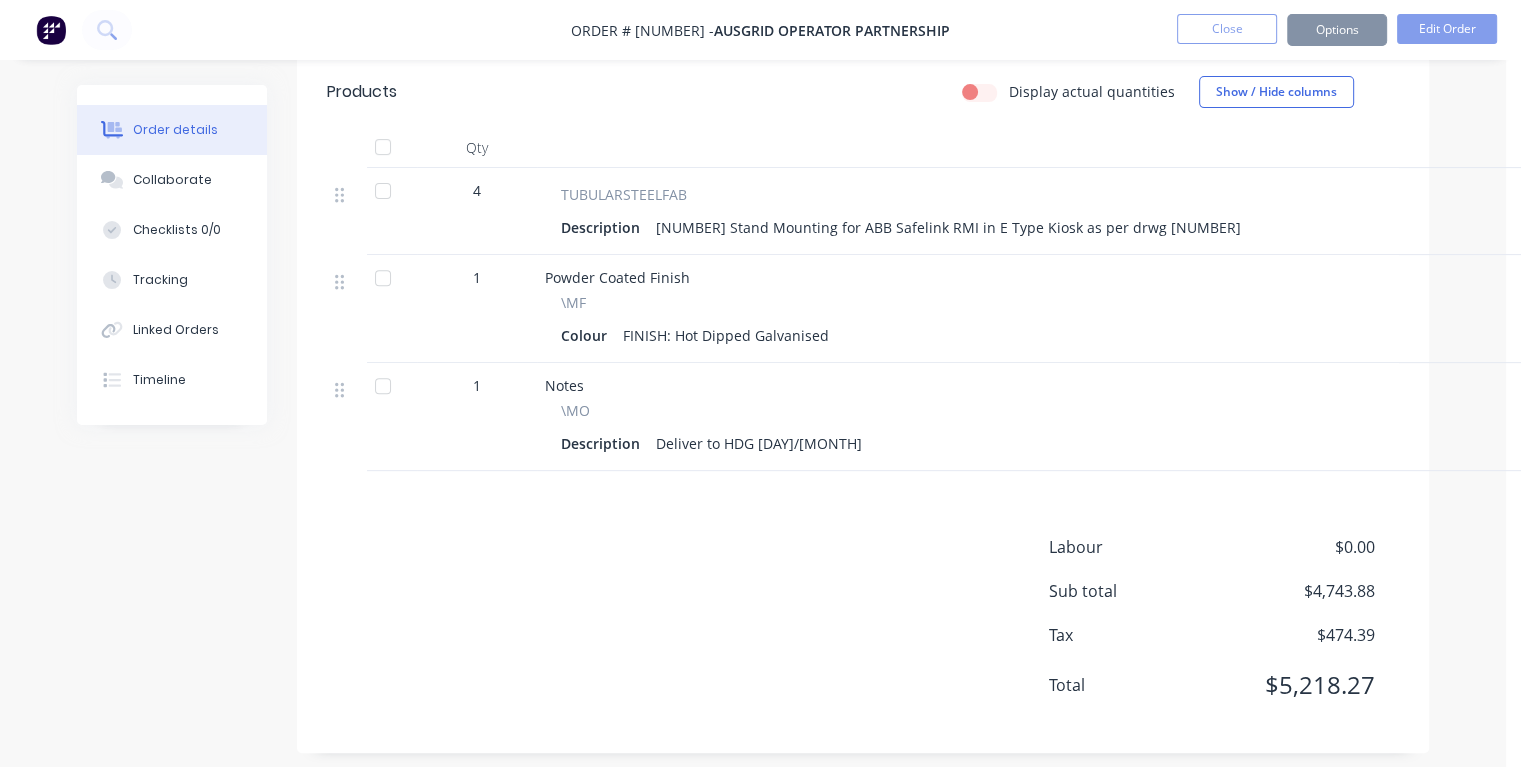 scroll, scrollTop: 668, scrollLeft: 0, axis: vertical 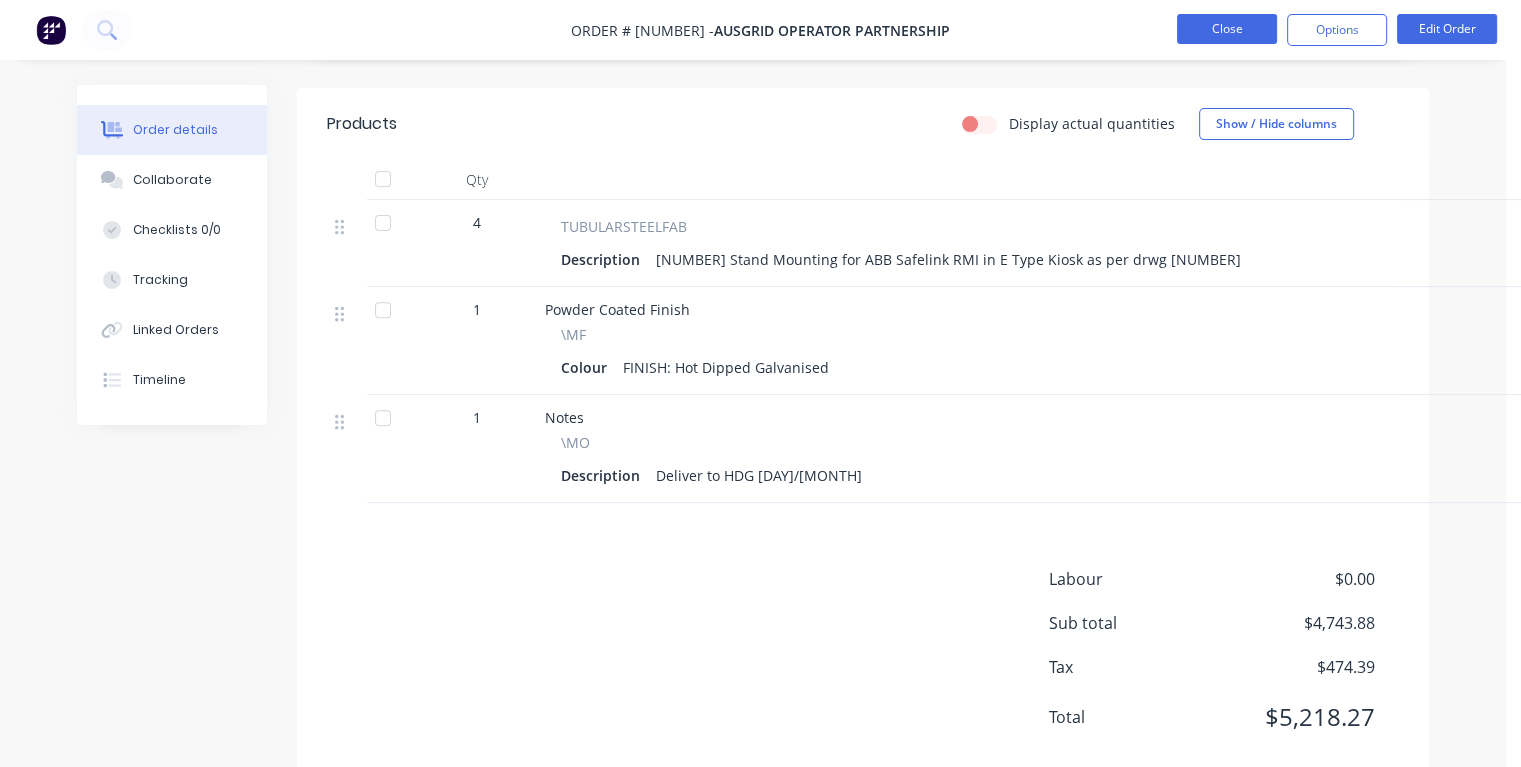 click on "Close" at bounding box center (1227, 29) 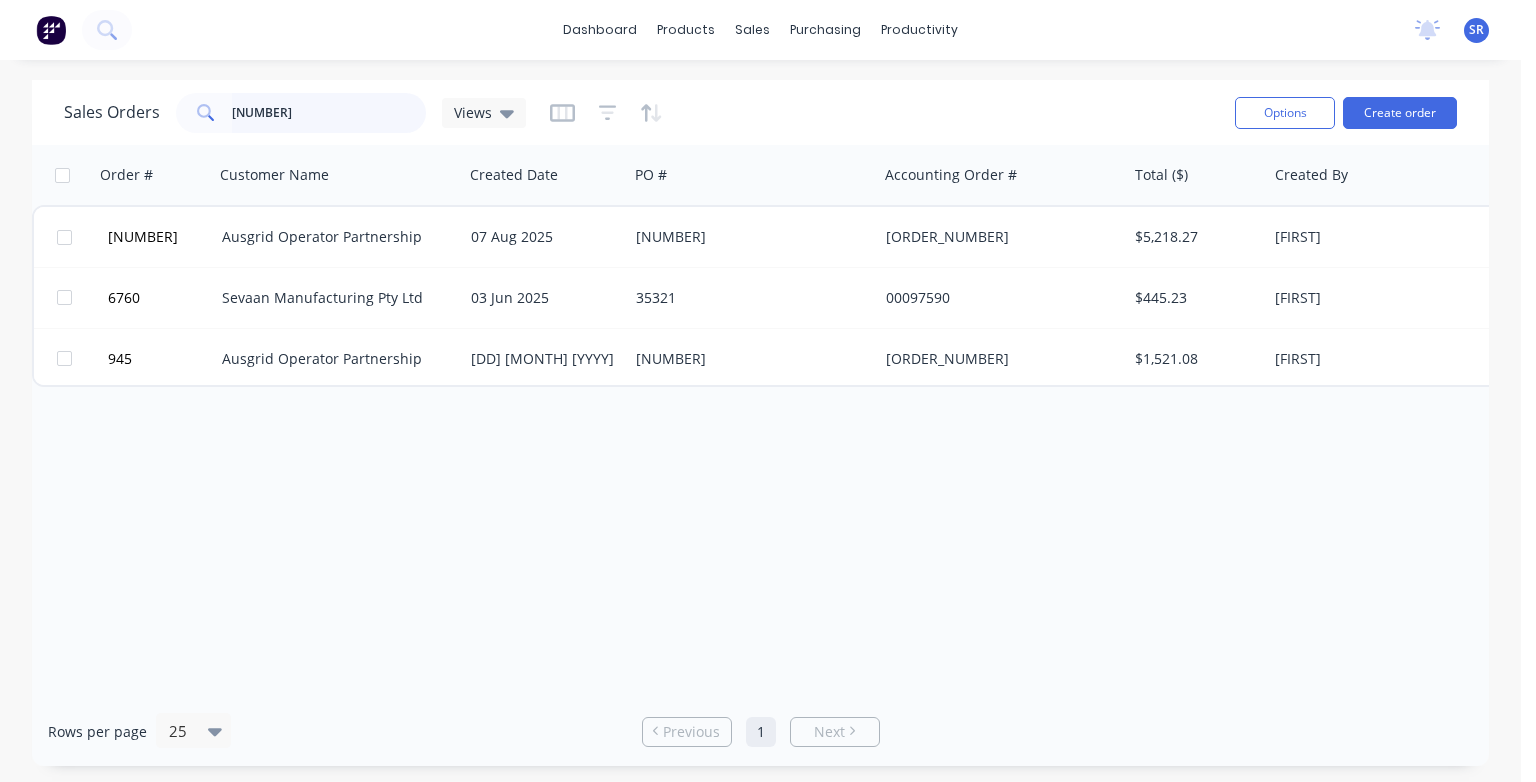 click on "[NUMBER]" at bounding box center (329, 113) 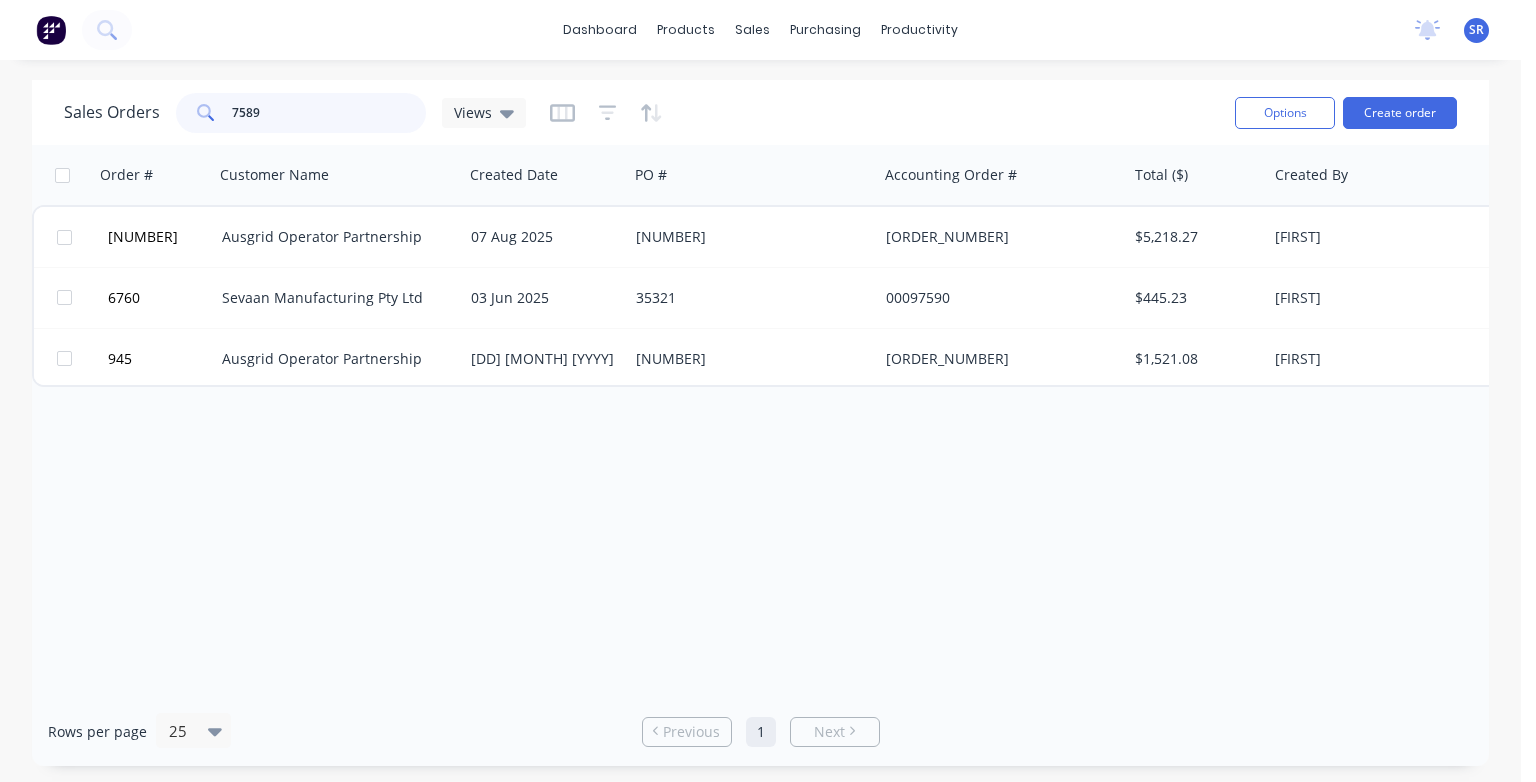 type on "7589" 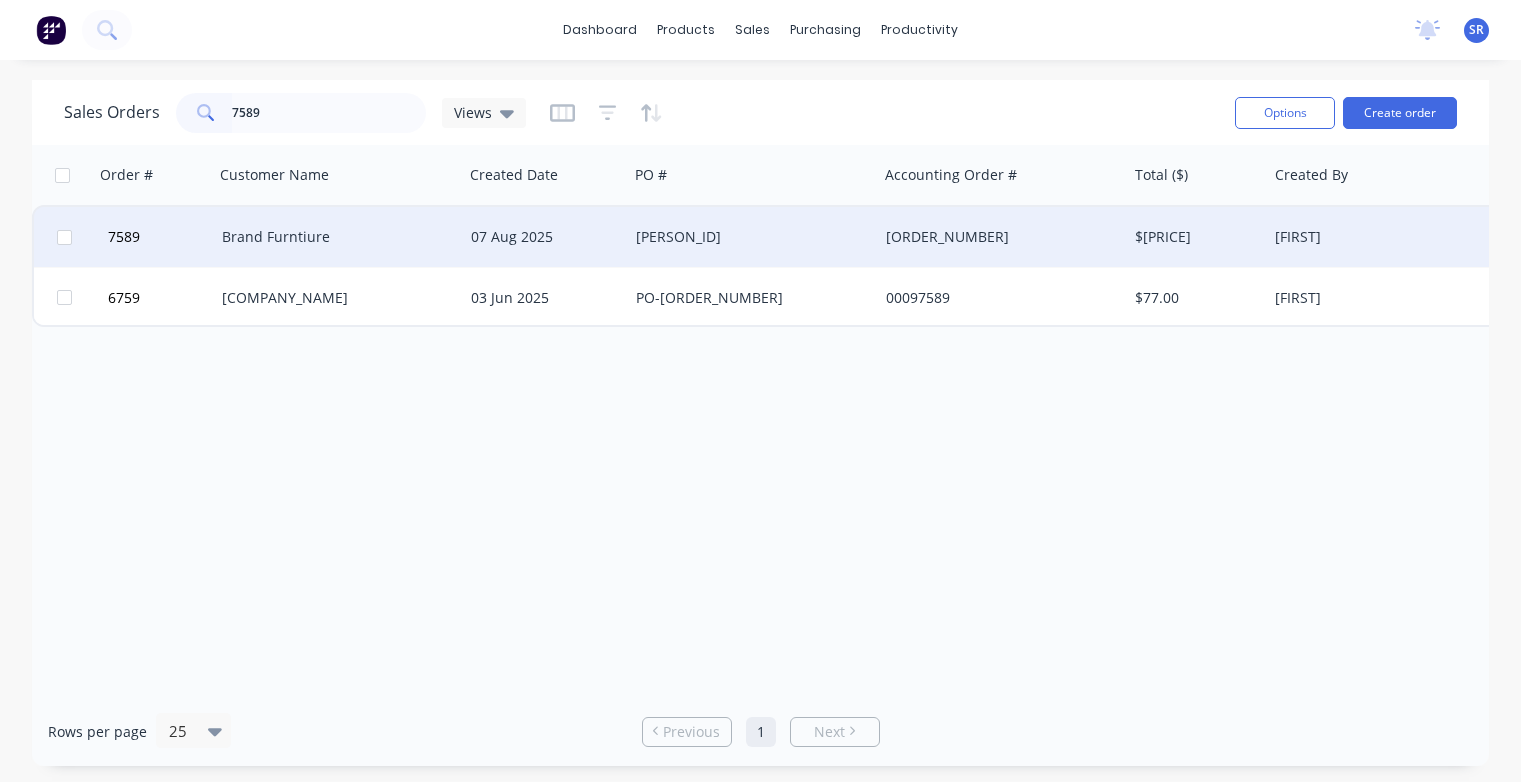 click on "Brand Furntiure" at bounding box center (333, 237) 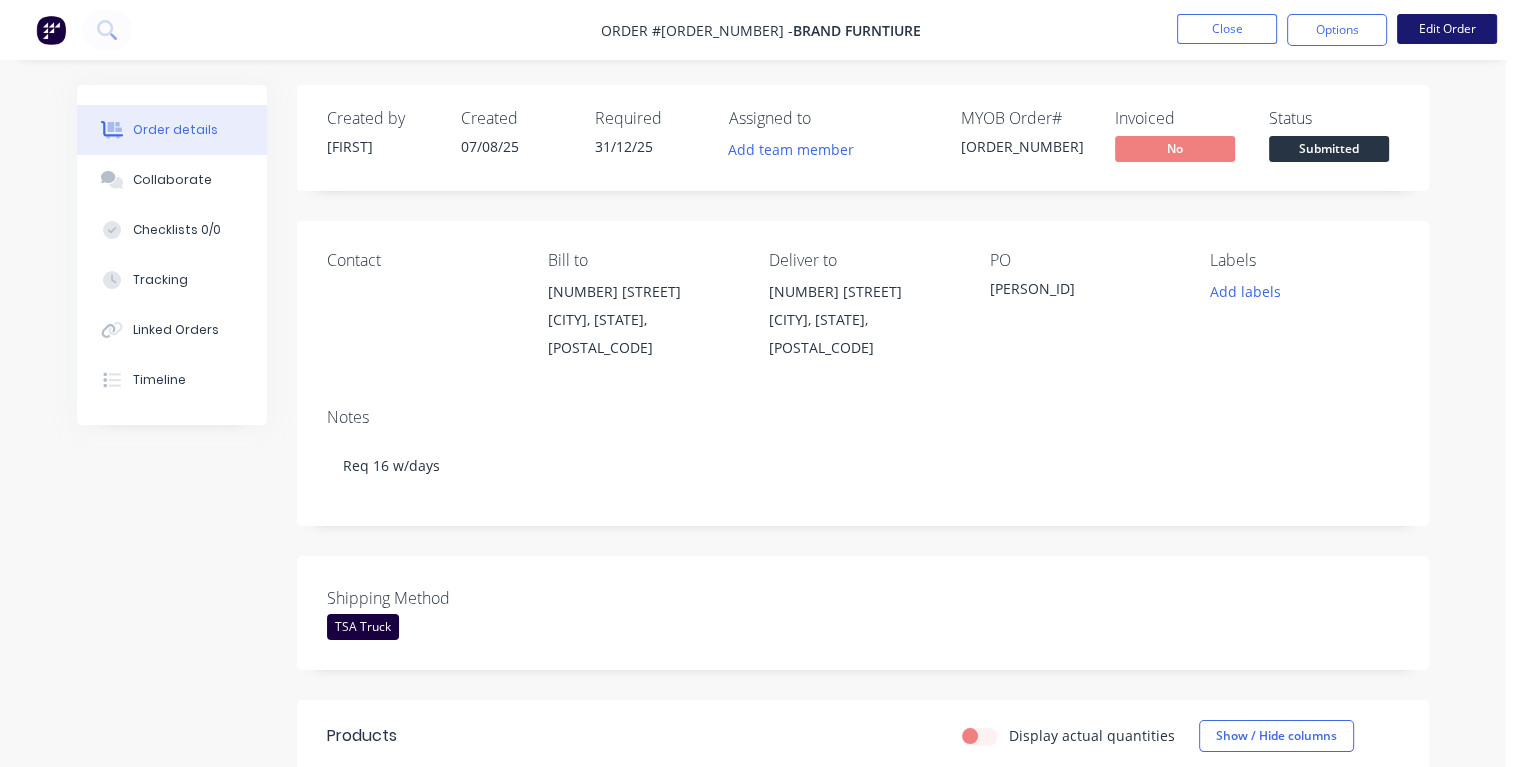 click on "Edit Order" at bounding box center [1447, 29] 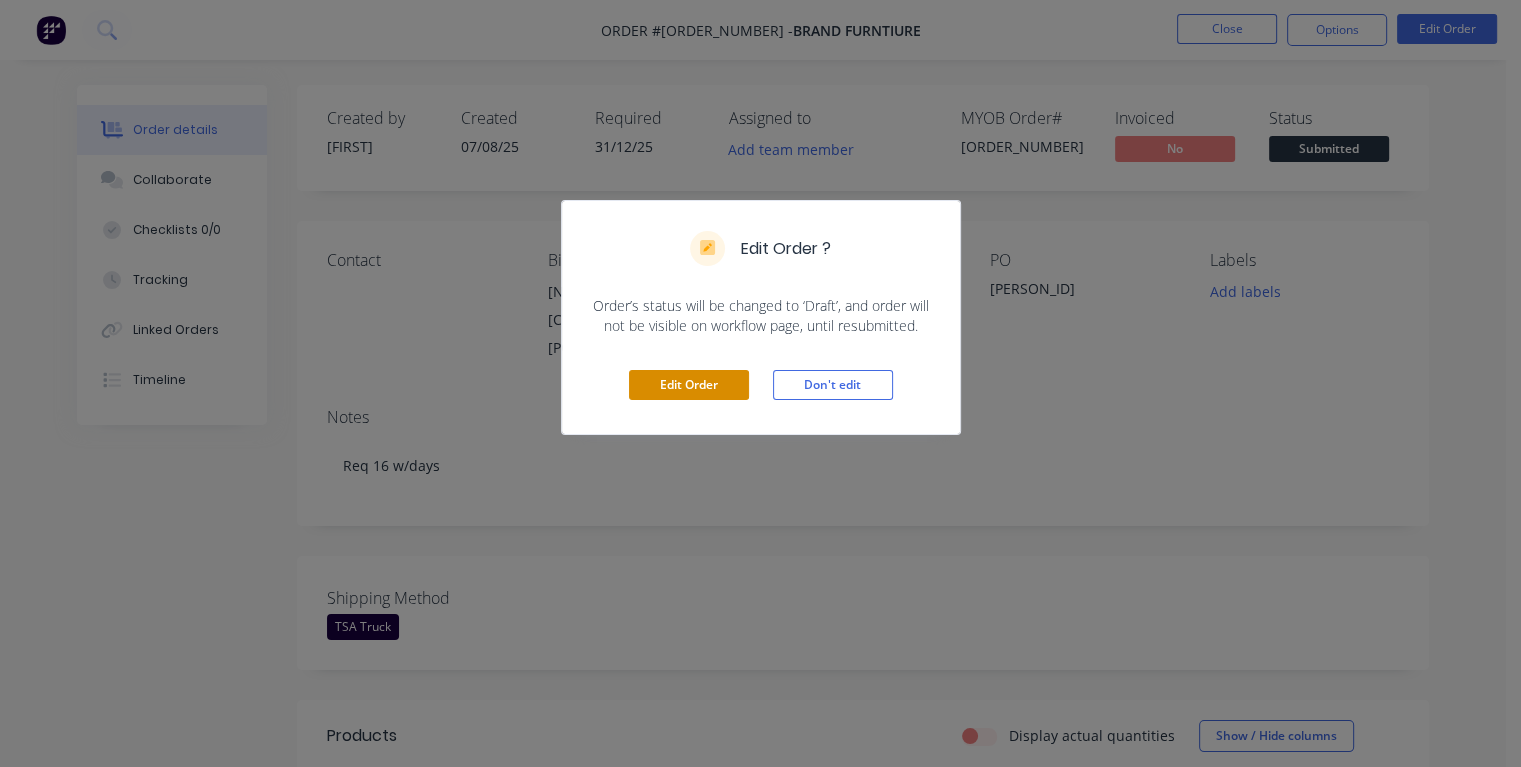 click on "Edit Order" at bounding box center [689, 385] 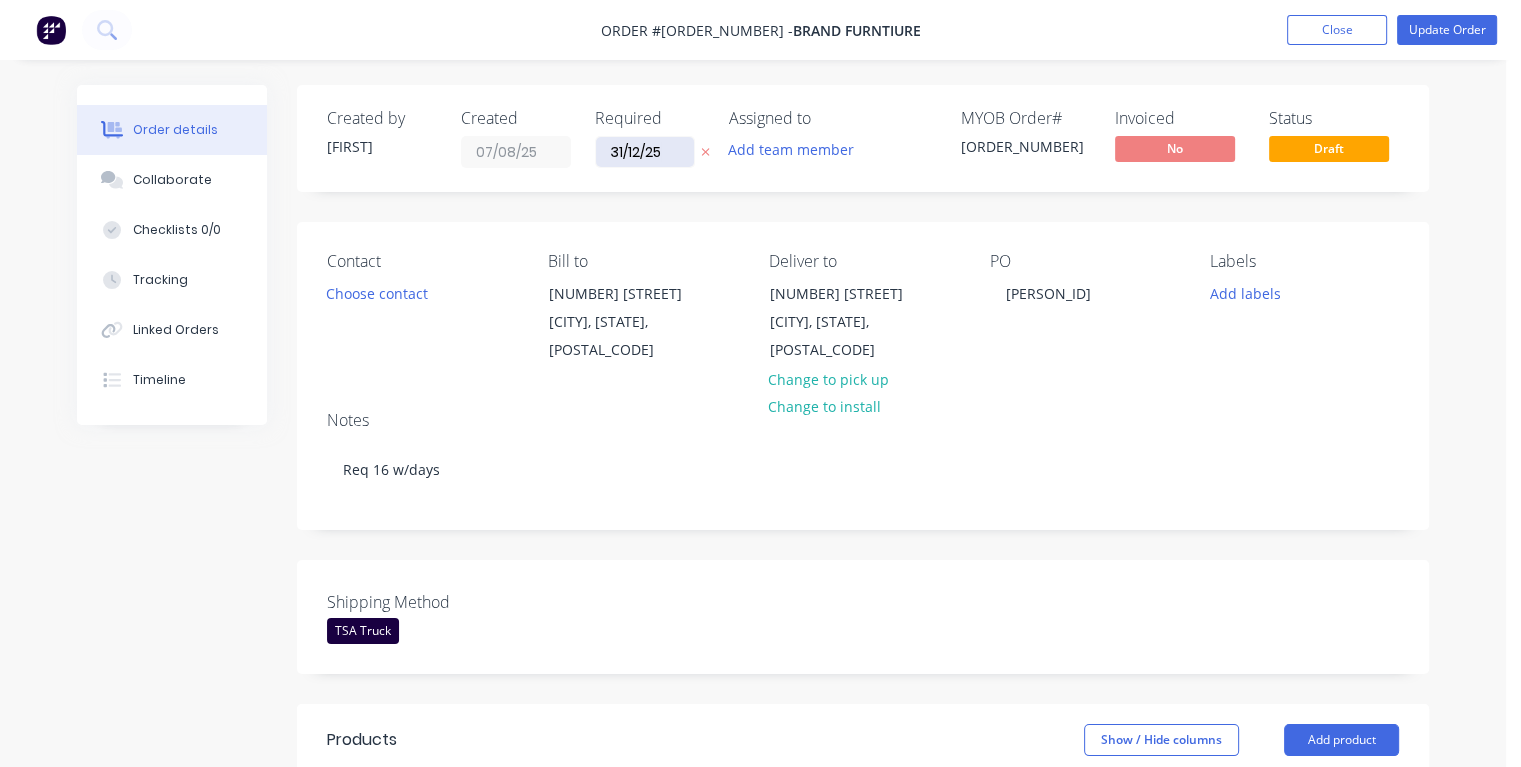 drag, startPoint x: 664, startPoint y: 155, endPoint x: 604, endPoint y: 158, distance: 60.074955 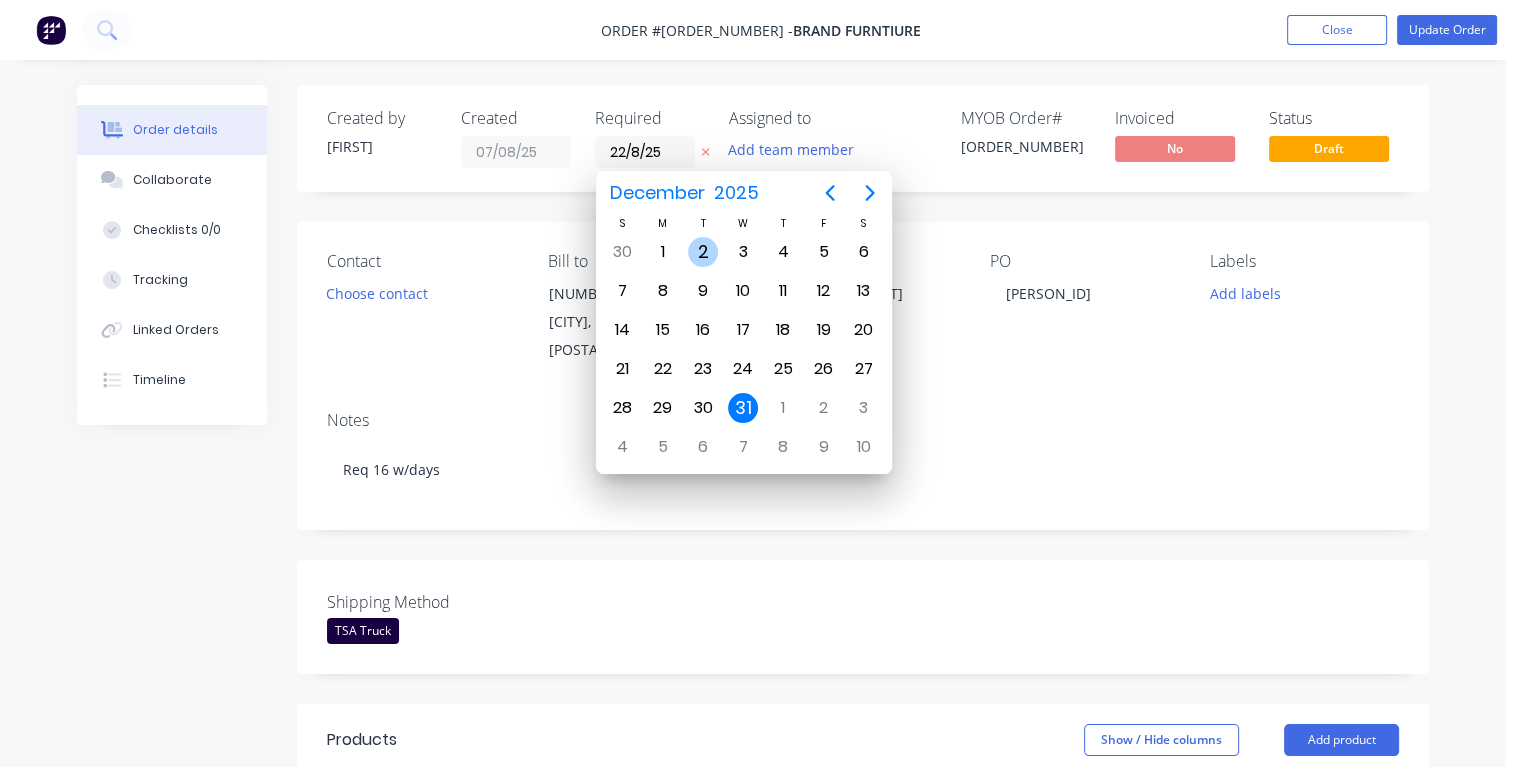 type on "22/08/25" 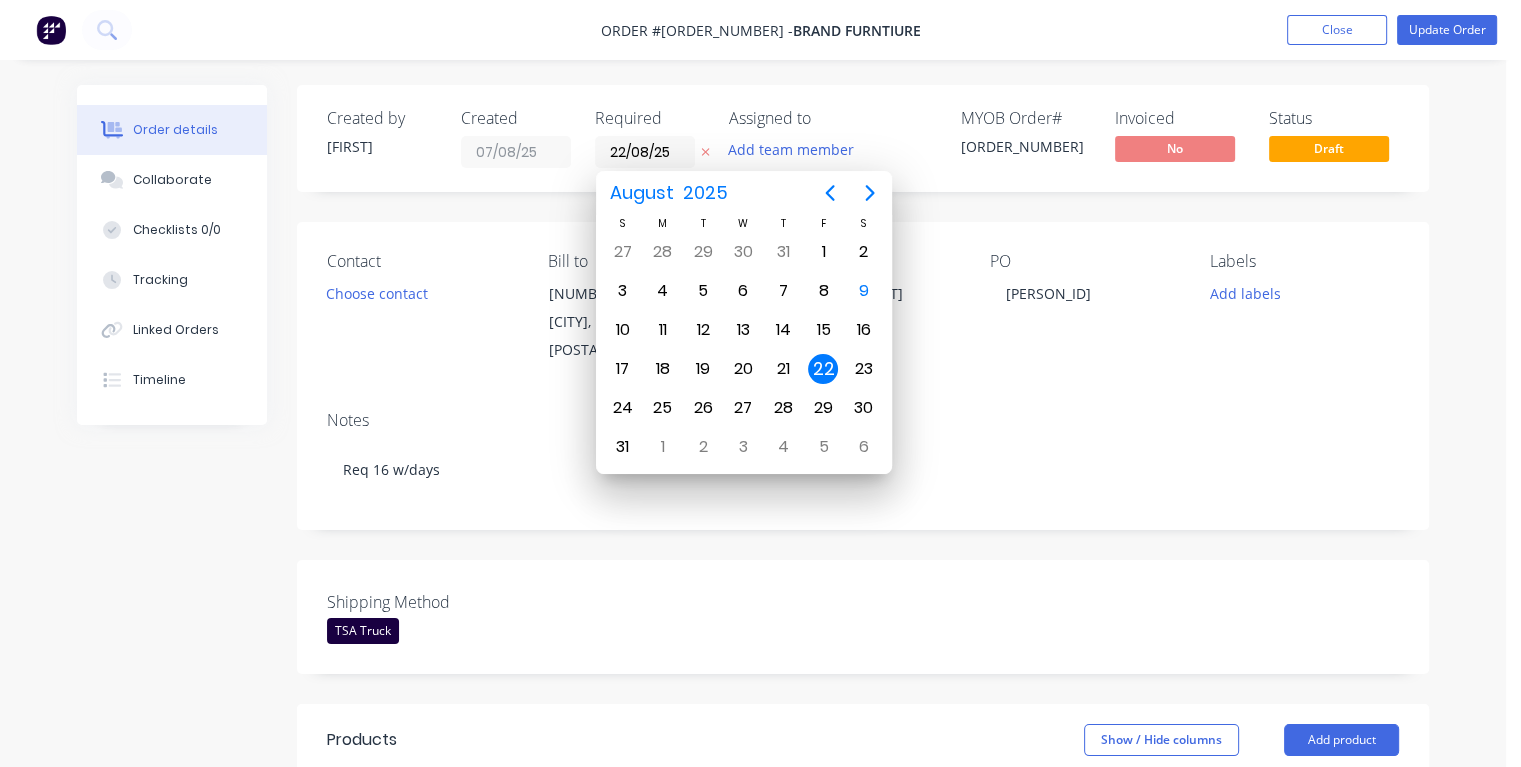 click on "22" at bounding box center (823, 369) 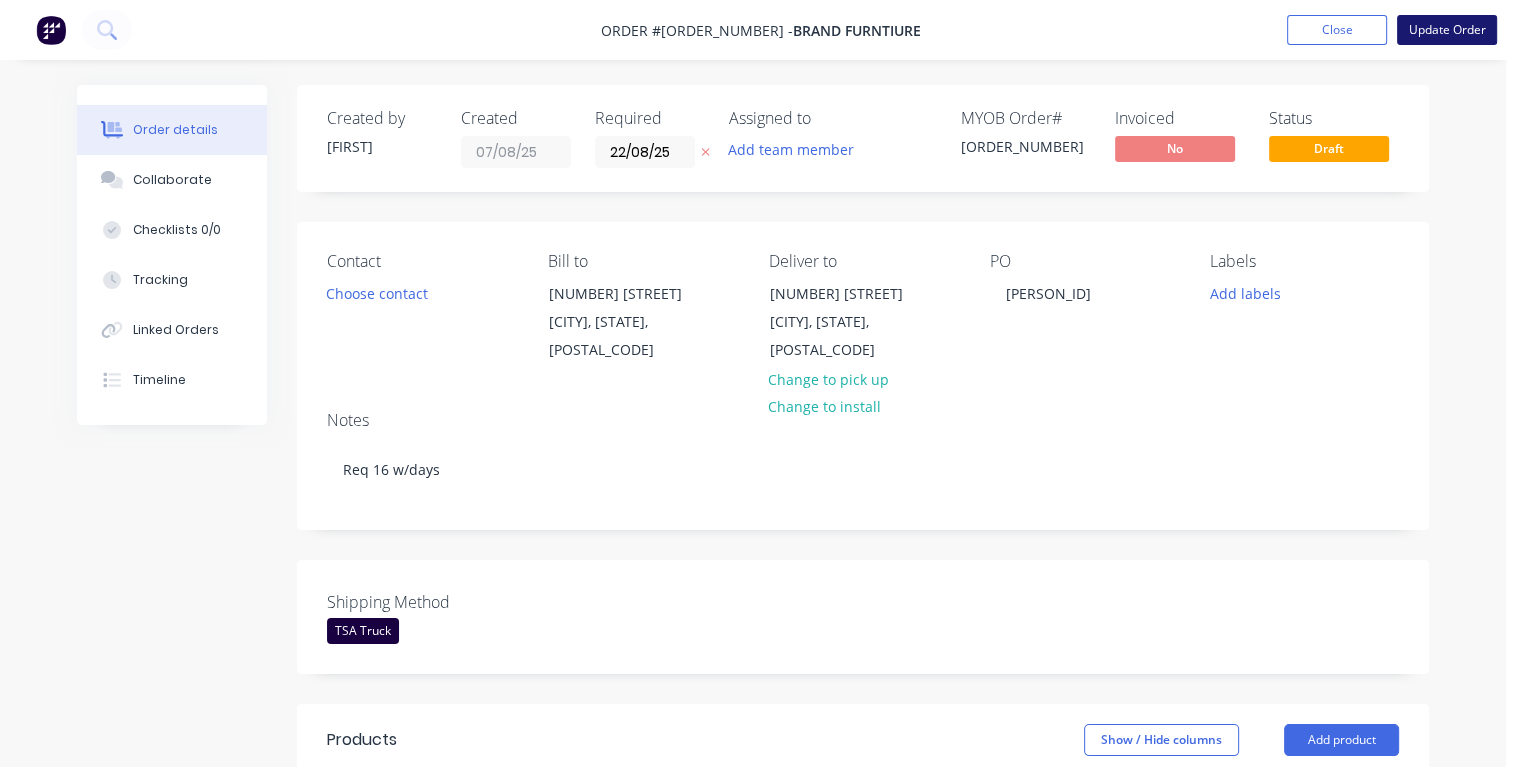 click on "Update Order" at bounding box center (1447, 30) 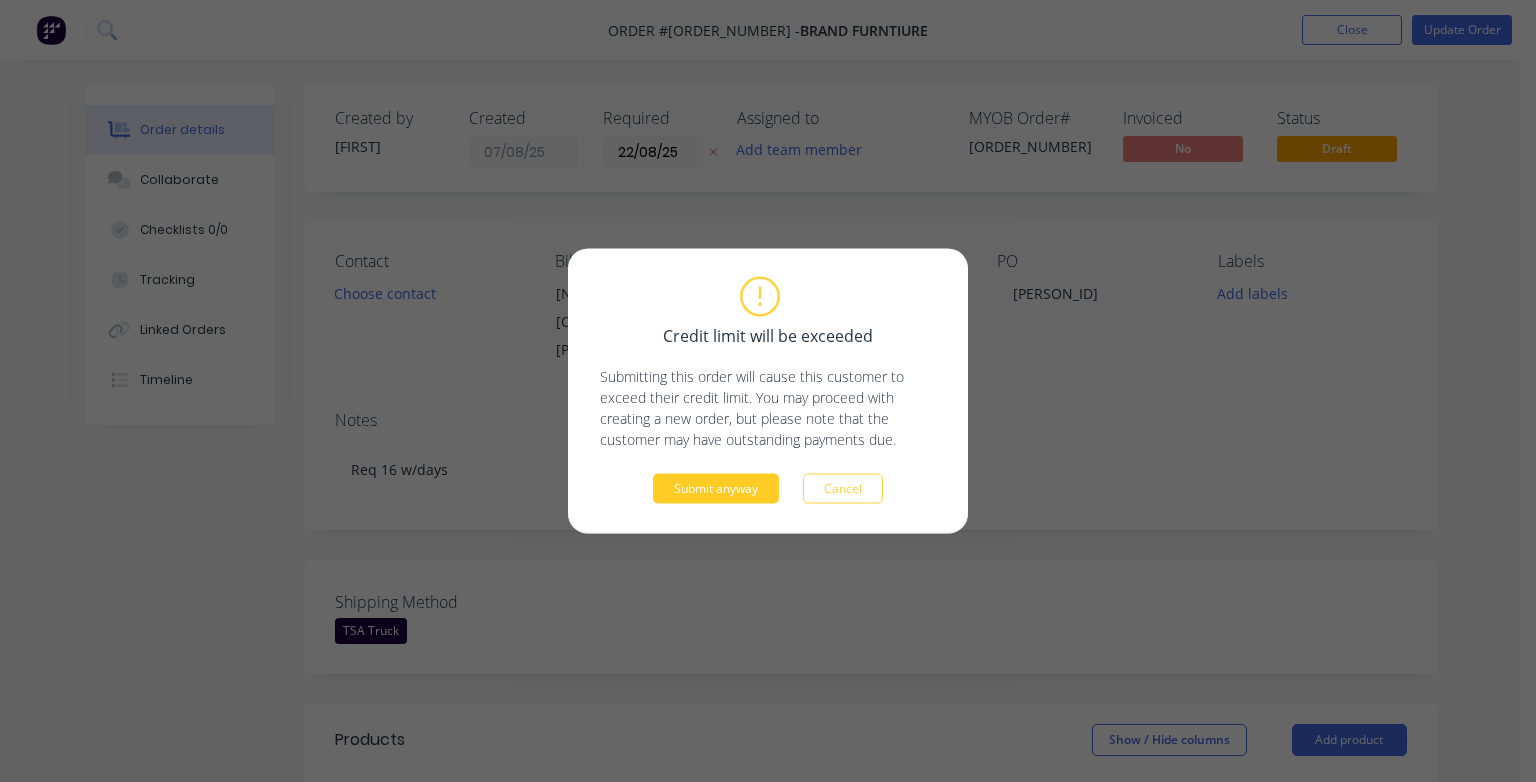 click on "Submit anyway" at bounding box center (716, 489) 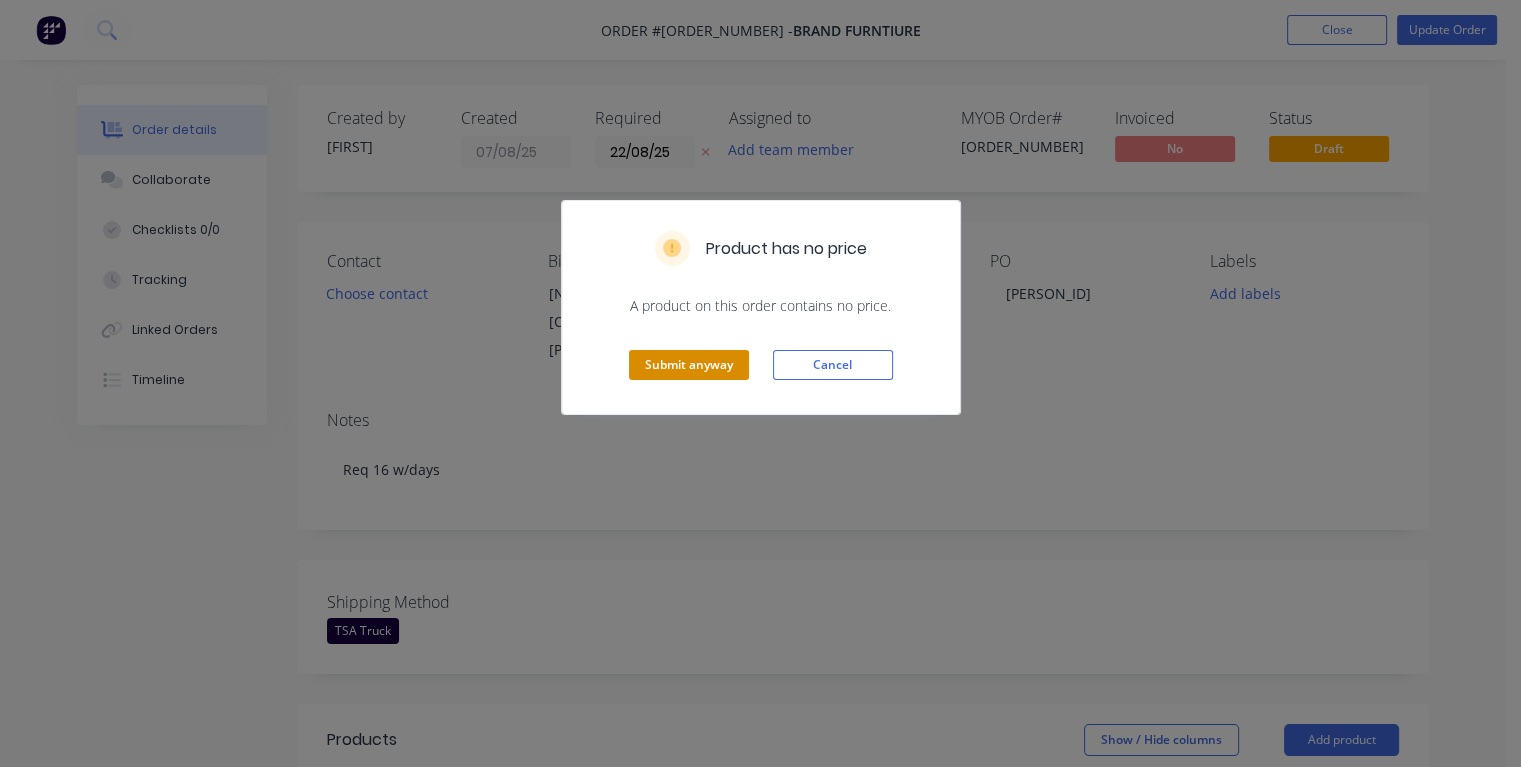 click on "Submit anyway" at bounding box center (689, 365) 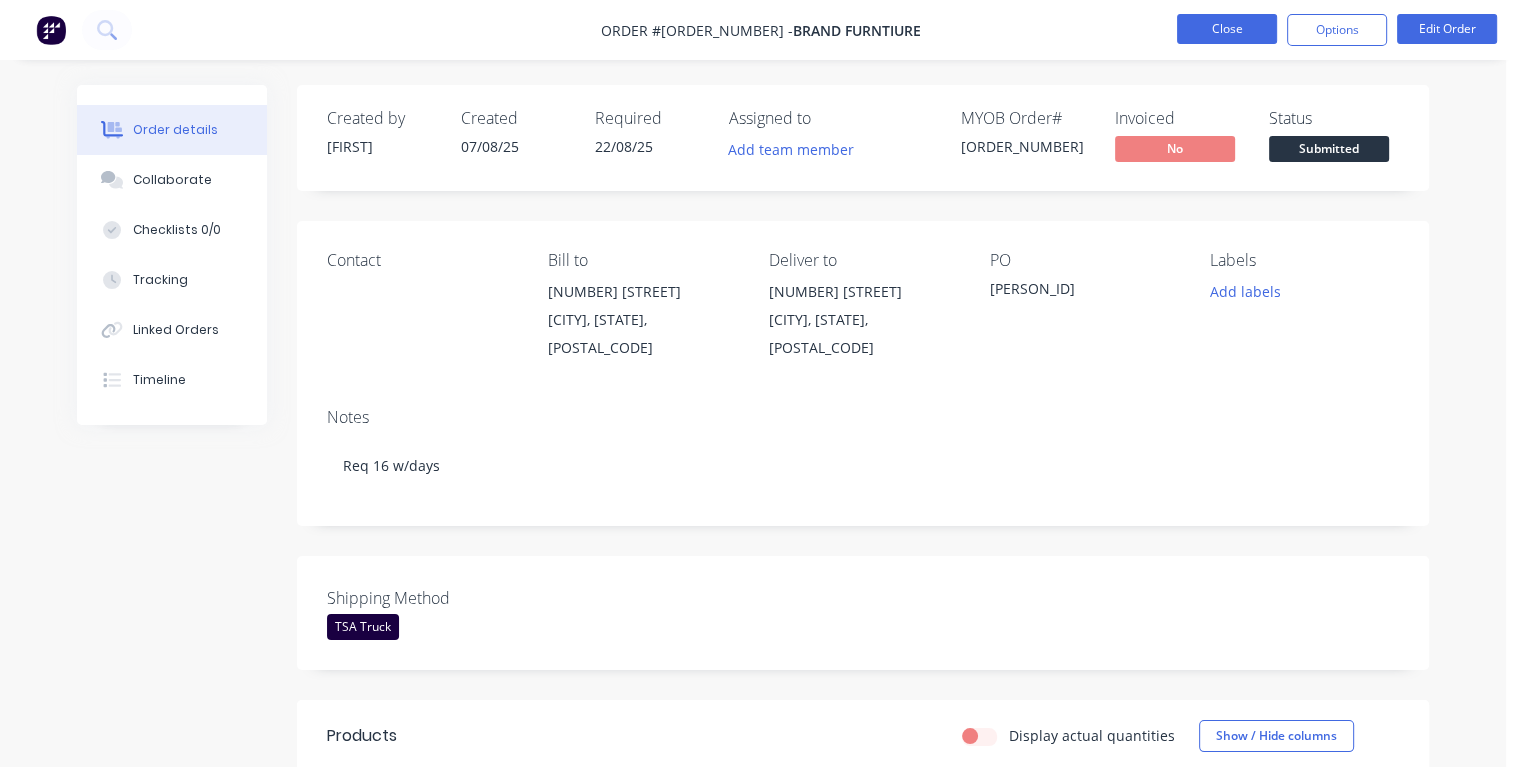 click on "Close" at bounding box center [1227, 29] 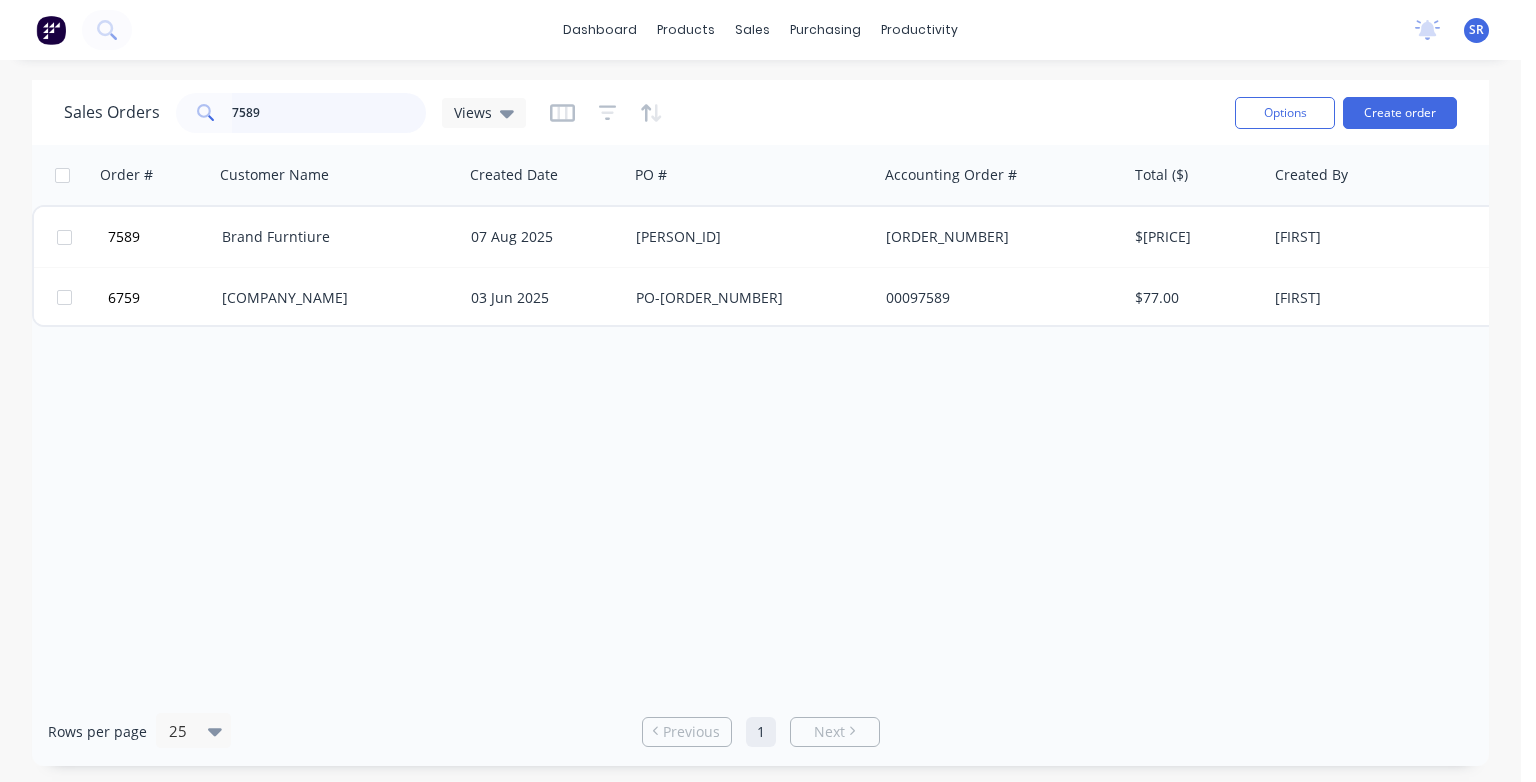 click on "7589" at bounding box center [329, 113] 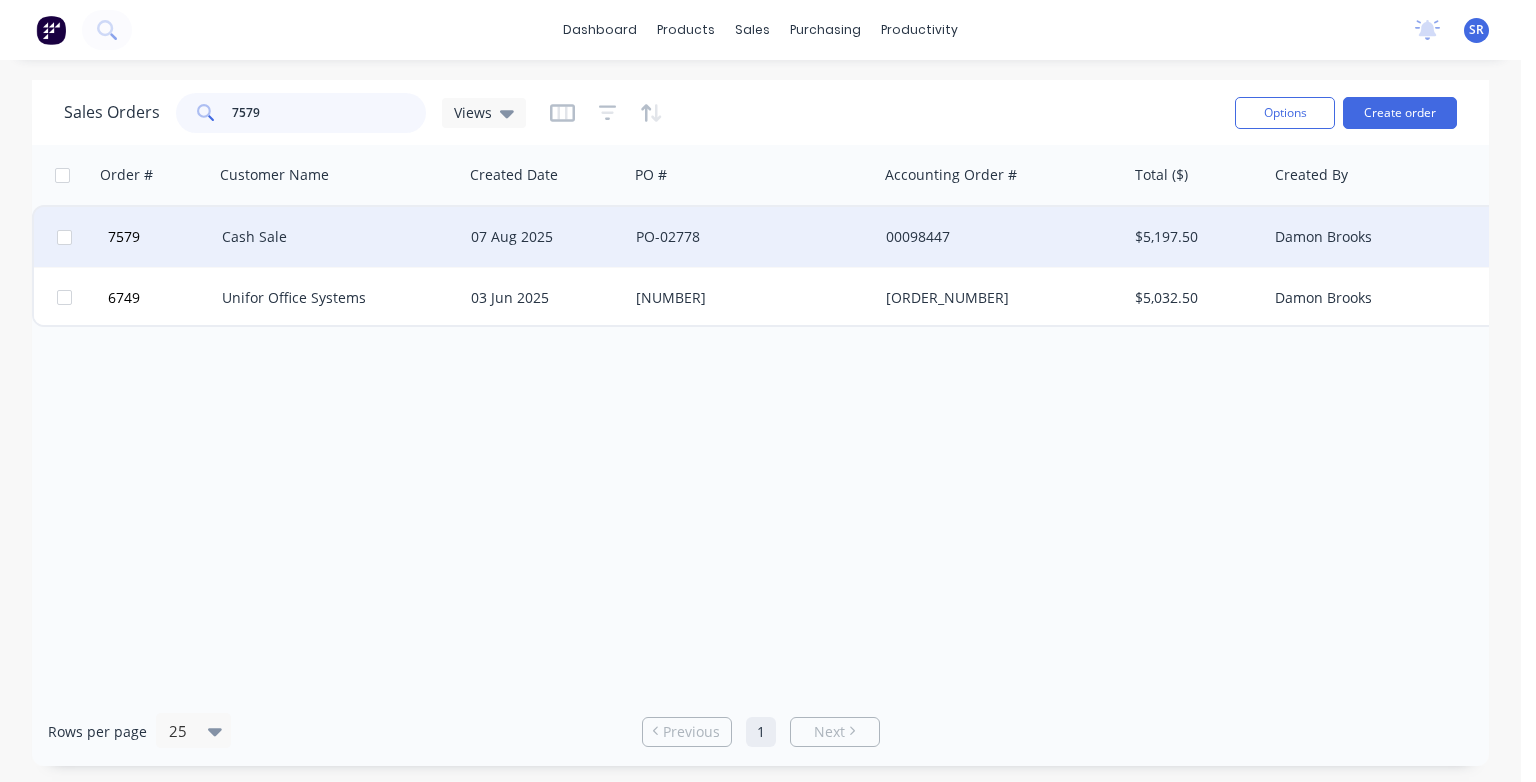 type on "7579" 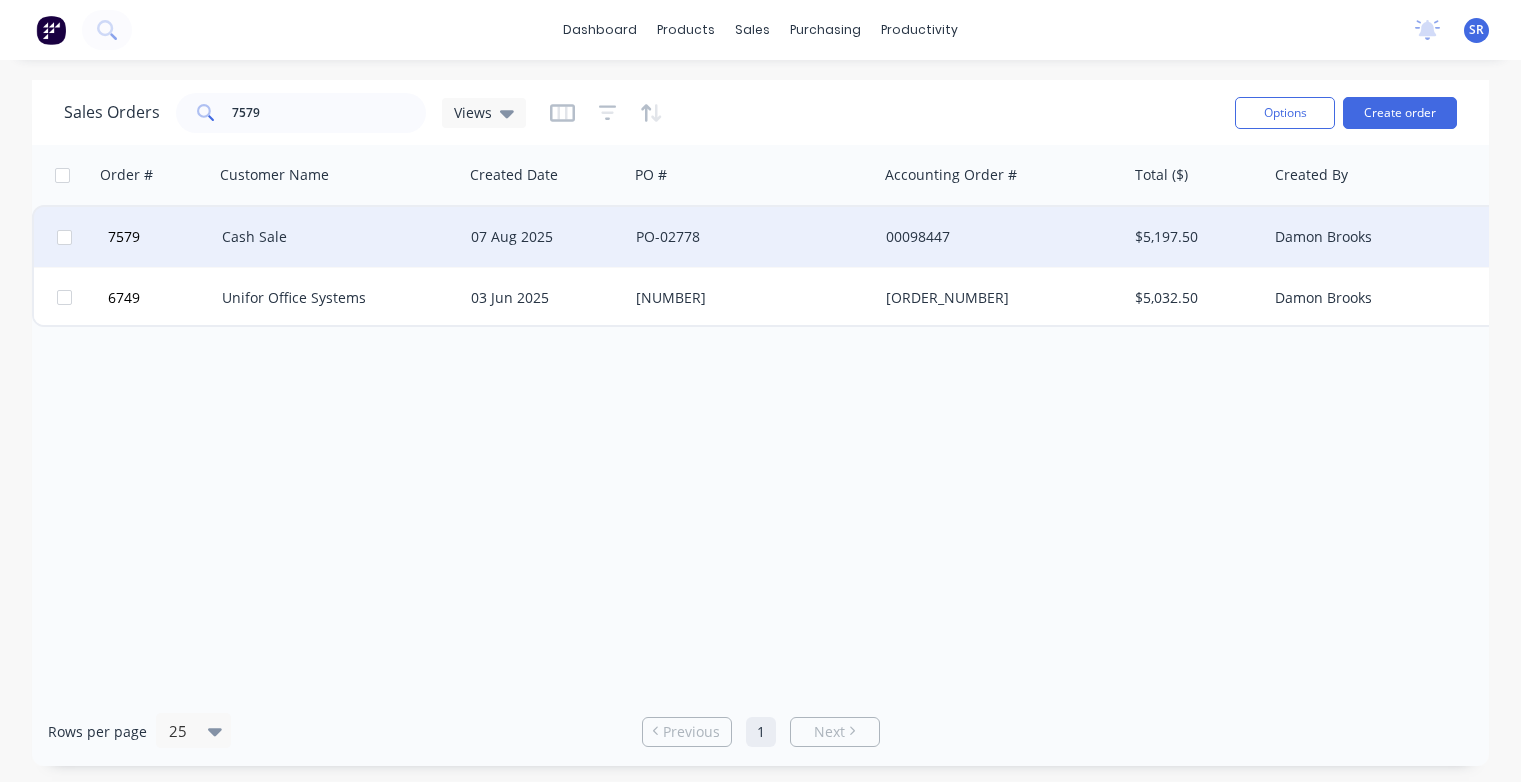 click on "Cash Sale" at bounding box center (333, 237) 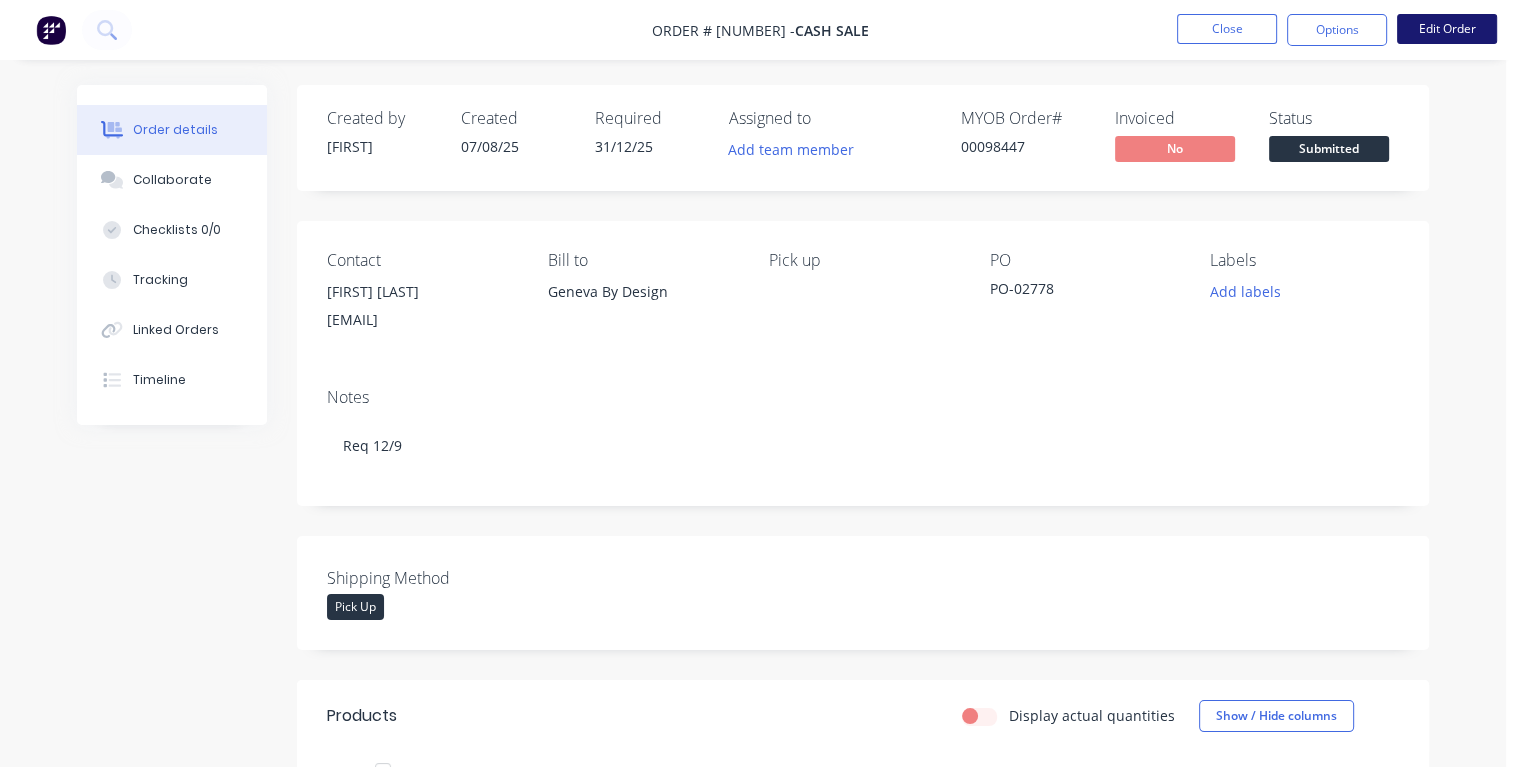 click on "Edit Order" at bounding box center [1447, 29] 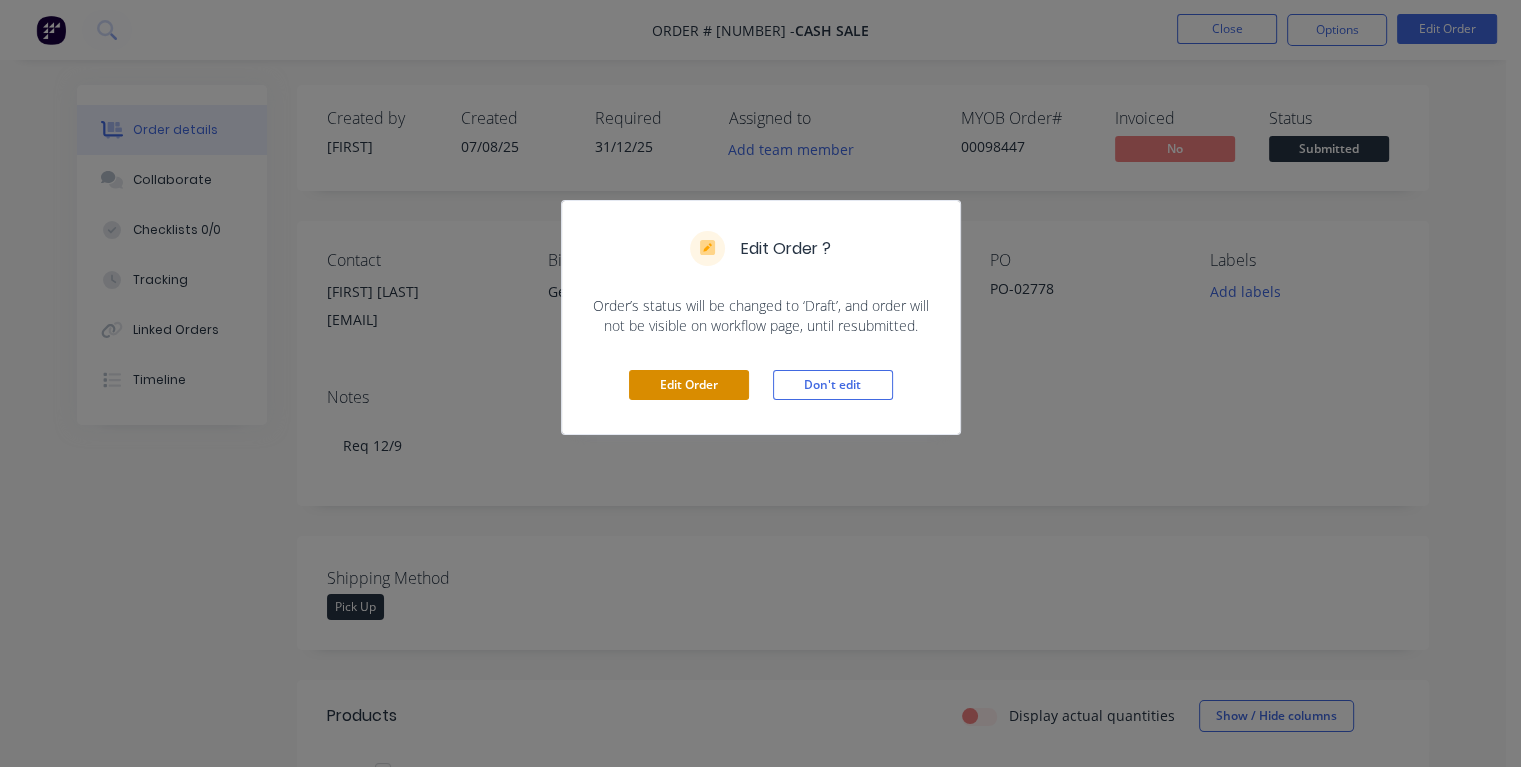 click on "Edit Order" at bounding box center [689, 385] 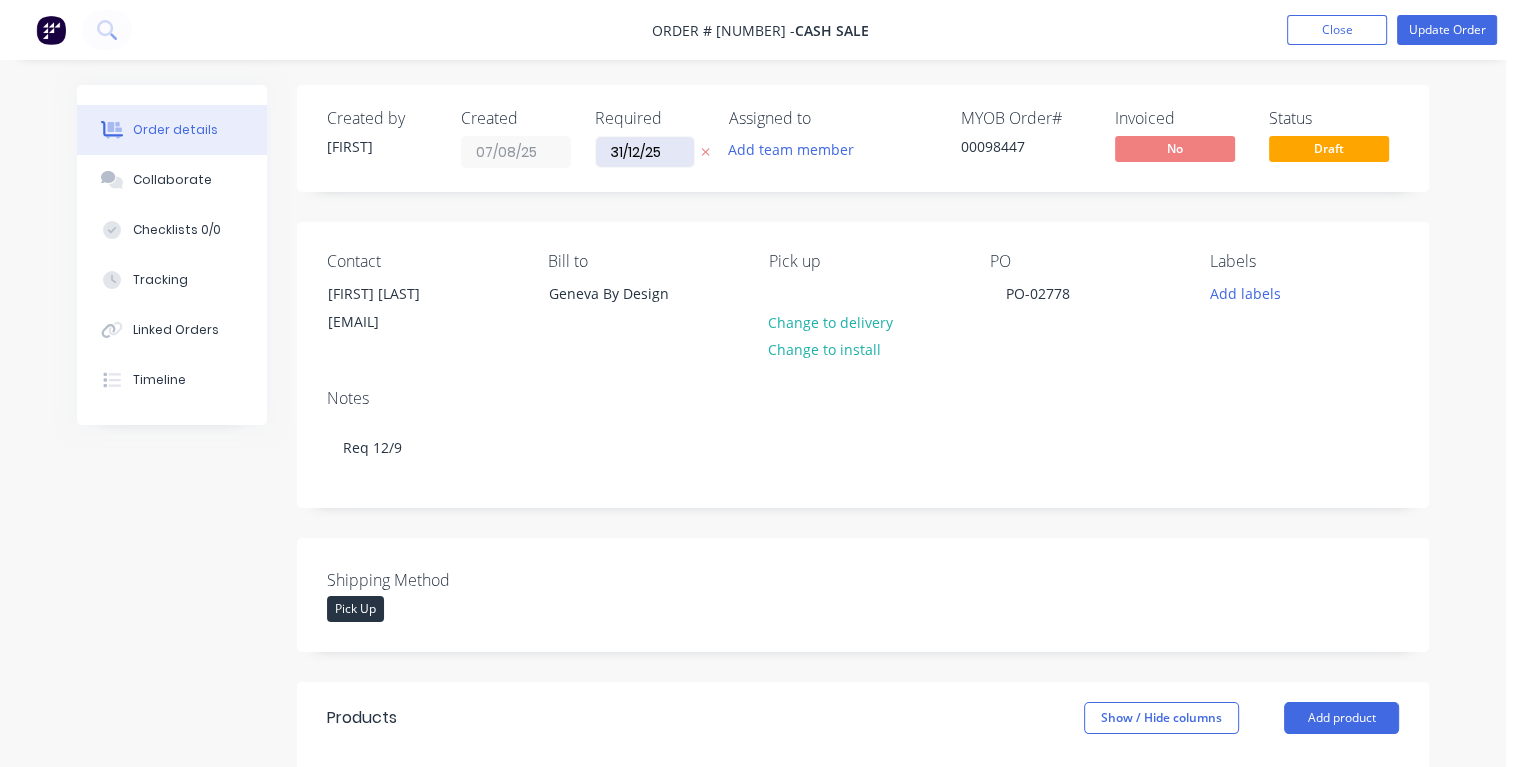 drag, startPoint x: 674, startPoint y: 146, endPoint x: 596, endPoint y: 154, distance: 78.40918 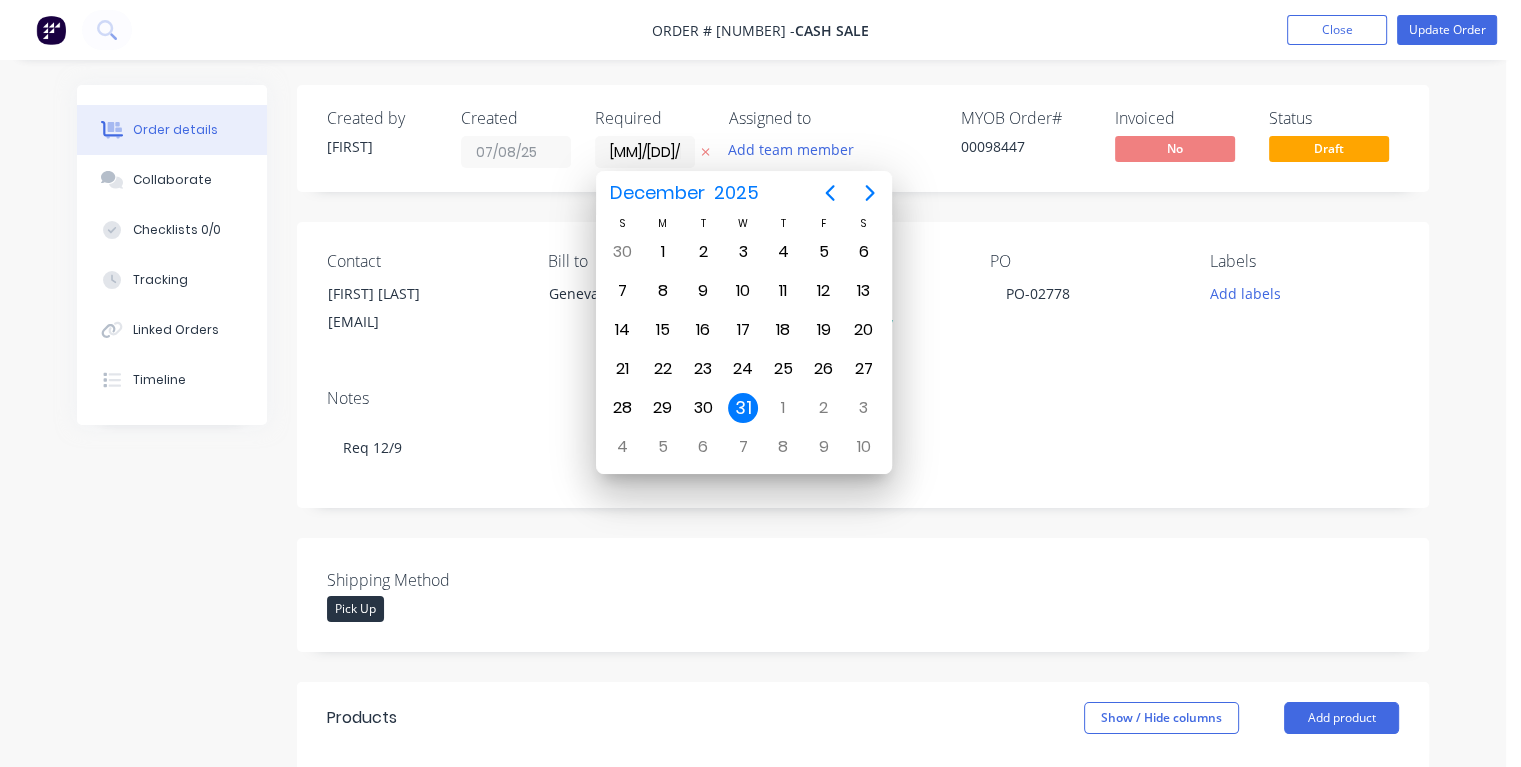 type on "08/09/25" 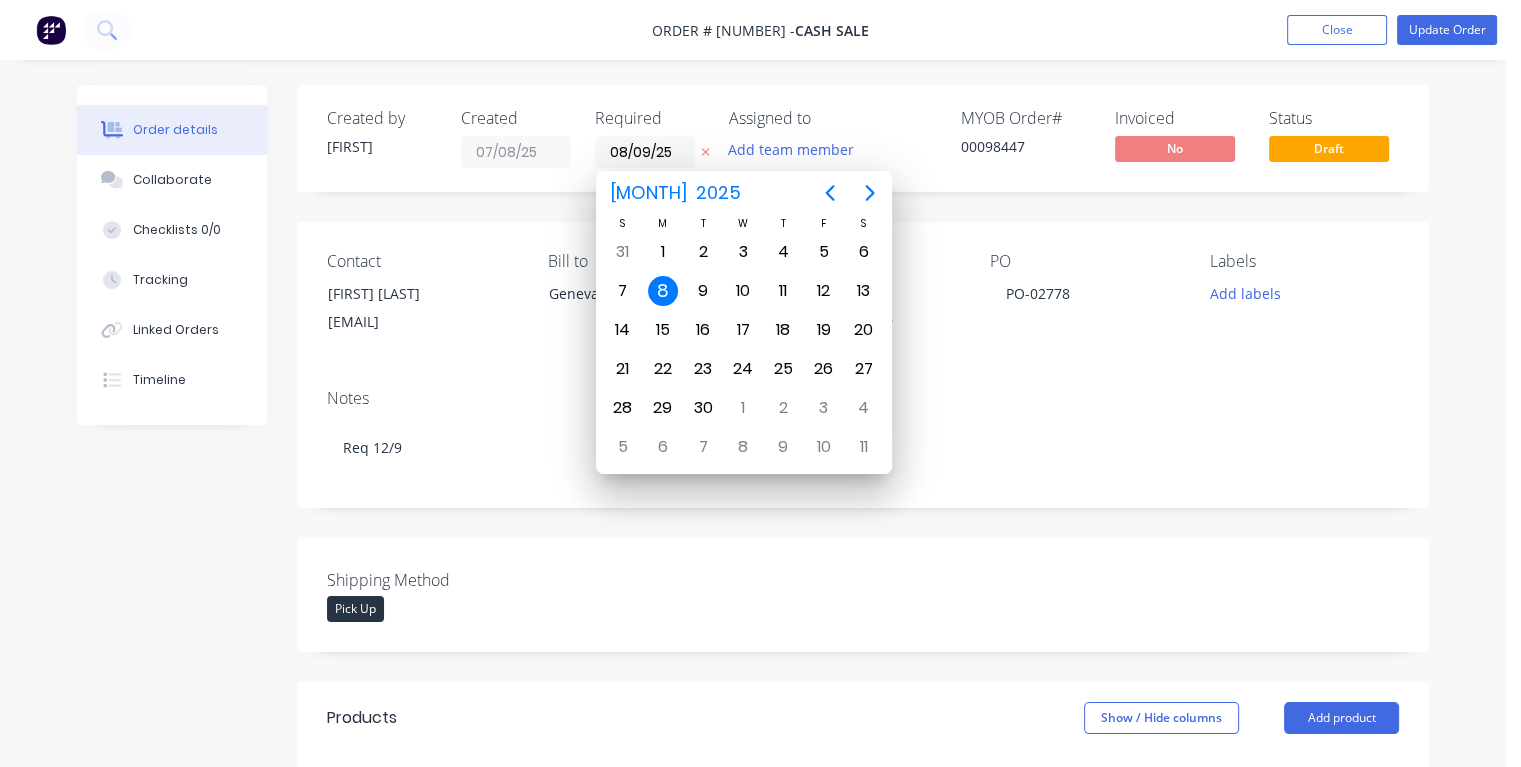 click on "8" at bounding box center [663, 291] 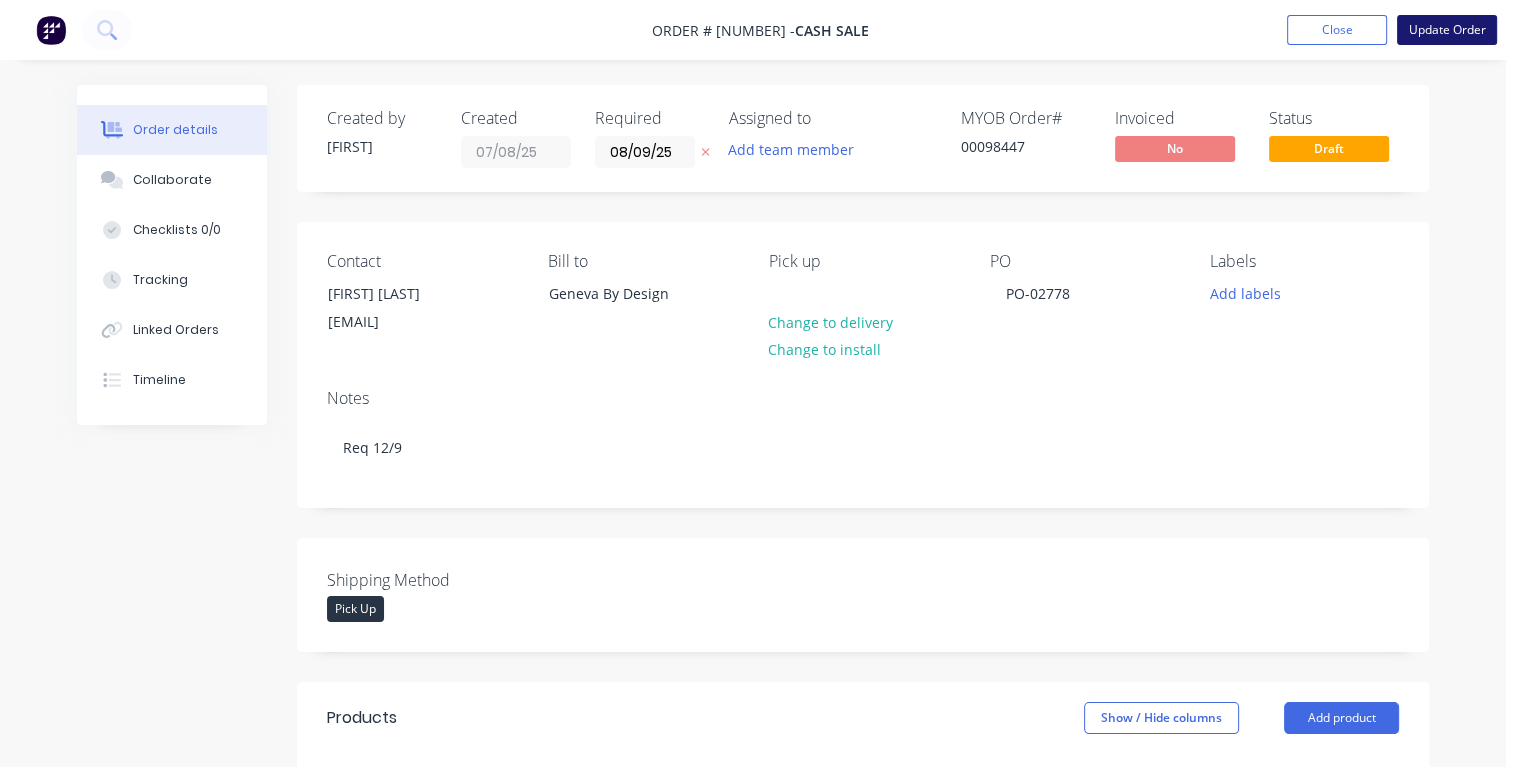 click on "Update Order" at bounding box center [1447, 30] 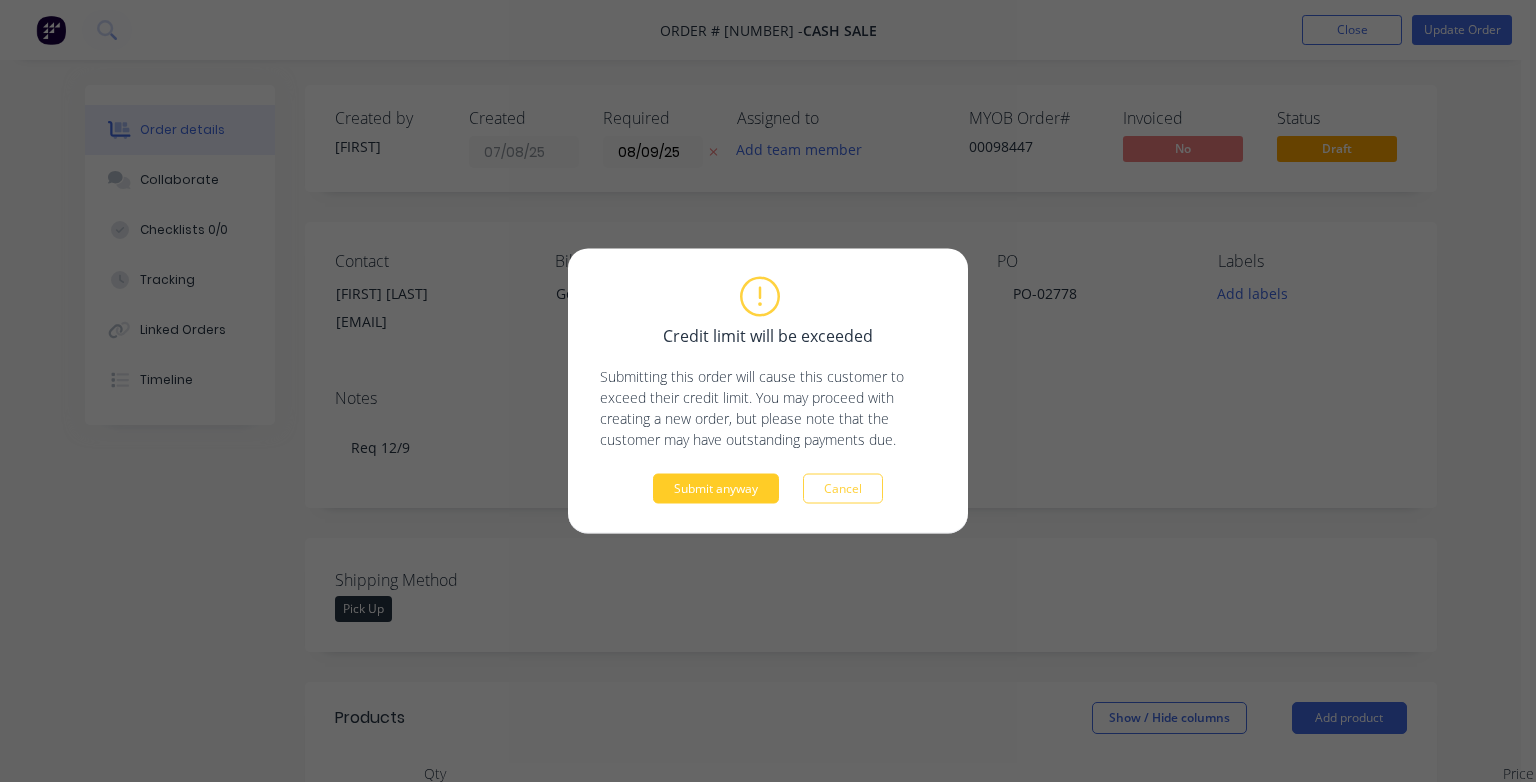 click on "Submit anyway" at bounding box center [716, 489] 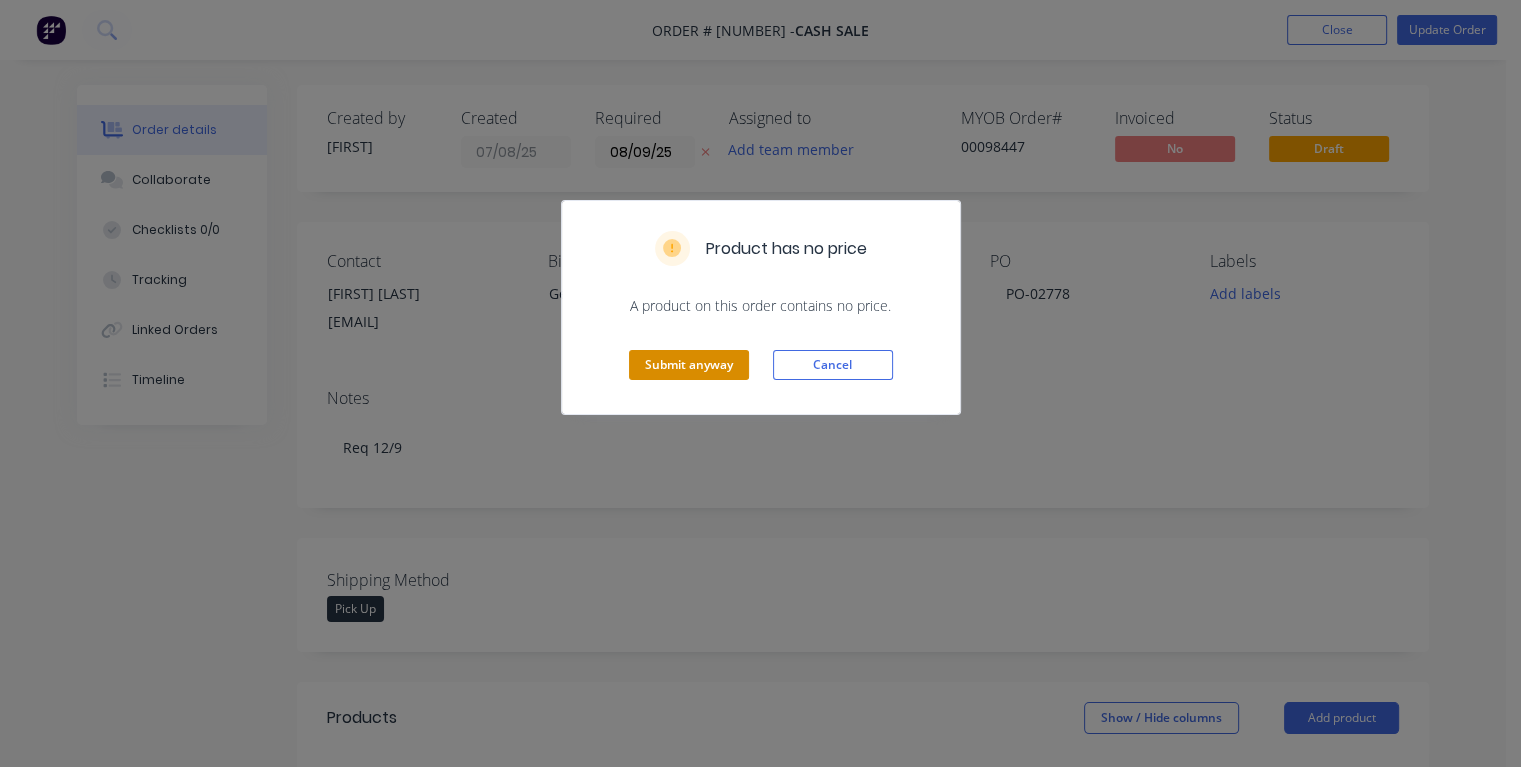 click on "Submit anyway" at bounding box center (689, 365) 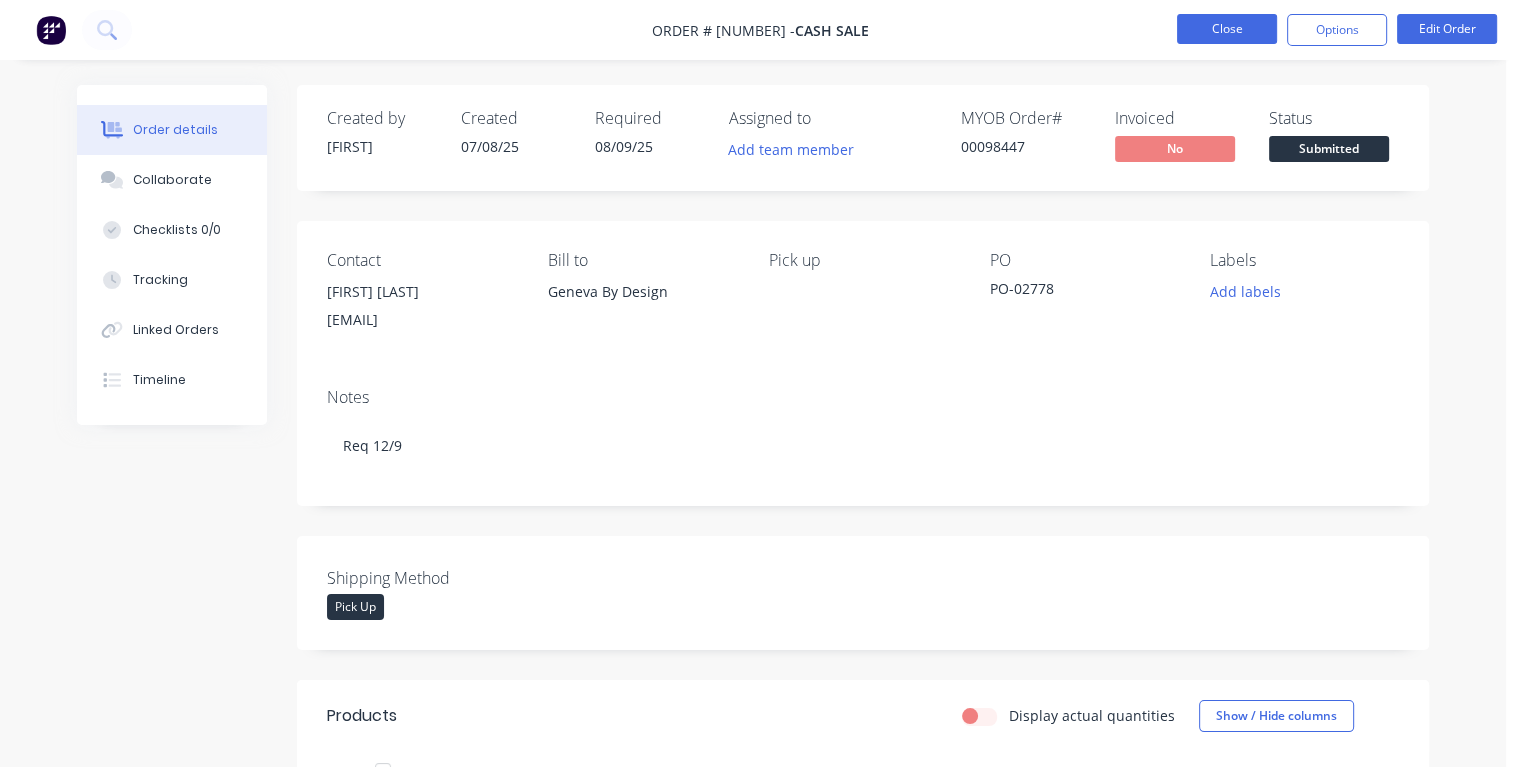 click on "Close" at bounding box center [1227, 29] 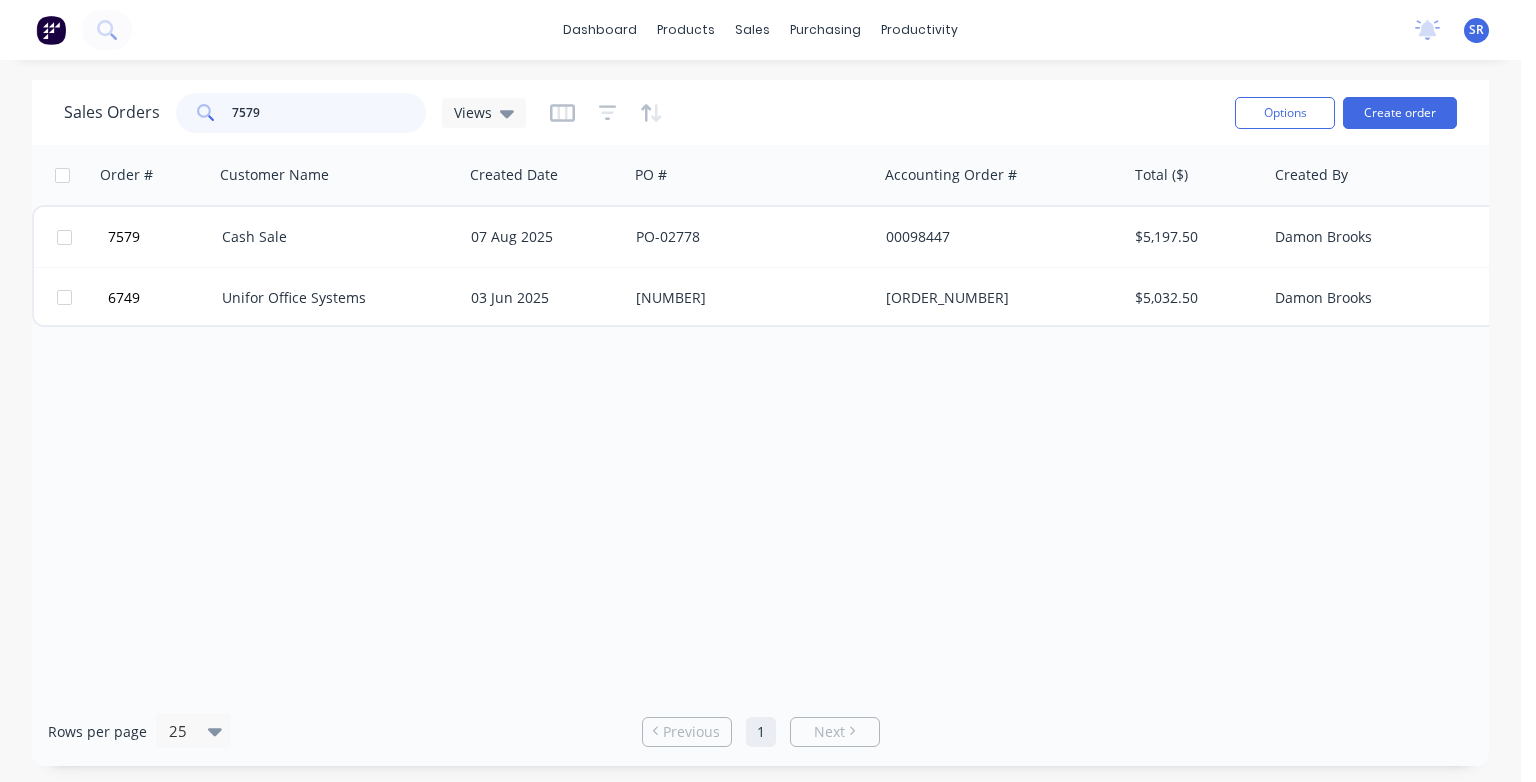 drag, startPoint x: 268, startPoint y: 104, endPoint x: 201, endPoint y: 110, distance: 67.26812 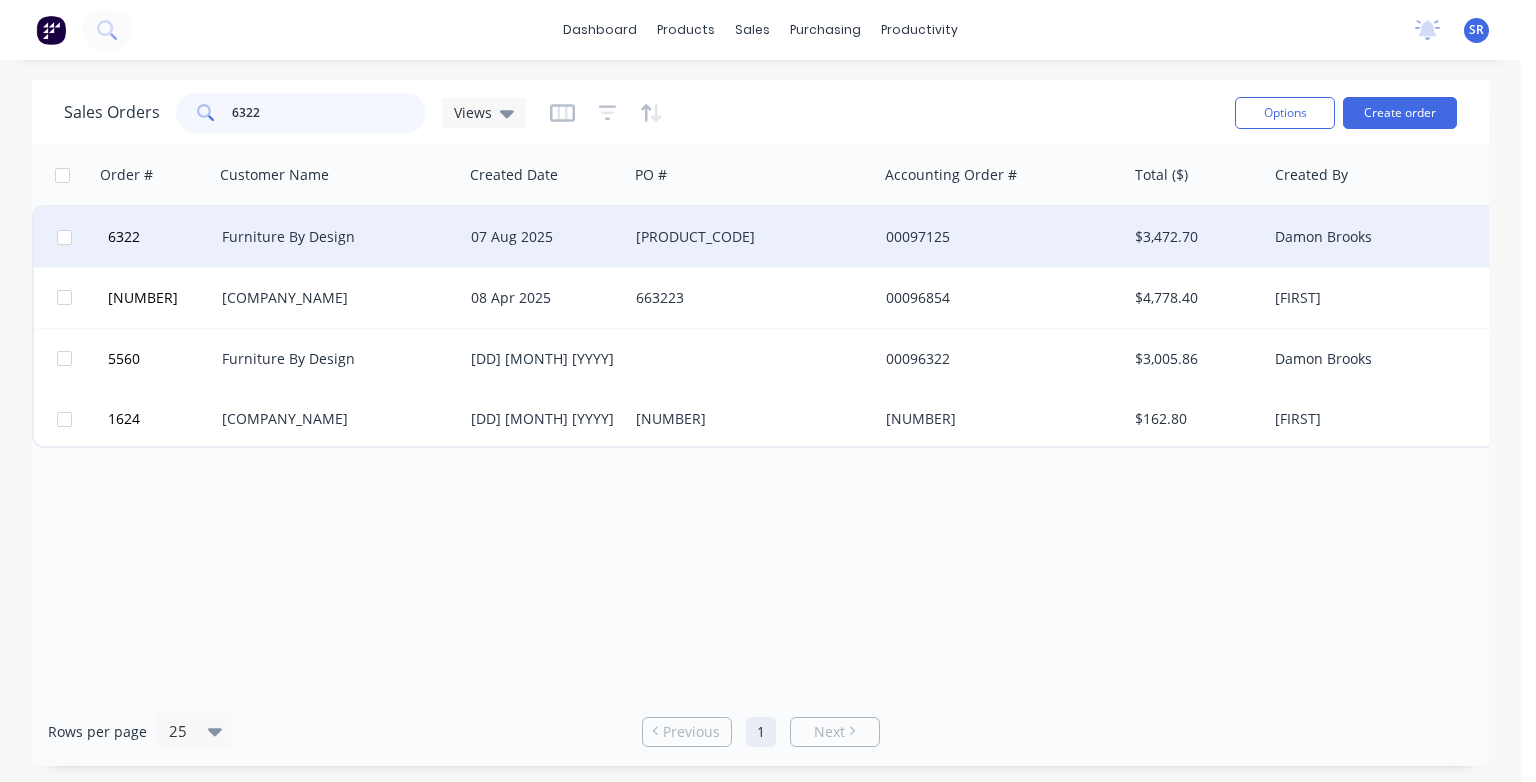 type on "6322" 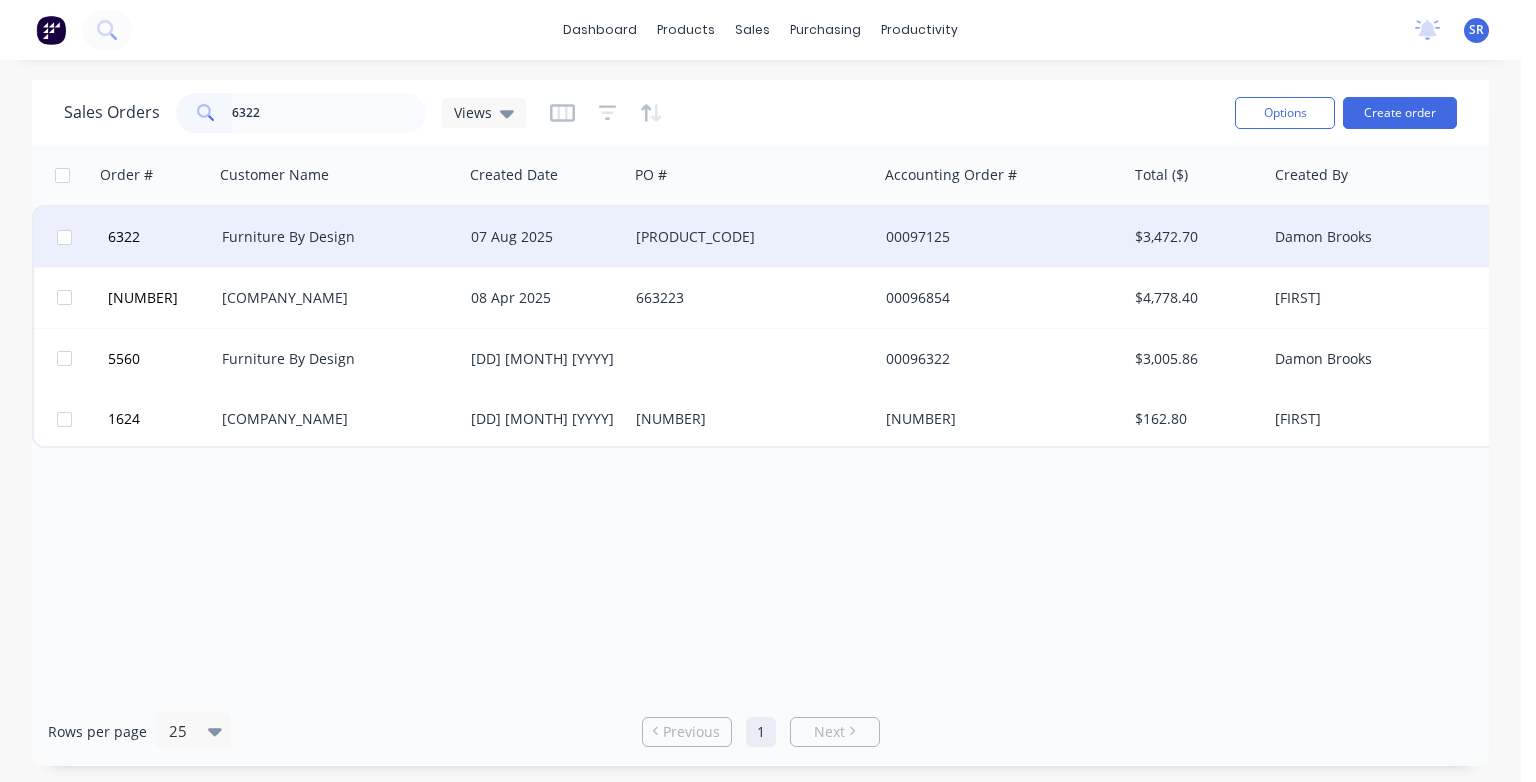 click on "Furniture By Design" at bounding box center [333, 237] 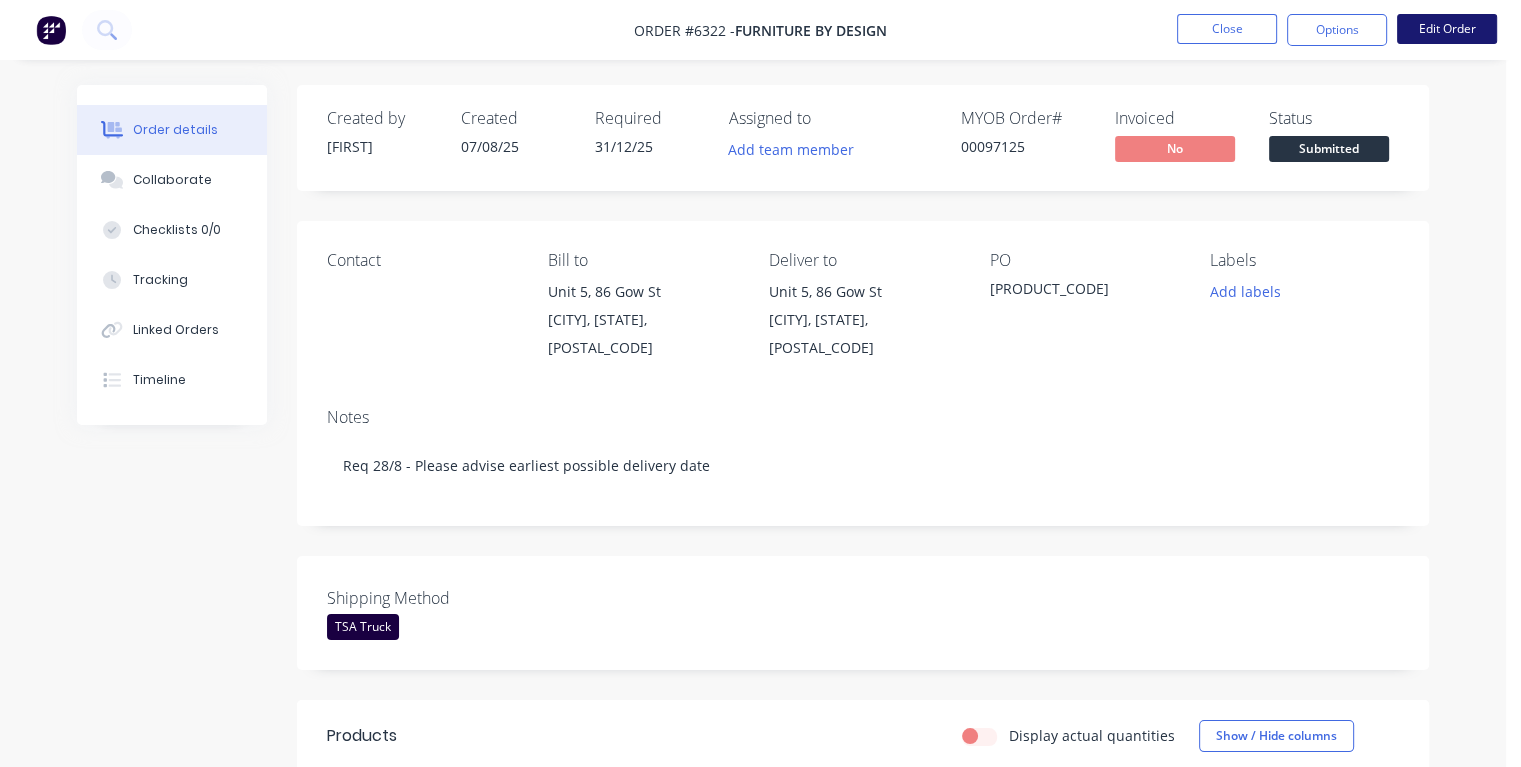 click on "Edit Order" at bounding box center (1447, 29) 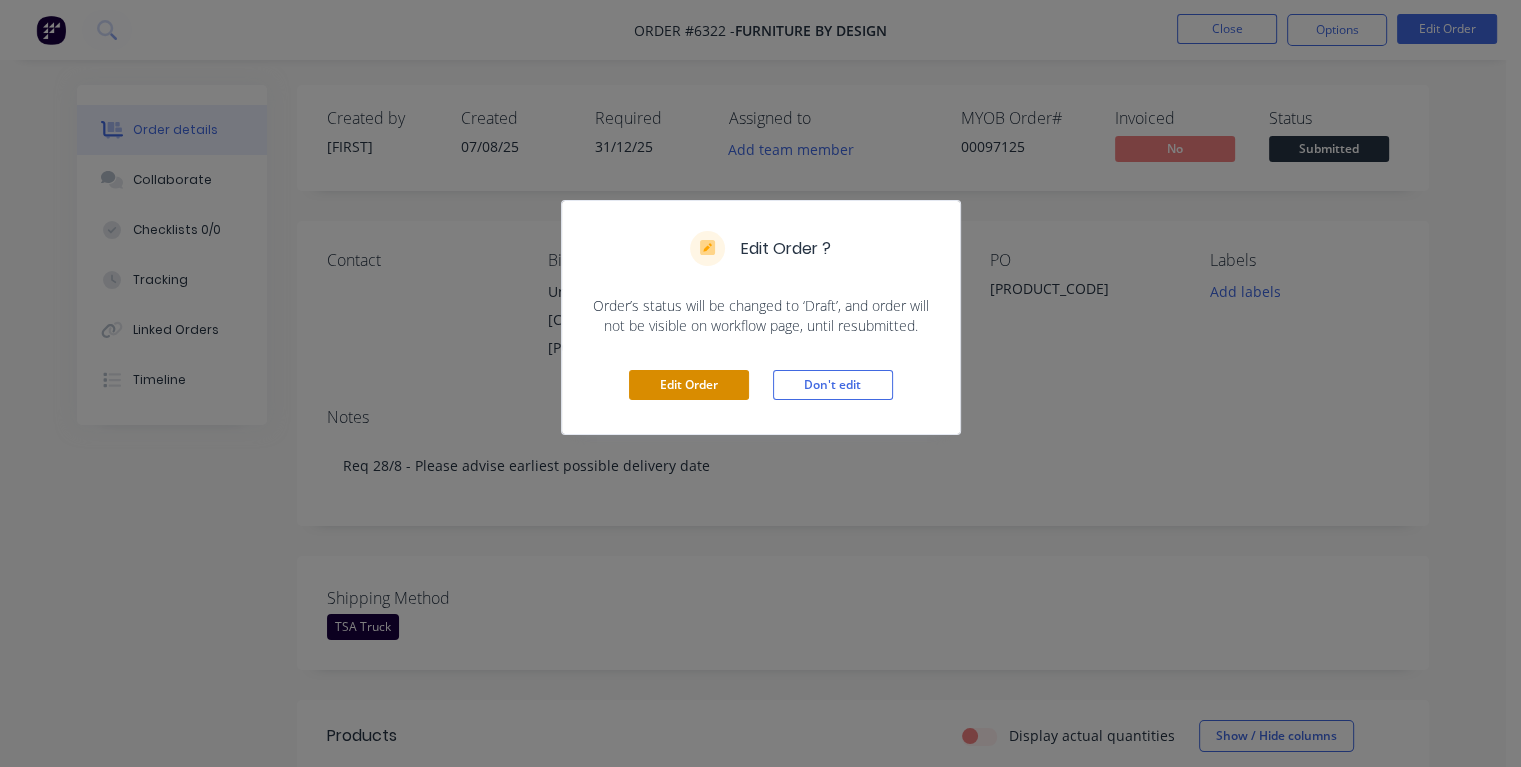 click on "Edit Order" at bounding box center (689, 385) 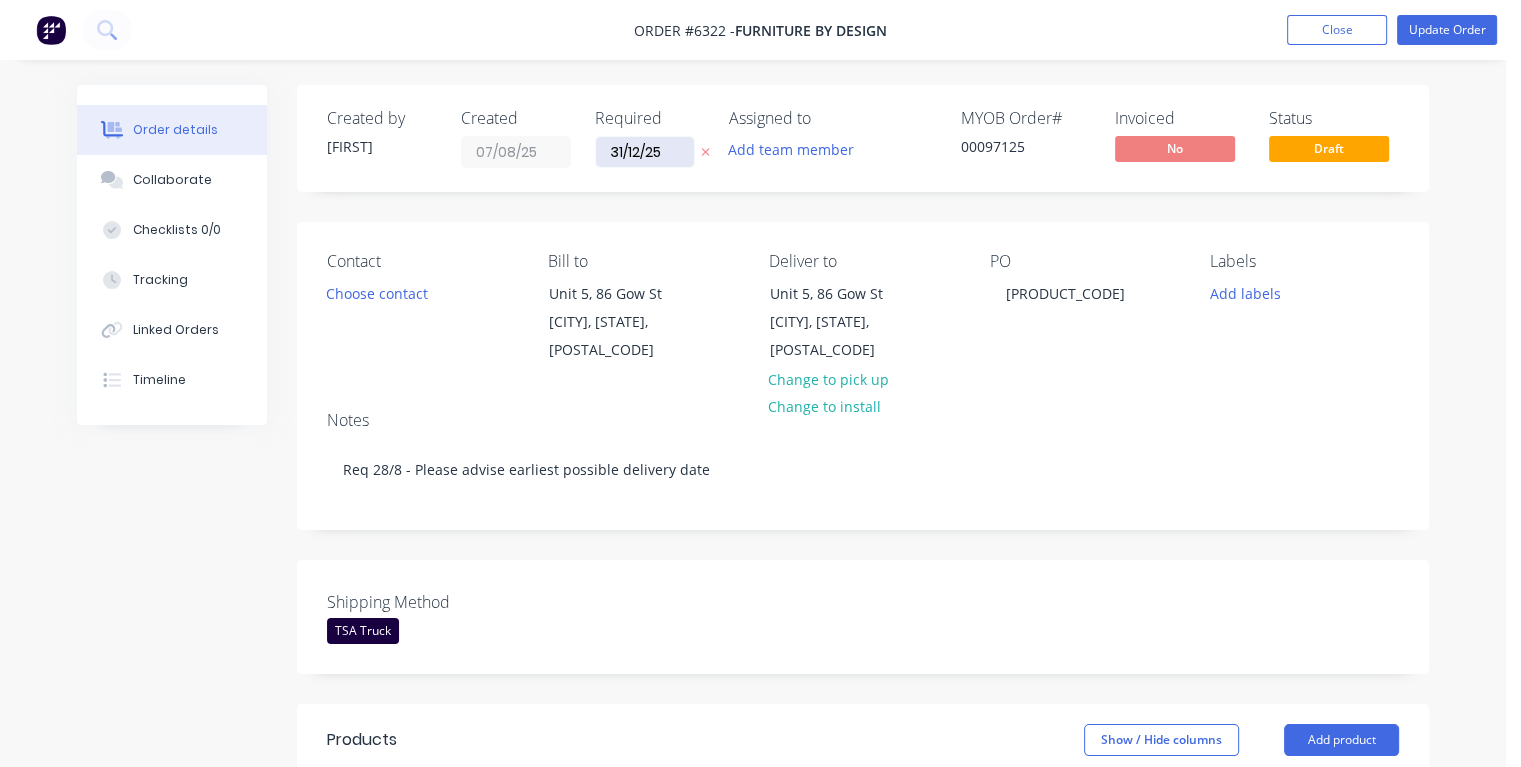 drag, startPoint x: 669, startPoint y: 152, endPoint x: 608, endPoint y: 156, distance: 61.13101 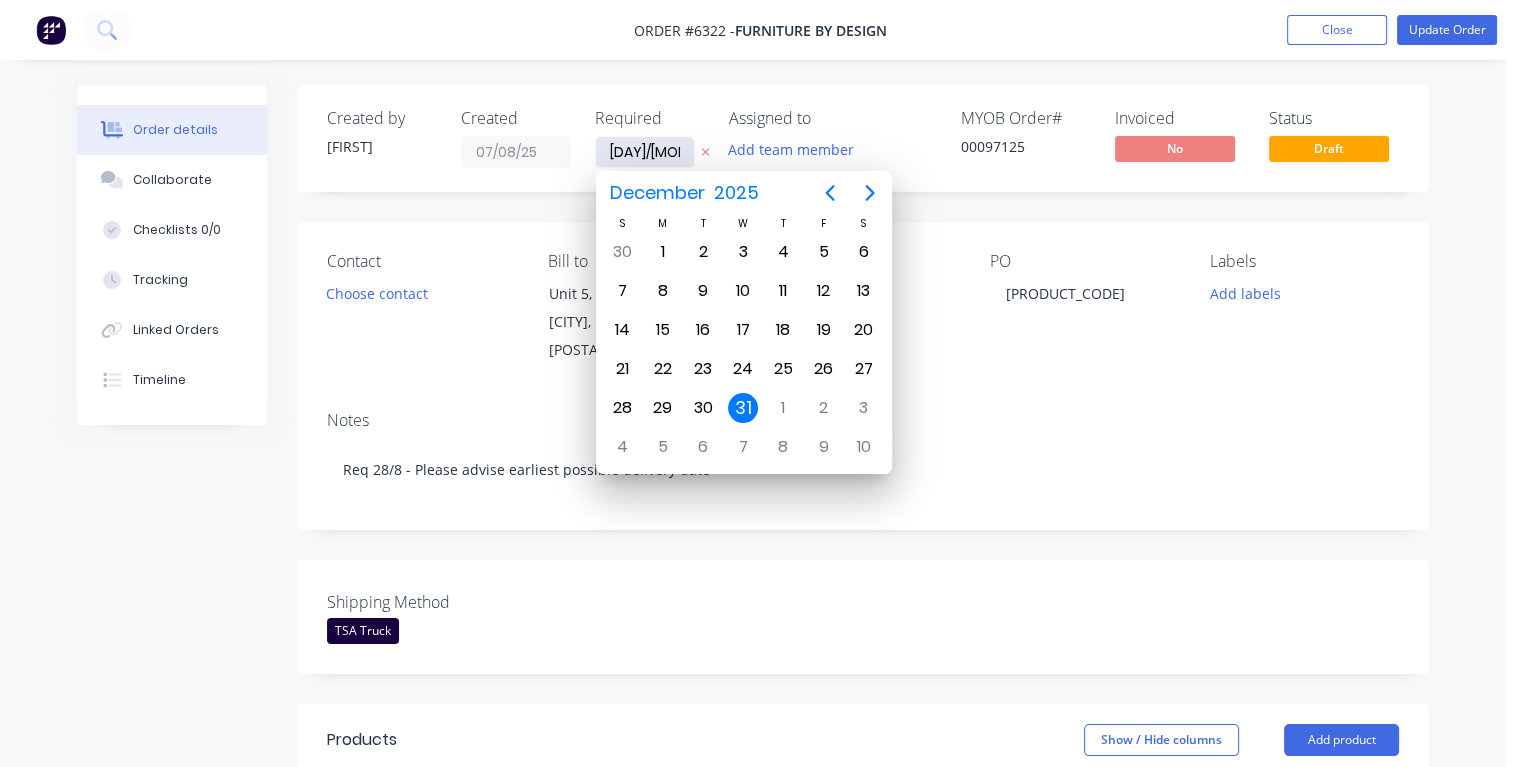 type on "21/08/25" 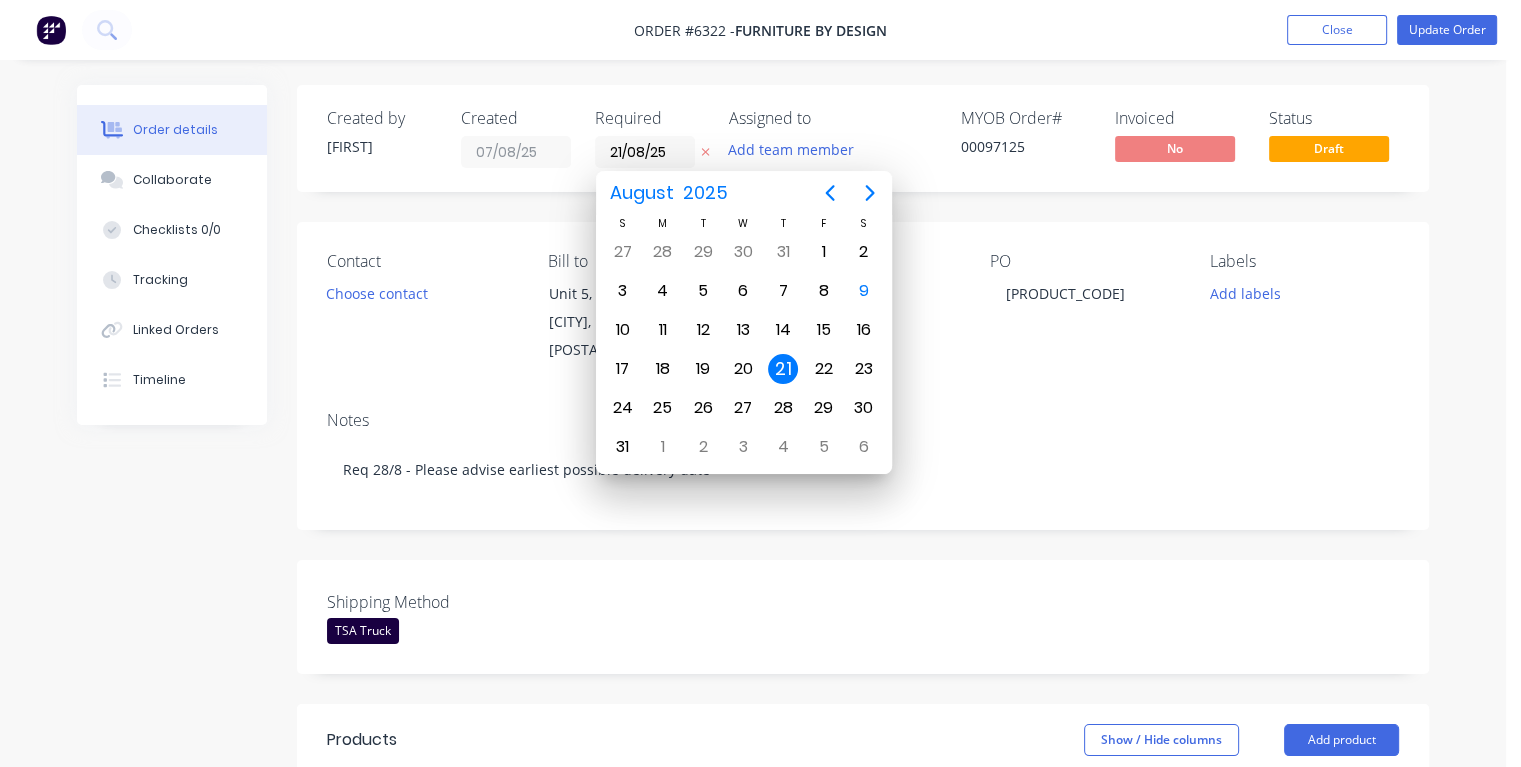 click on "21" at bounding box center [783, 369] 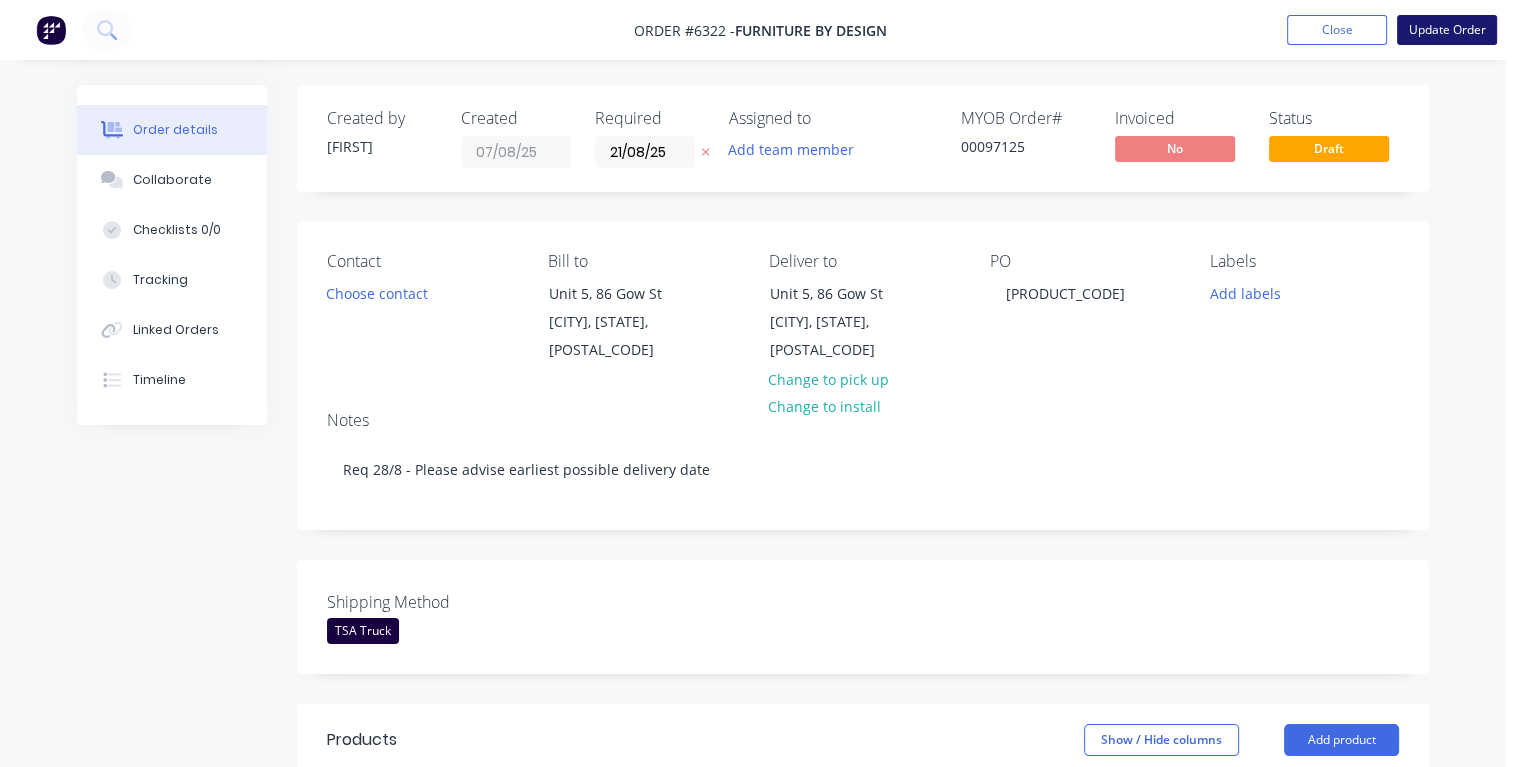click on "Update Order" at bounding box center [1447, 30] 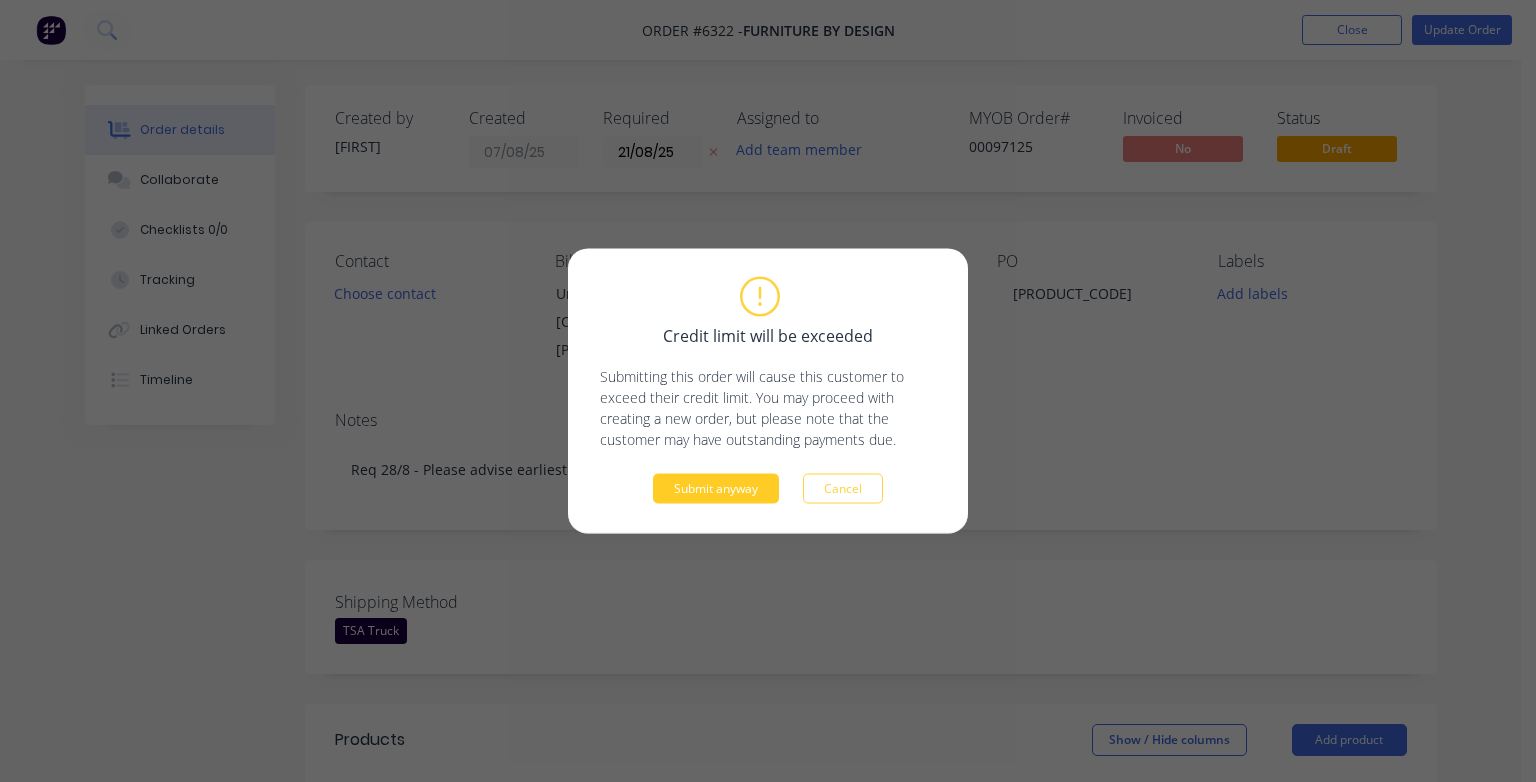 click on "Submit anyway" at bounding box center [716, 489] 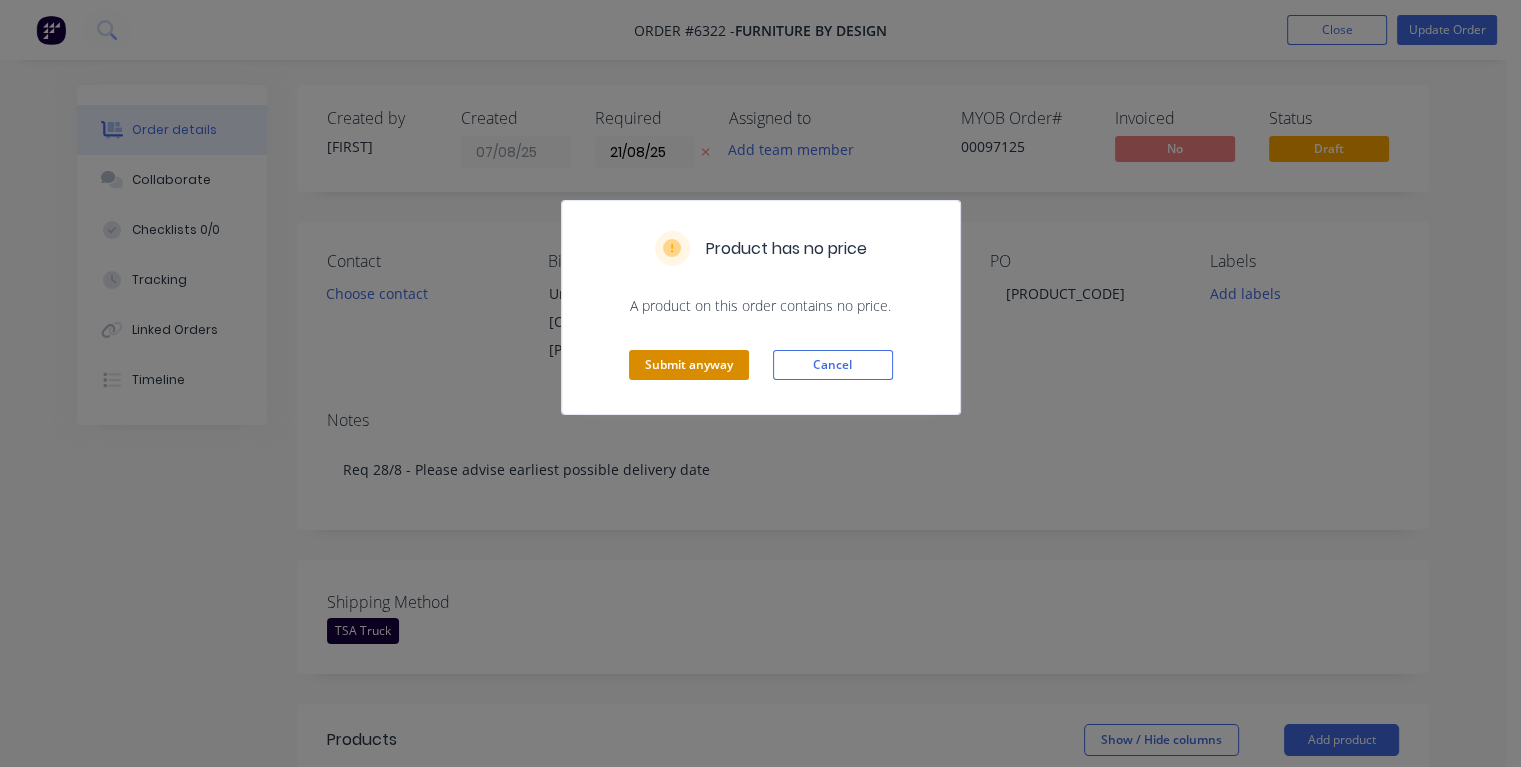 click on "Submit anyway" at bounding box center (689, 365) 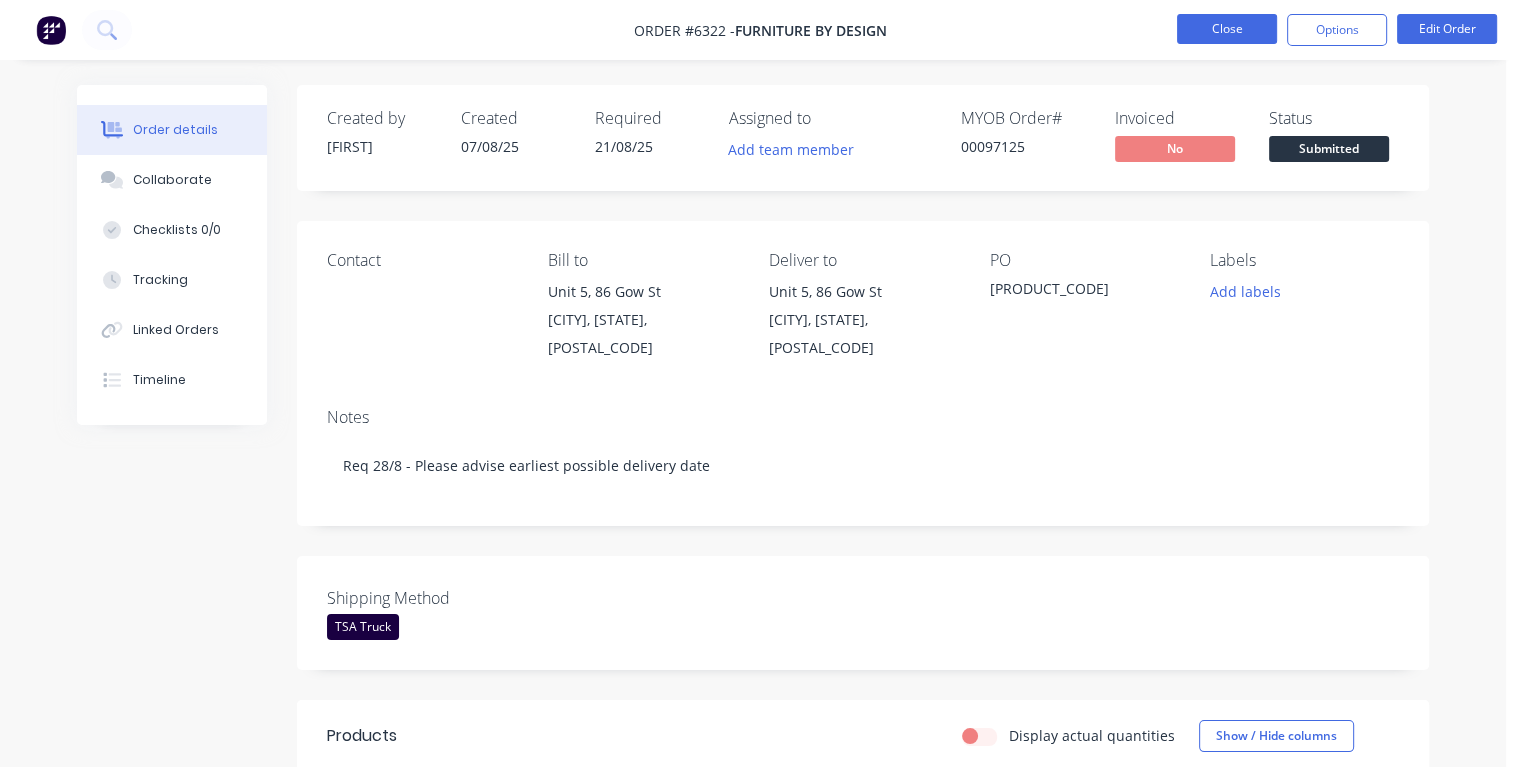 click on "Close" at bounding box center [1227, 29] 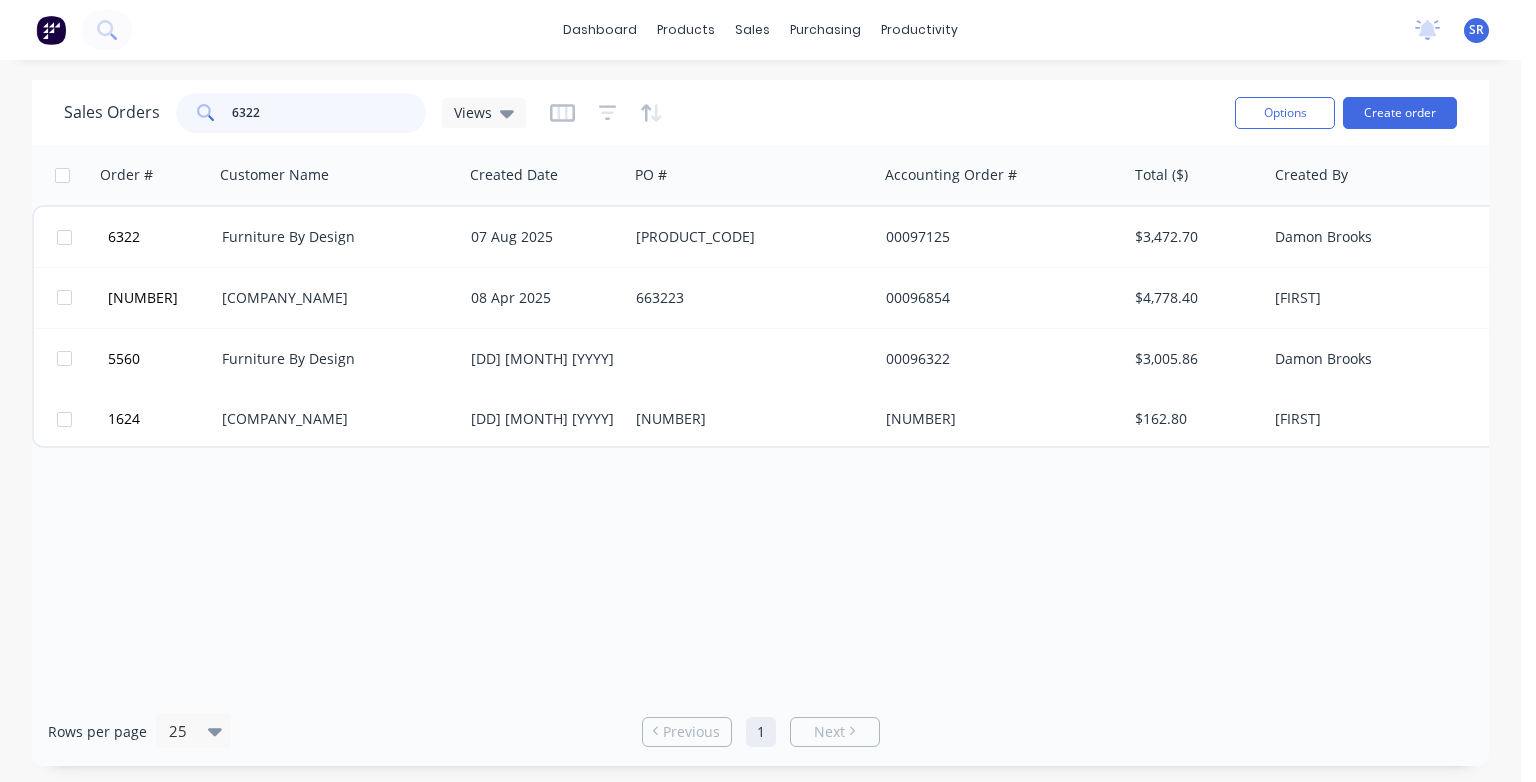 drag, startPoint x: 286, startPoint y: 112, endPoint x: 213, endPoint y: 118, distance: 73.24616 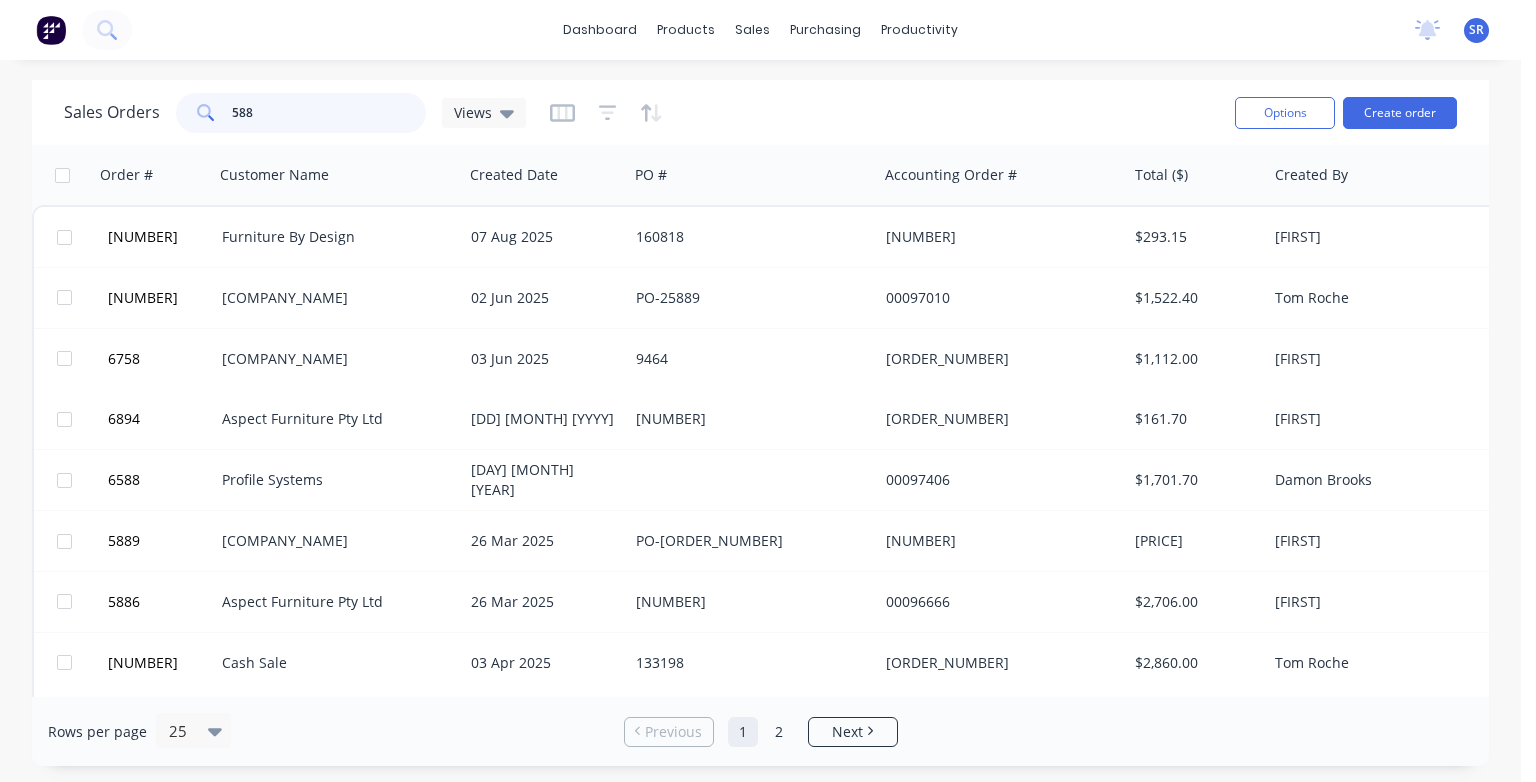 click on "588" at bounding box center (329, 113) 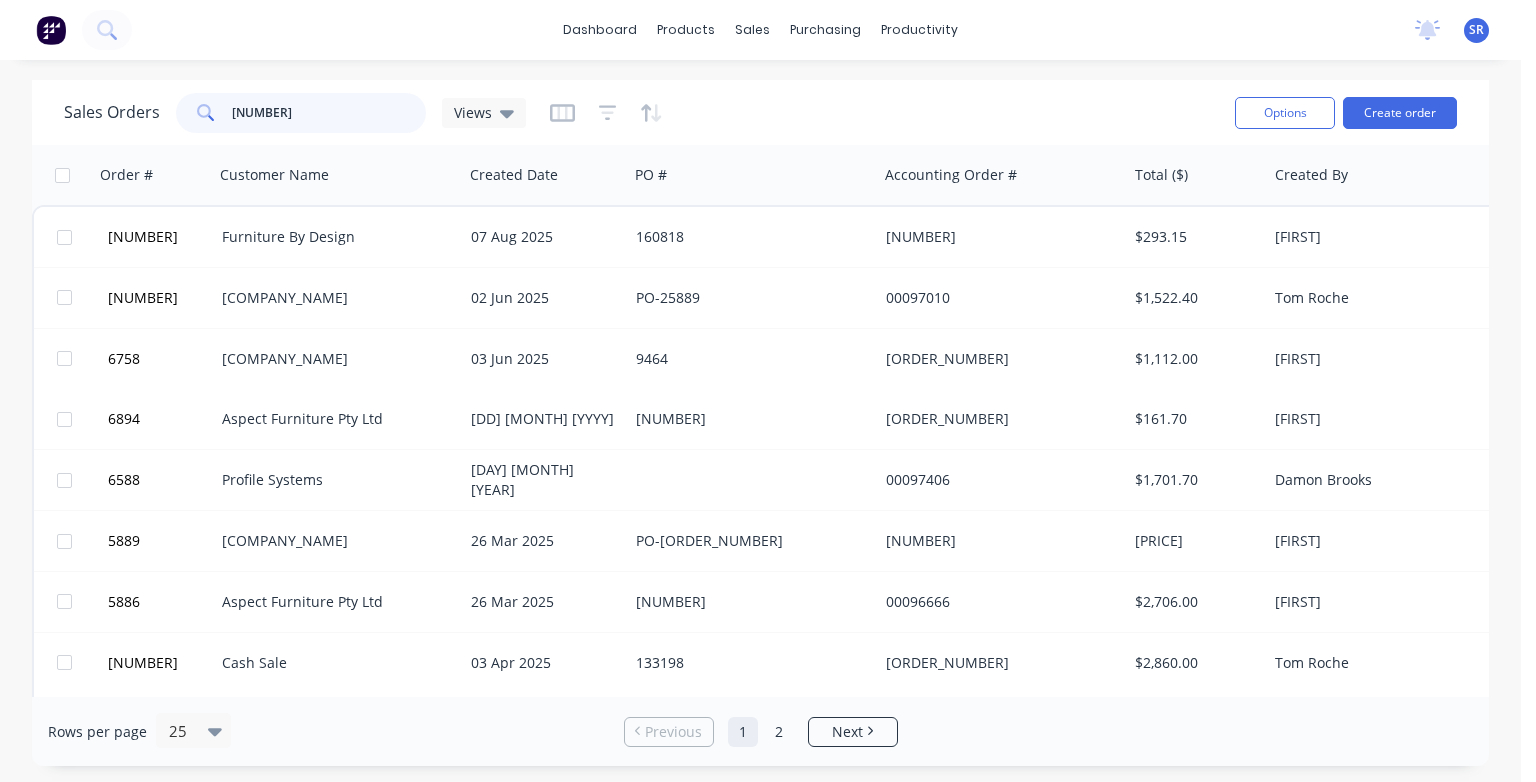 type on "[NUMBER]" 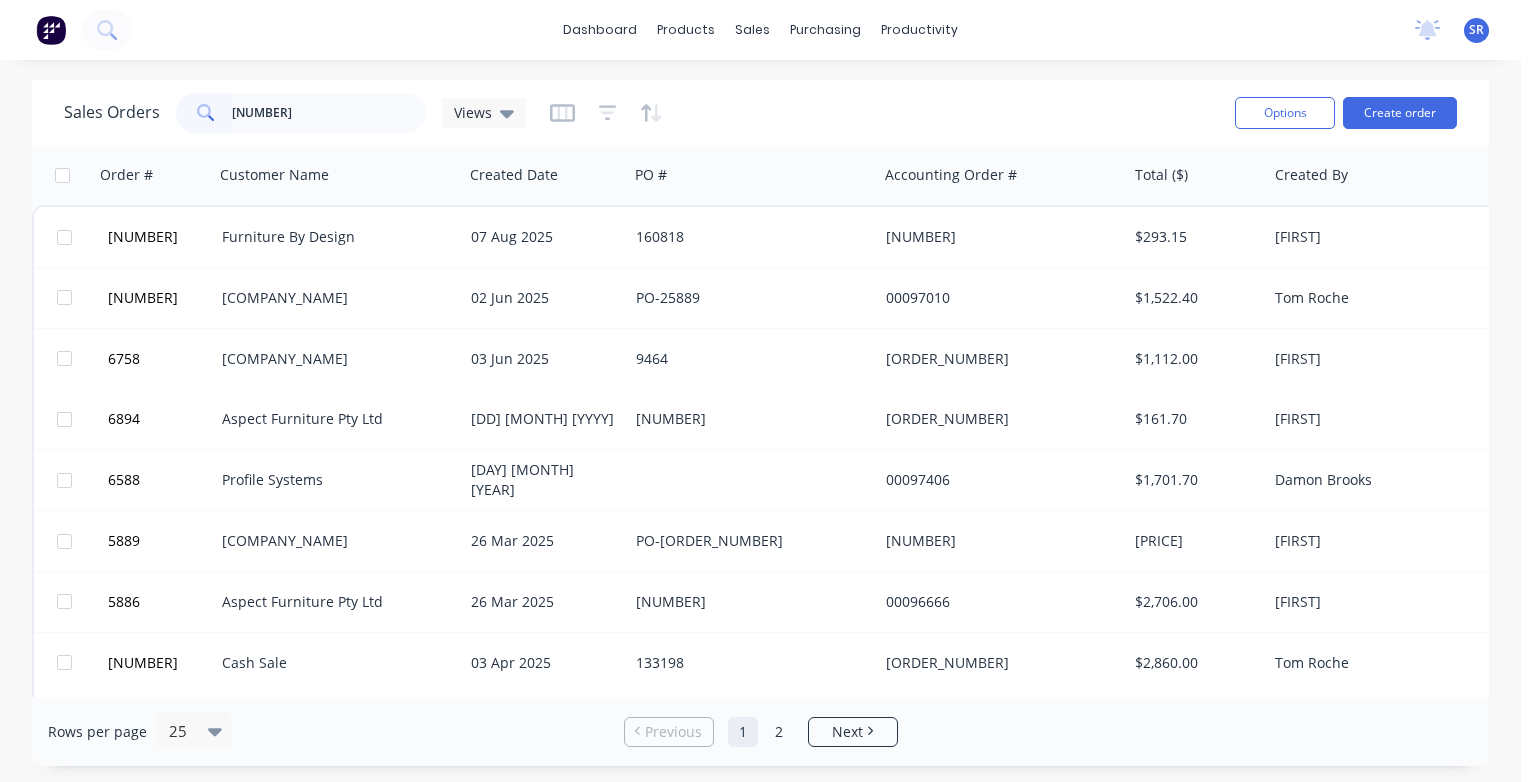 type 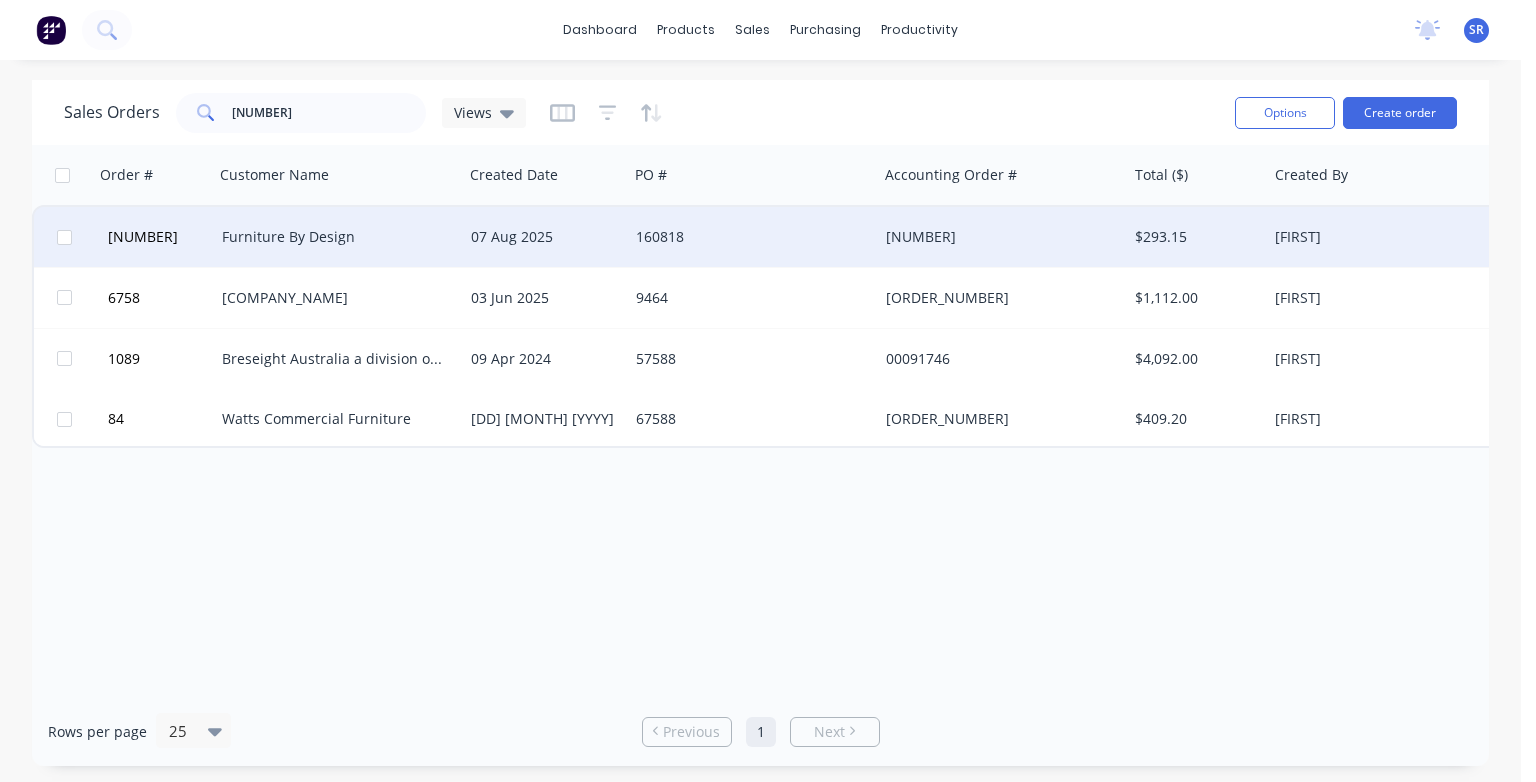 click on "Furniture By Design" at bounding box center (338, 237) 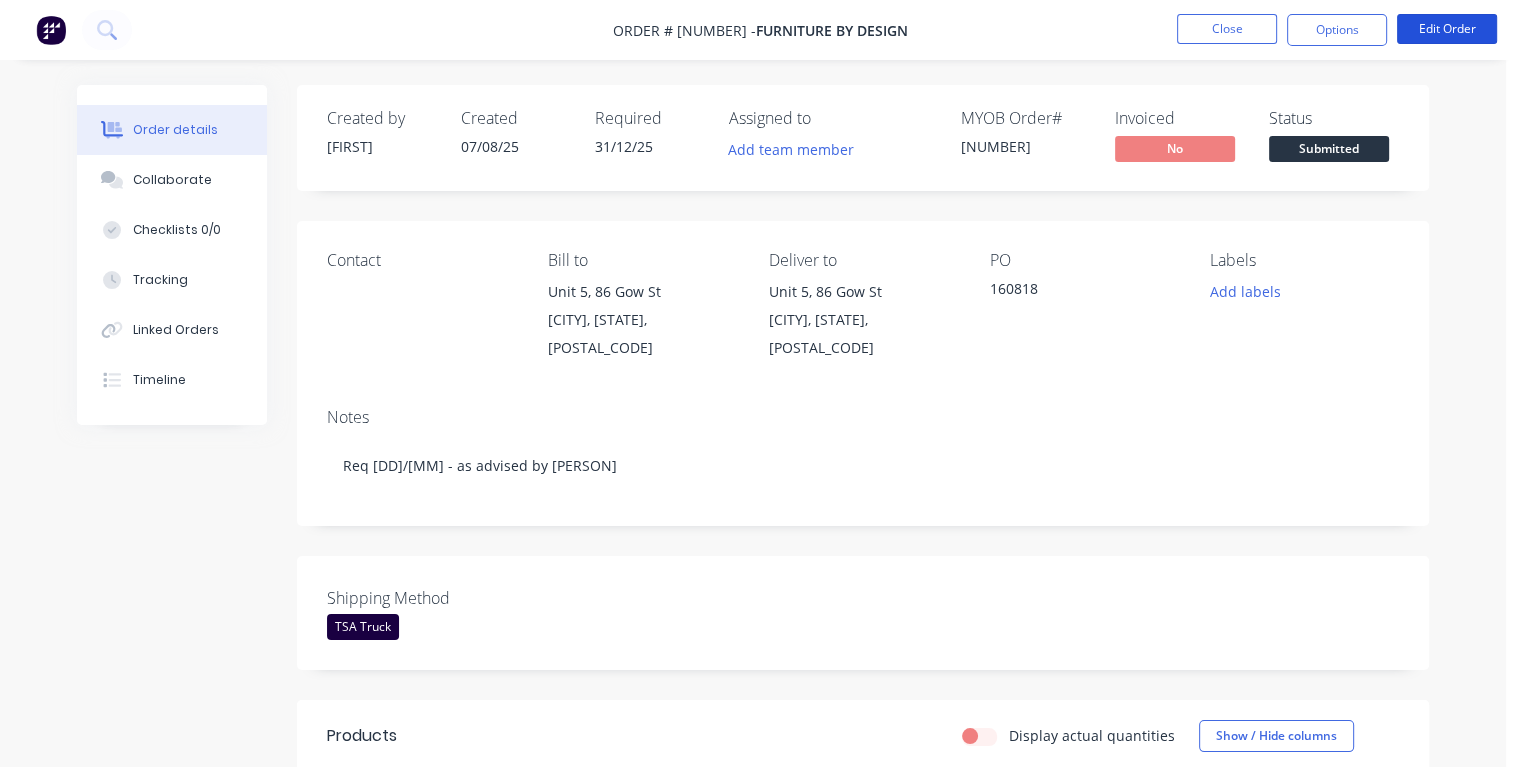 click on "Edit Order" at bounding box center (1447, 29) 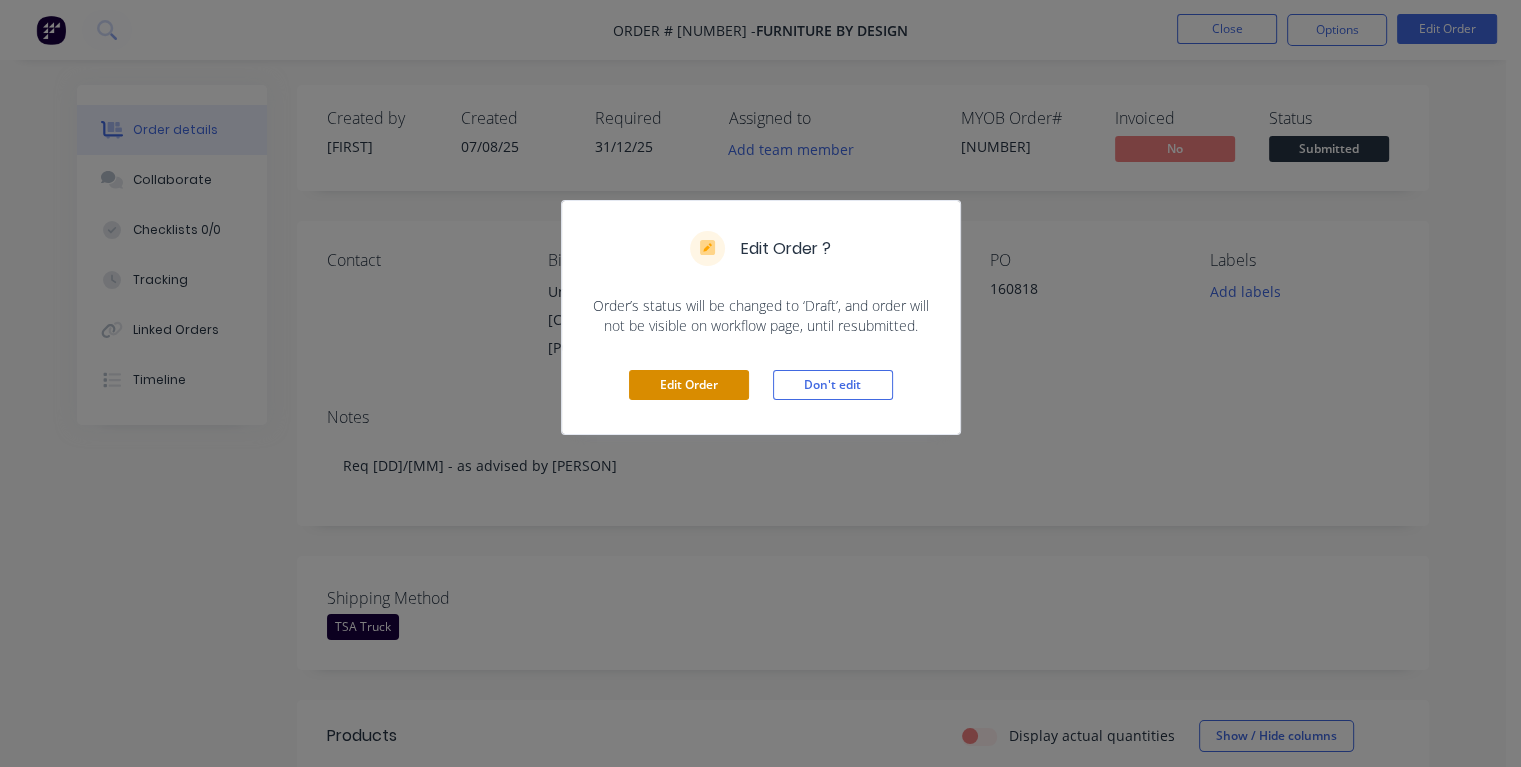click on "Edit Order" at bounding box center (689, 385) 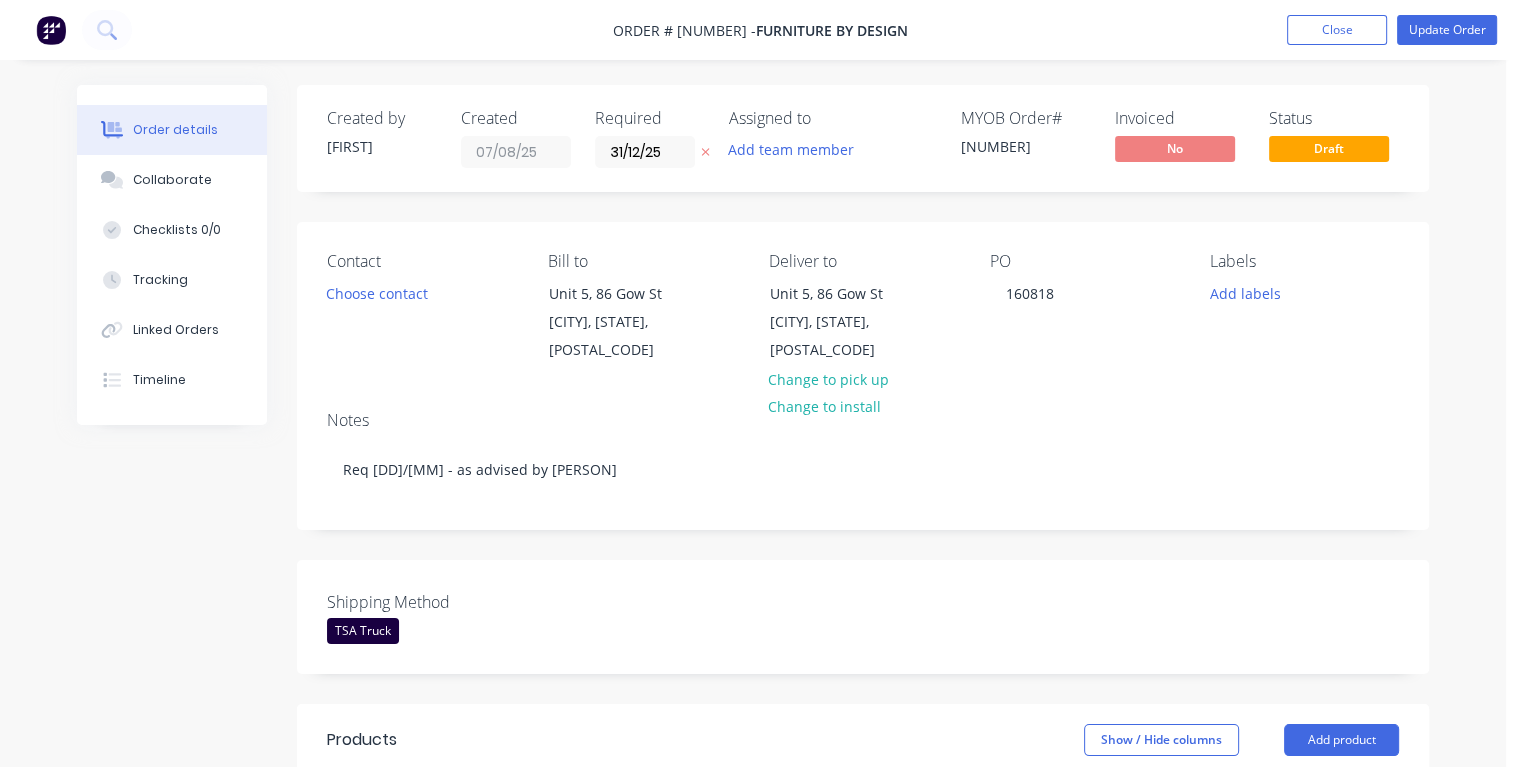 drag, startPoint x: 675, startPoint y: 154, endPoint x: 602, endPoint y: 181, distance: 77.83315 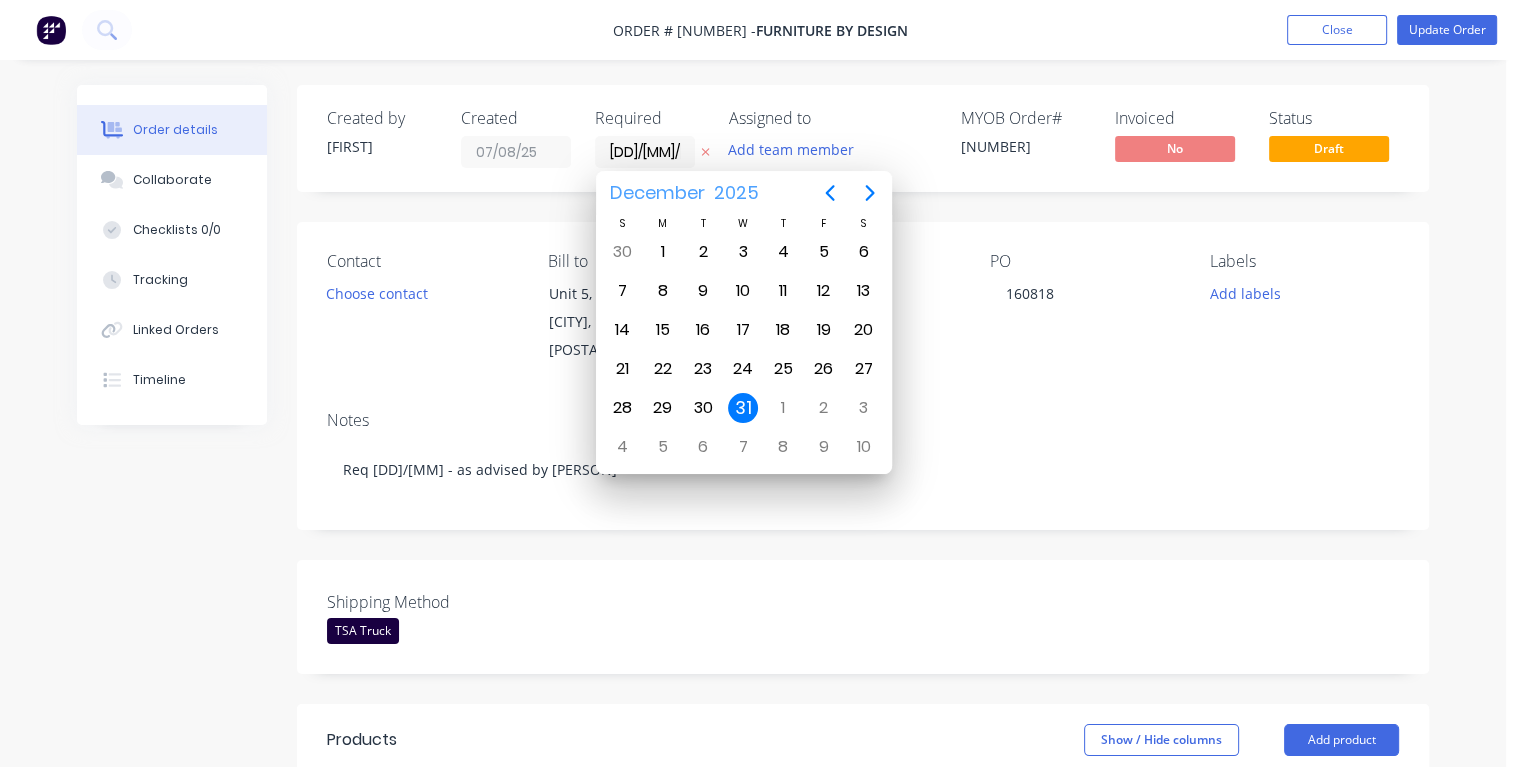 type on "13/08/25" 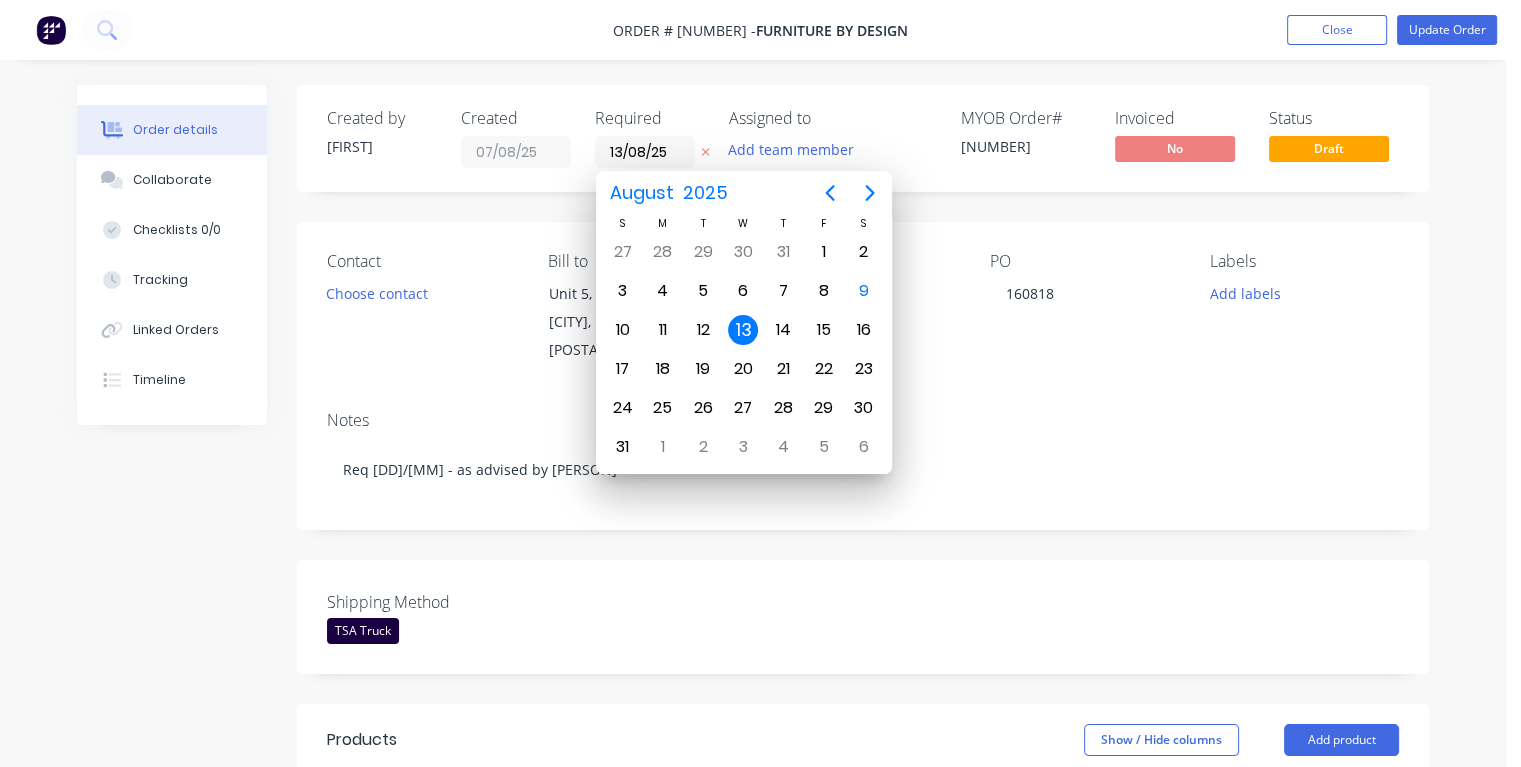click on "13" at bounding box center [743, 330] 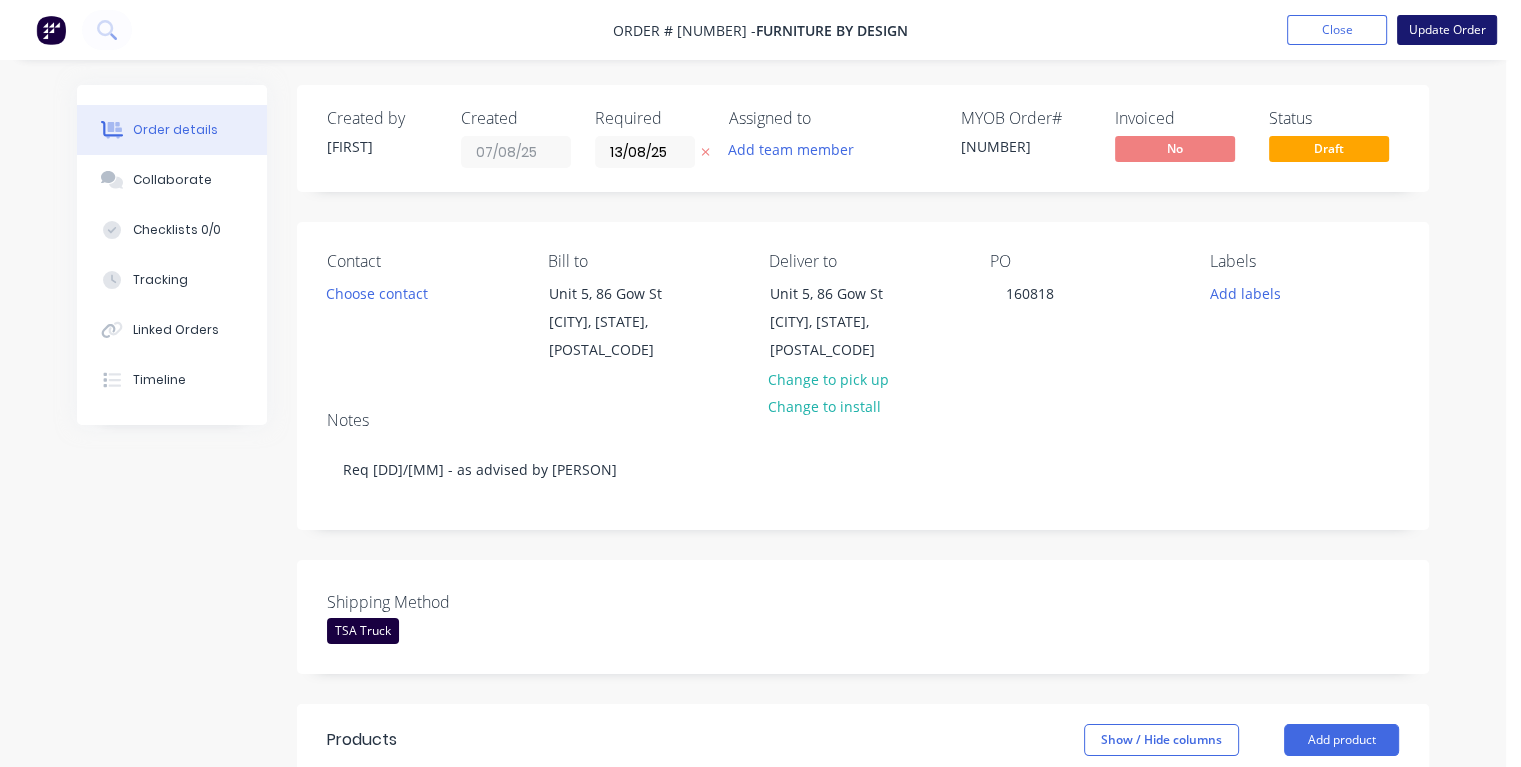 click on "Update Order" at bounding box center (1447, 30) 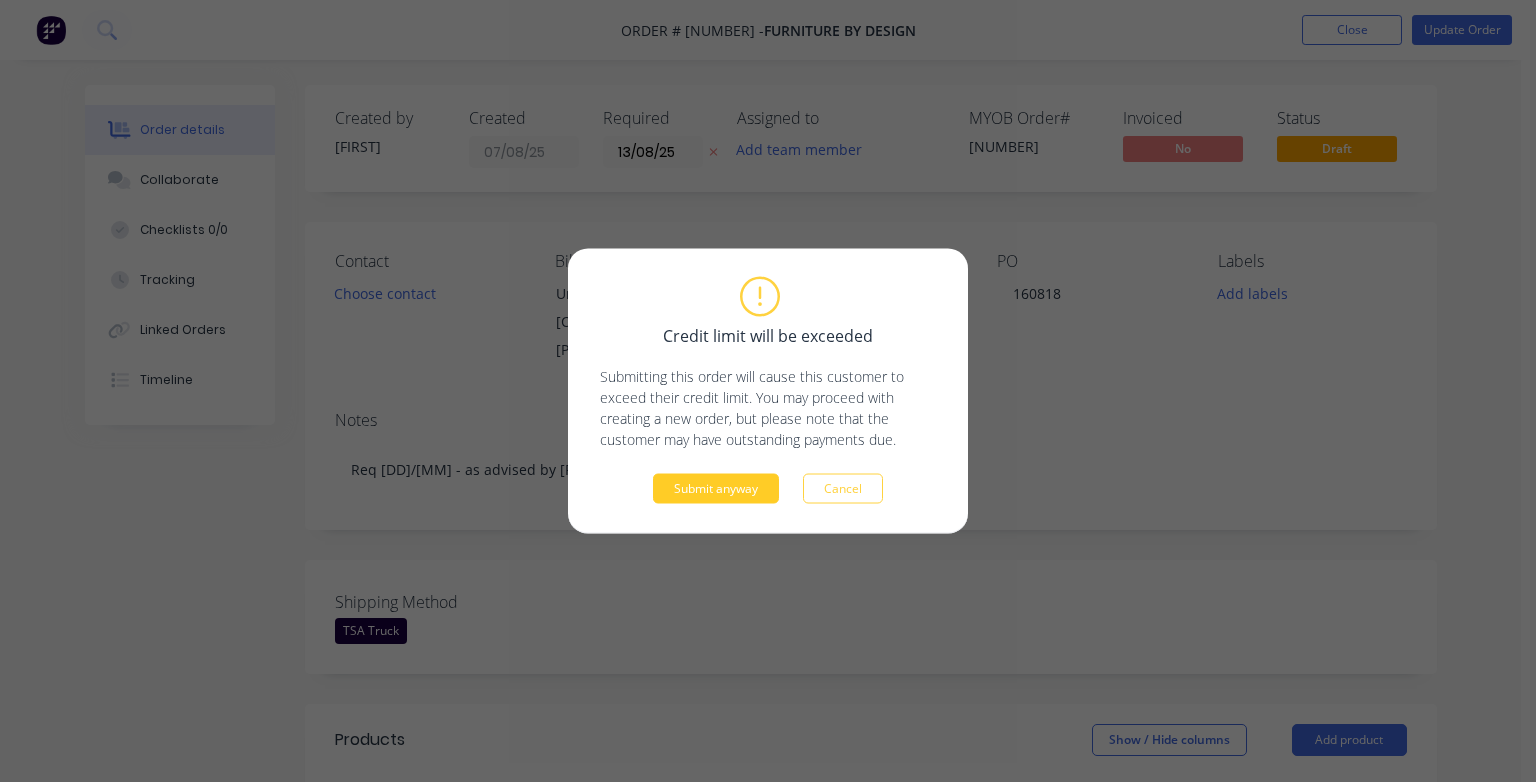 click on "Submit anyway" at bounding box center [716, 489] 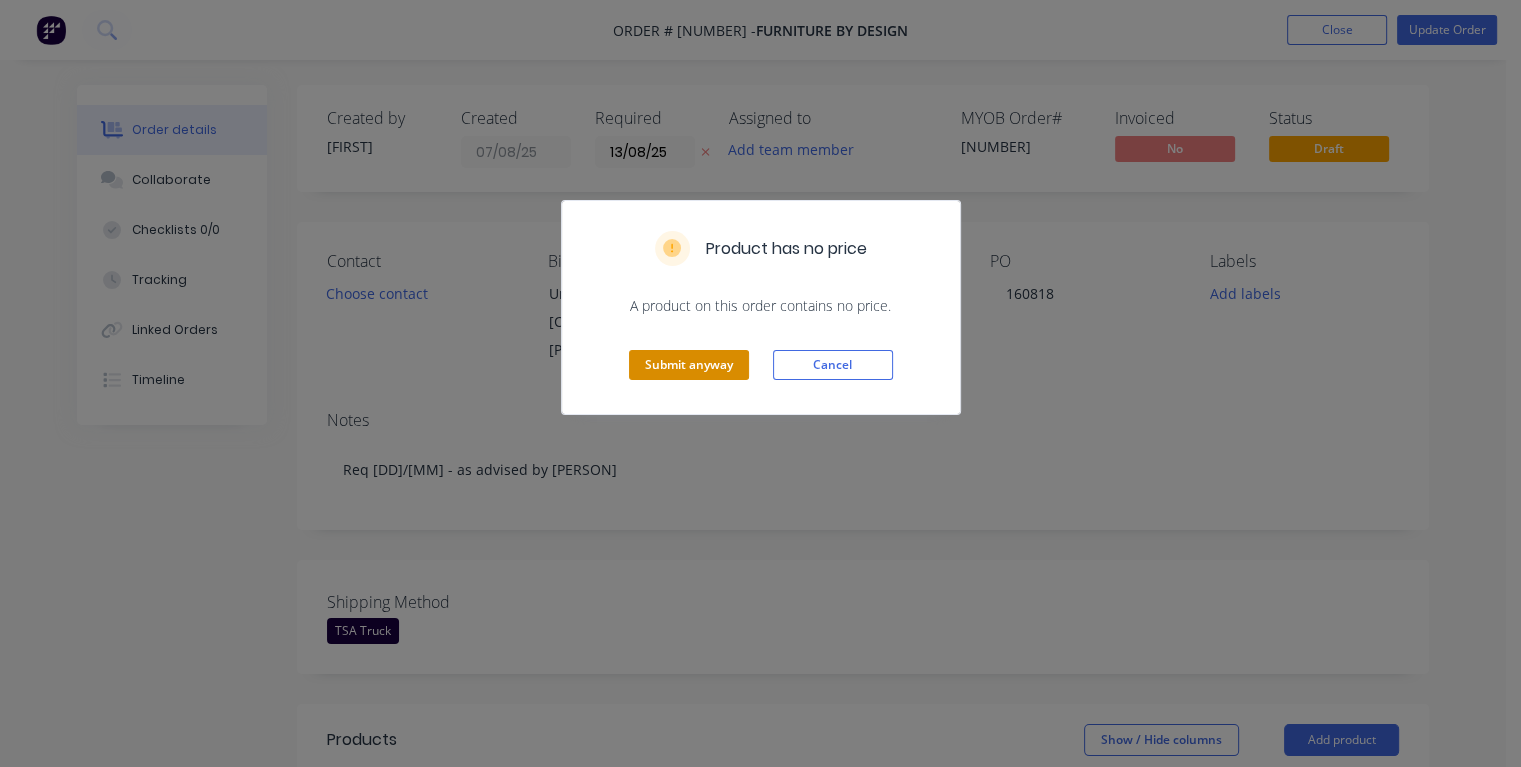 click on "Submit anyway" at bounding box center [689, 365] 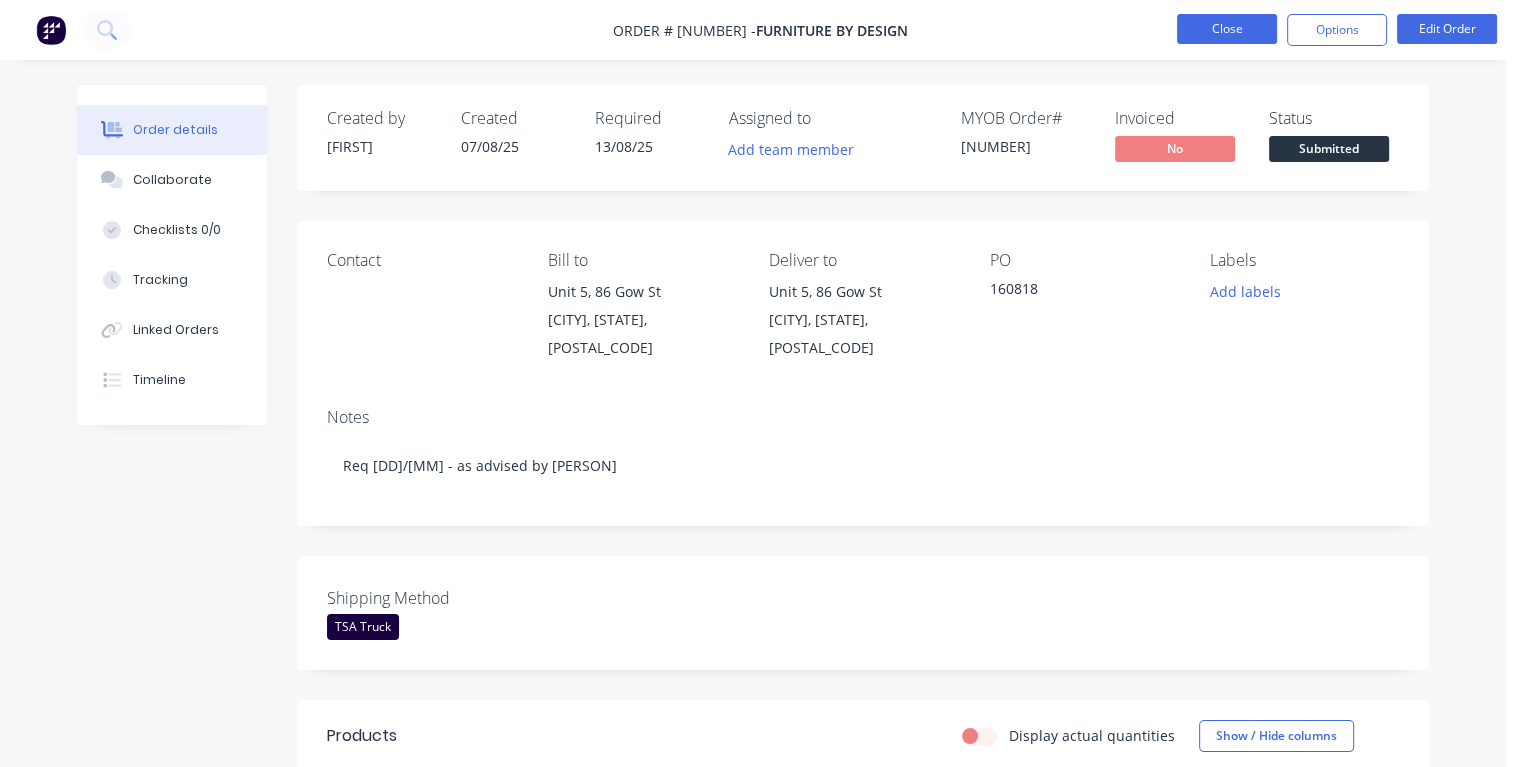 click on "Close" at bounding box center (1227, 29) 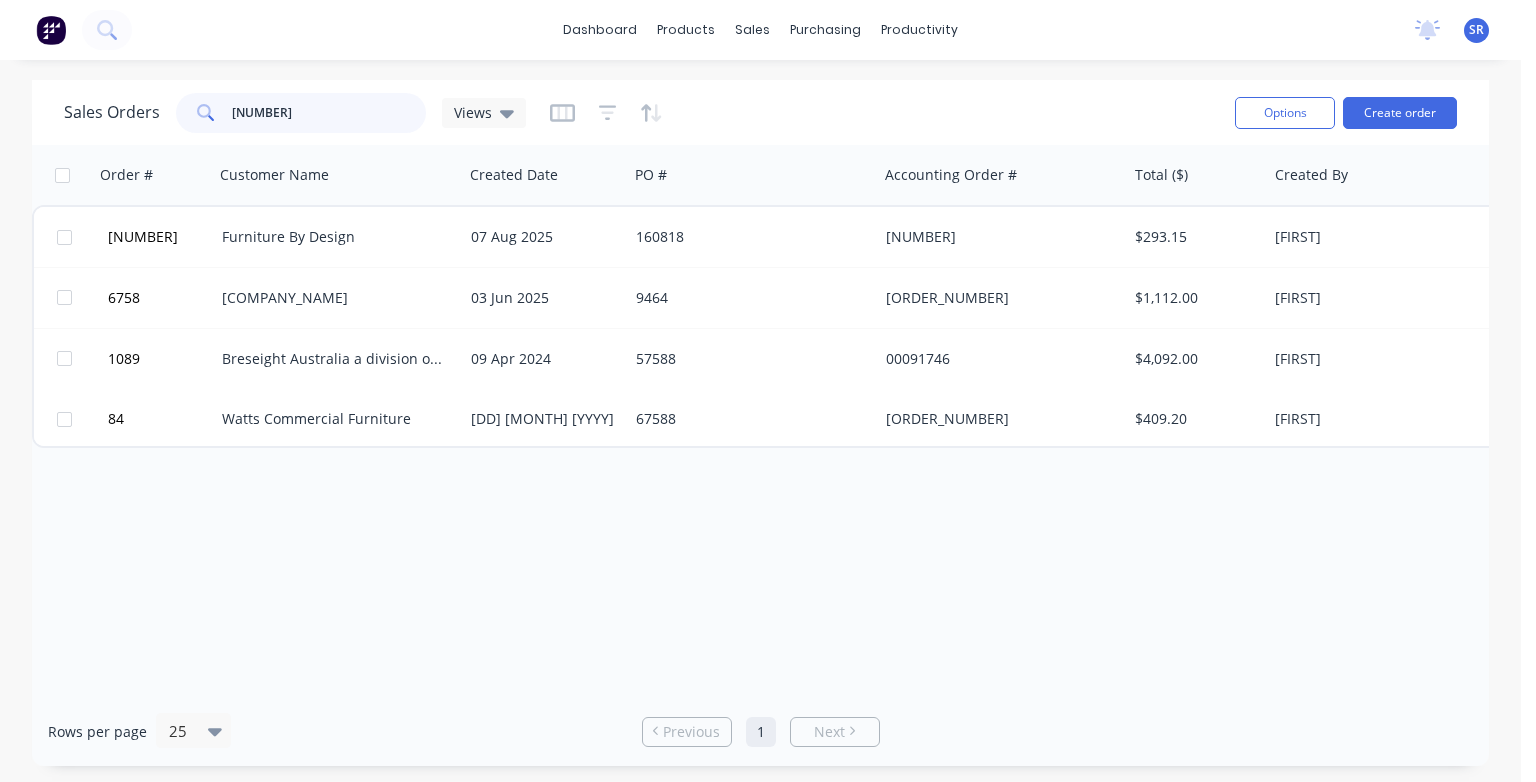 click on "[NUMBER]" at bounding box center (329, 113) 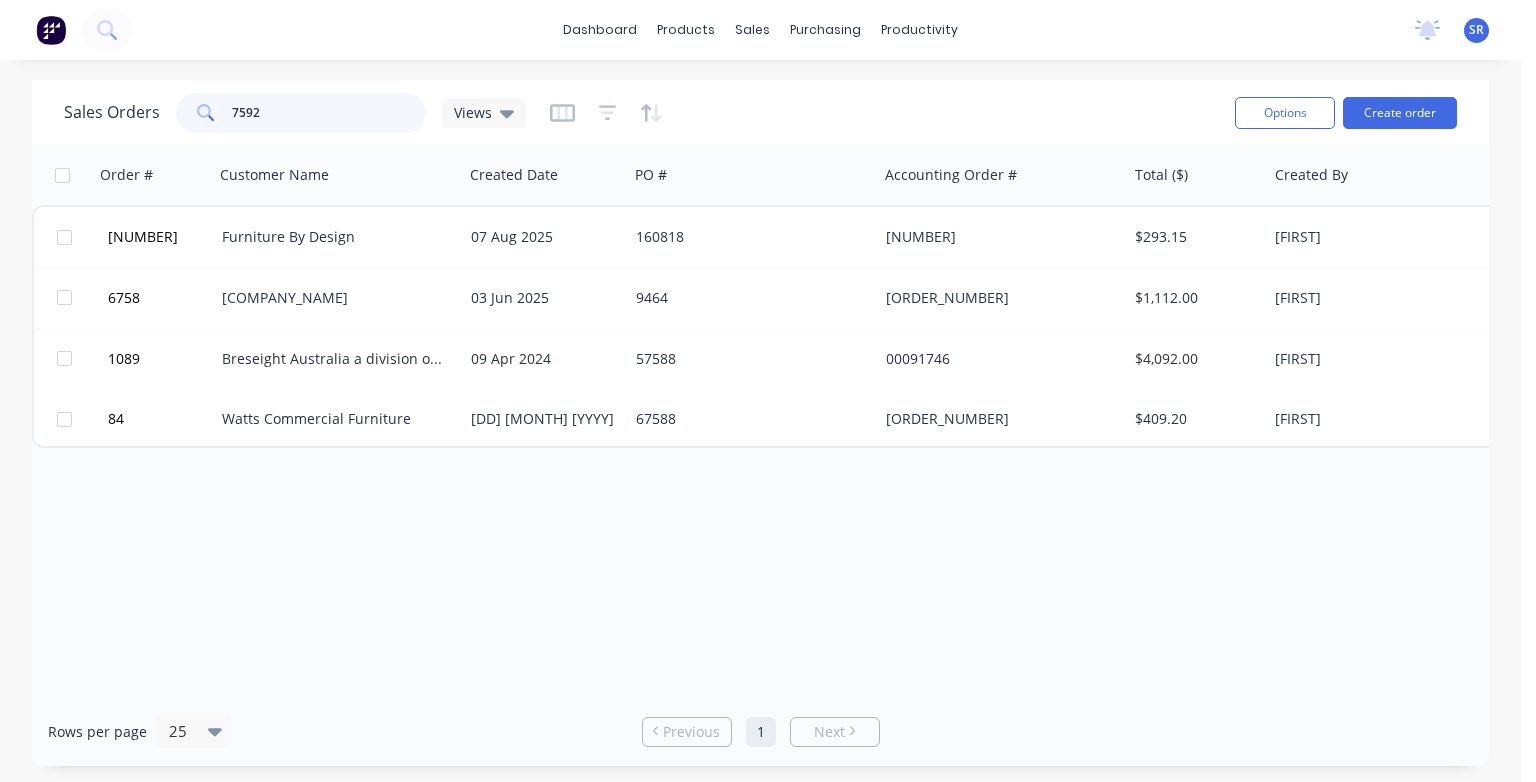 type on "7592" 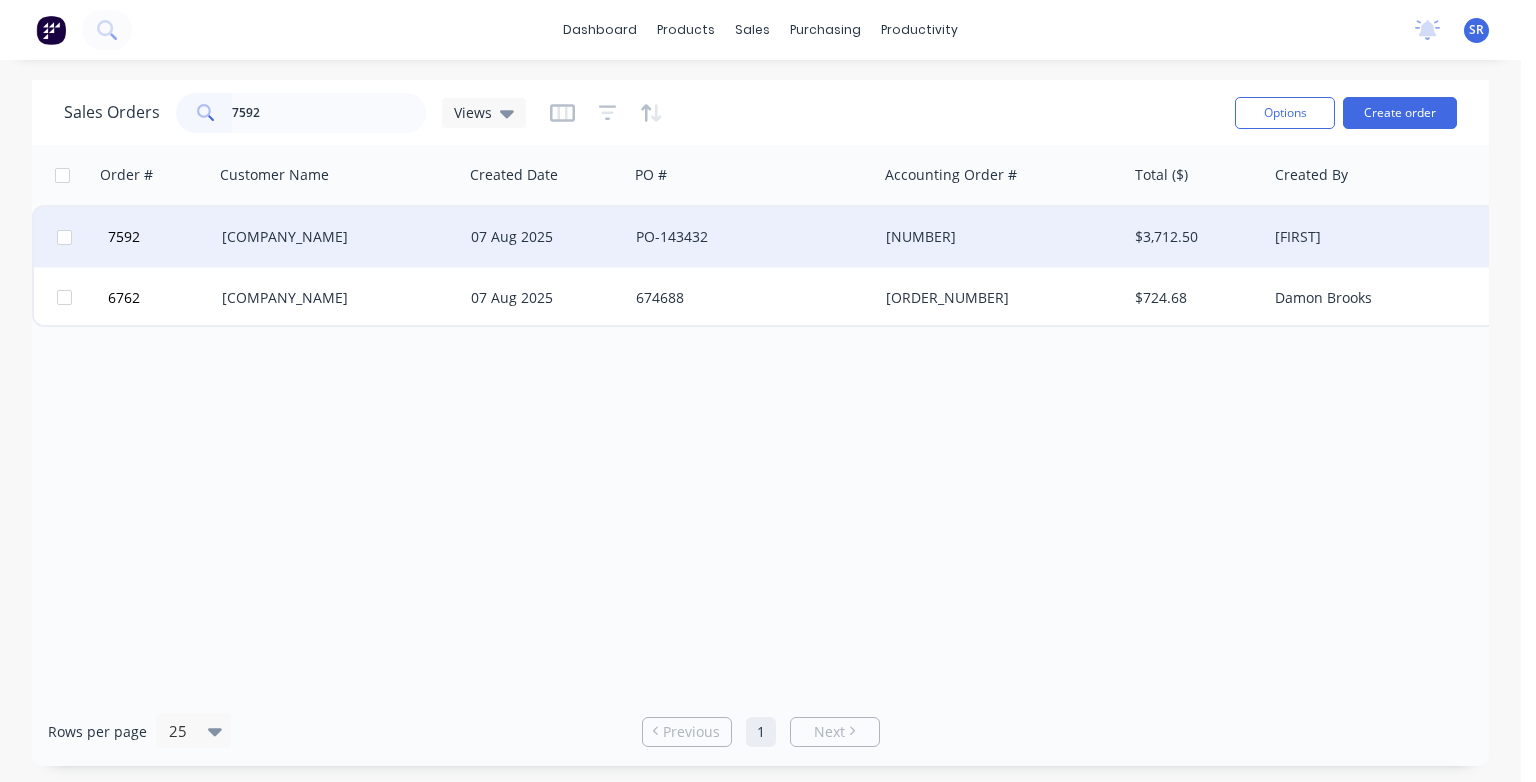 click on "[COMPANY_NAME]" at bounding box center (333, 237) 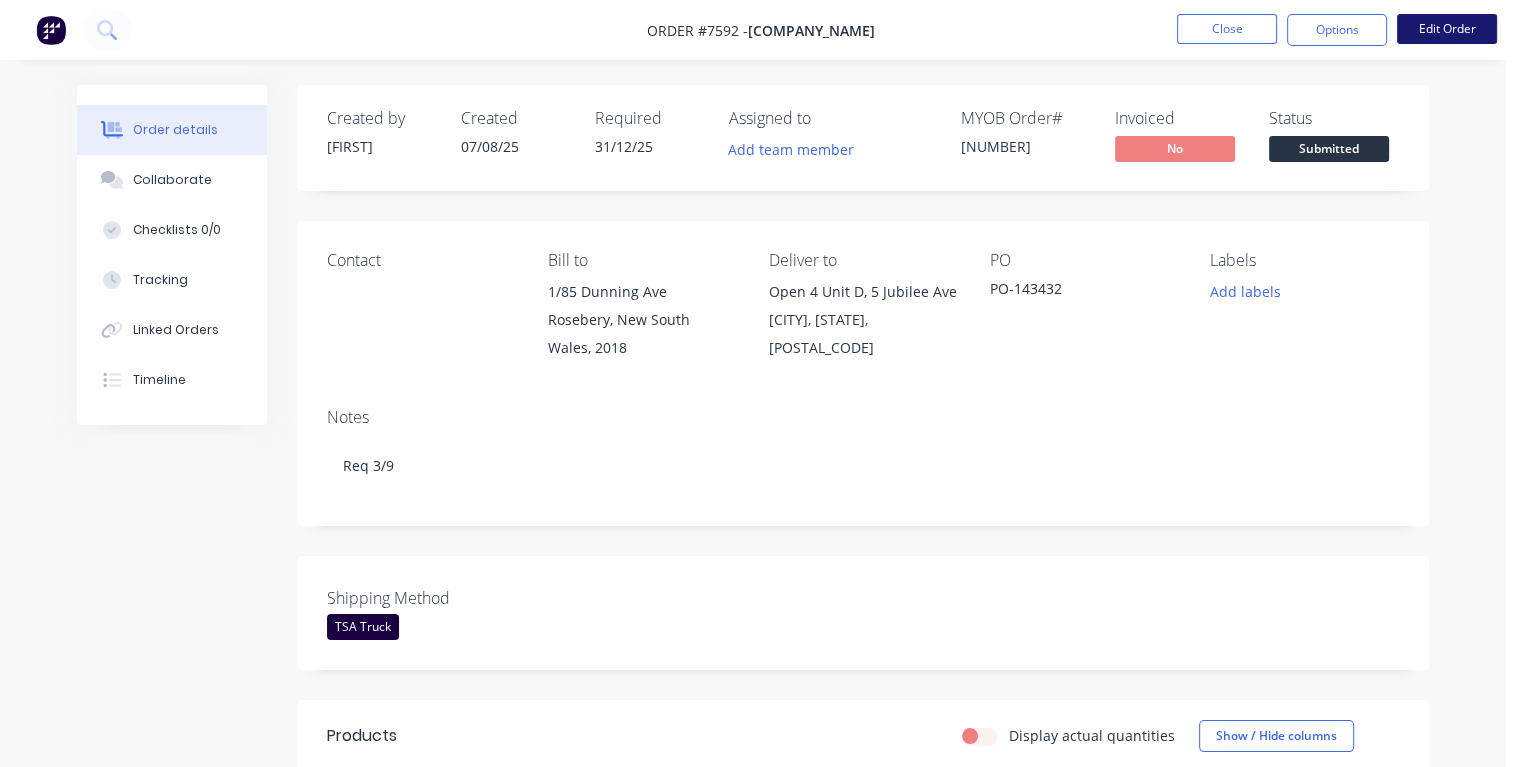 click on "Edit Order" at bounding box center (1447, 29) 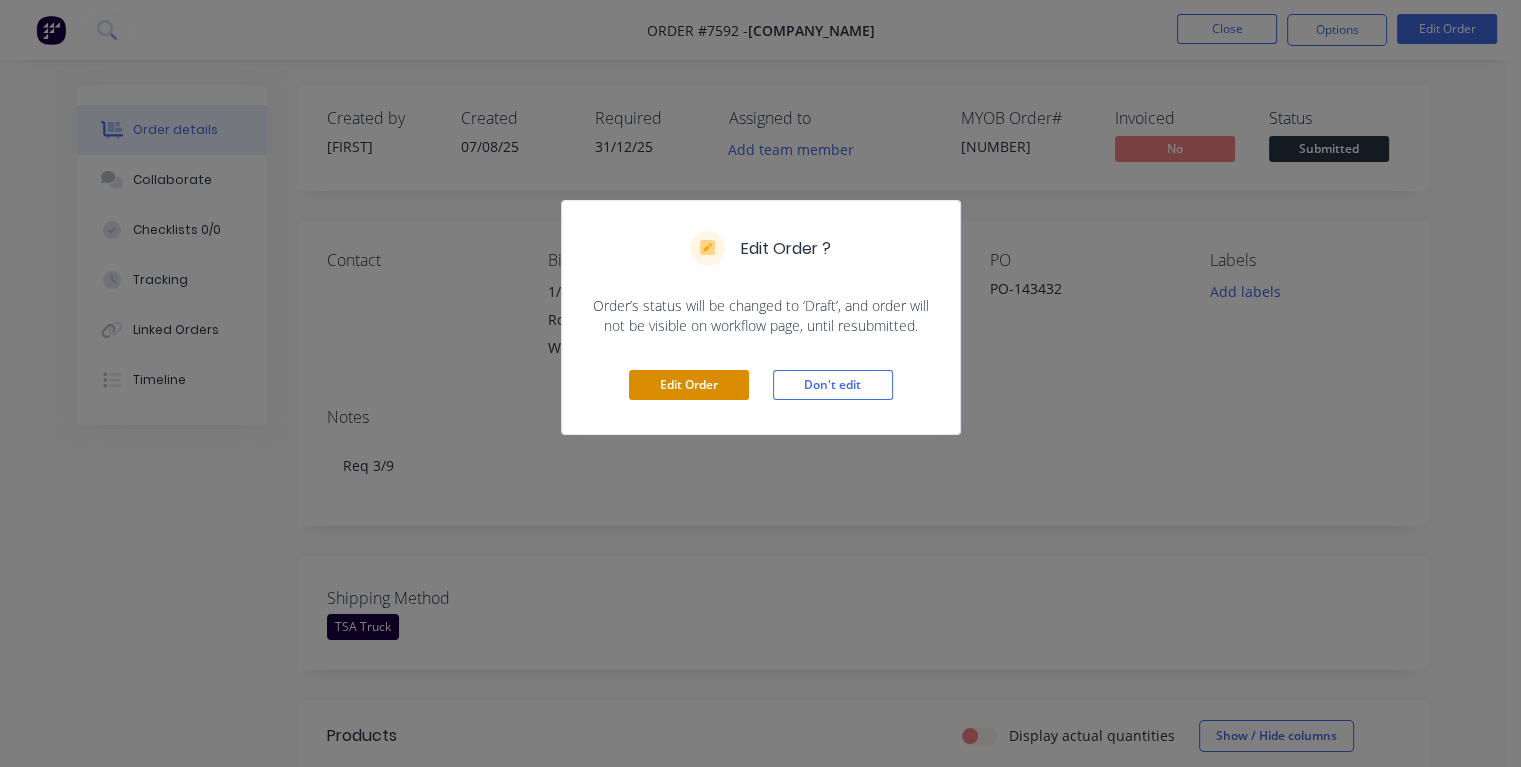 click on "Edit Order" at bounding box center (689, 385) 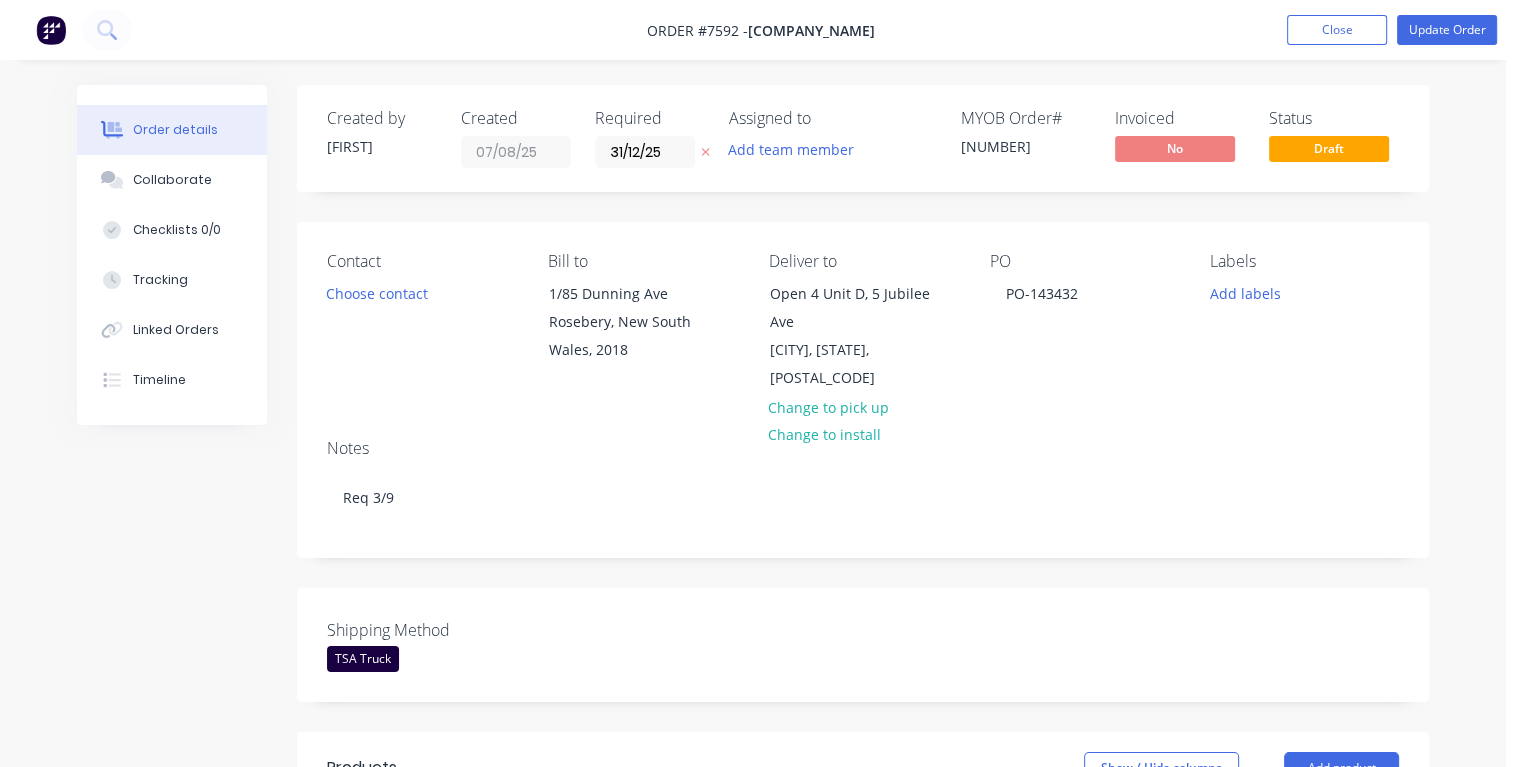 drag, startPoint x: 670, startPoint y: 150, endPoint x: 614, endPoint y: 170, distance: 59.464275 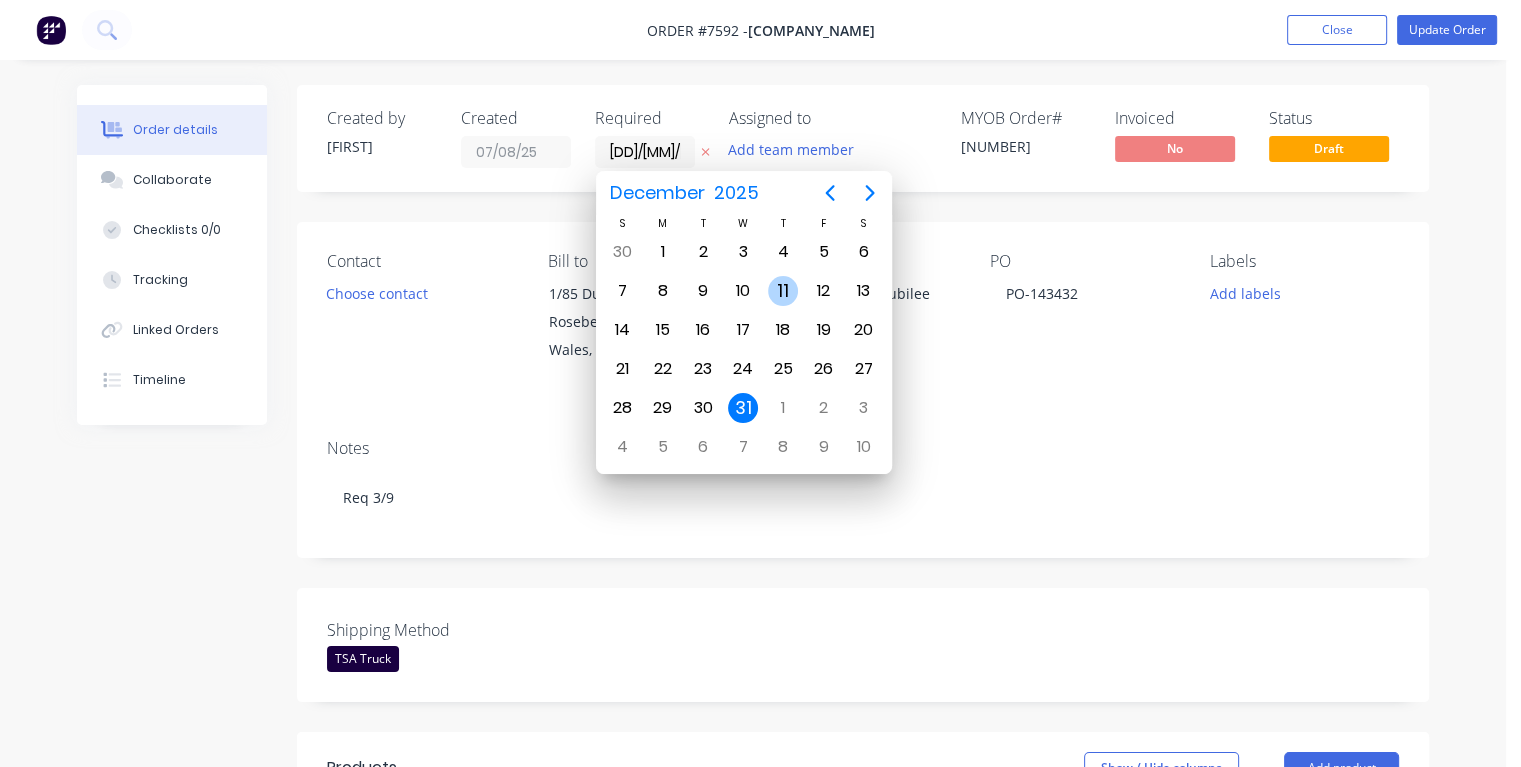 type on "01/09/25" 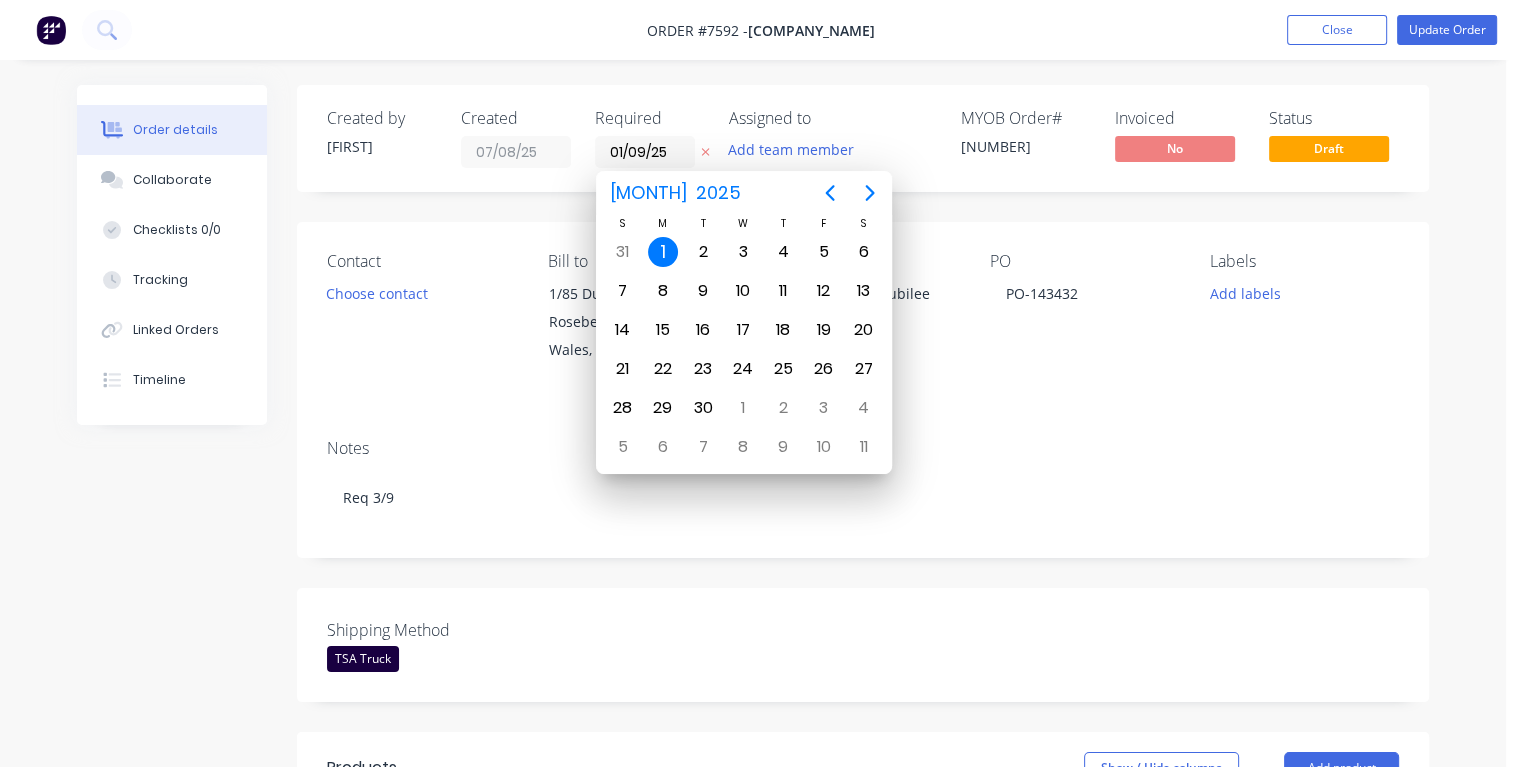 click on "1" at bounding box center (663, 252) 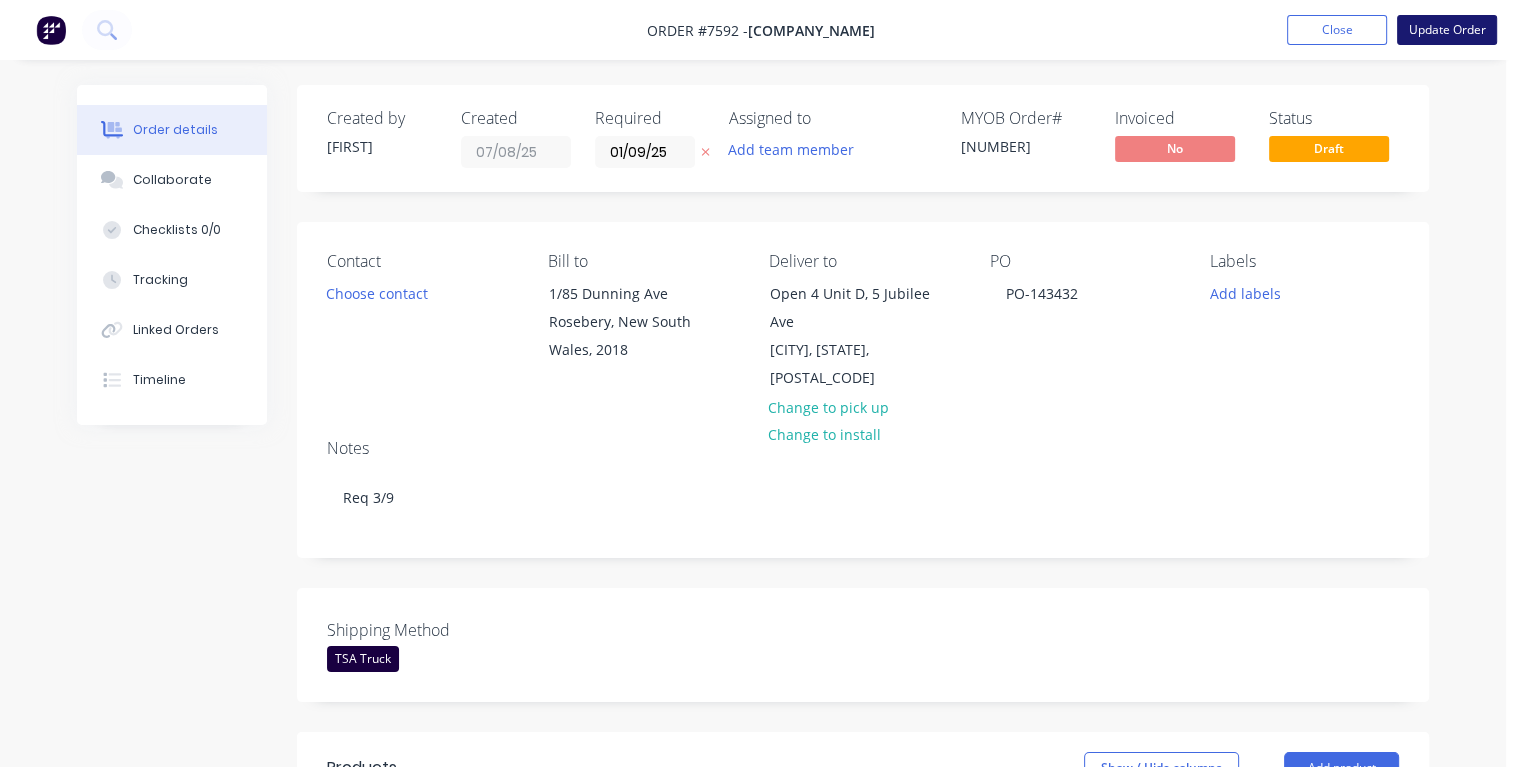 click on "Update Order" at bounding box center [1447, 30] 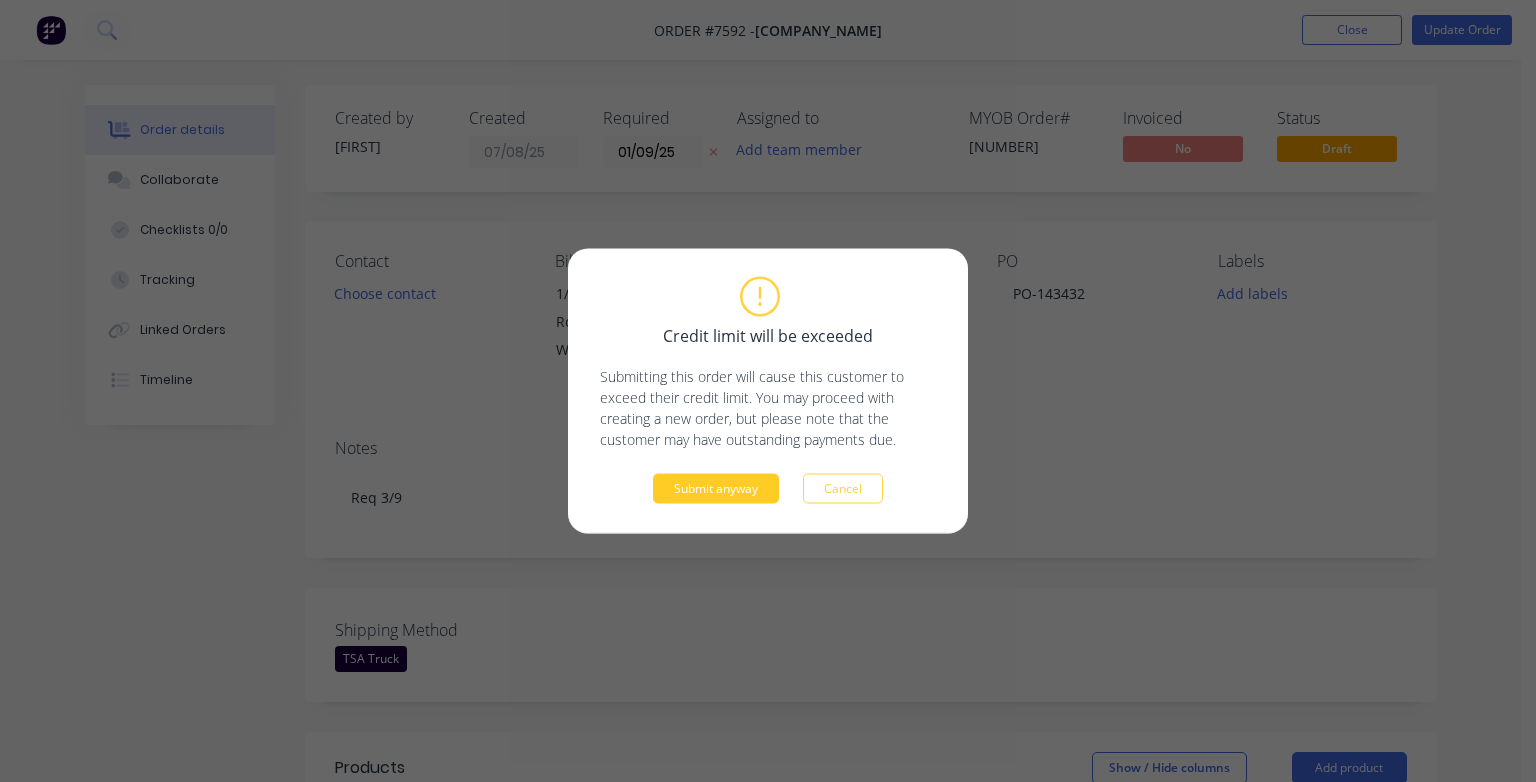 click on "Submit anyway" at bounding box center [716, 489] 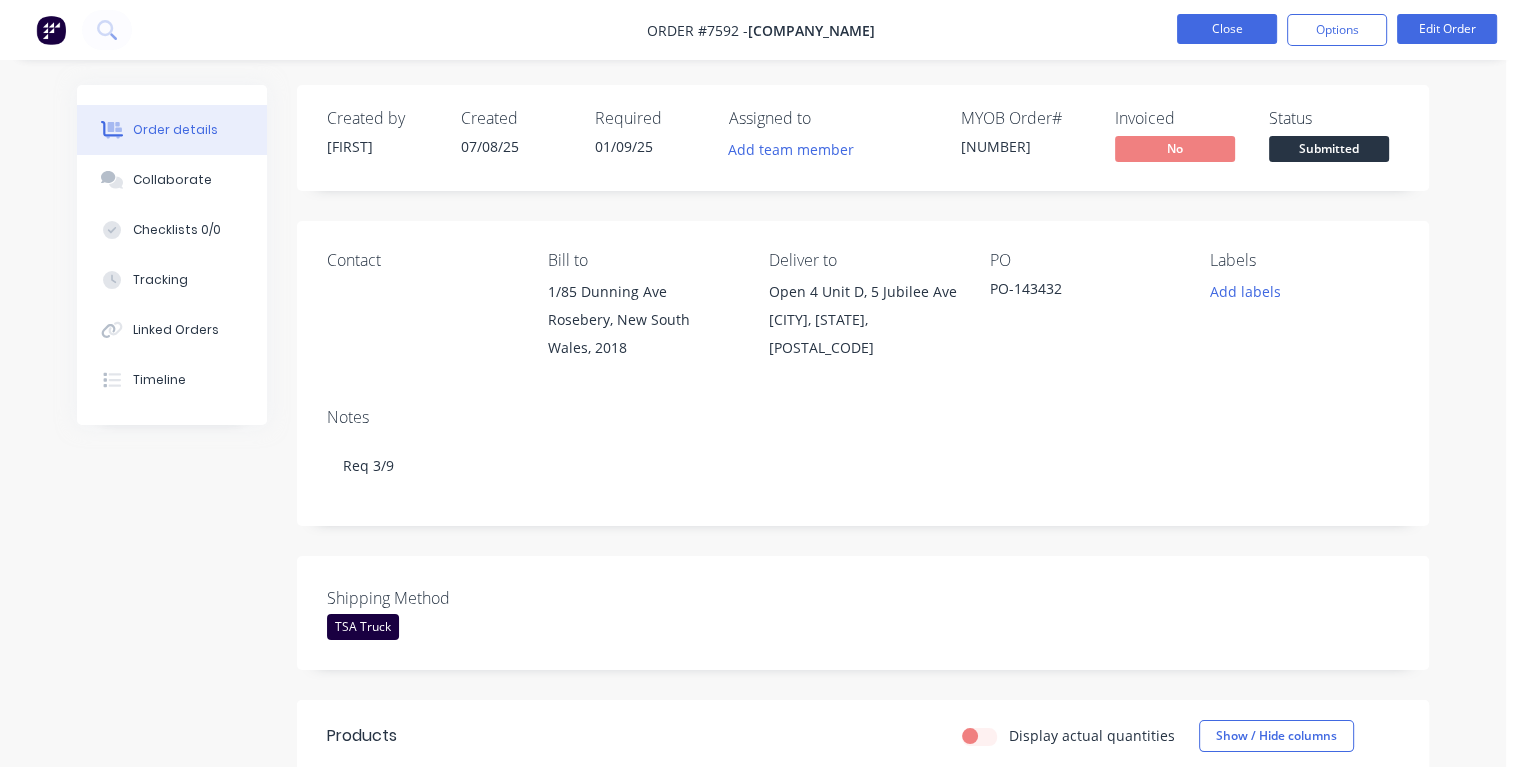 click on "Close" at bounding box center [1227, 29] 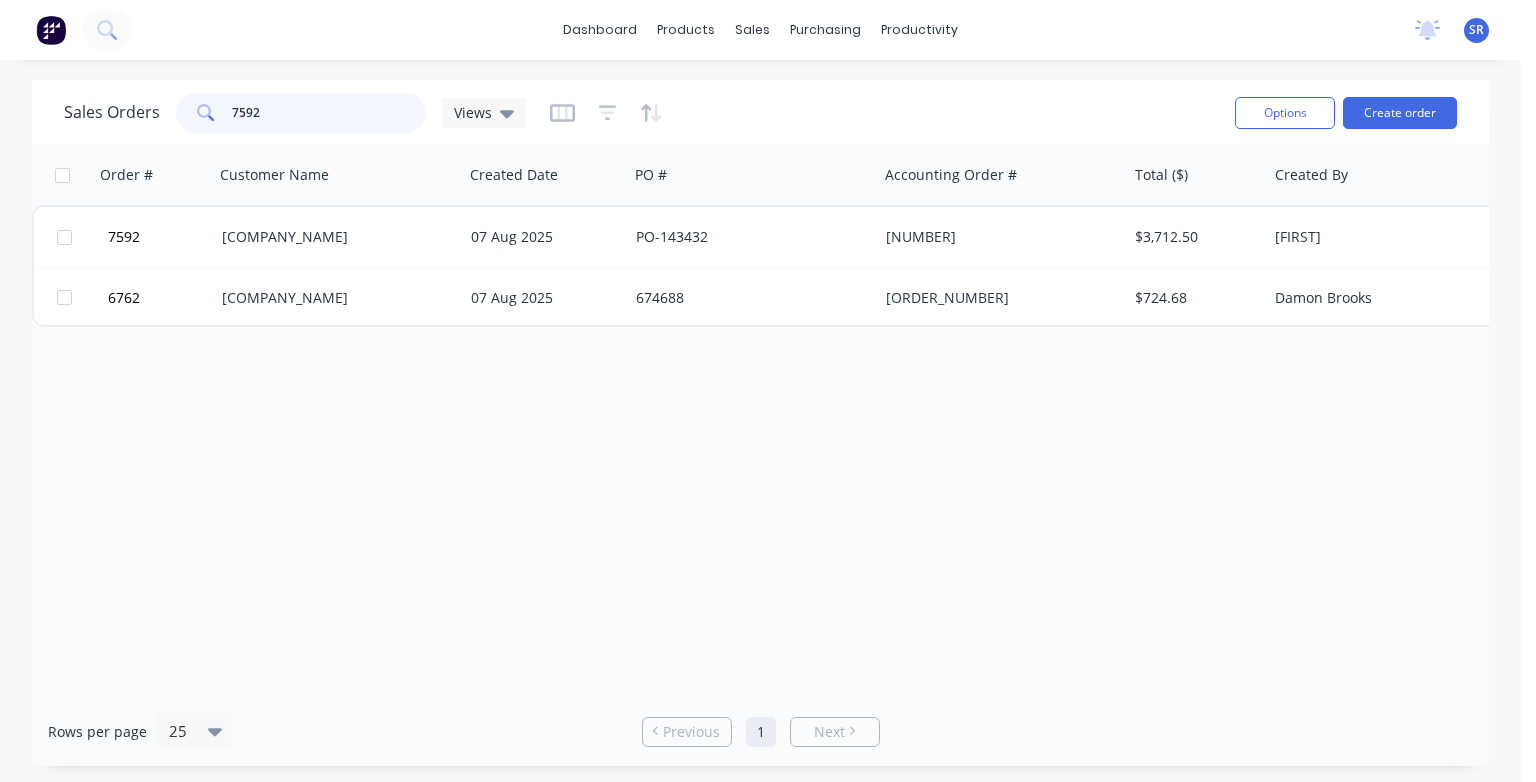 click on "7592" at bounding box center [329, 113] 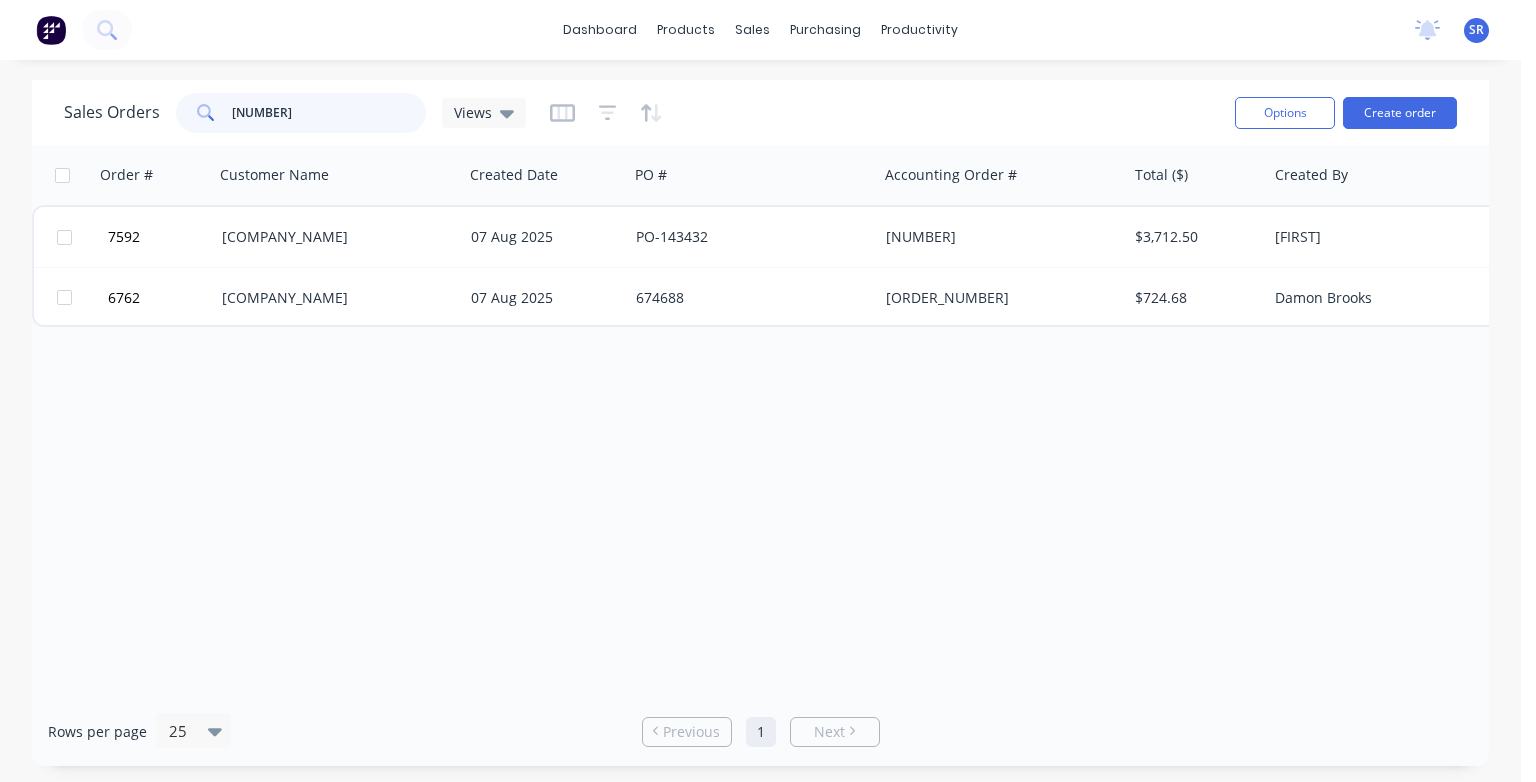 type on "[NUMBER]" 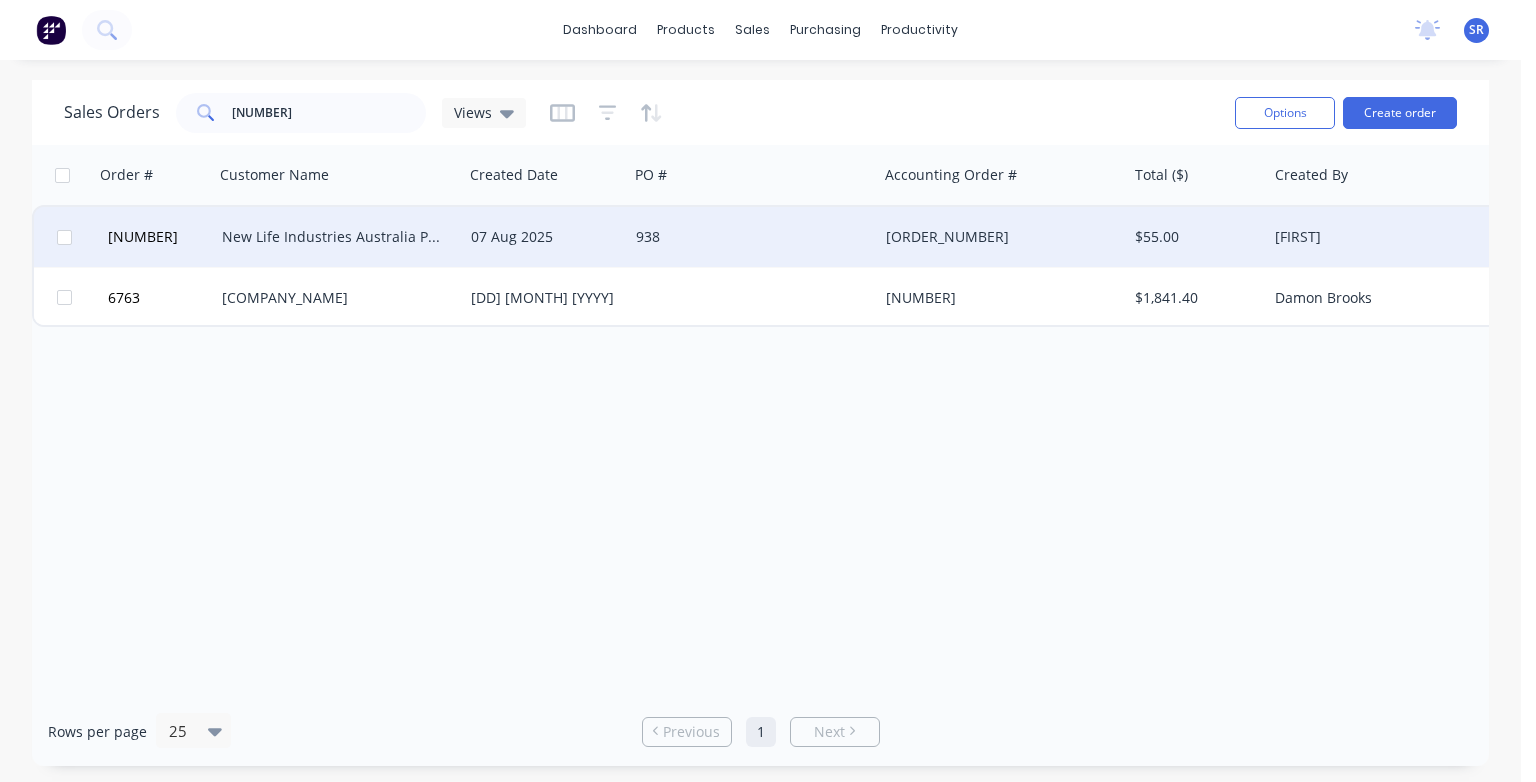 click on "New Life Industries Australia Pty Ltd" at bounding box center [333, 237] 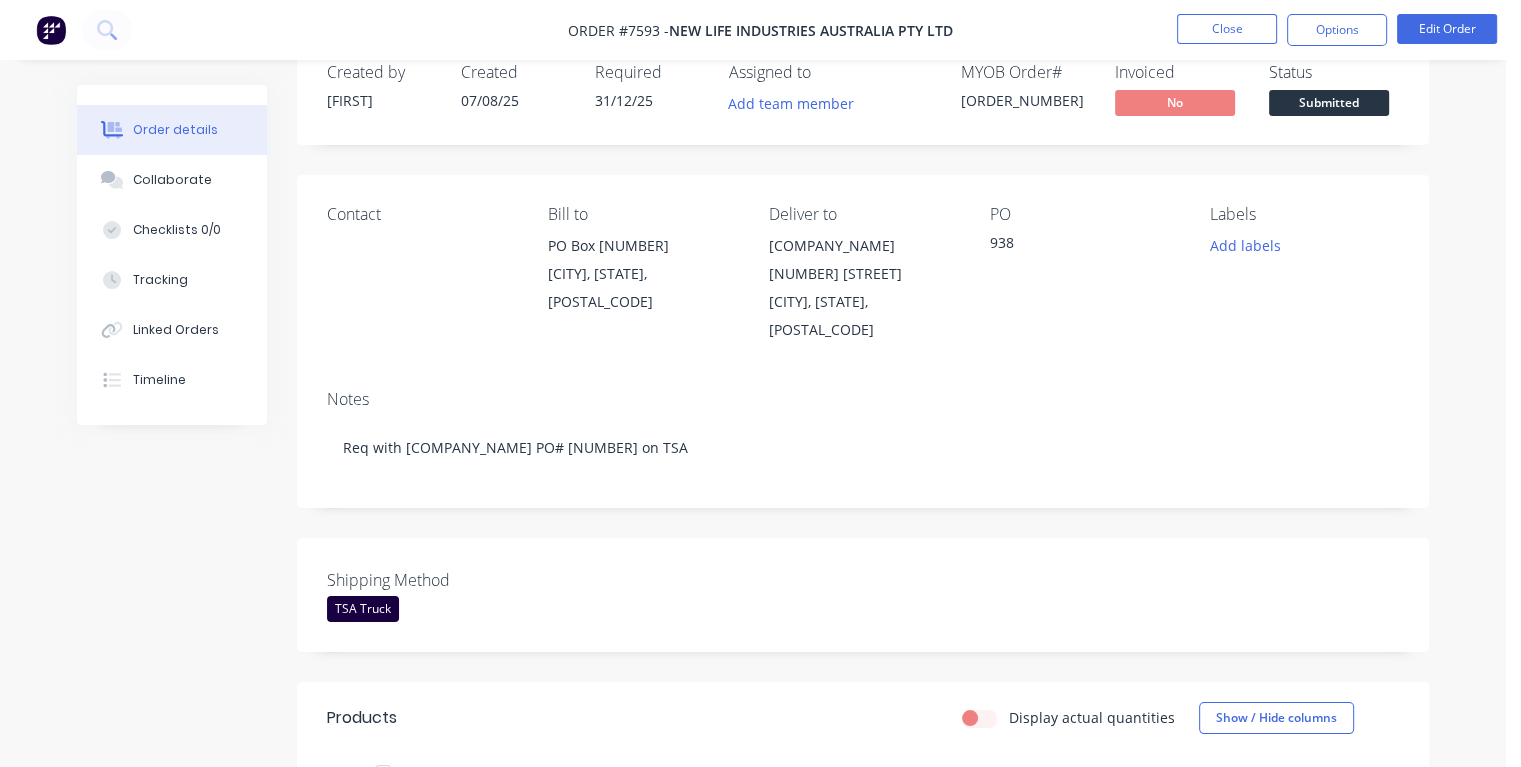 scroll, scrollTop: 0, scrollLeft: 0, axis: both 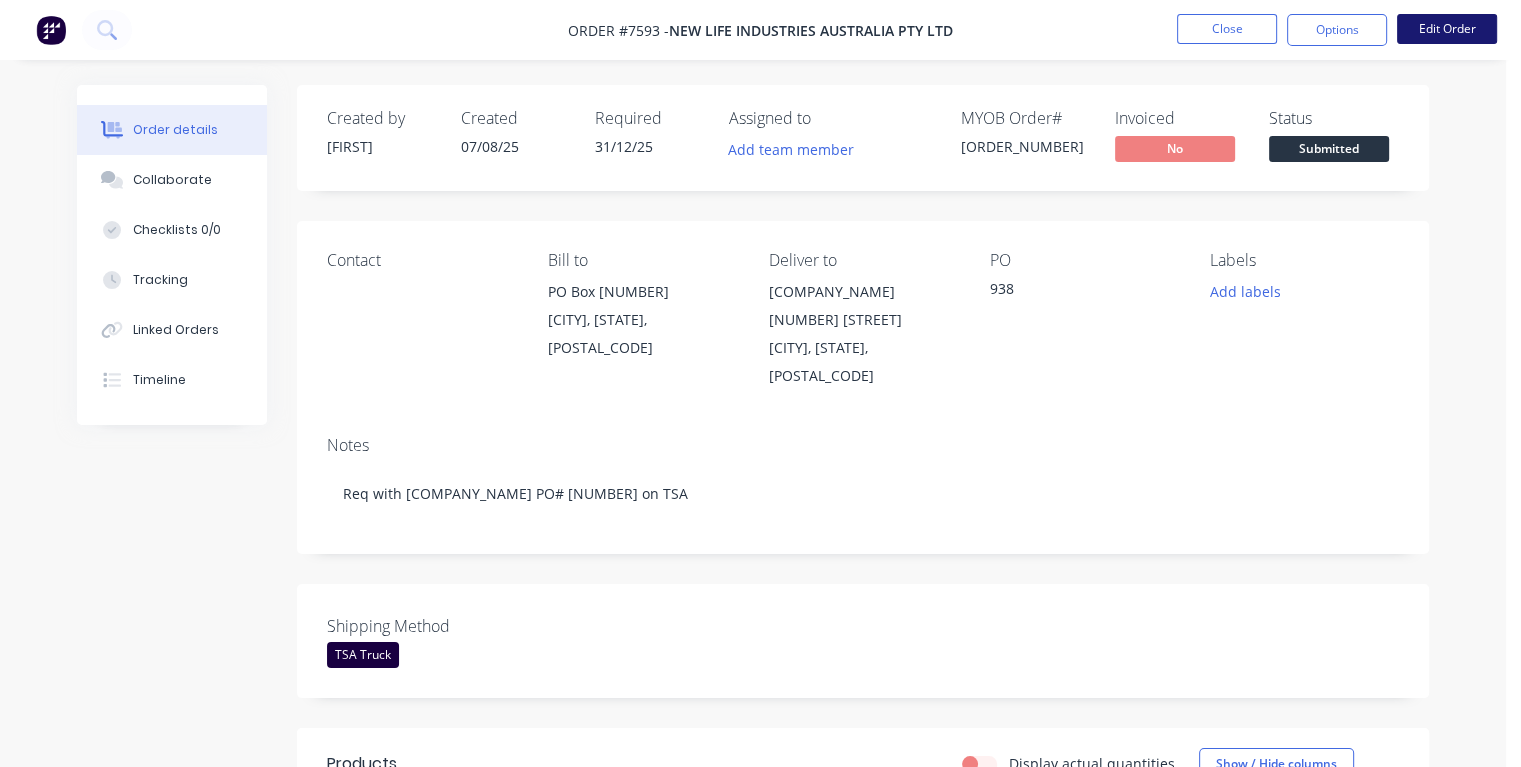 click on "Edit Order" at bounding box center [1447, 29] 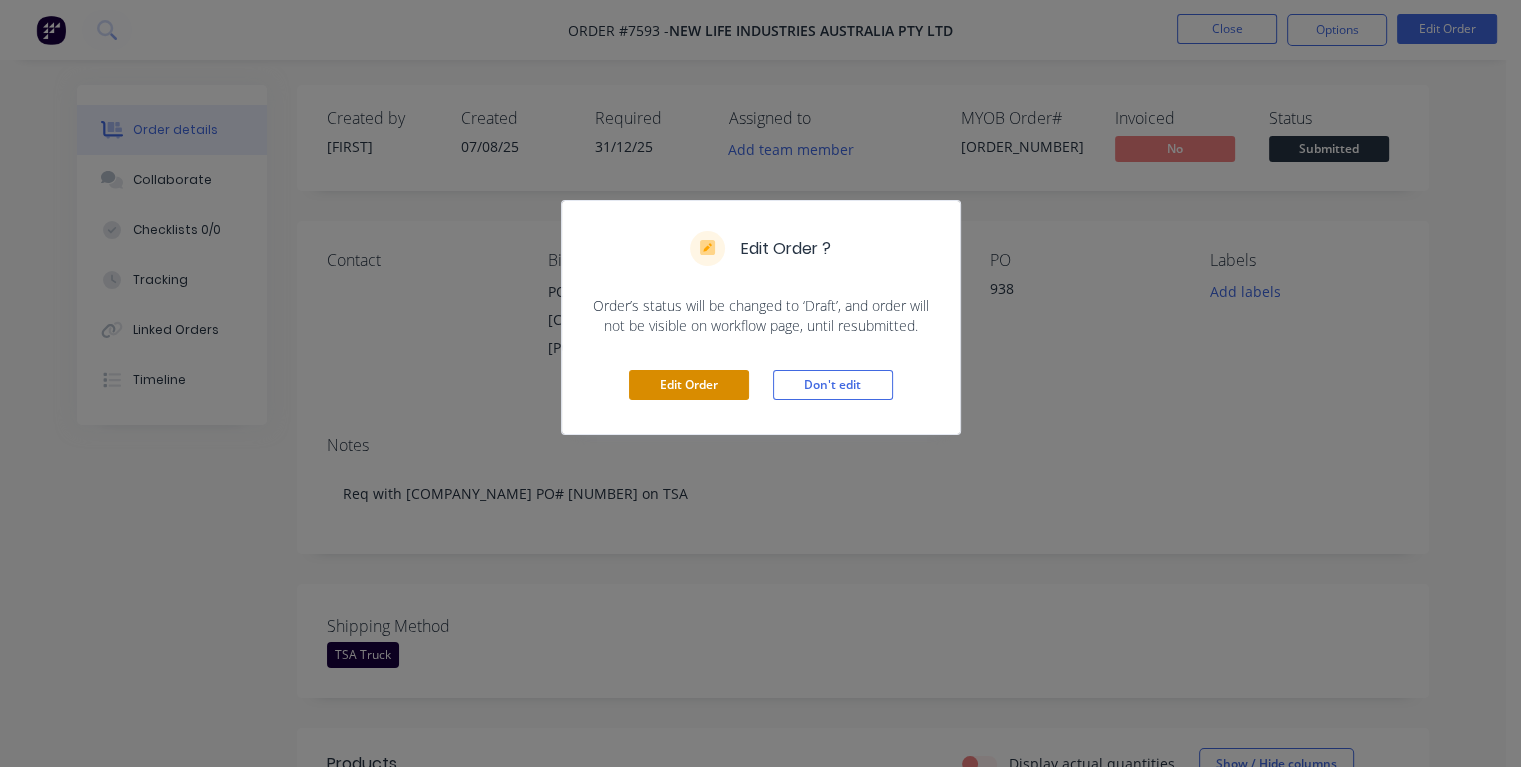 click on "Edit Order" at bounding box center [689, 385] 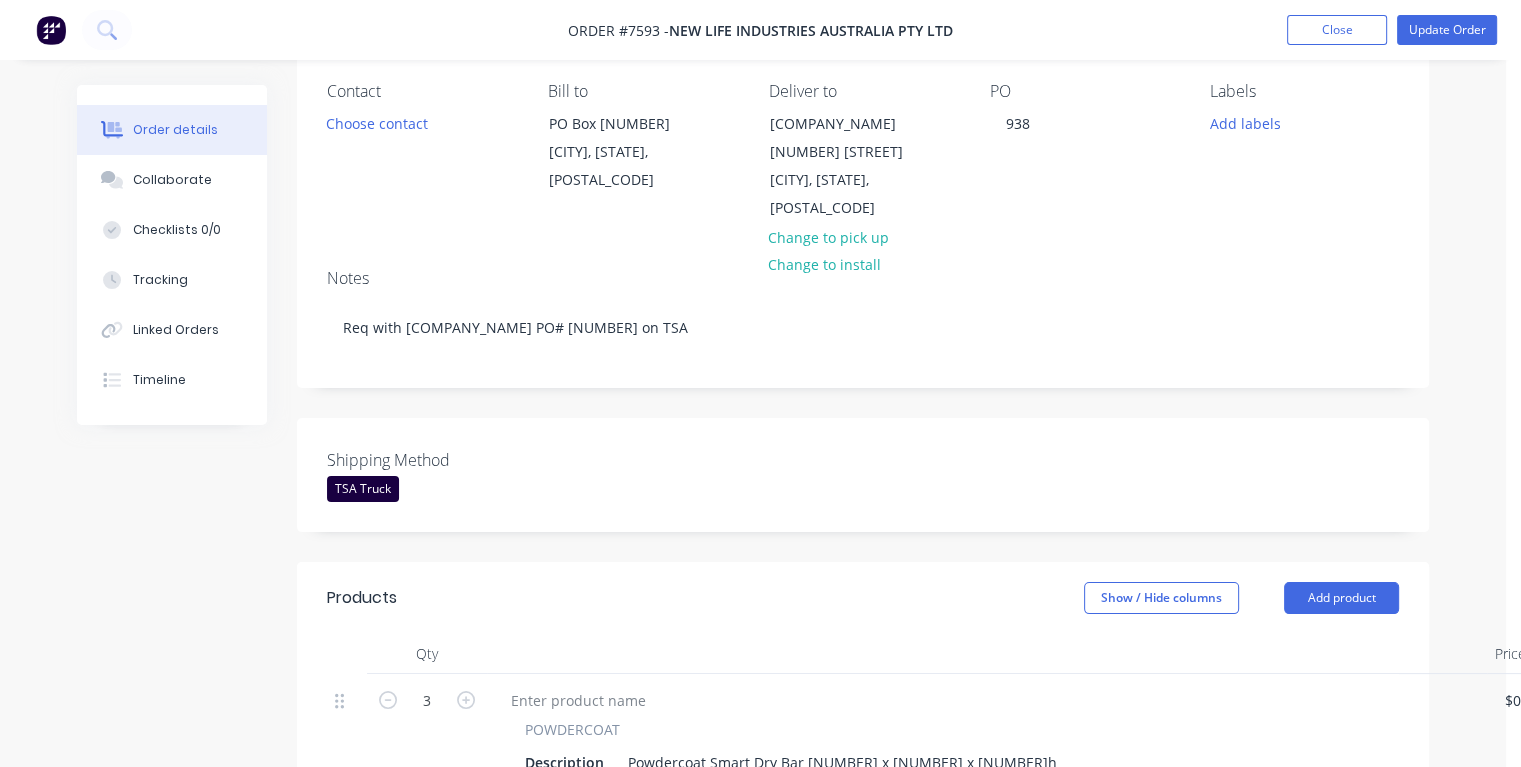 scroll, scrollTop: 0, scrollLeft: 0, axis: both 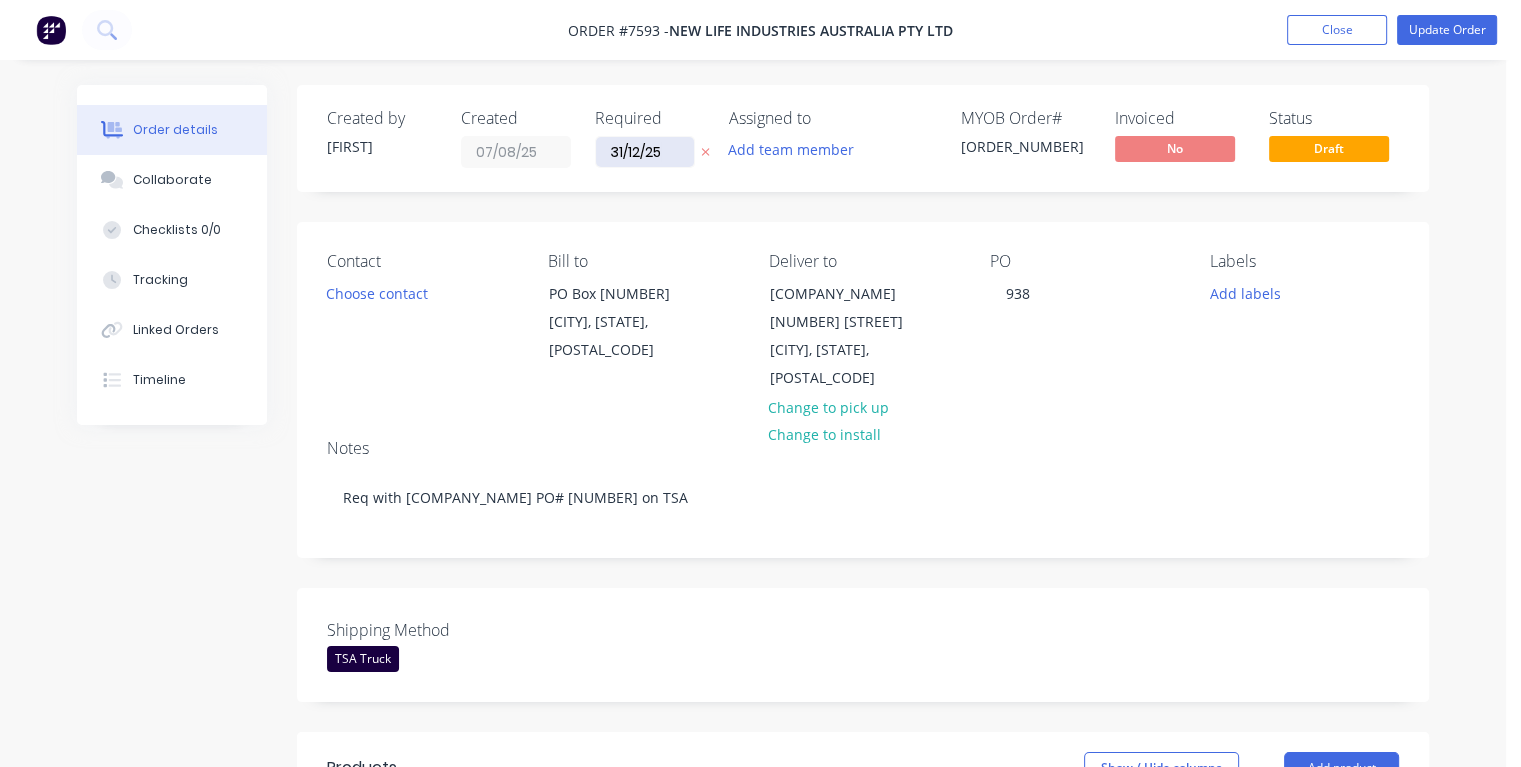 drag, startPoint x: 665, startPoint y: 150, endPoint x: 608, endPoint y: 149, distance: 57.00877 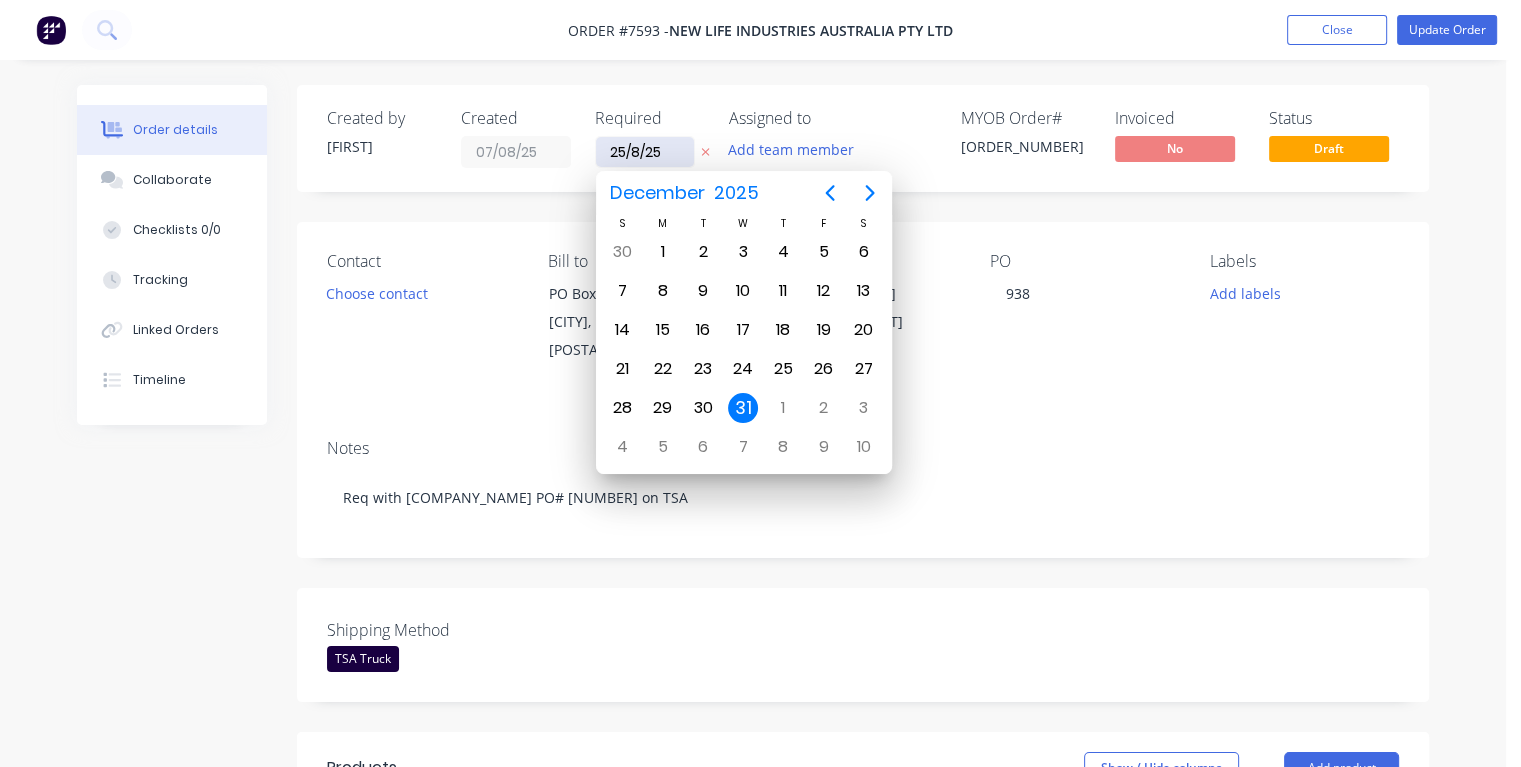 type on "25/08/25" 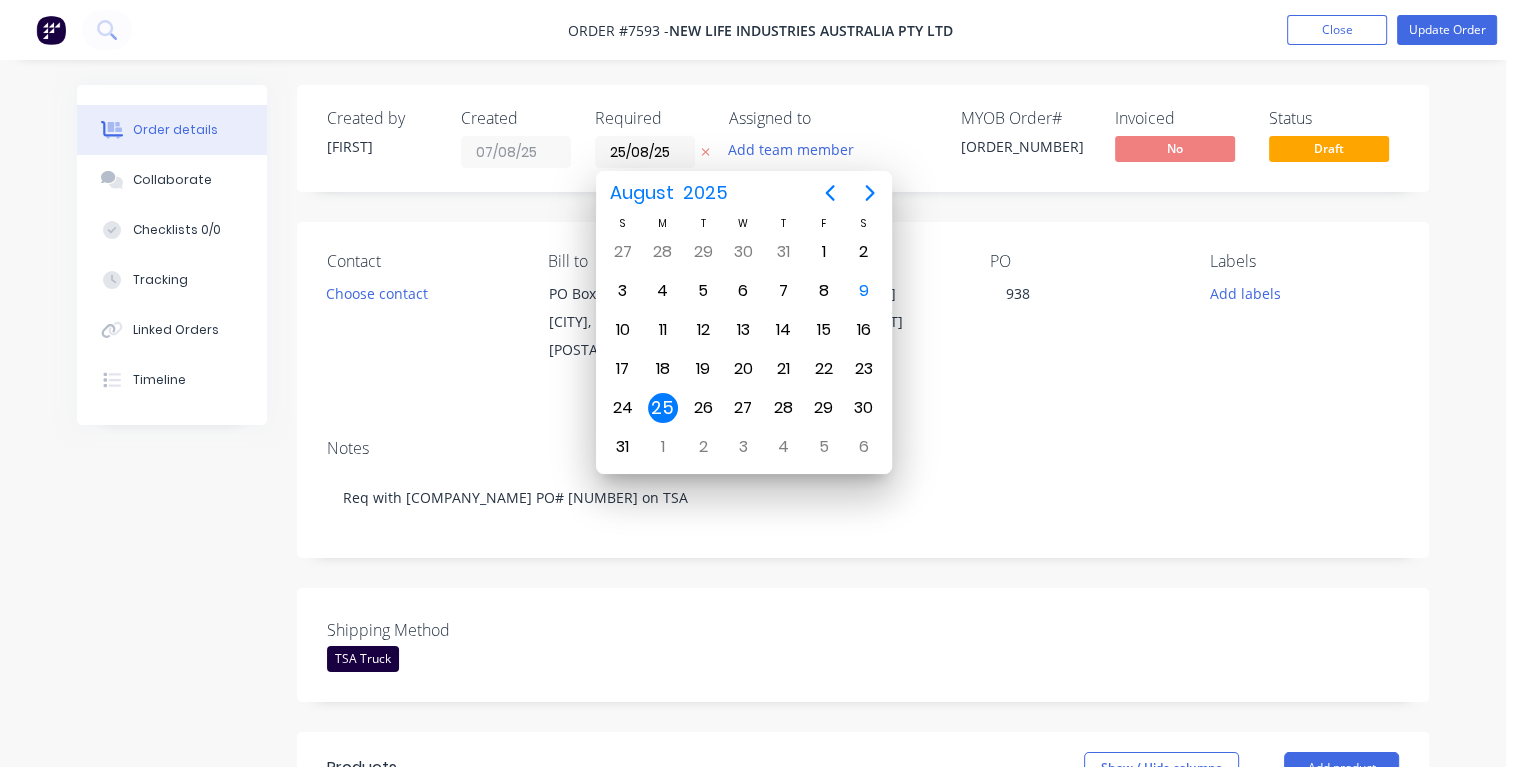 click on "25" at bounding box center [663, 408] 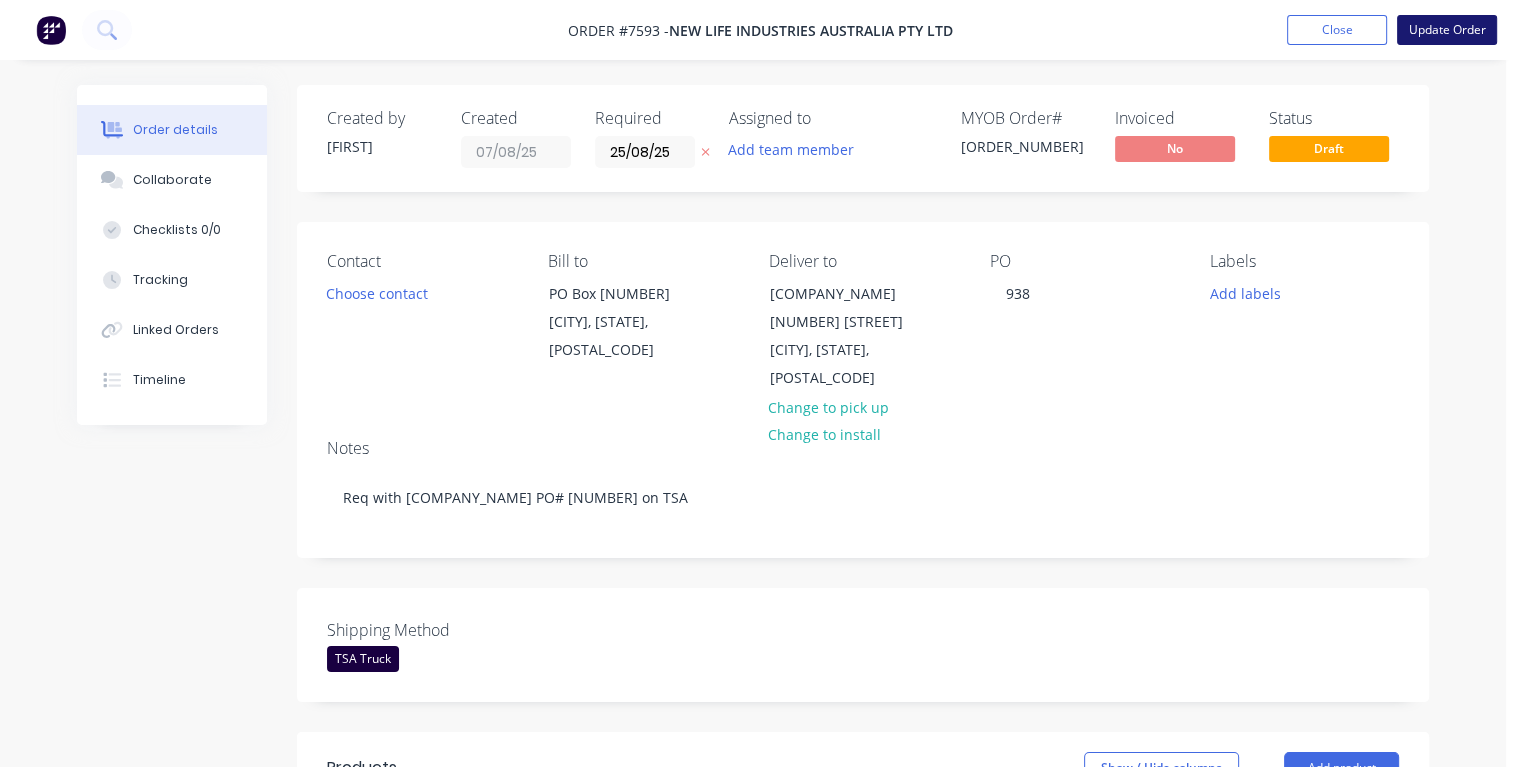 click on "Update Order" at bounding box center [1447, 30] 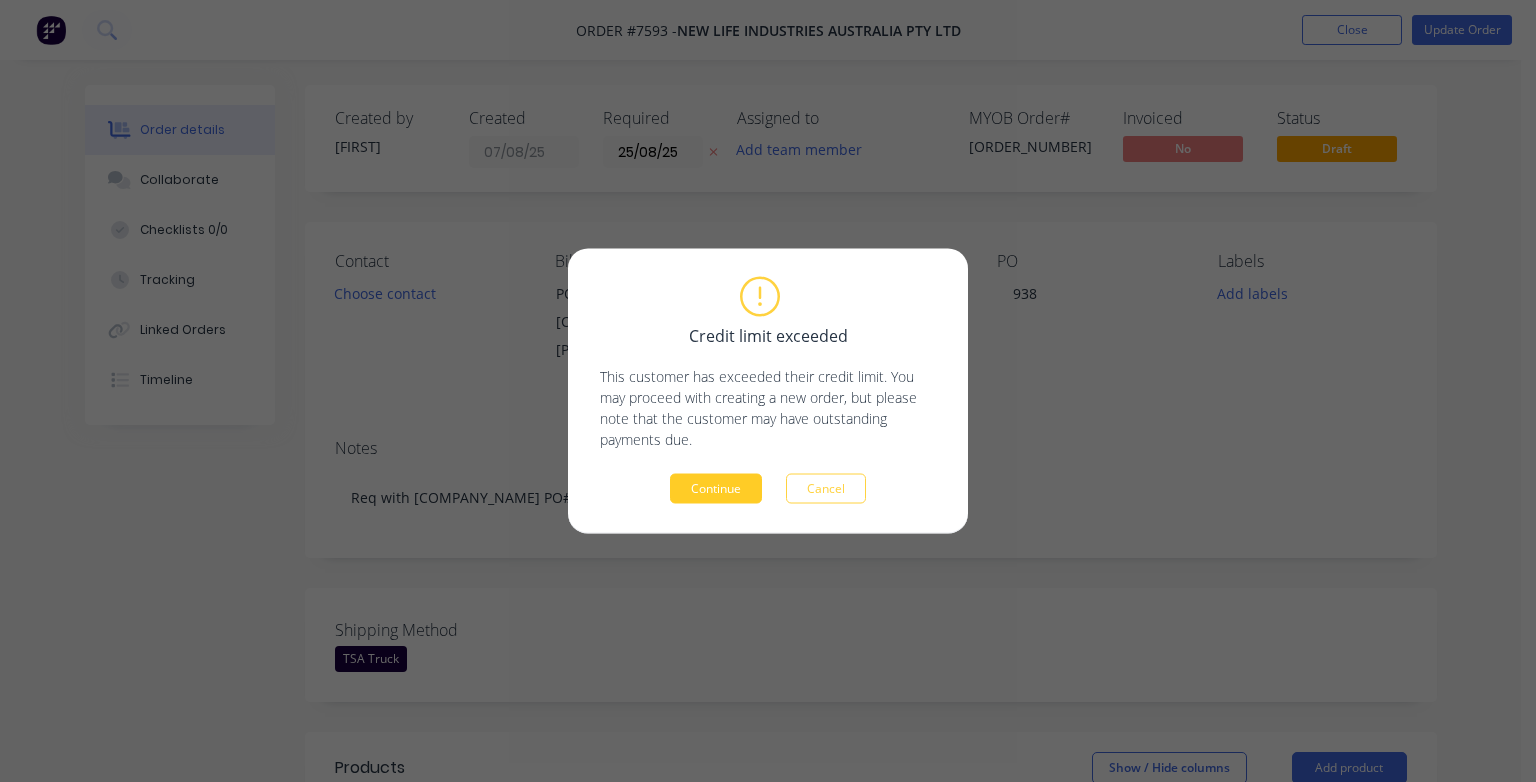 click on "Continue" at bounding box center (716, 489) 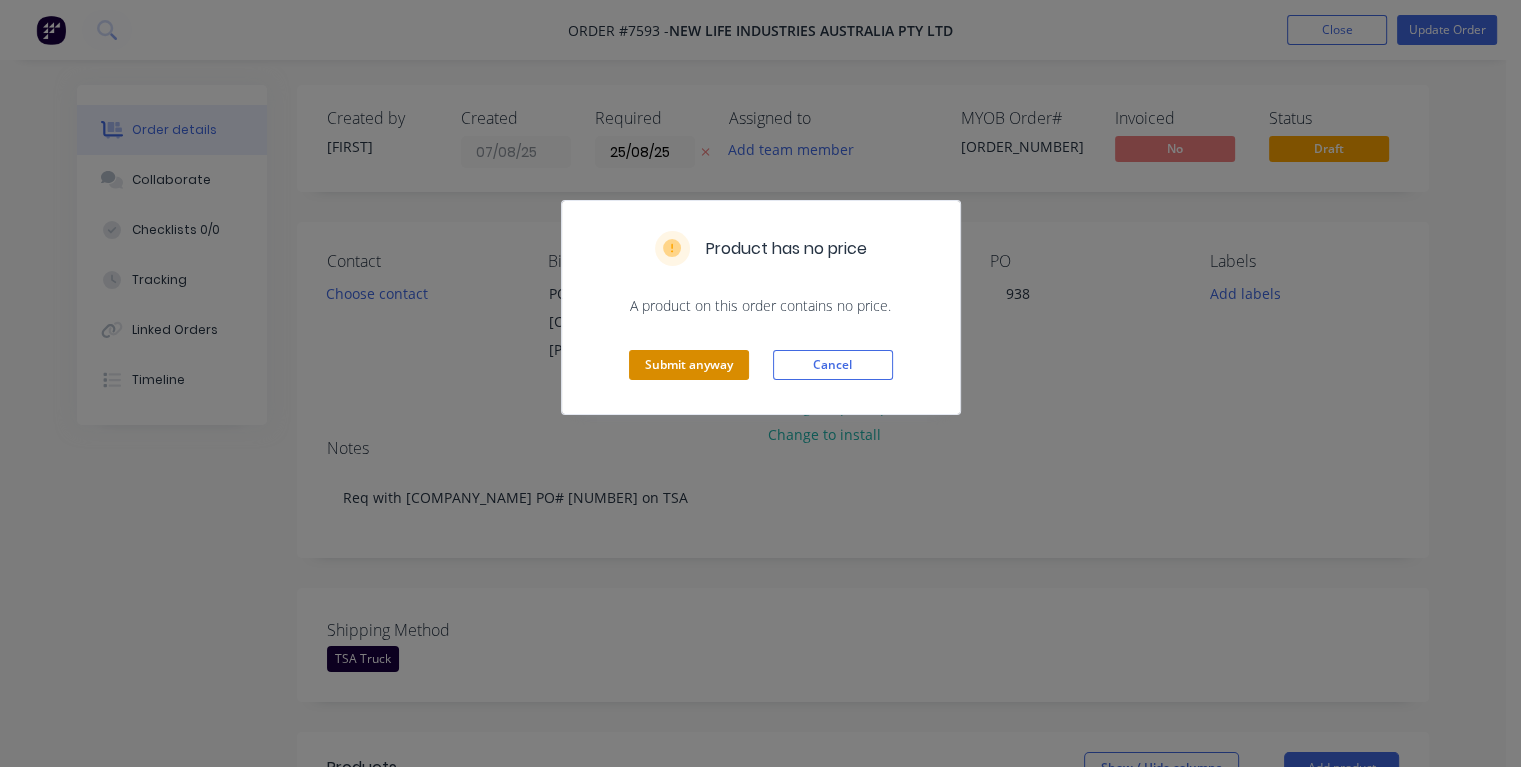 click on "Submit anyway" at bounding box center [689, 365] 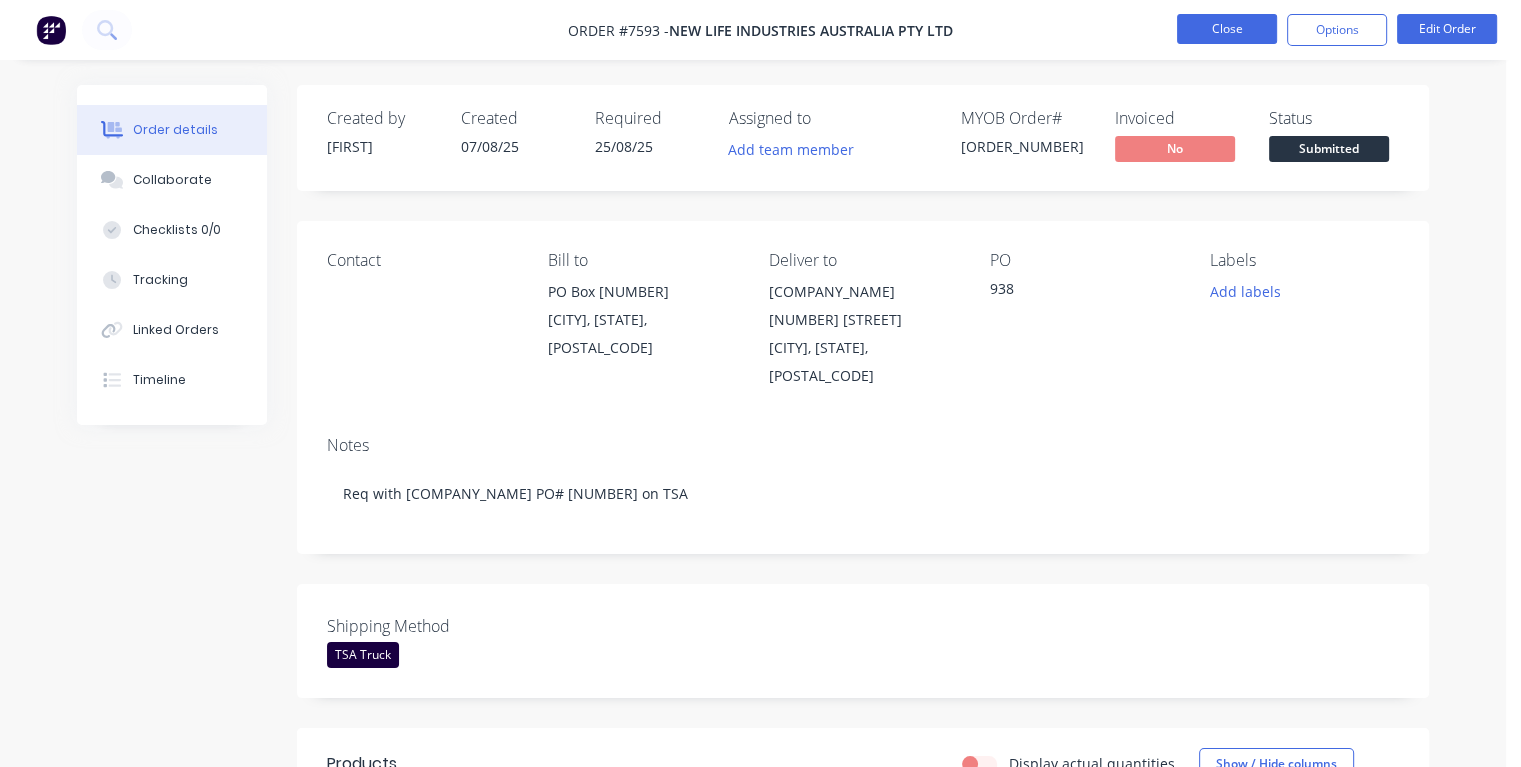click on "Close" at bounding box center (1227, 29) 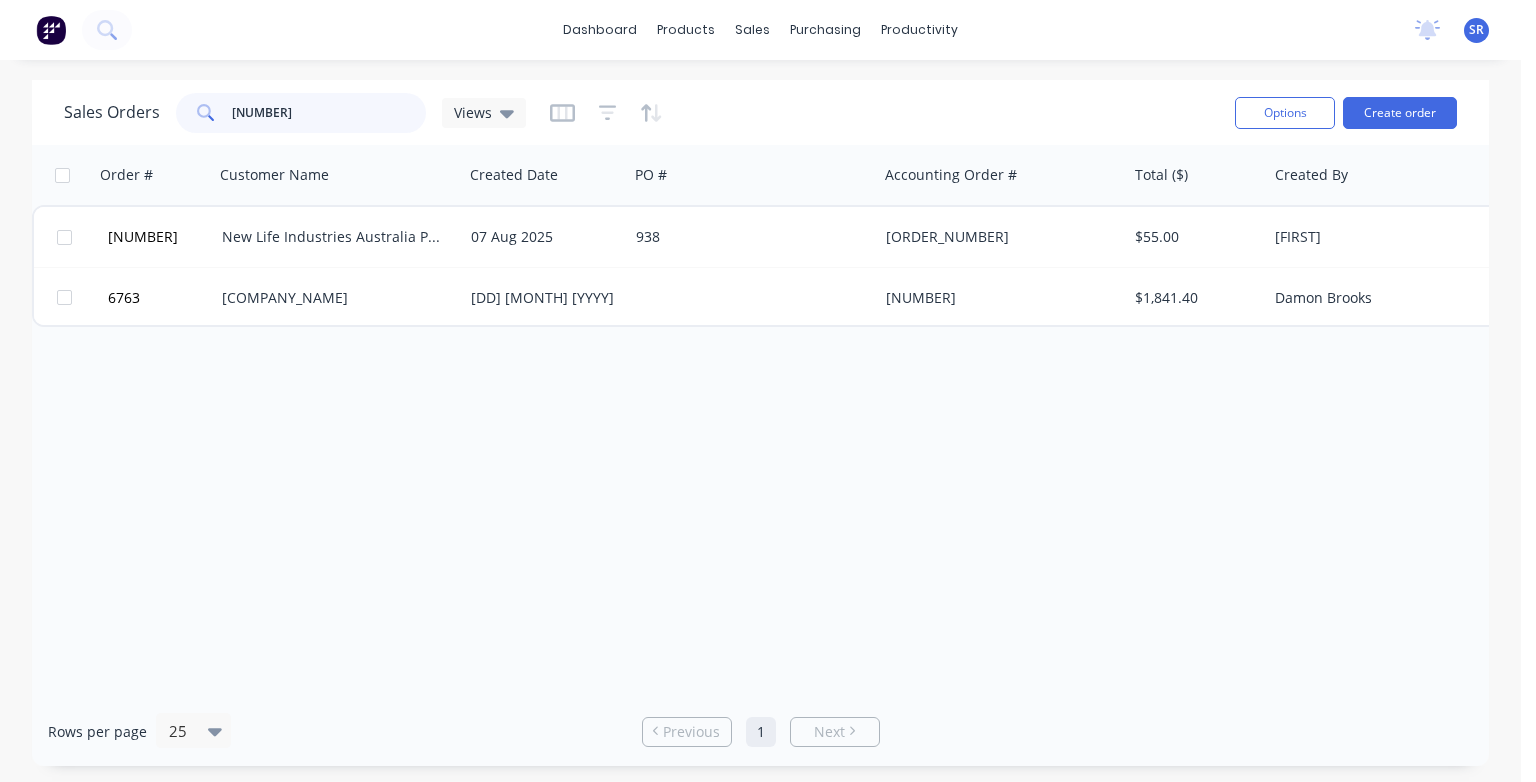 drag, startPoint x: 284, startPoint y: 116, endPoint x: 214, endPoint y: 110, distance: 70.256676 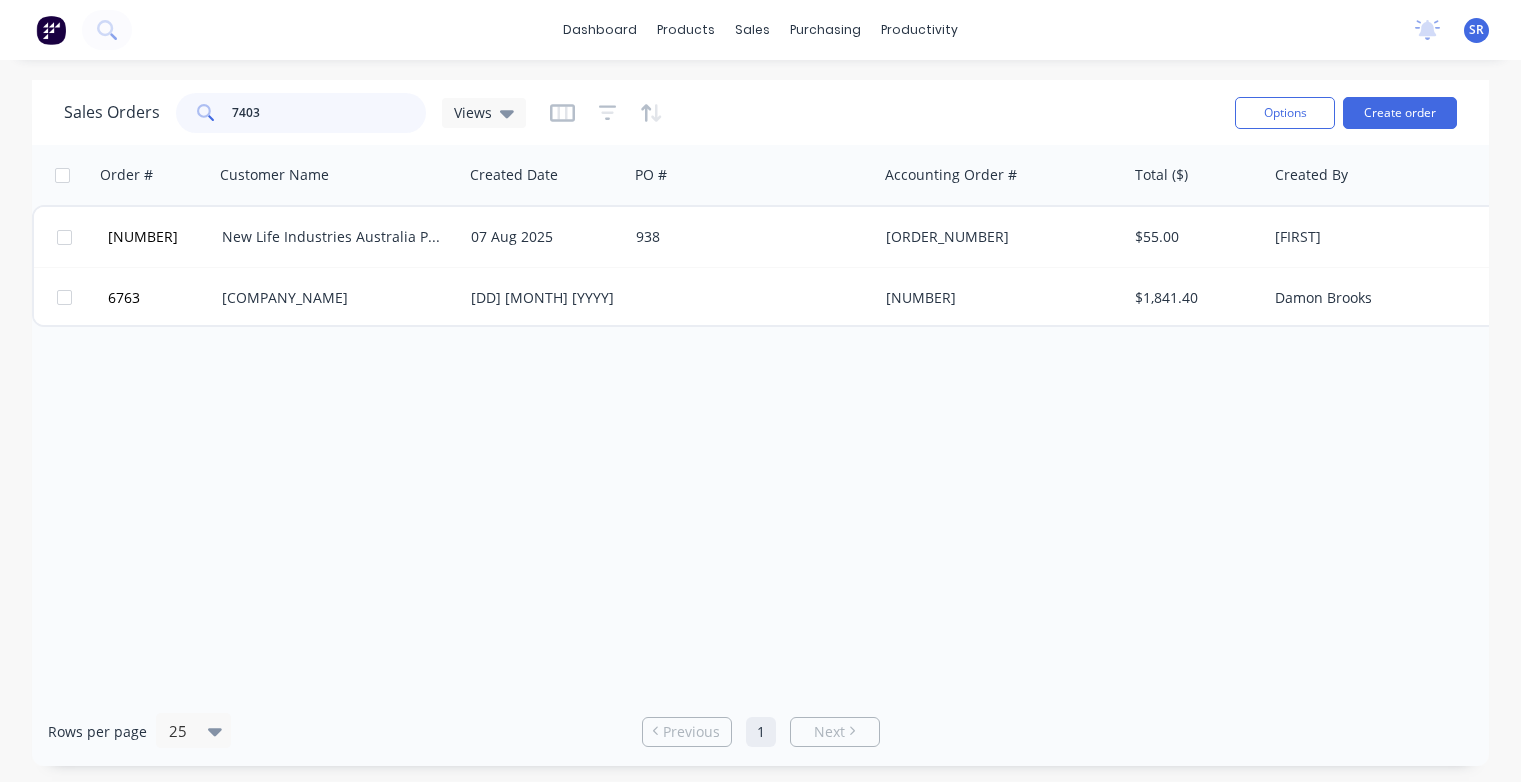 type on "7403" 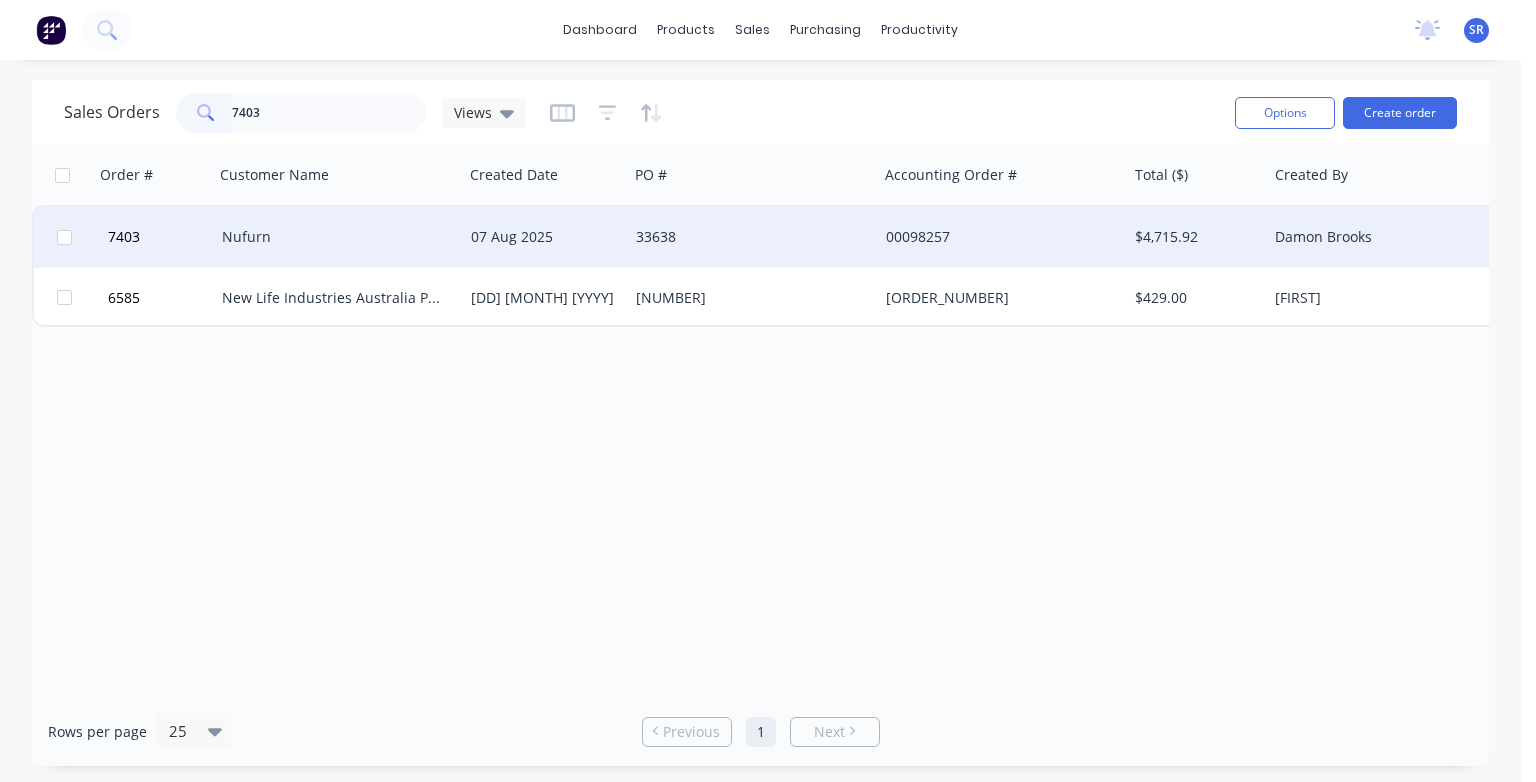 click on "Nufurn" at bounding box center [333, 237] 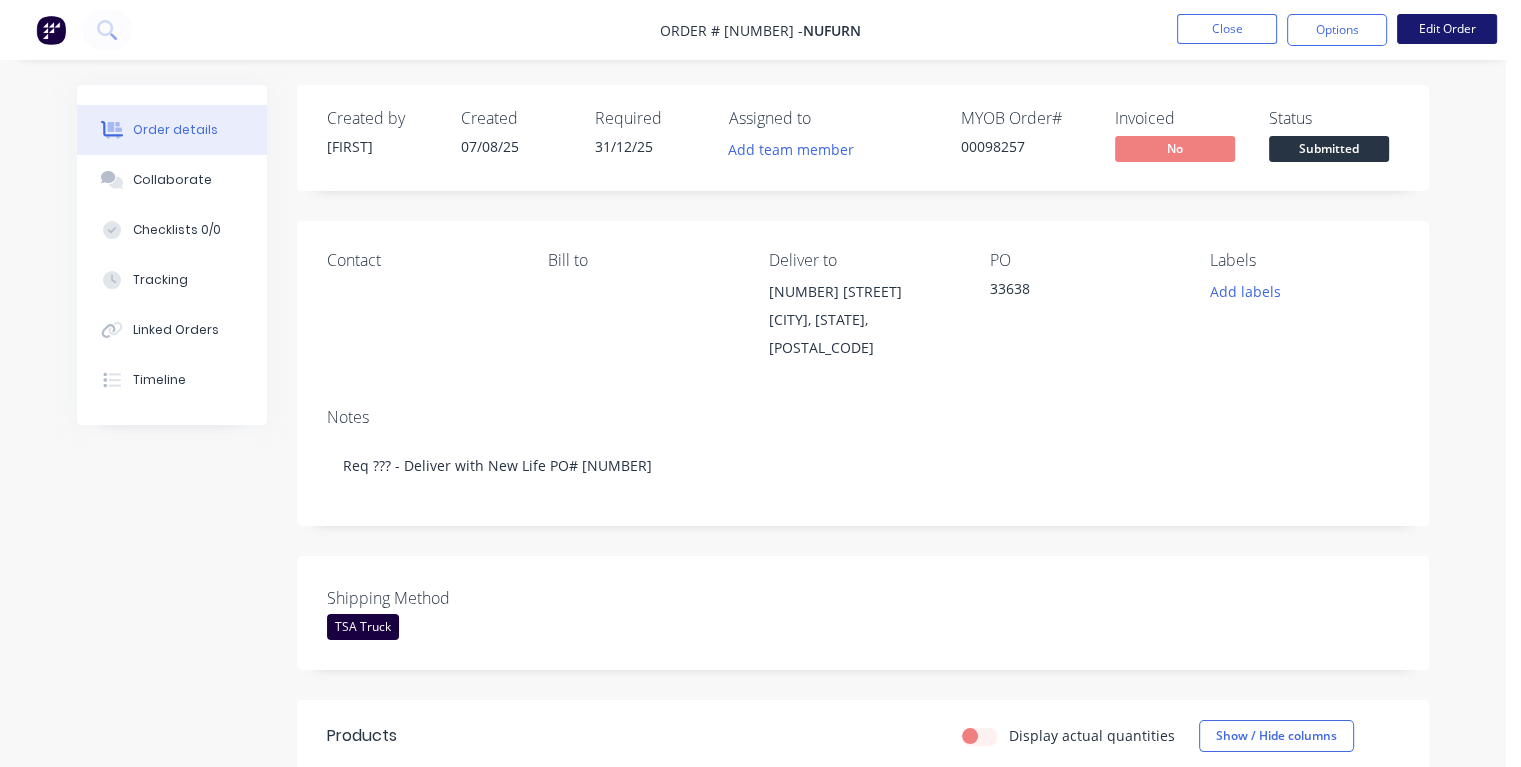 click on "Edit Order" at bounding box center (1447, 29) 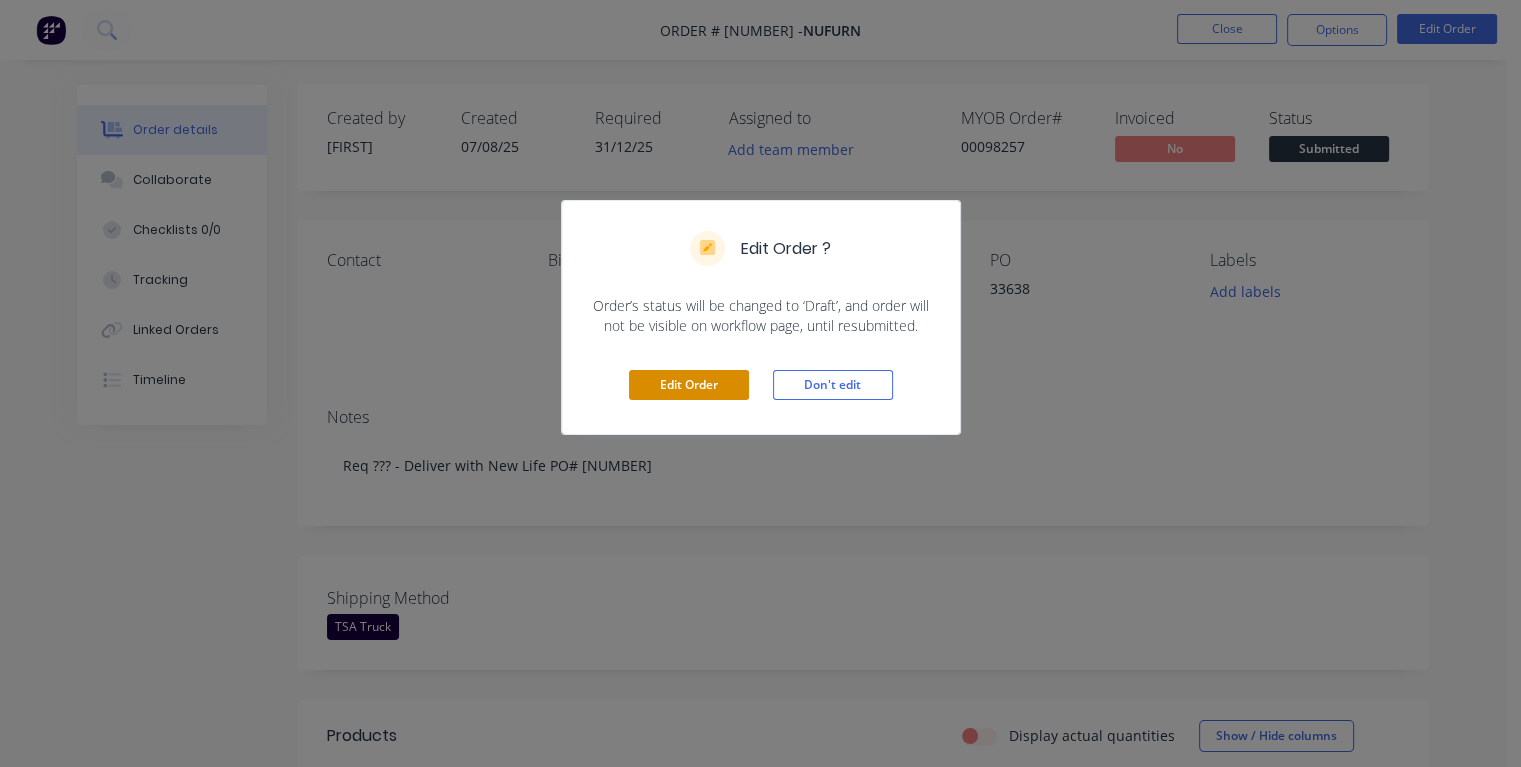 click on "Edit Order" at bounding box center (689, 385) 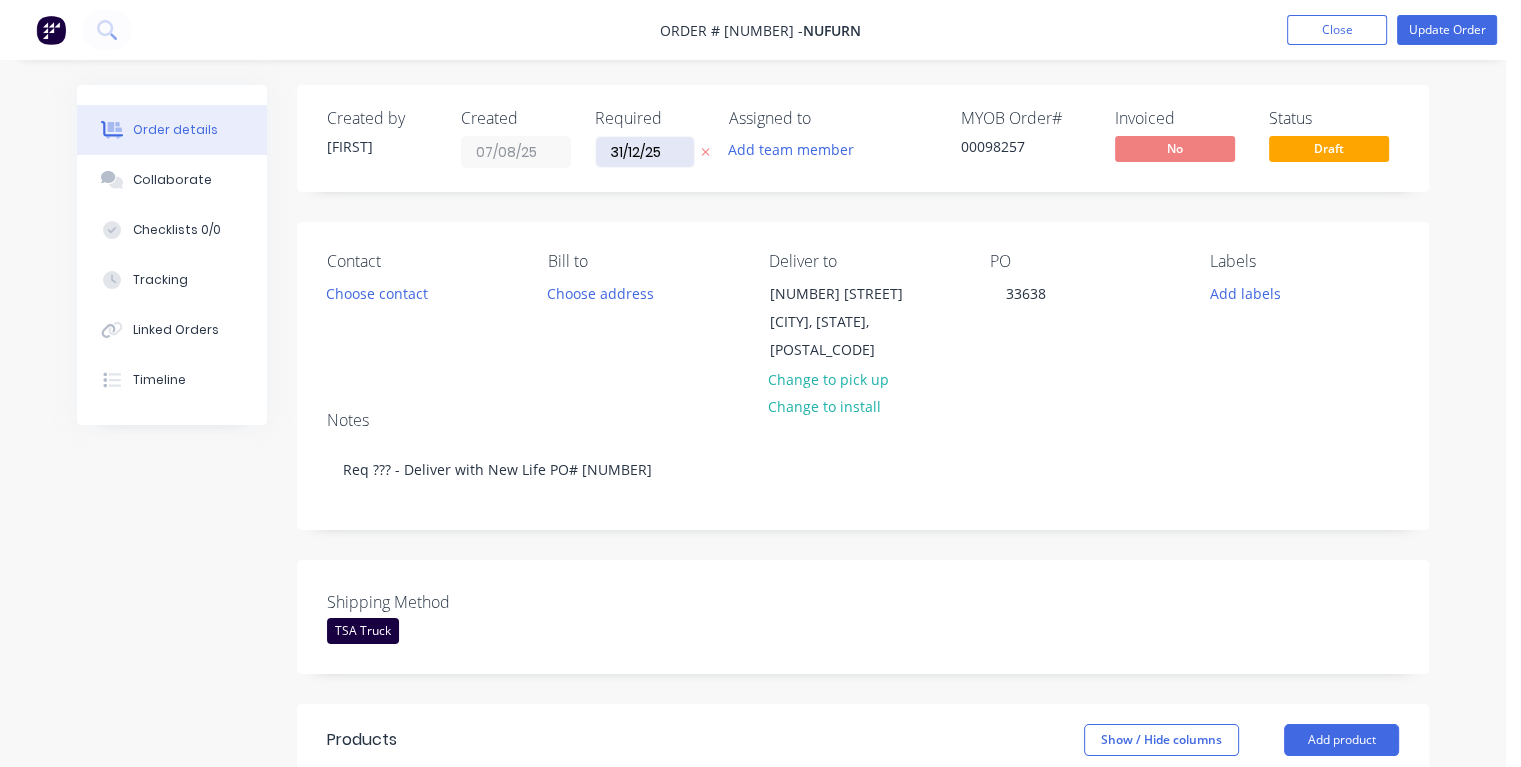 drag, startPoint x: 664, startPoint y: 151, endPoint x: 597, endPoint y: 153, distance: 67.02985 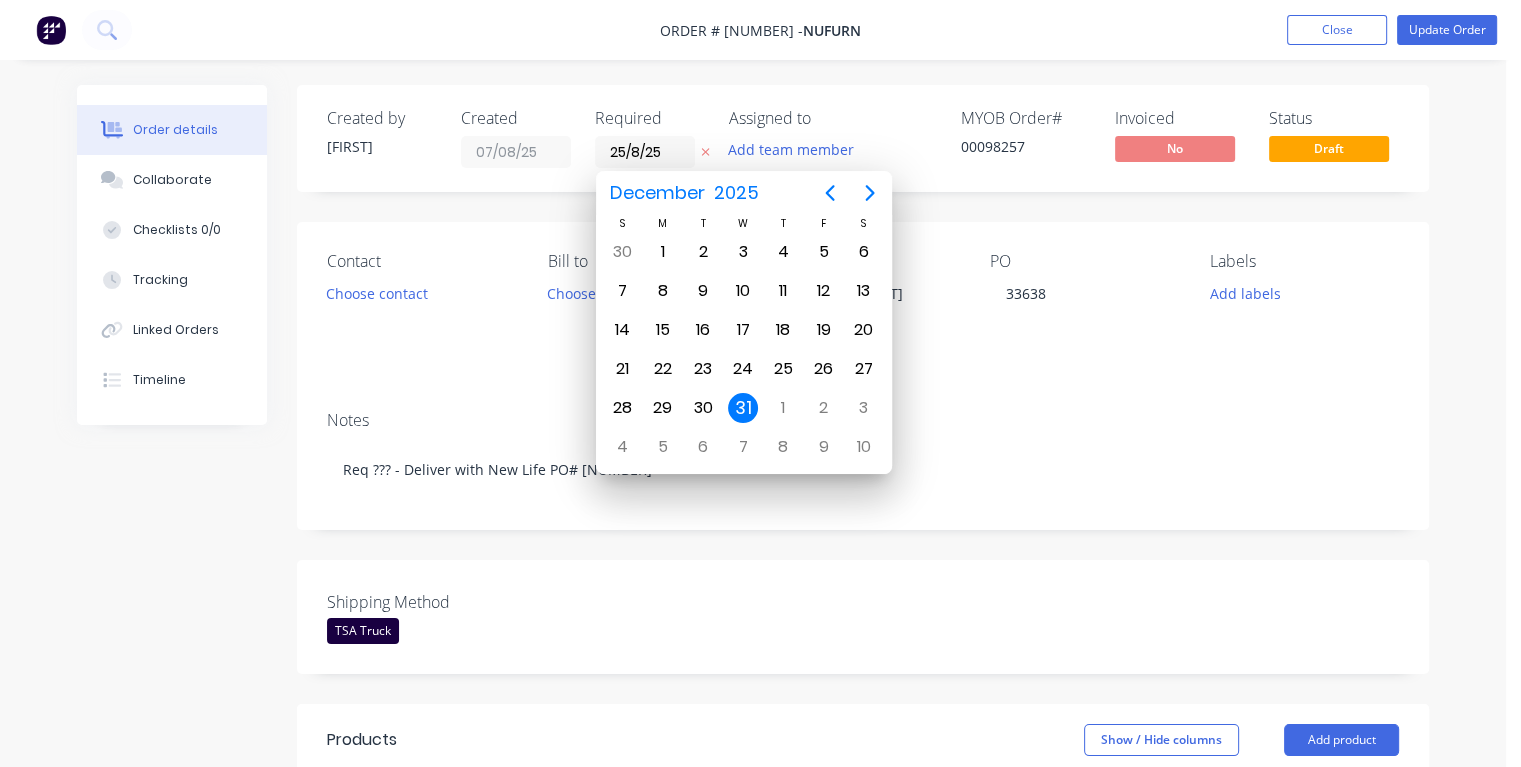 type on "25/08/25" 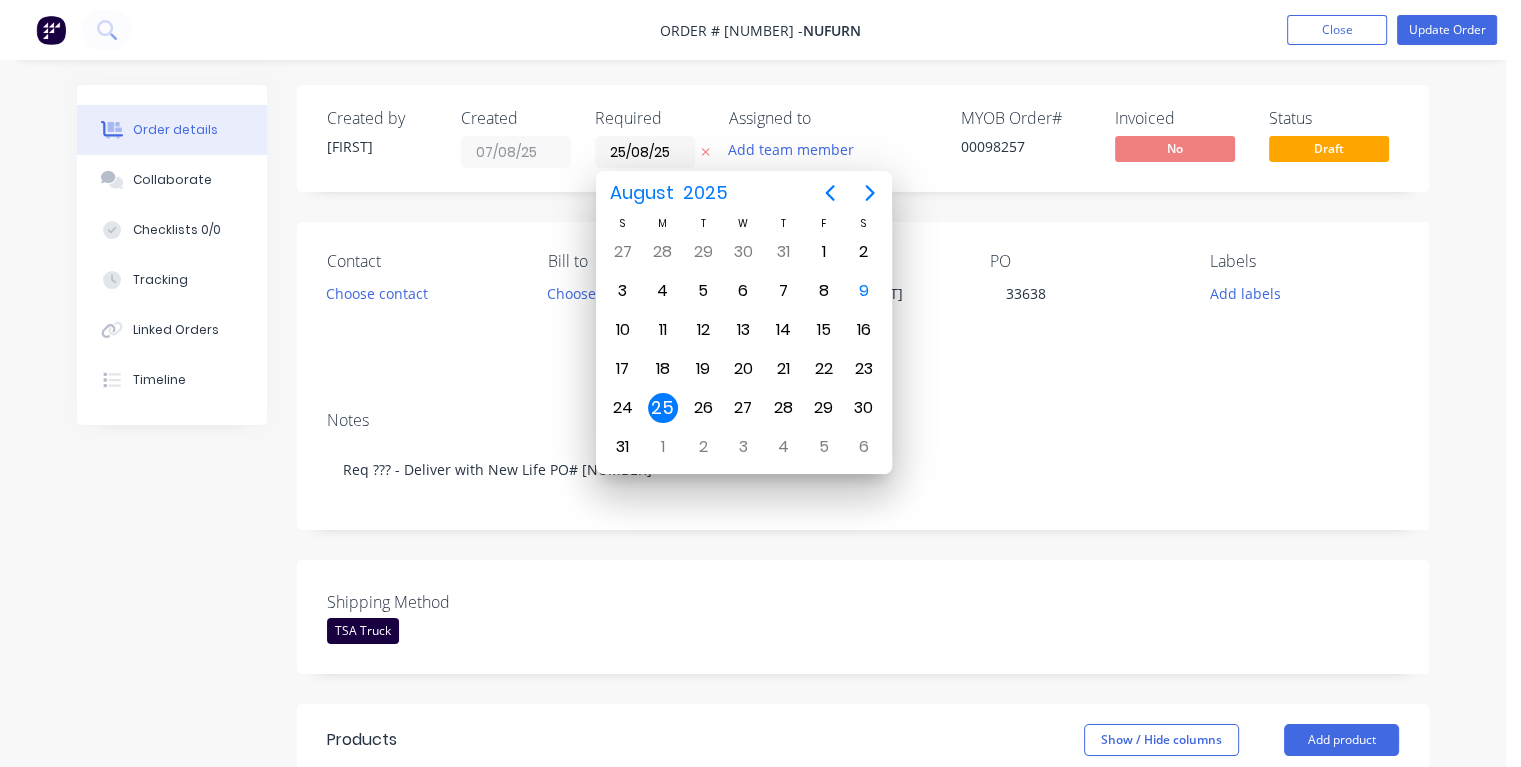 click on "25" at bounding box center (663, 408) 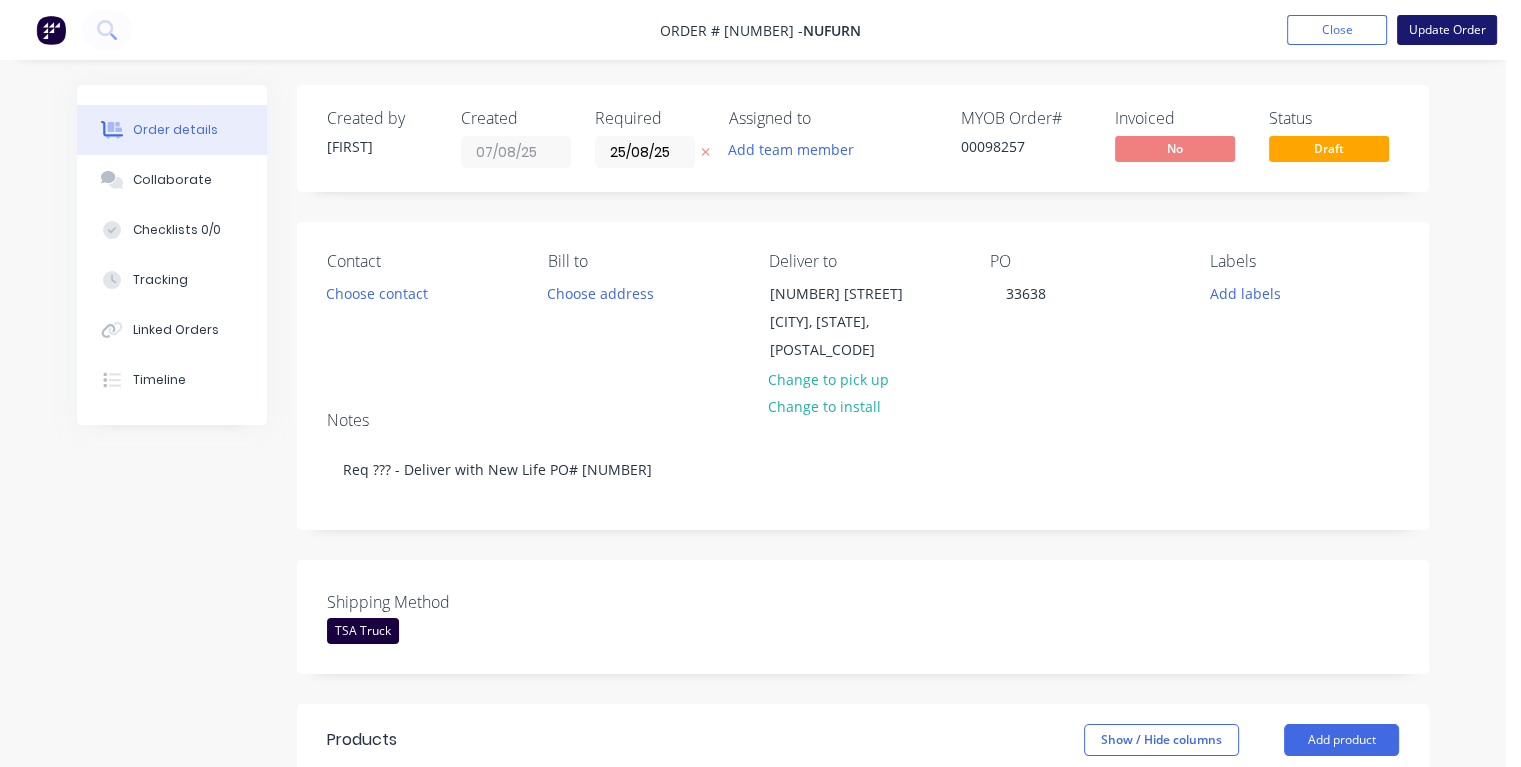 click on "Update Order" at bounding box center [1447, 30] 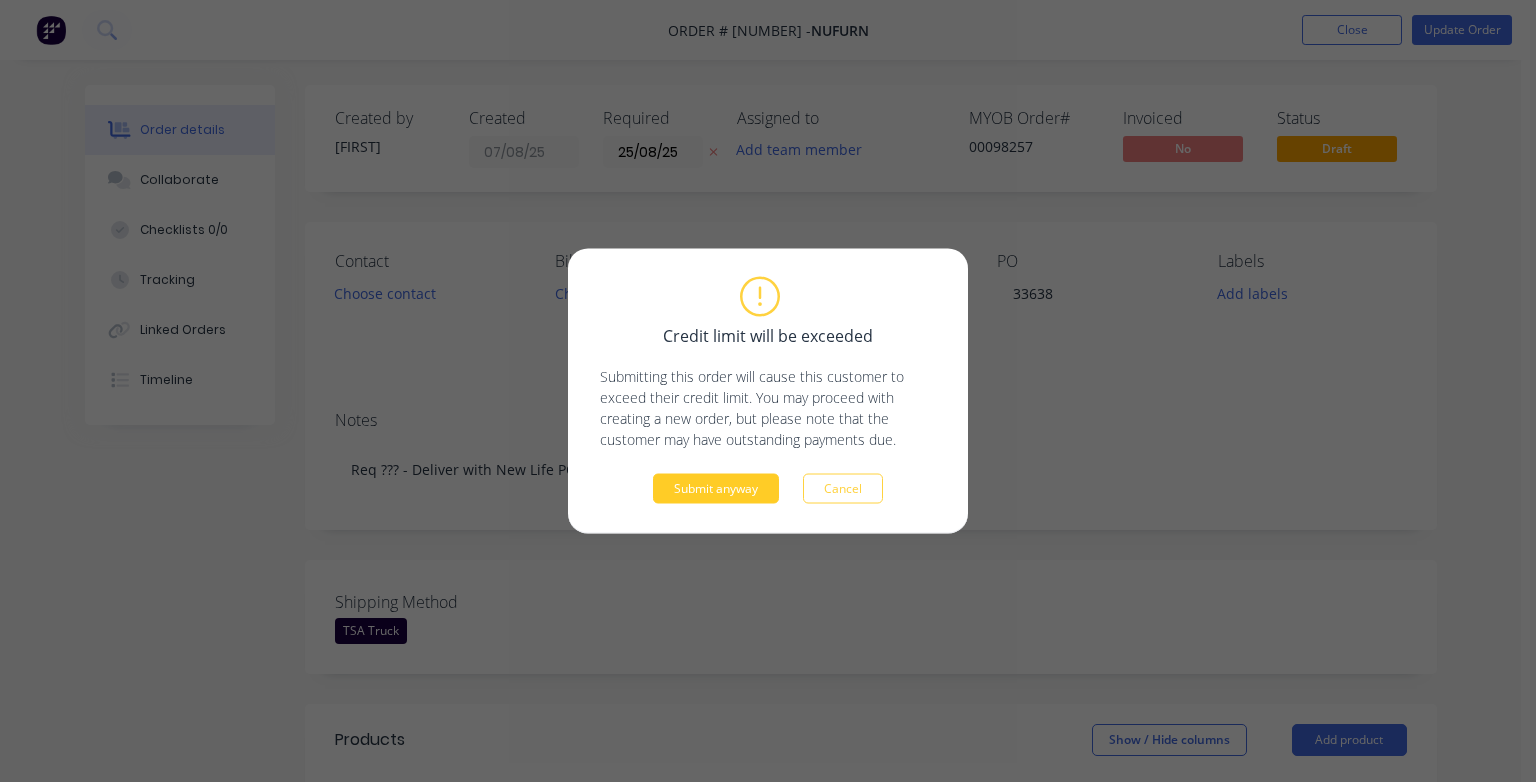 click on "Submit anyway" at bounding box center (716, 489) 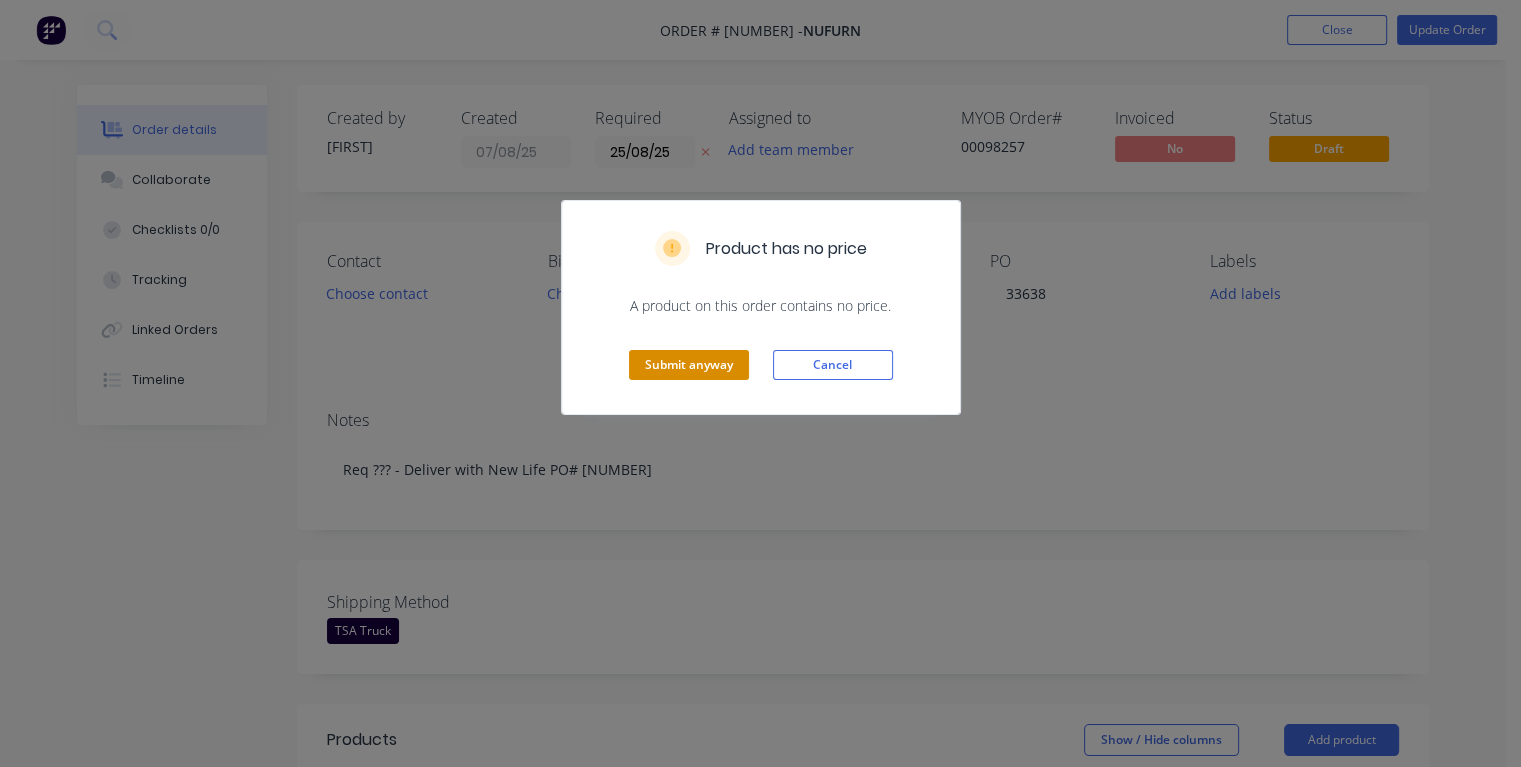 click on "Submit anyway" at bounding box center (689, 365) 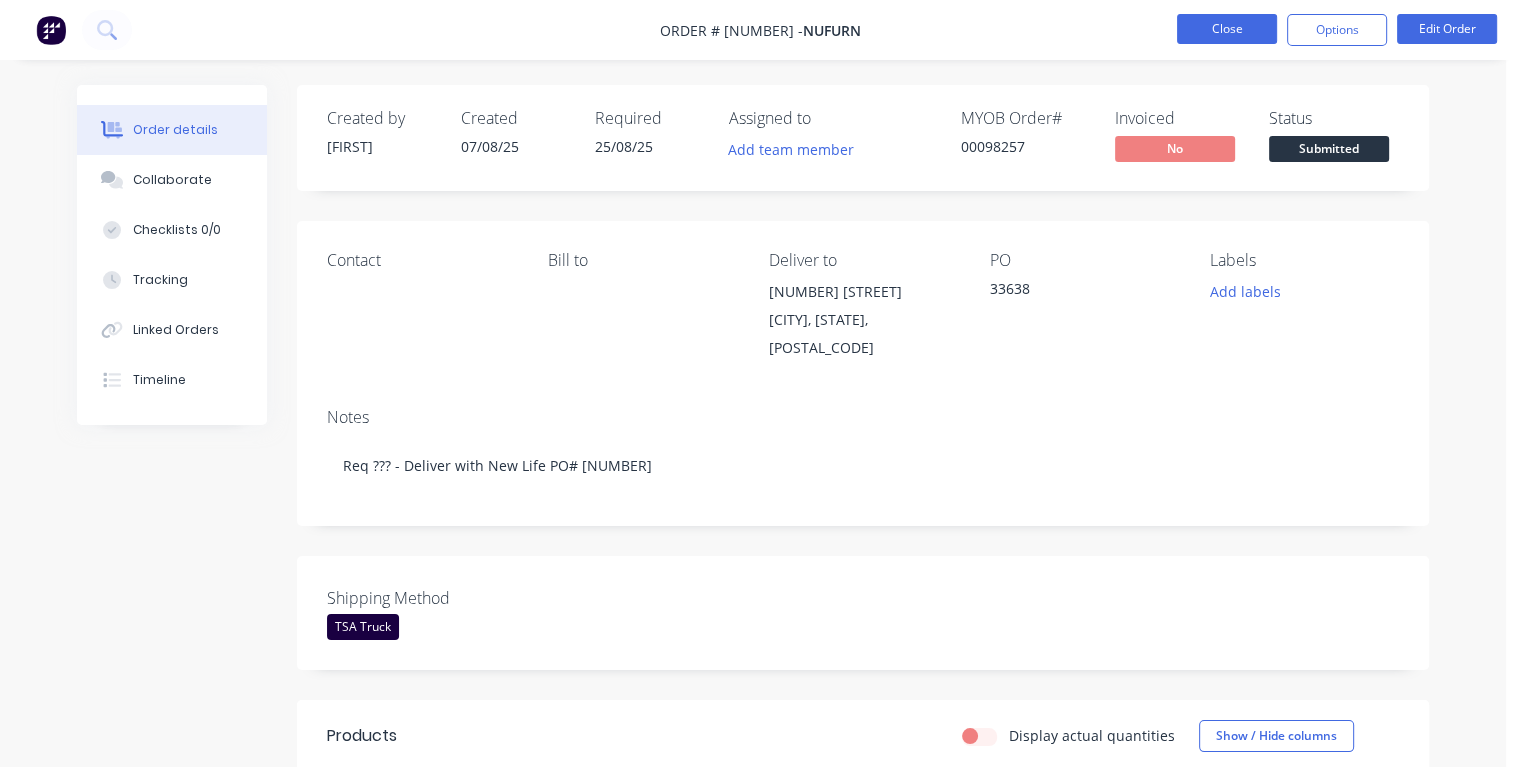 click on "Close" at bounding box center [1227, 29] 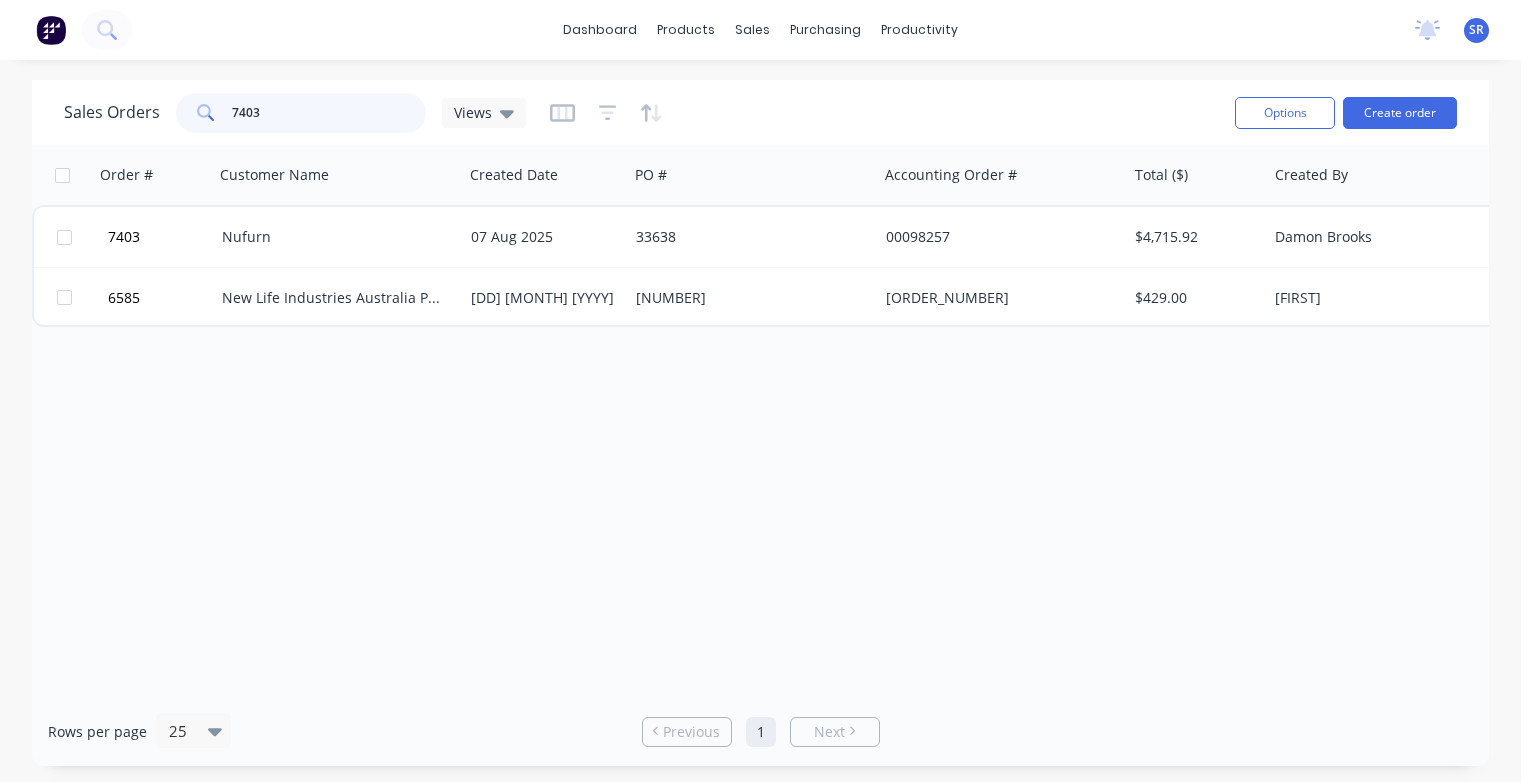drag, startPoint x: 290, startPoint y: 121, endPoint x: 204, endPoint y: 118, distance: 86.05231 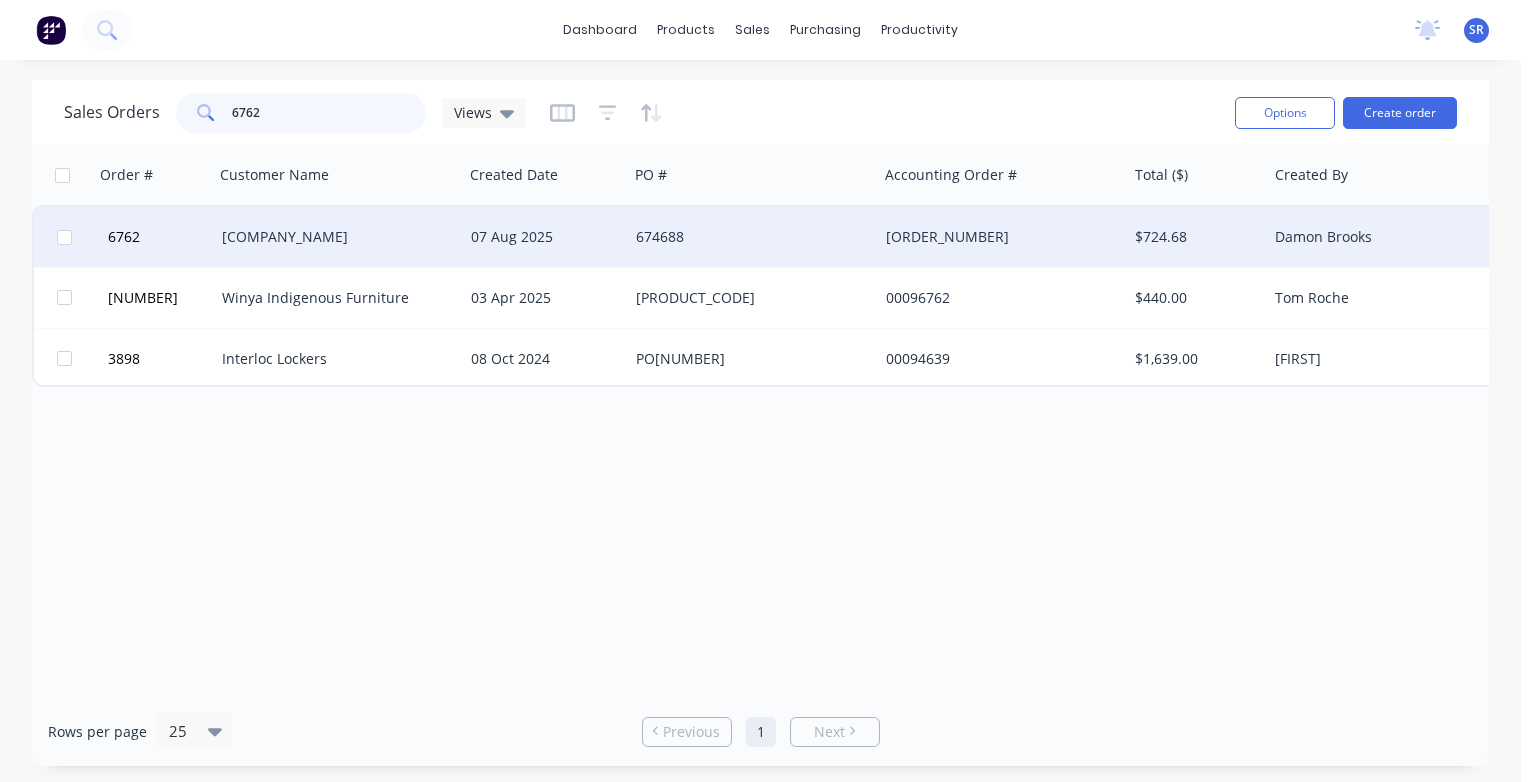 type on "6762" 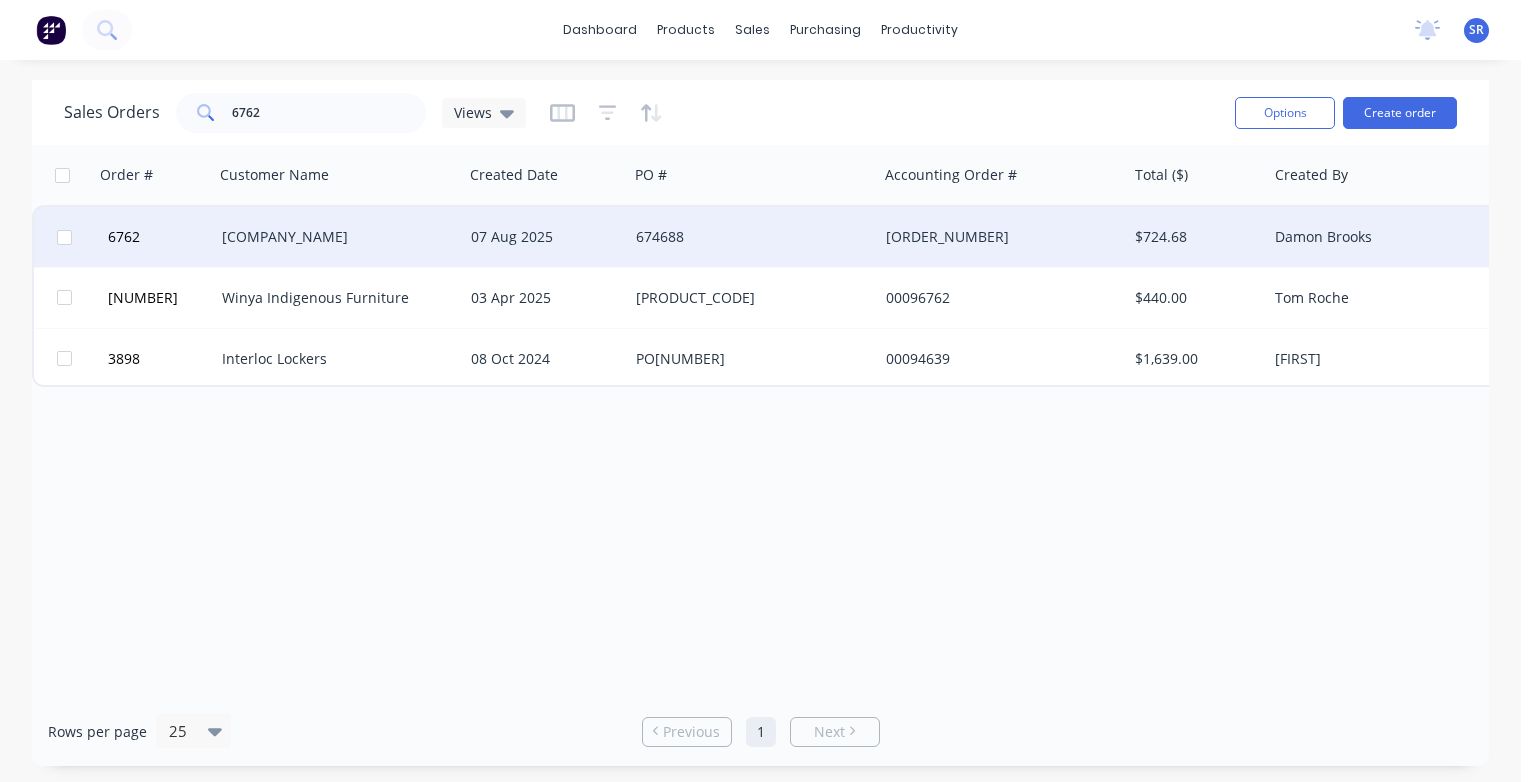 click on "[COMPANY_NAME]" at bounding box center (333, 237) 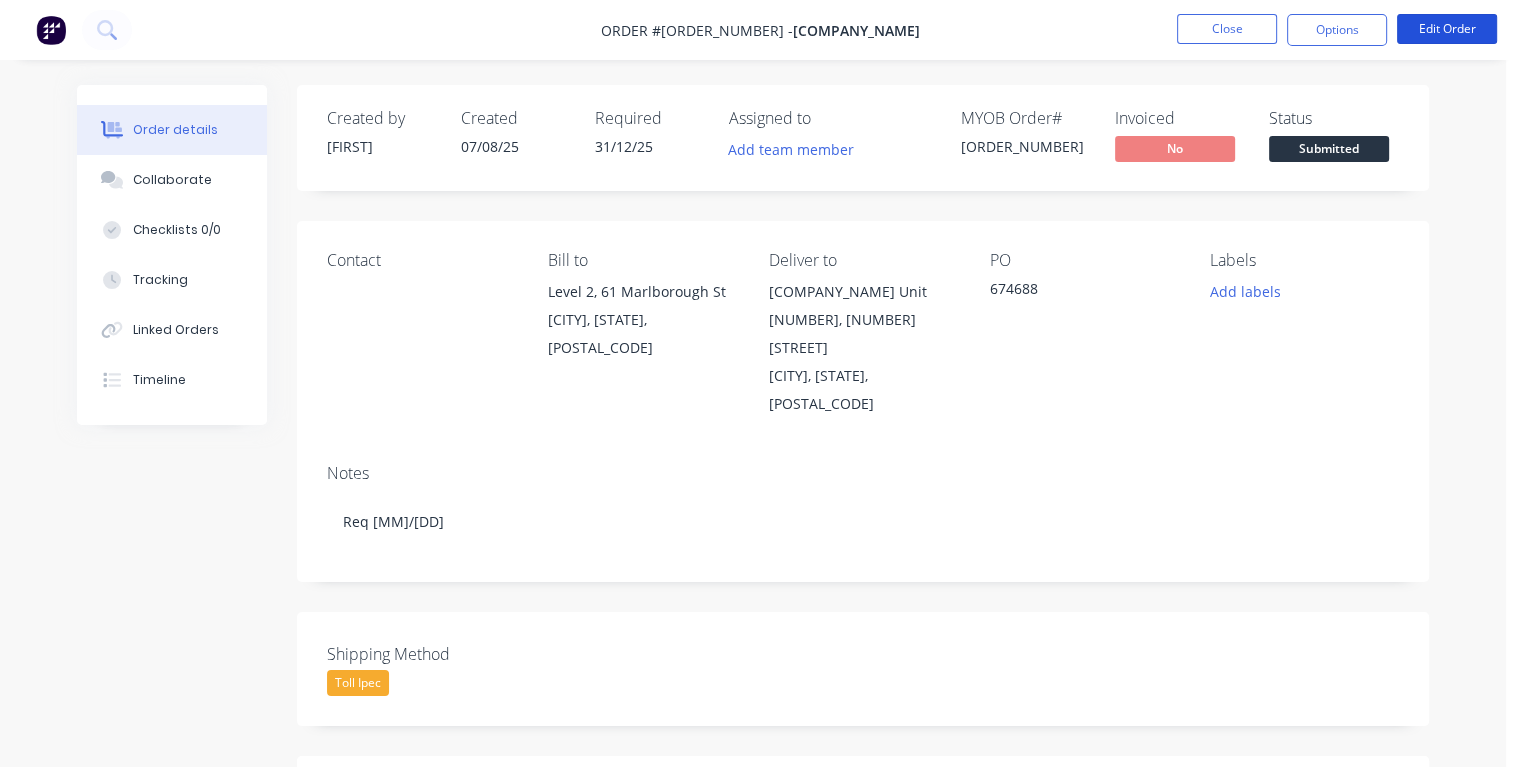 click on "Edit Order" at bounding box center [1447, 29] 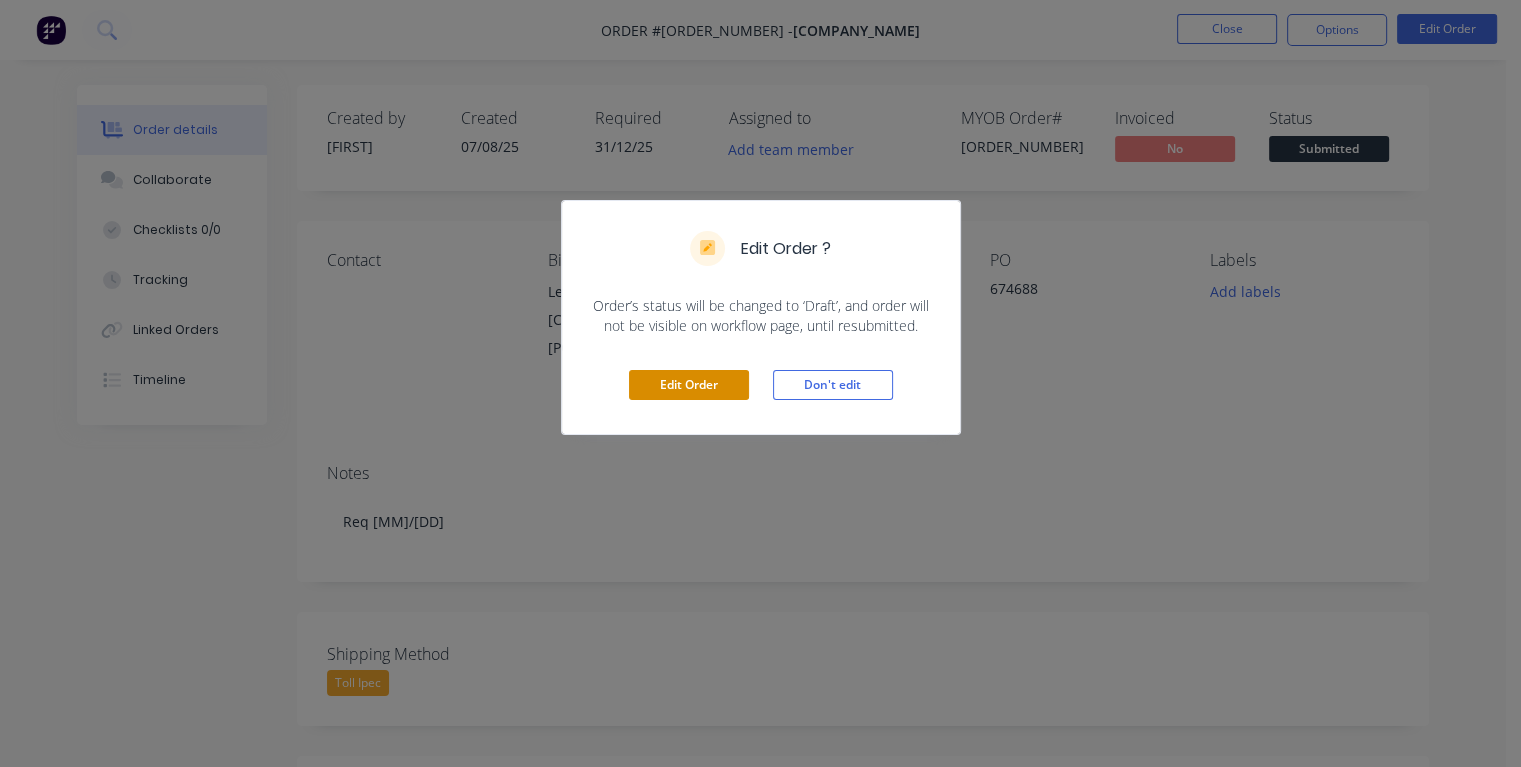 click on "Edit Order" at bounding box center (689, 385) 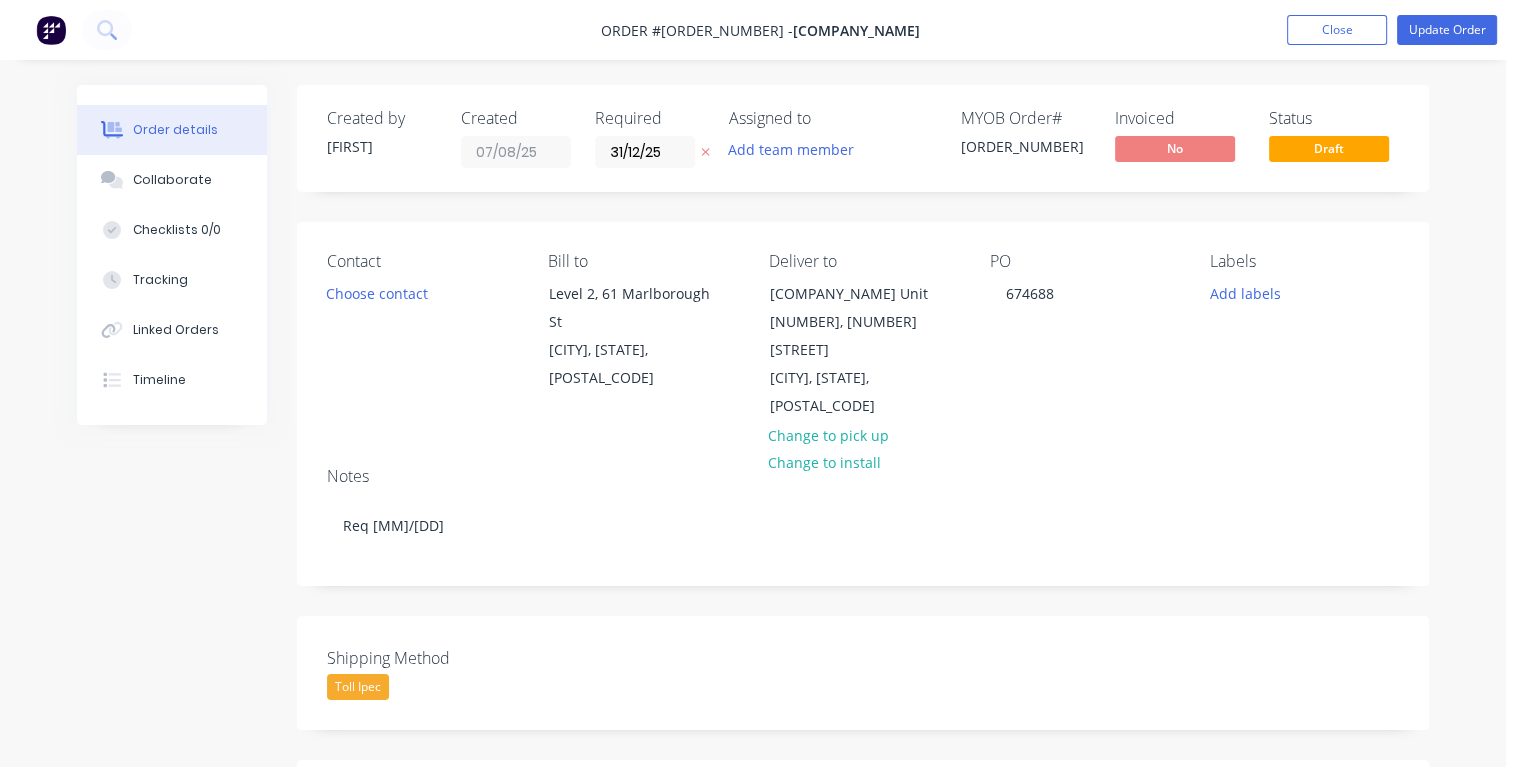 drag, startPoint x: 672, startPoint y: 156, endPoint x: 587, endPoint y: 160, distance: 85.09406 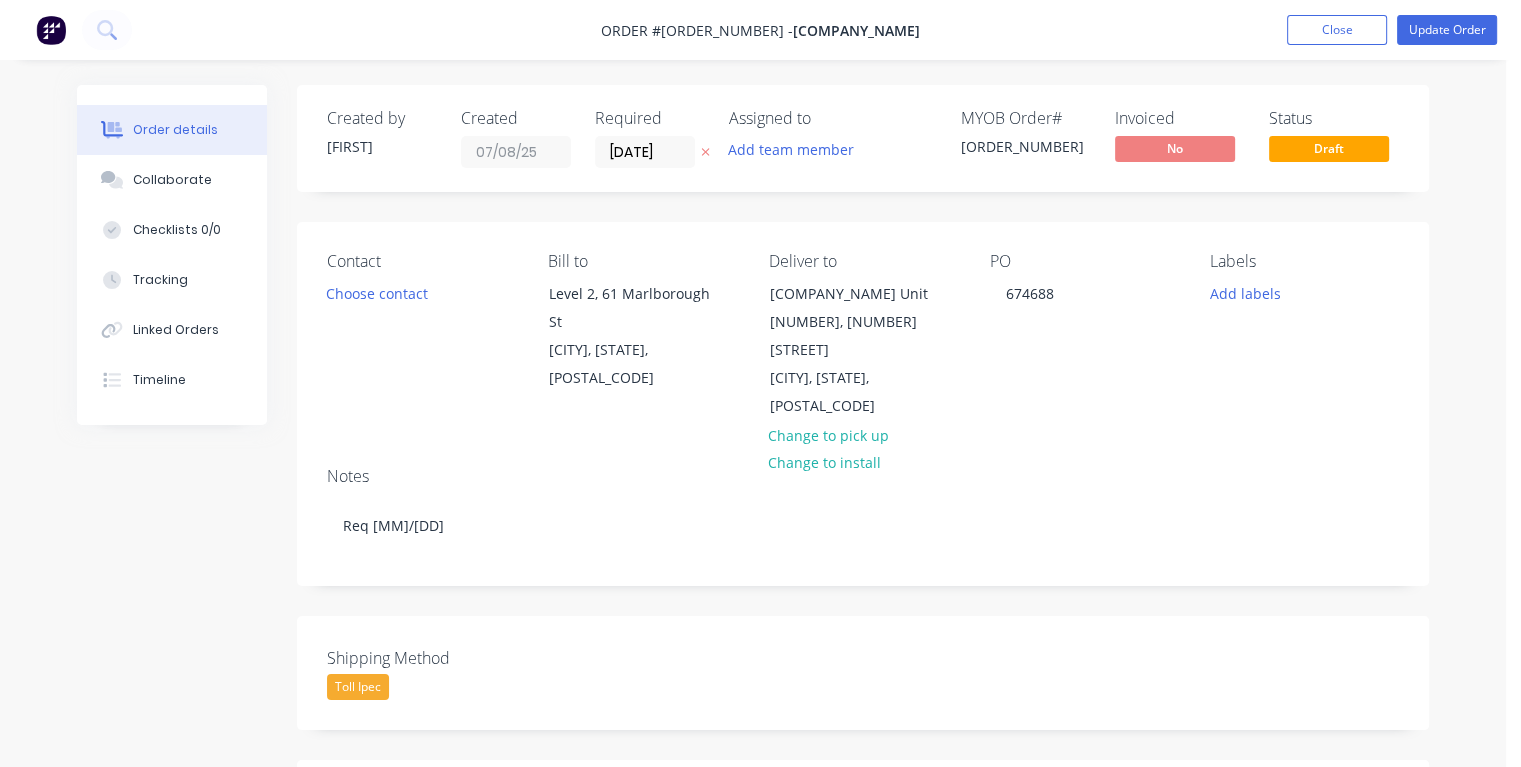 type on "[DAY]/[MONTH]/[YEAR]" 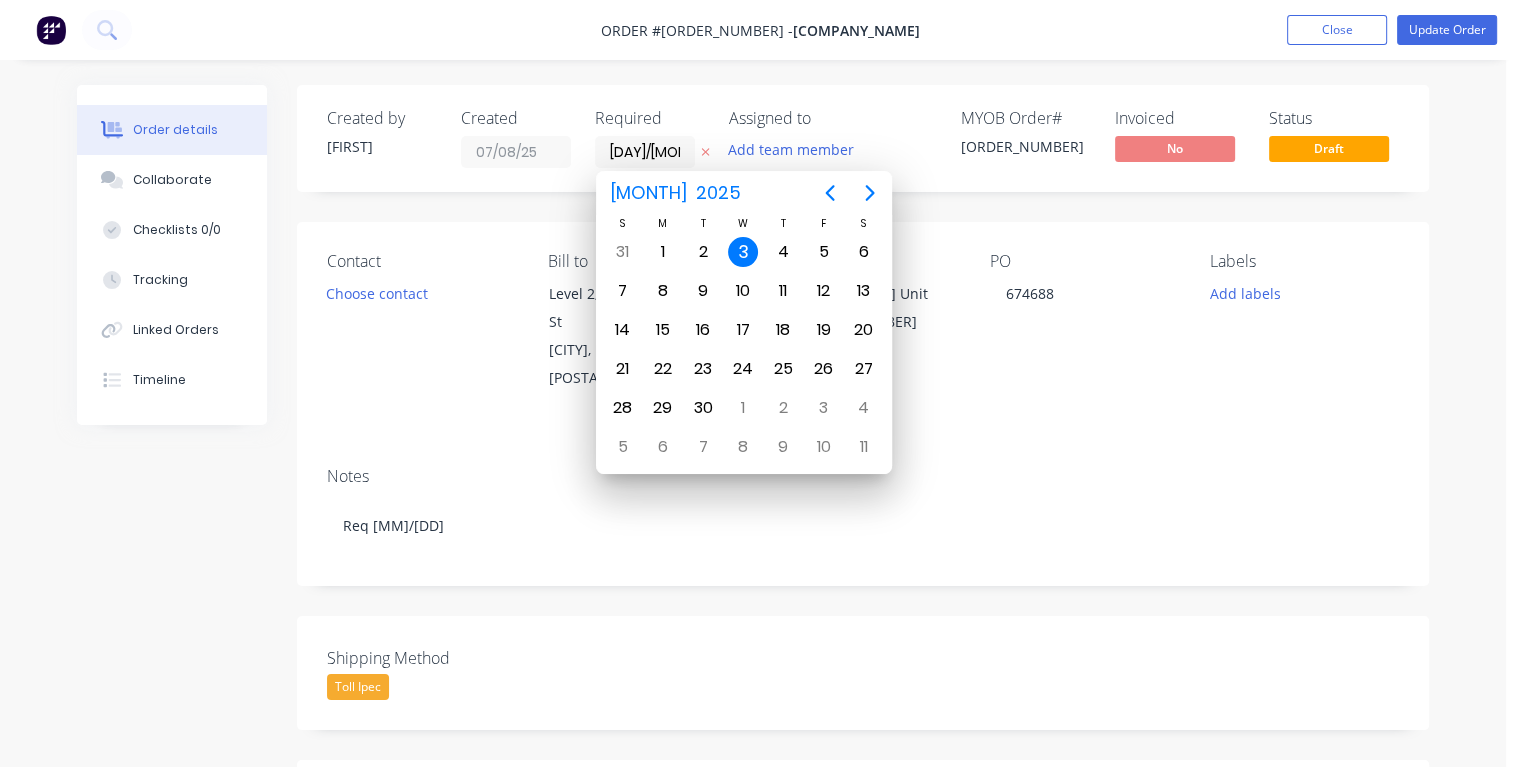 click on "3" at bounding box center [743, 252] 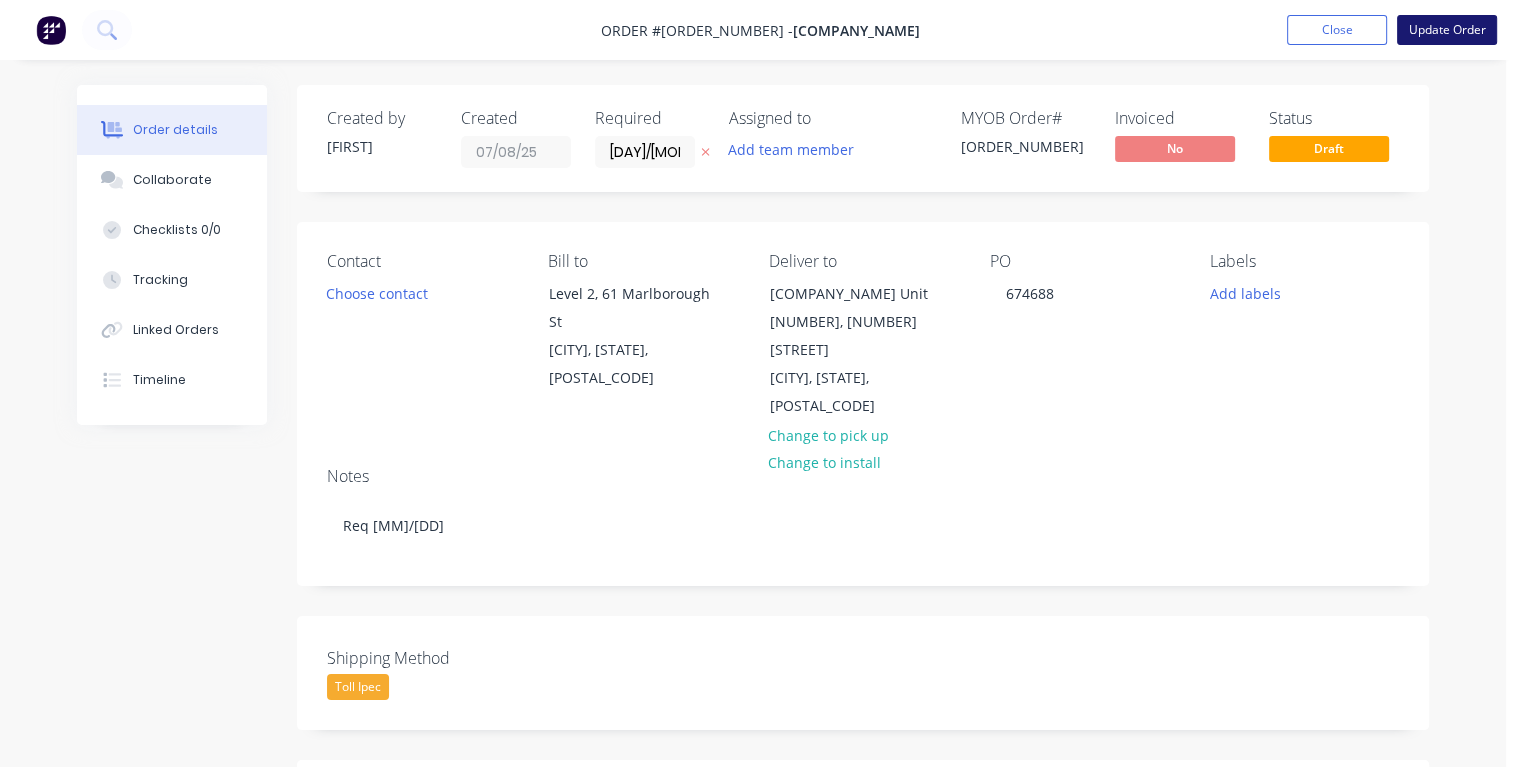 click on "Update Order" at bounding box center (1447, 30) 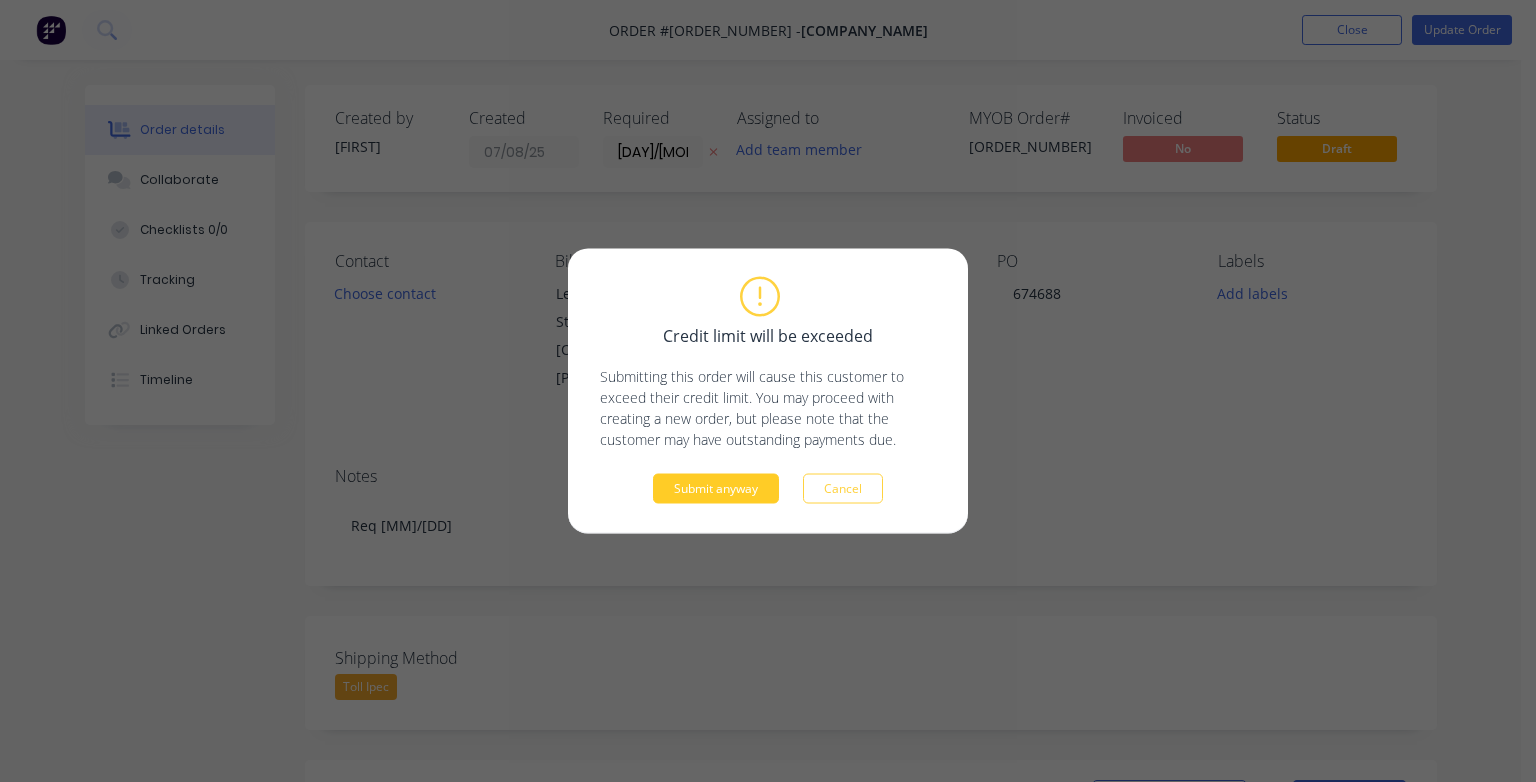 click on "Submit anyway" at bounding box center (716, 489) 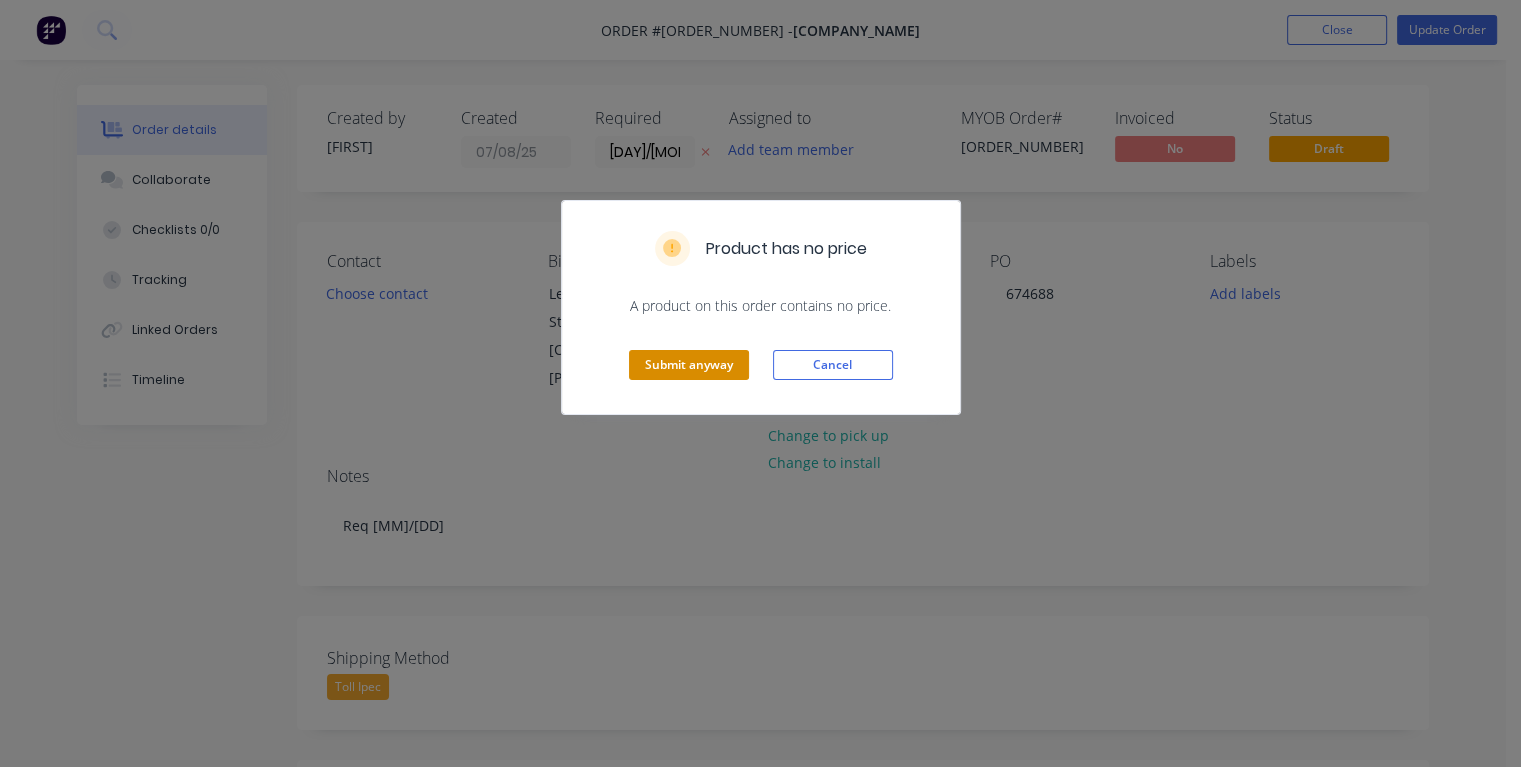 click on "Submit anyway" at bounding box center (689, 365) 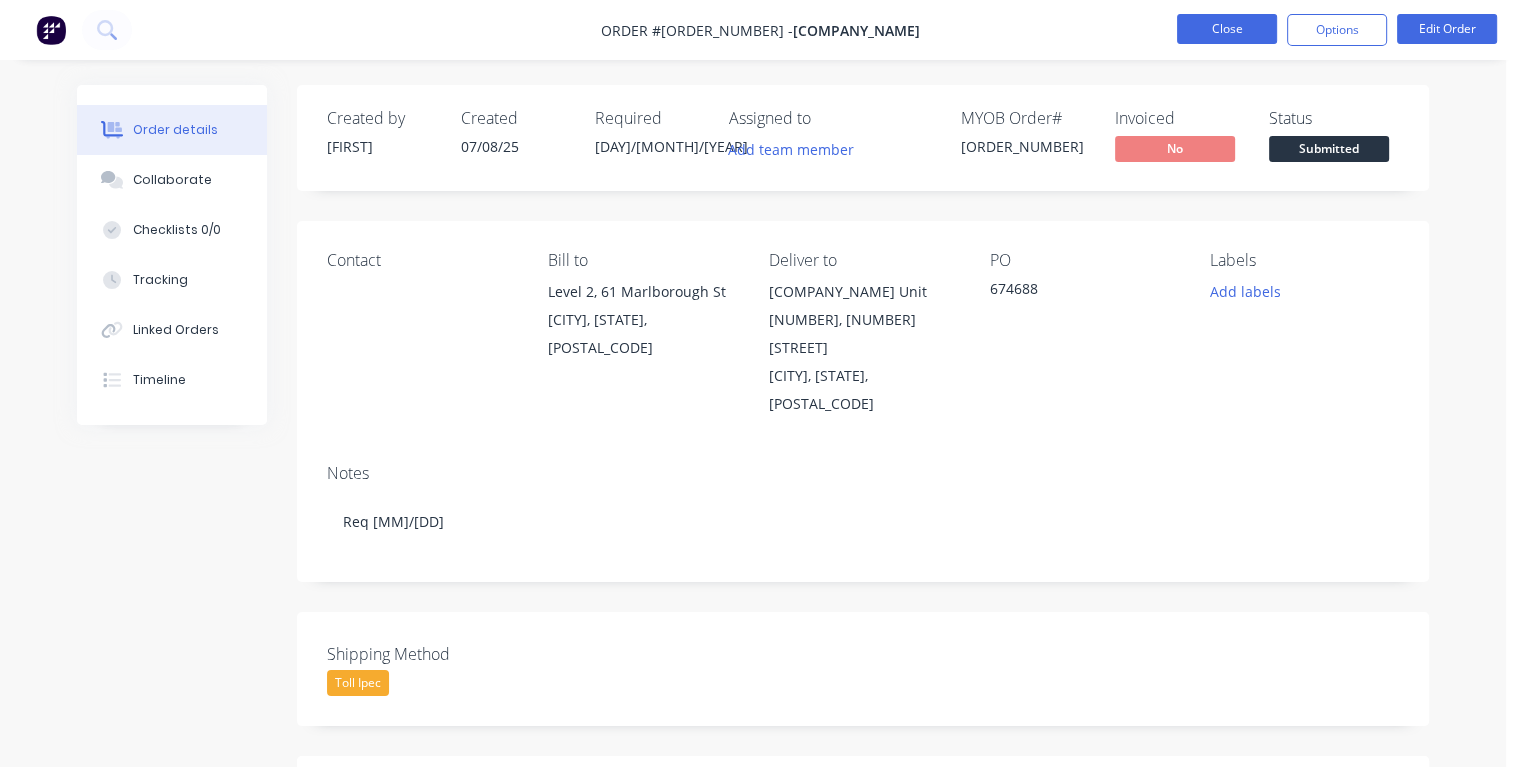 click on "Close" at bounding box center (1227, 29) 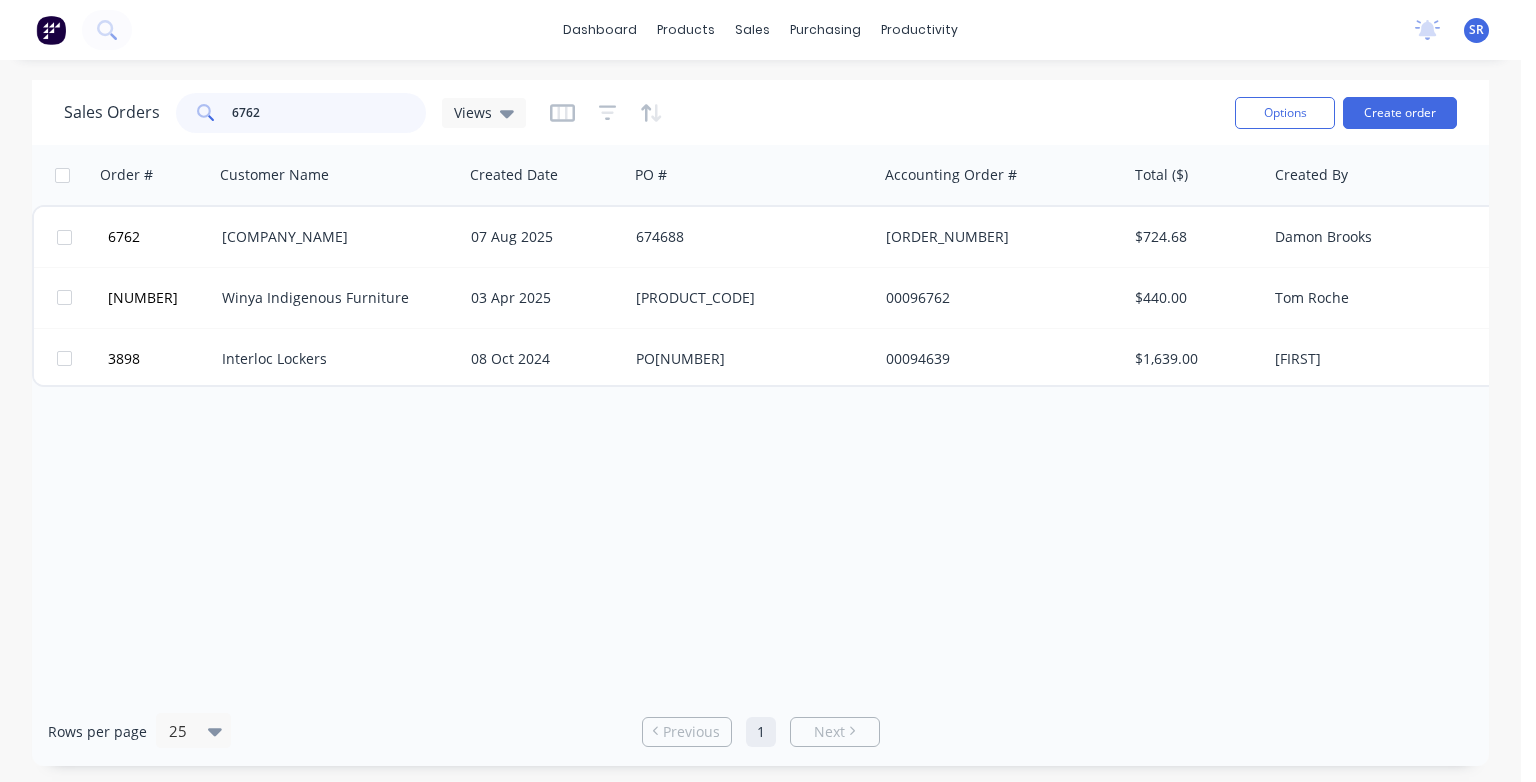 drag, startPoint x: 270, startPoint y: 114, endPoint x: 211, endPoint y: 113, distance: 59.008472 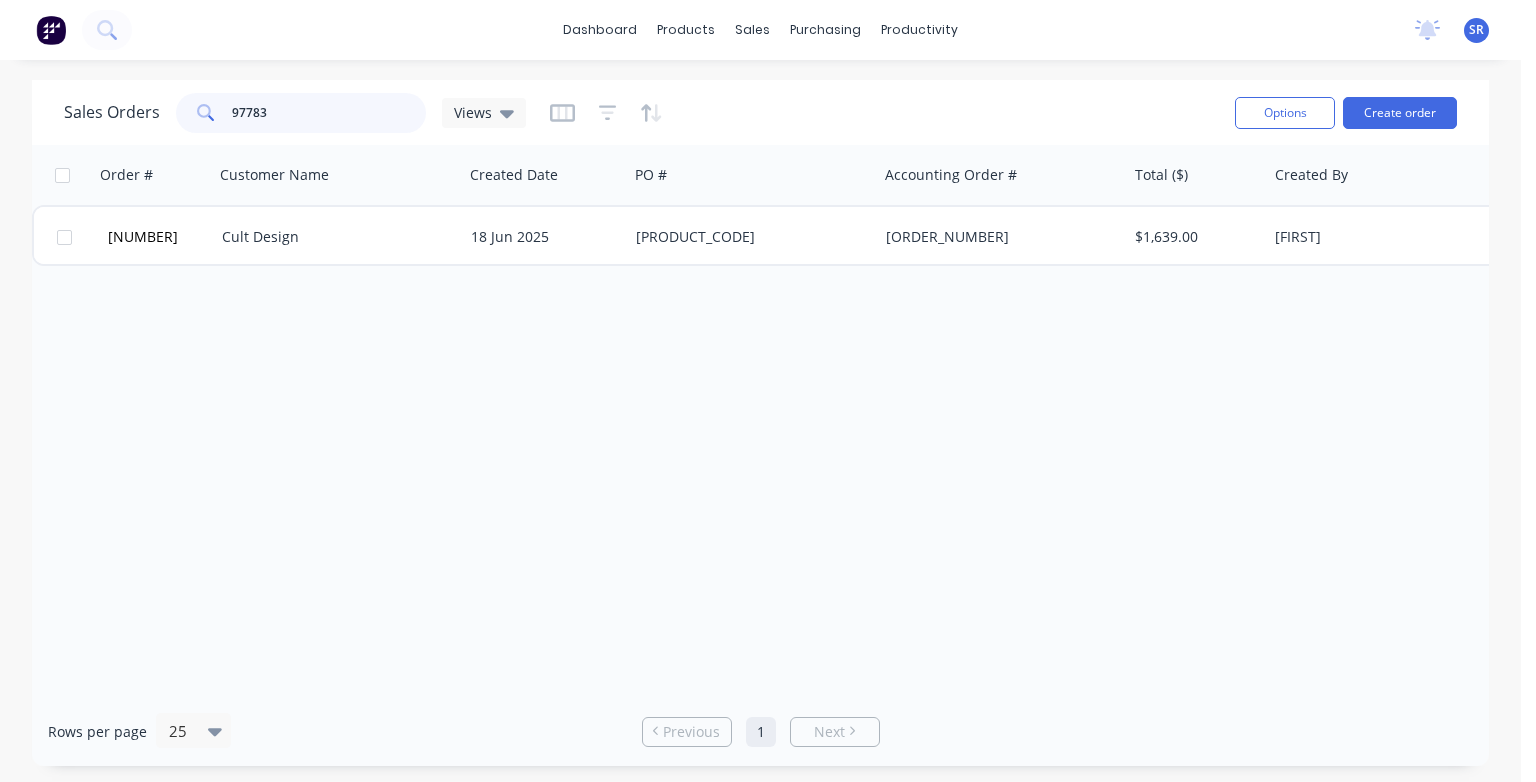 type on "97783" 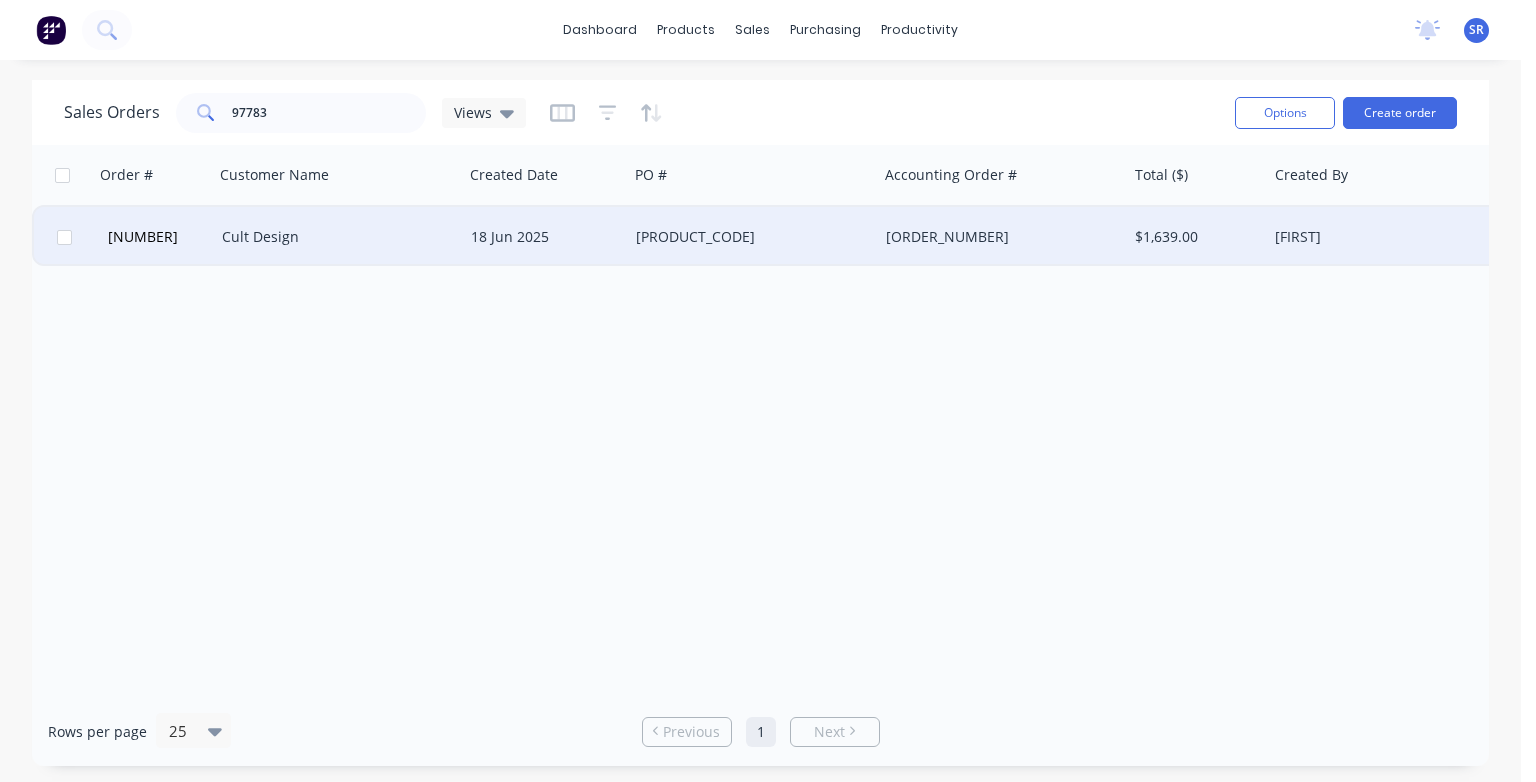 click on "Cult Design" at bounding box center [333, 237] 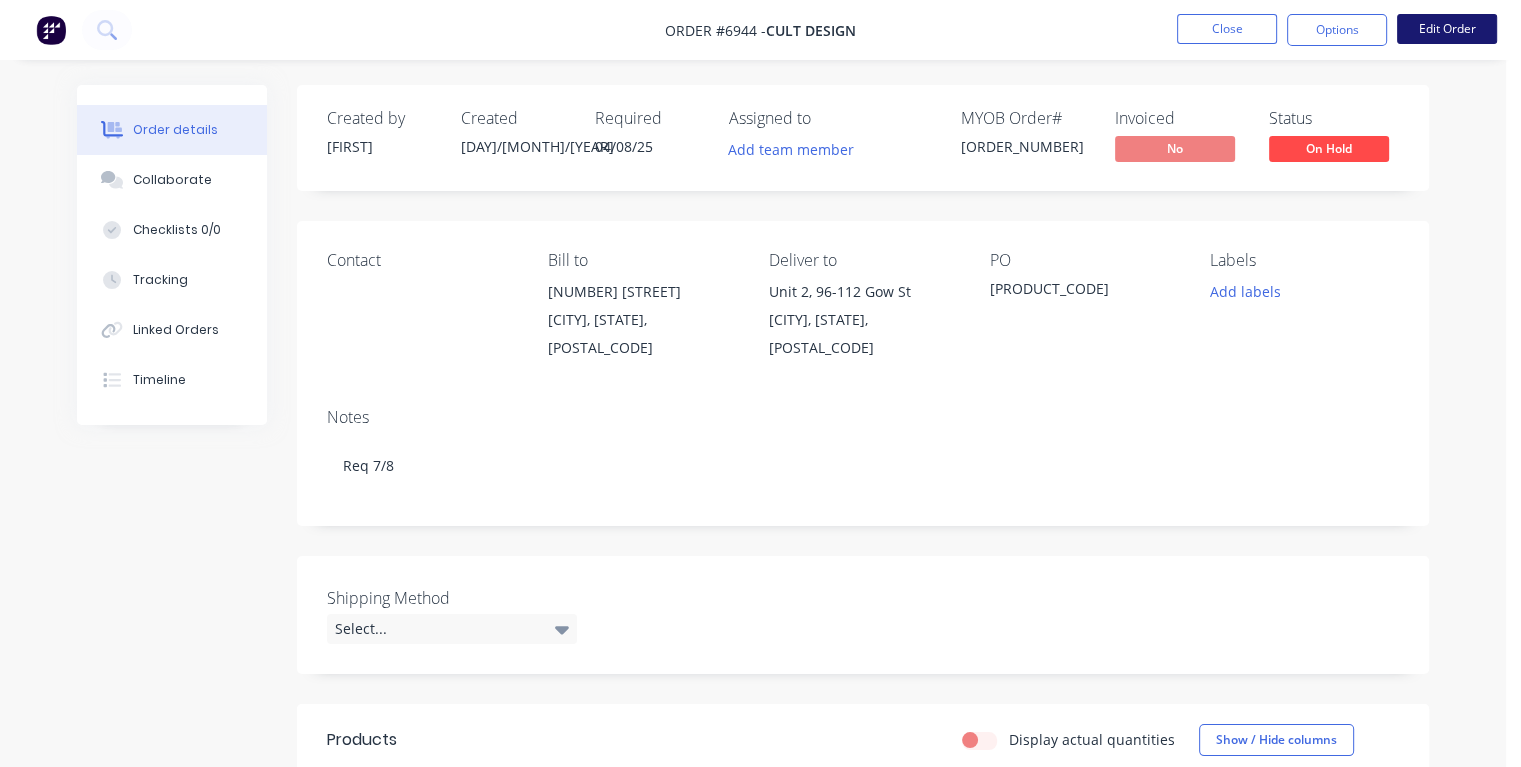 click on "Edit Order" at bounding box center (1447, 29) 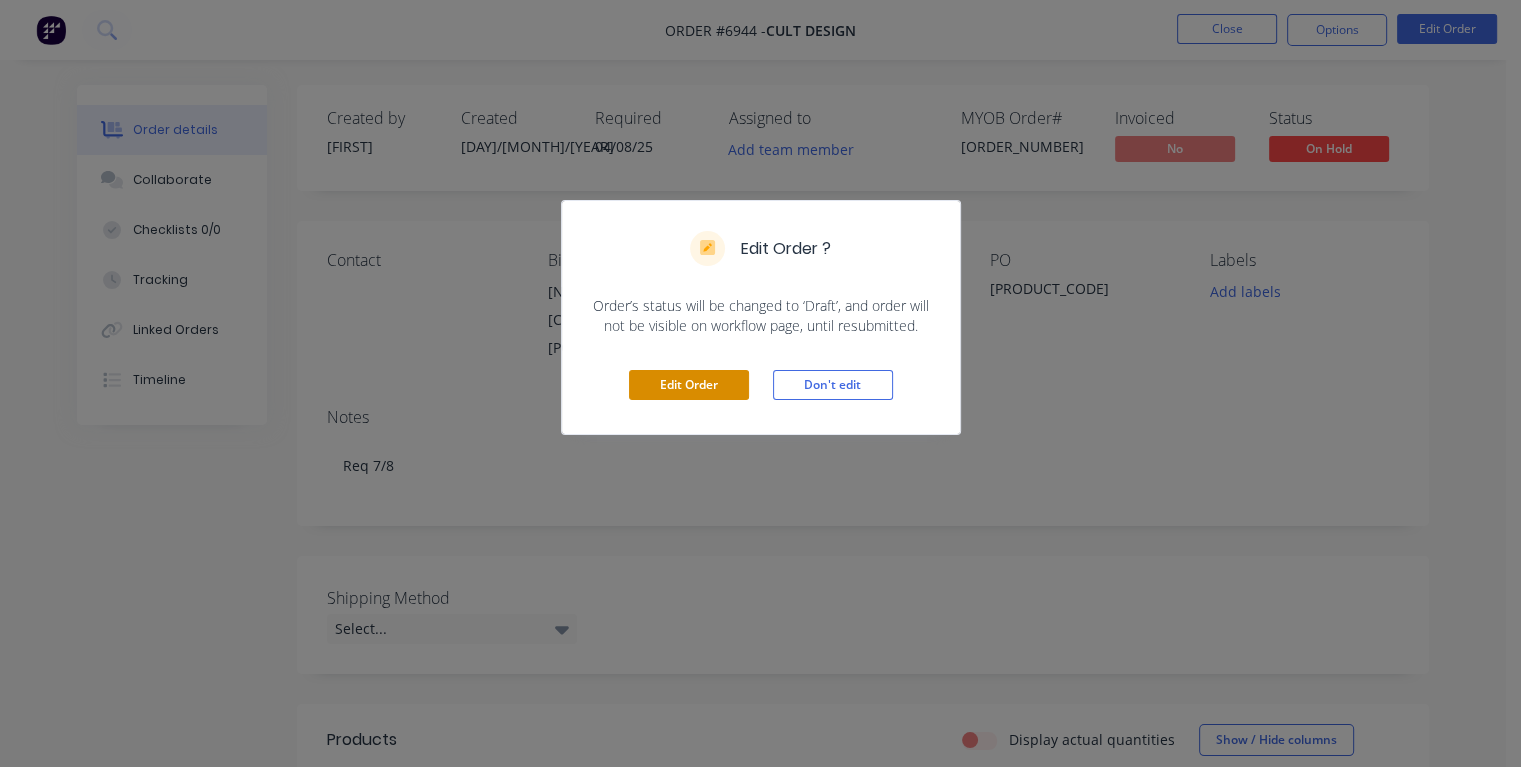 click on "Edit Order" at bounding box center (689, 385) 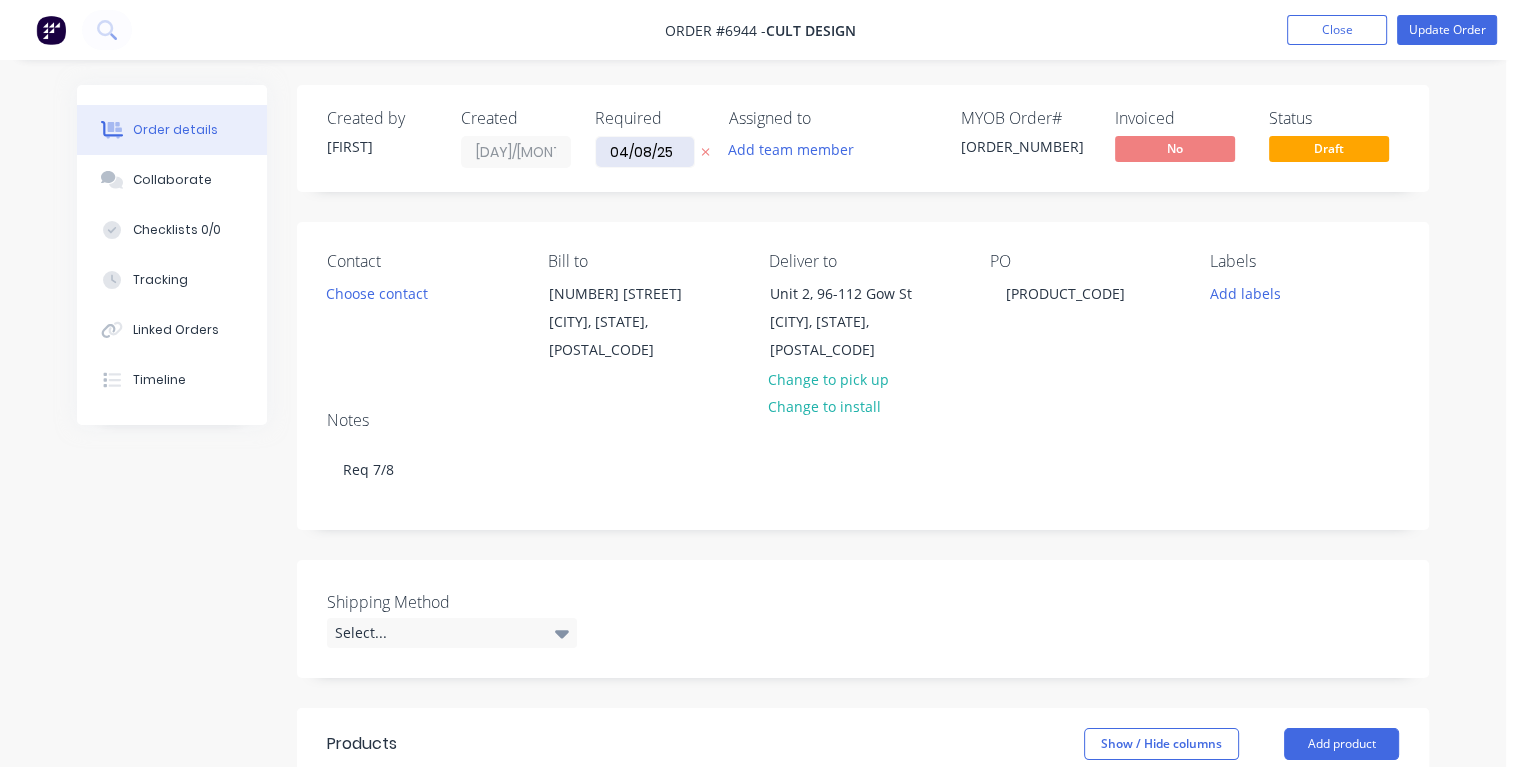 click on "04/08/25" at bounding box center (645, 152) 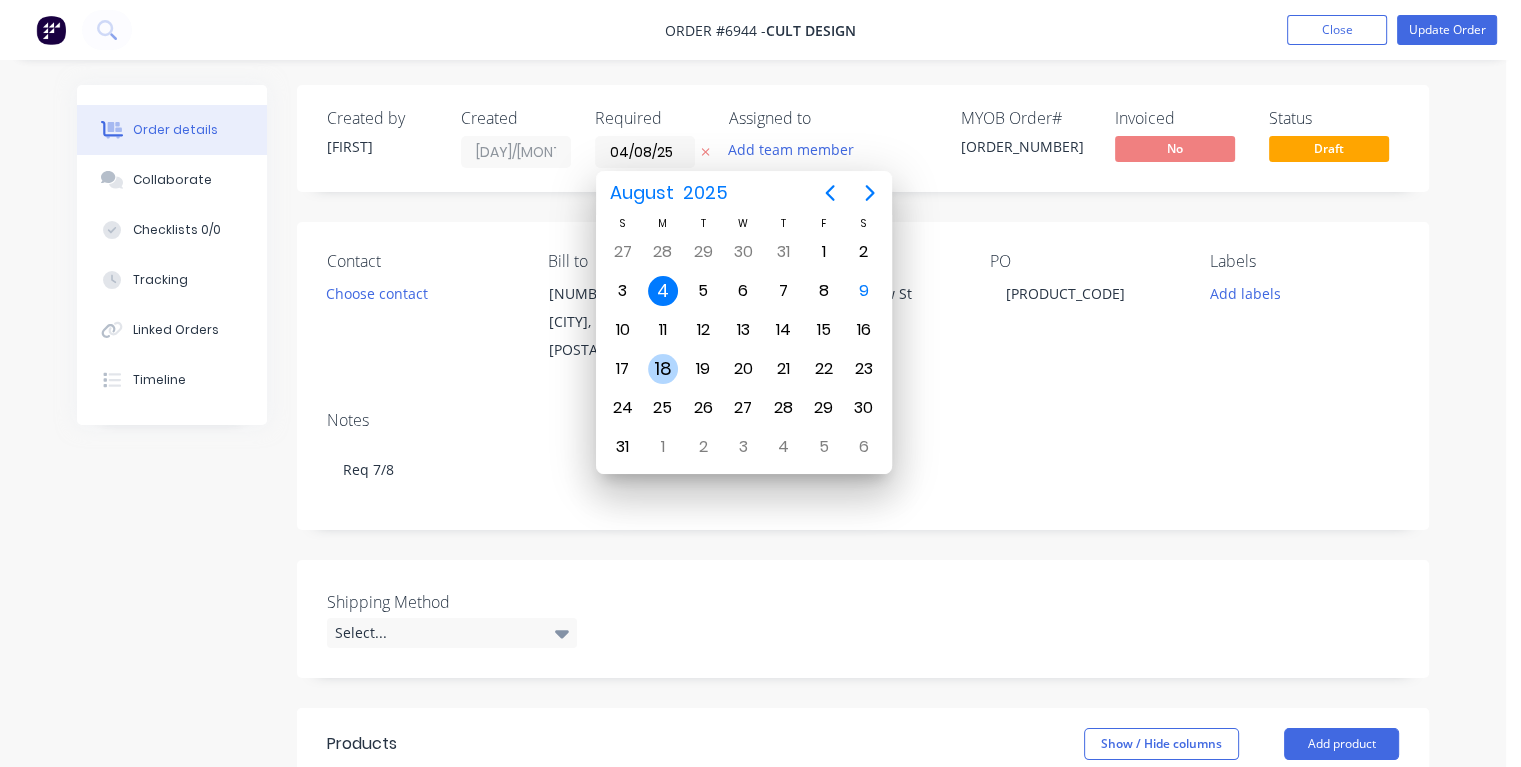 drag, startPoint x: 659, startPoint y: 362, endPoint x: 681, endPoint y: 349, distance: 25.553865 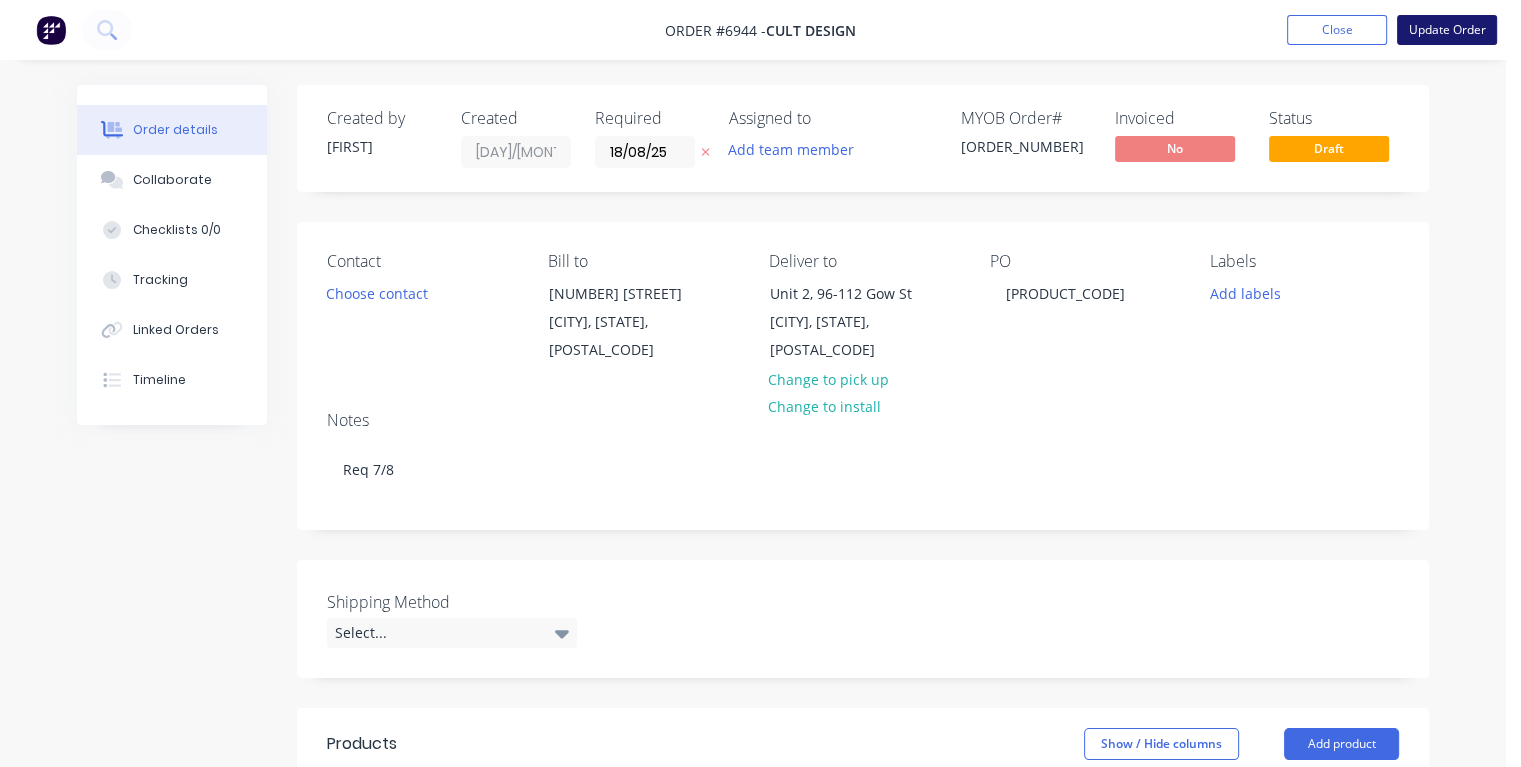 click on "Update Order" at bounding box center [1447, 30] 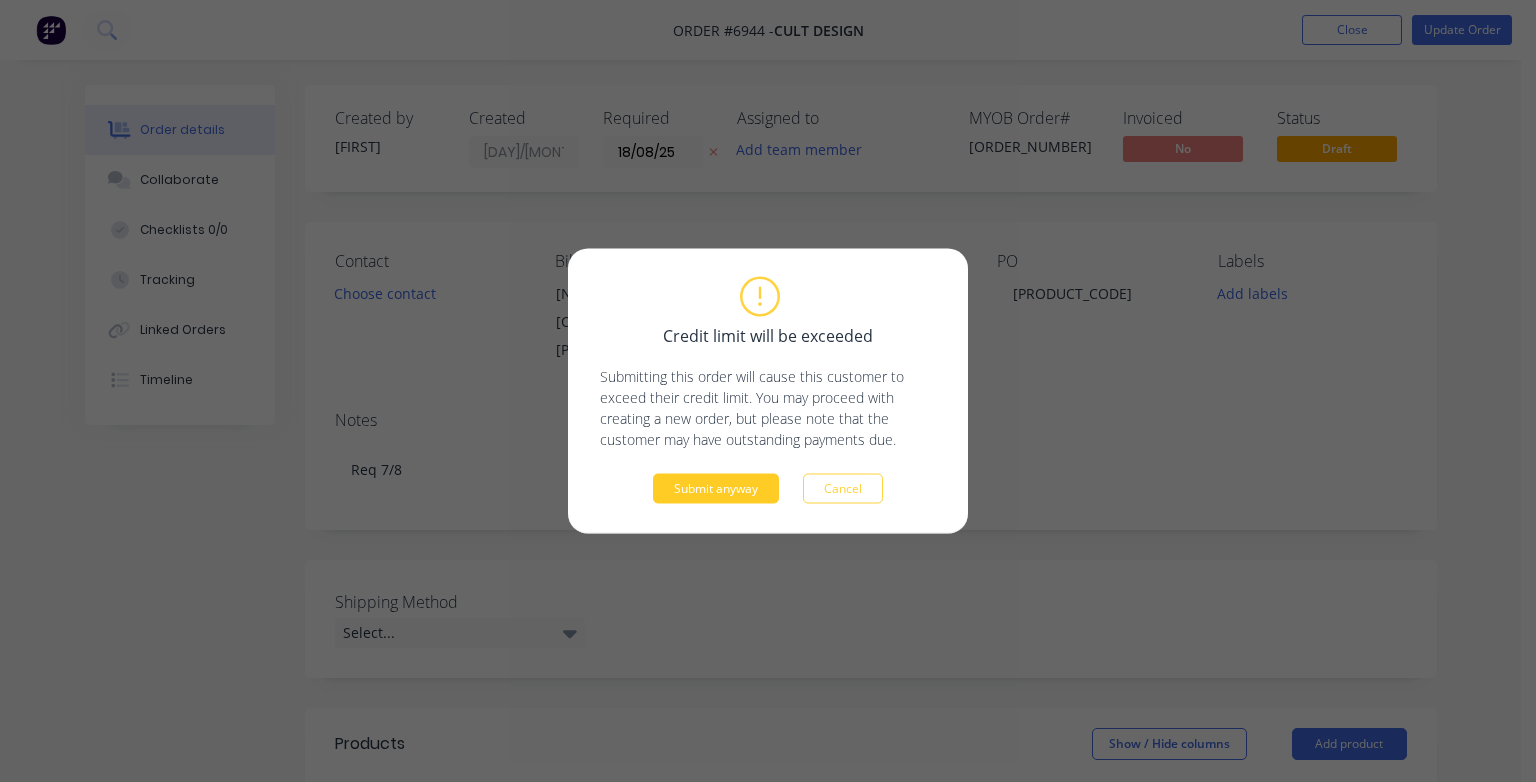 click on "Submit anyway" at bounding box center [716, 489] 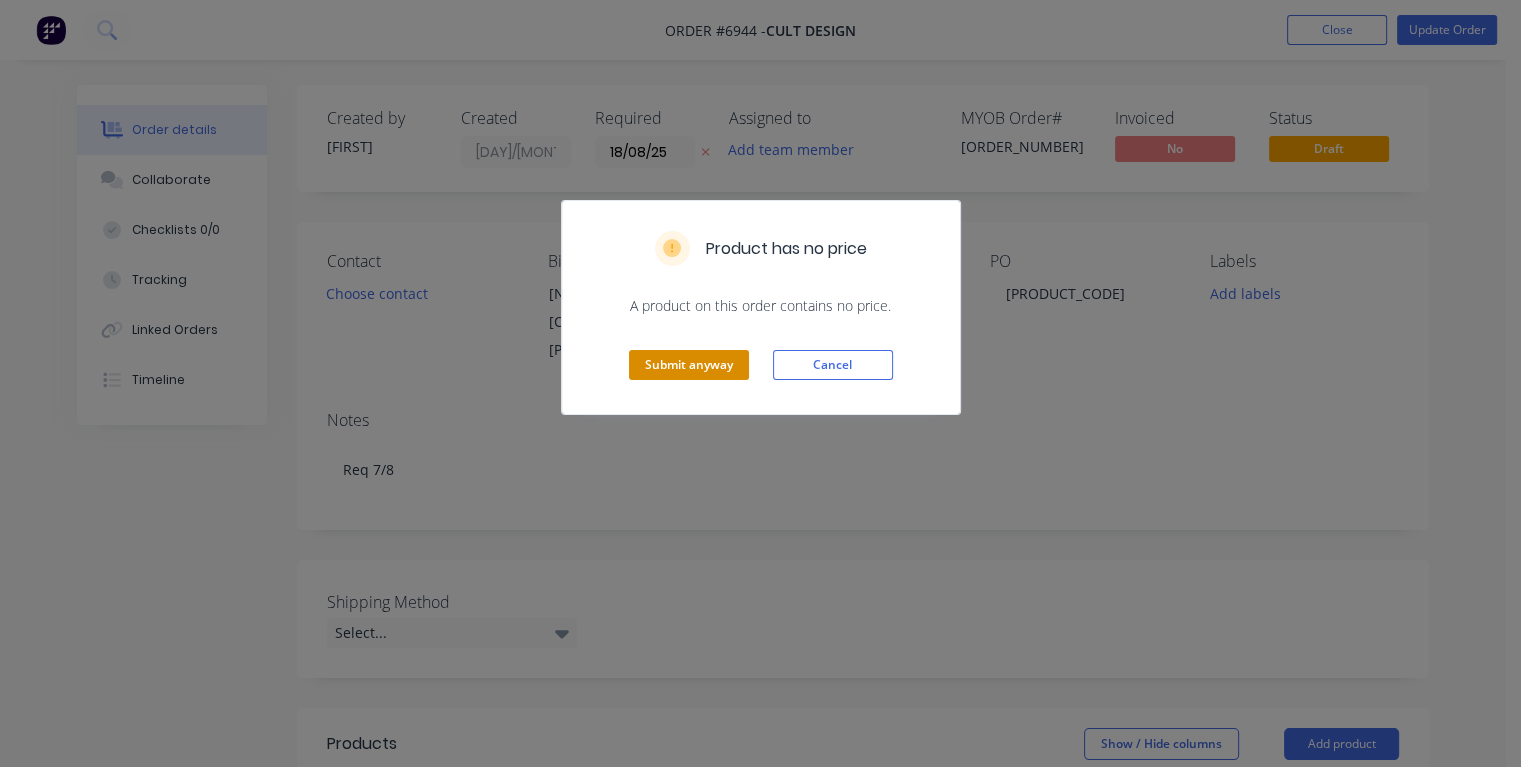 click on "Submit anyway" at bounding box center (689, 365) 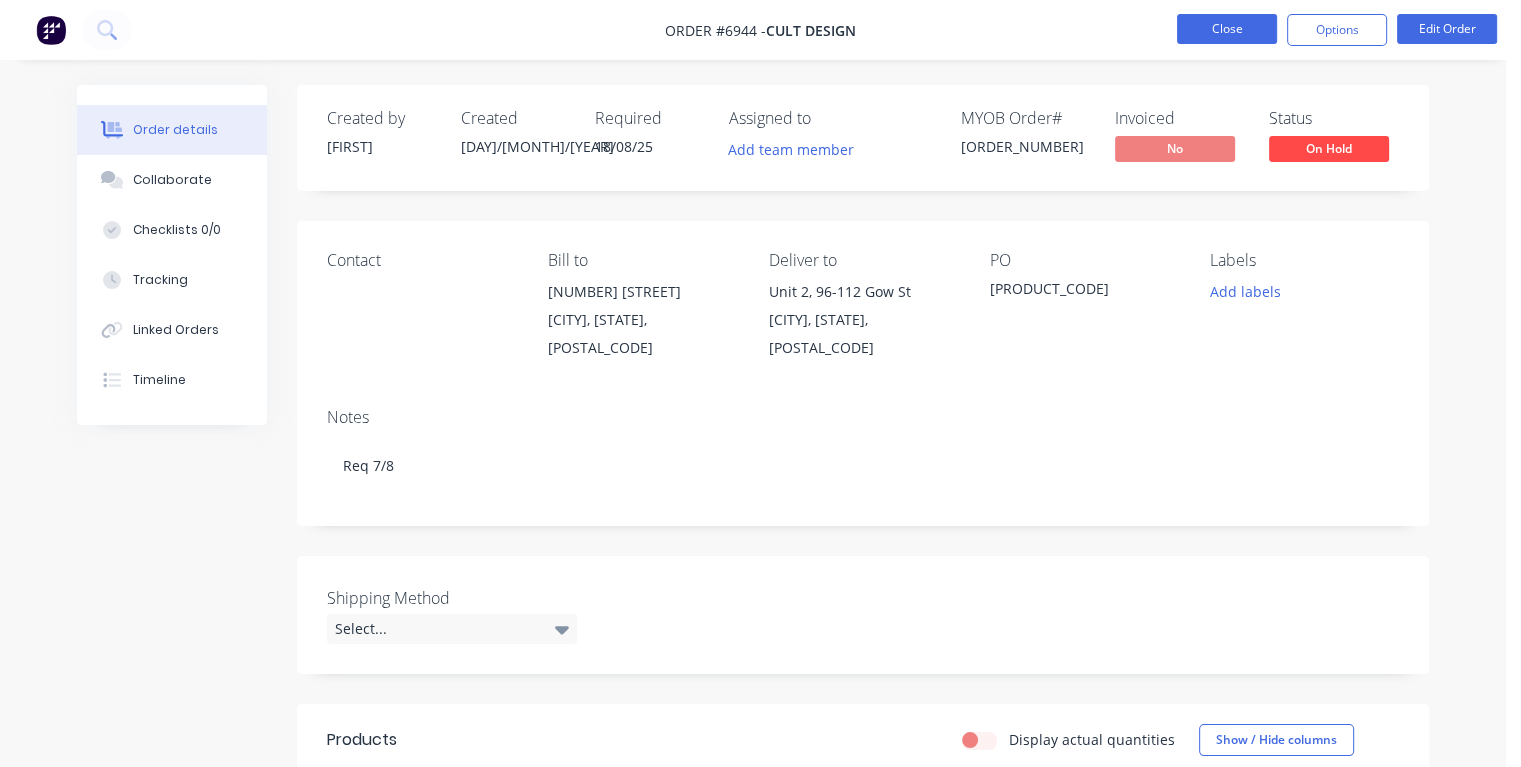 click on "Close" at bounding box center (1227, 29) 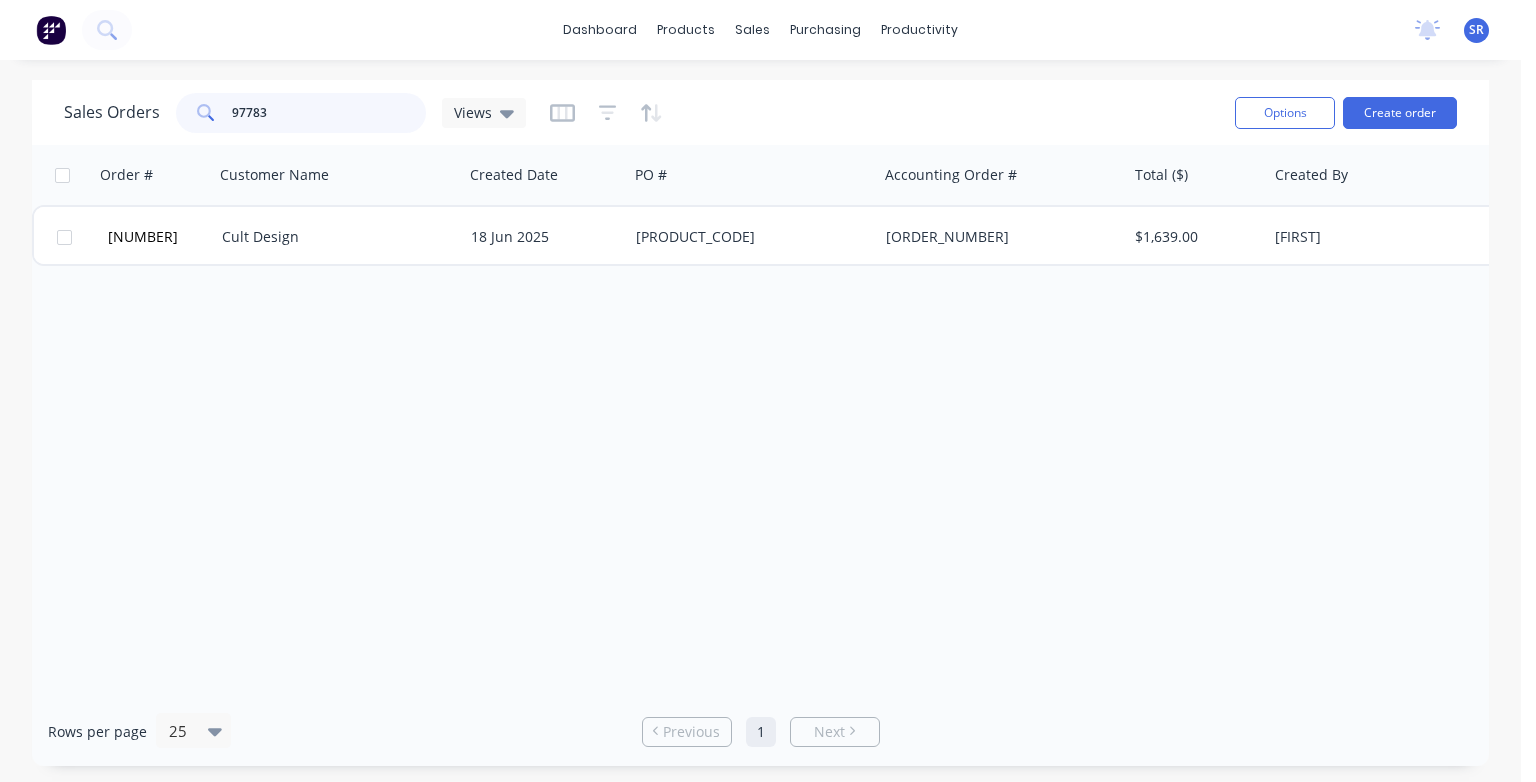 click on "97783" at bounding box center (329, 113) 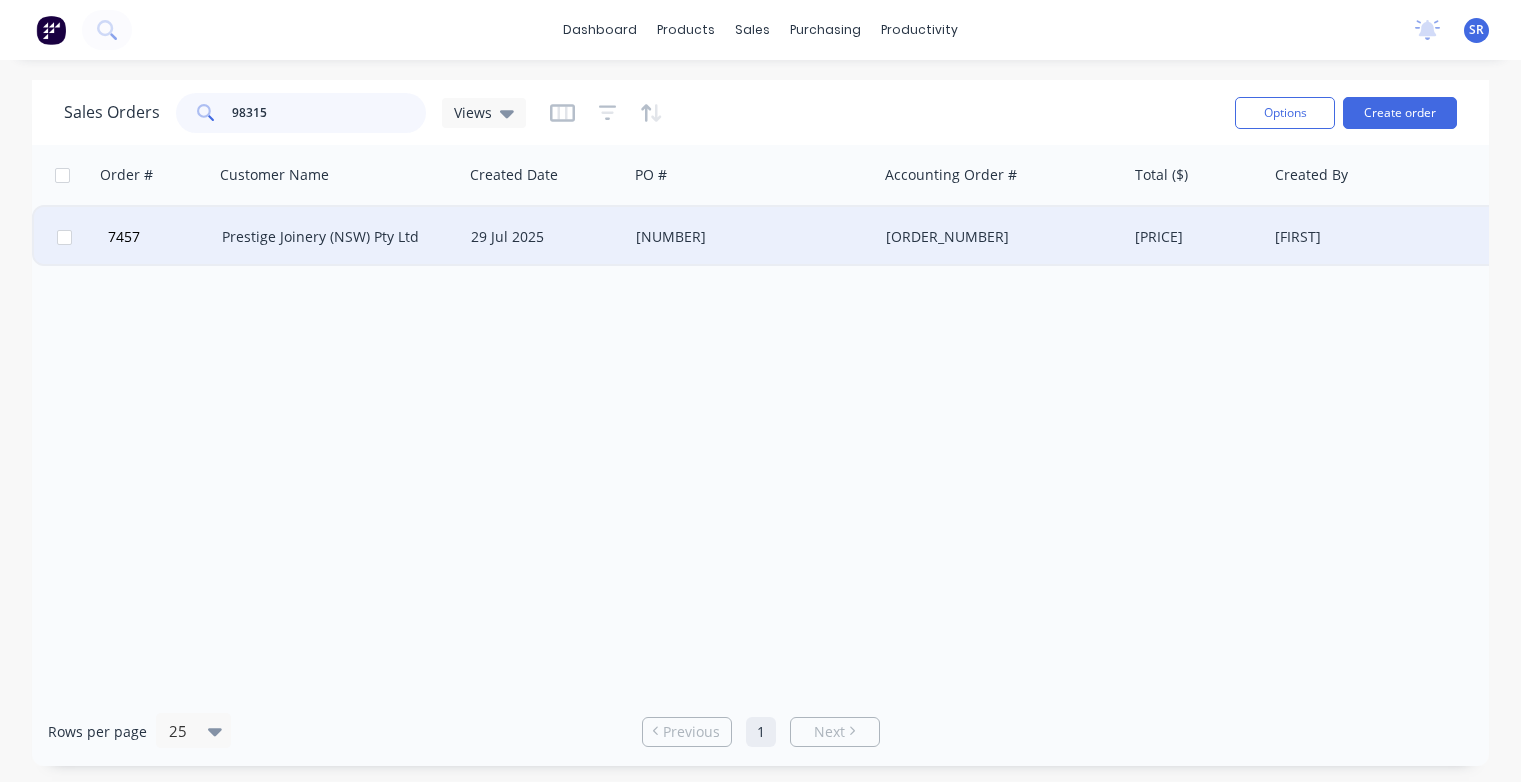 type on "98315" 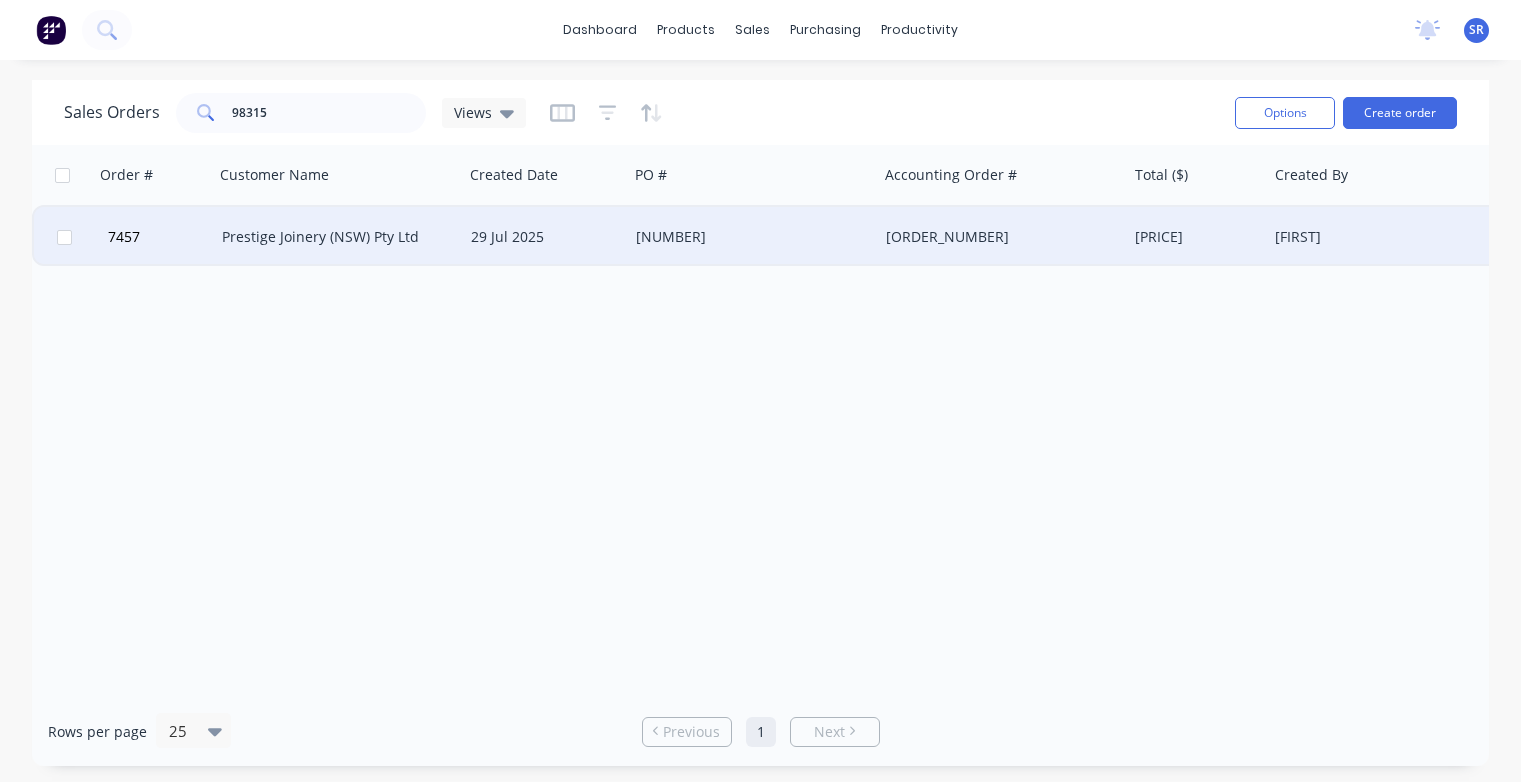 click on "Prestige Joinery (NSW) Pty Ltd" at bounding box center [333, 237] 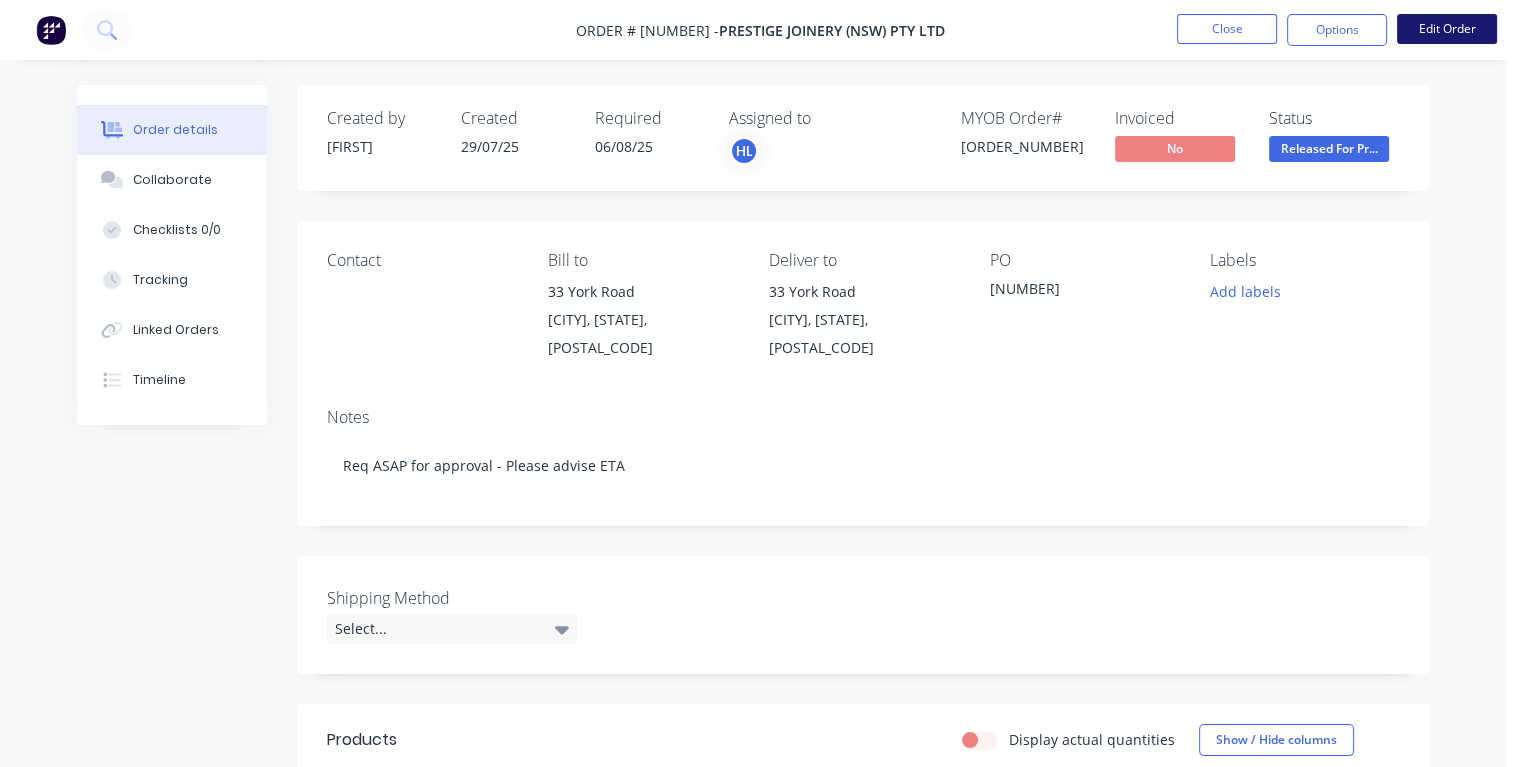 click on "Edit Order" at bounding box center (1447, 29) 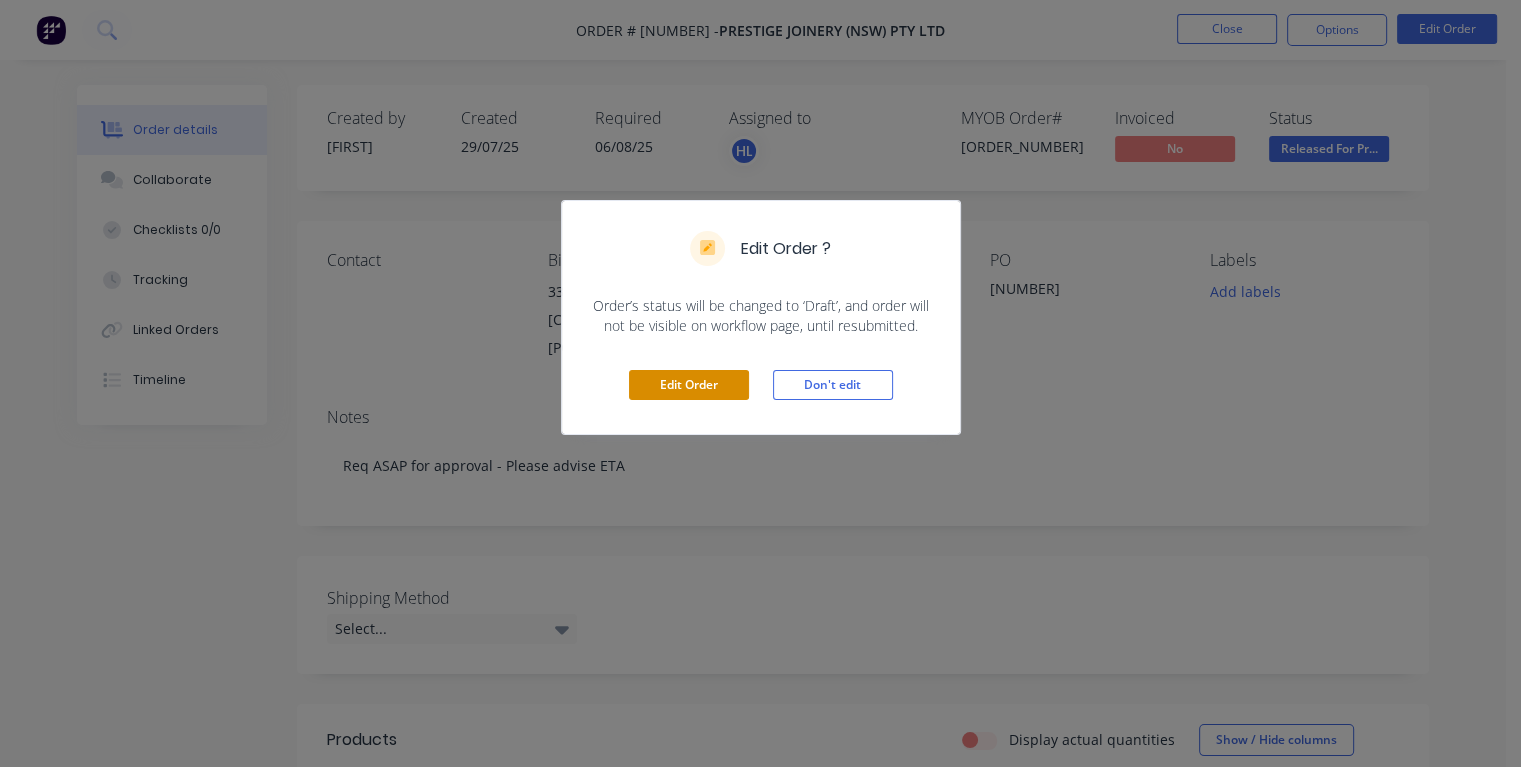 click on "Edit Order" at bounding box center (689, 385) 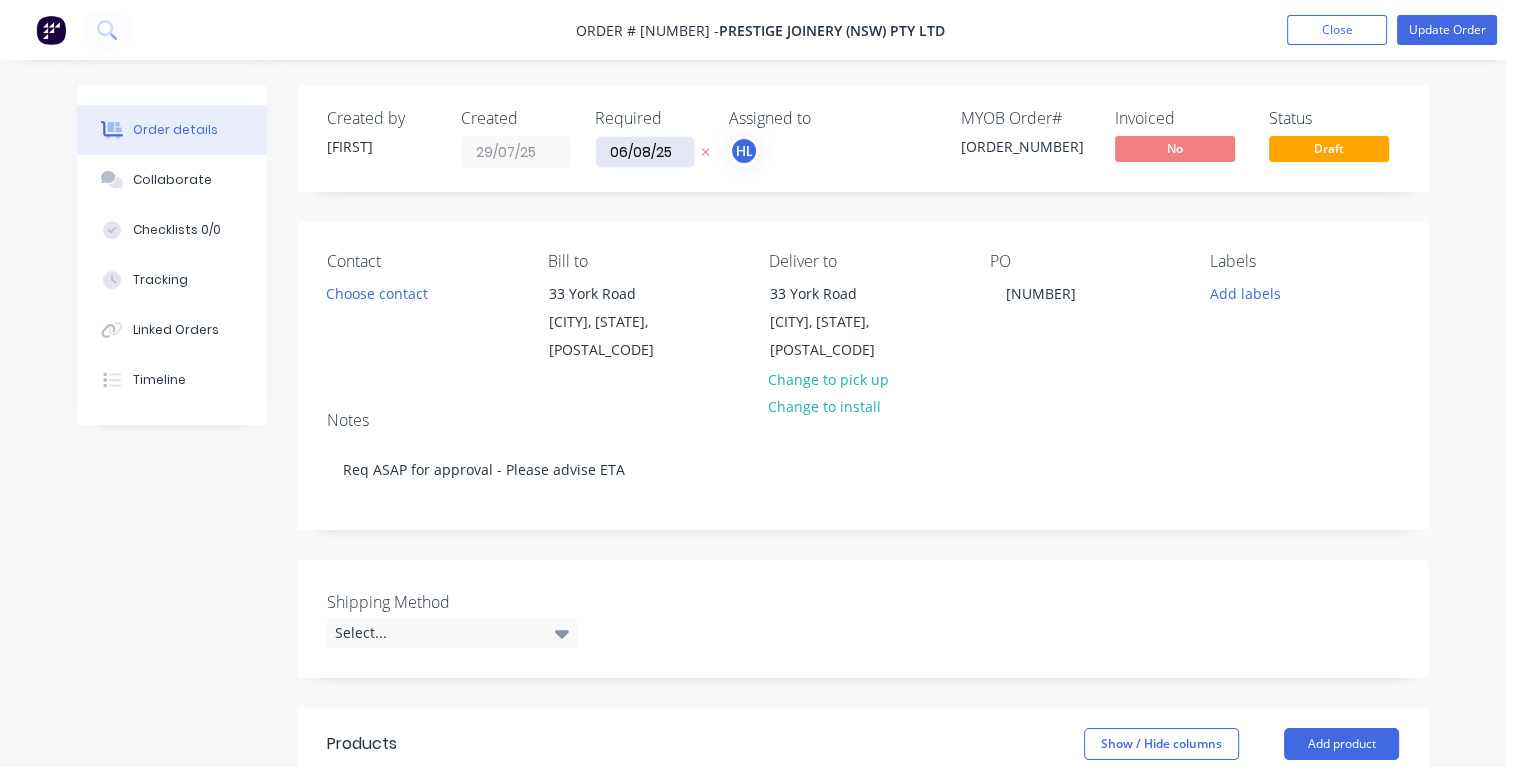 click on "06/08/25" at bounding box center (645, 152) 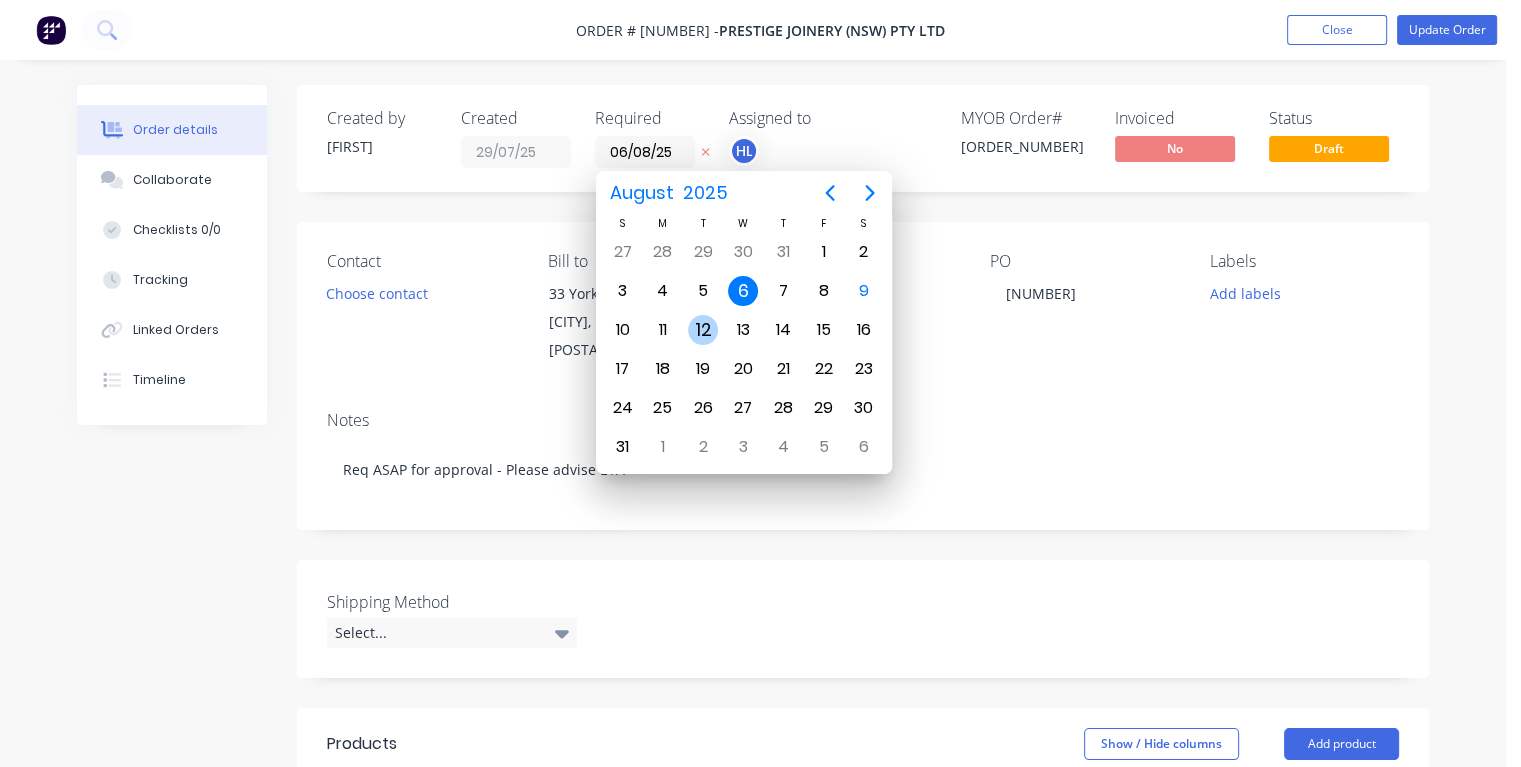 click on "12" at bounding box center (703, 330) 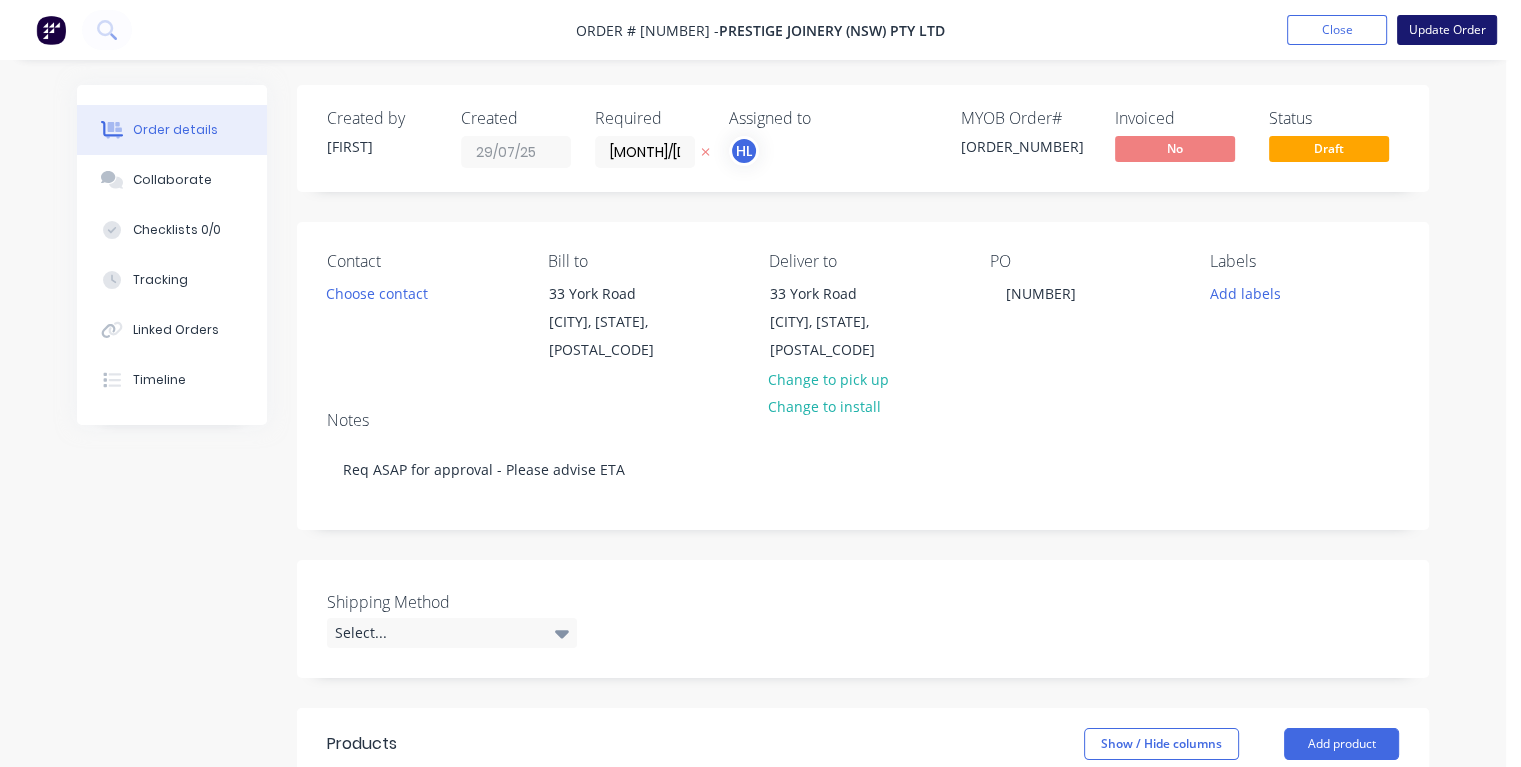 click on "Update Order" at bounding box center (1447, 30) 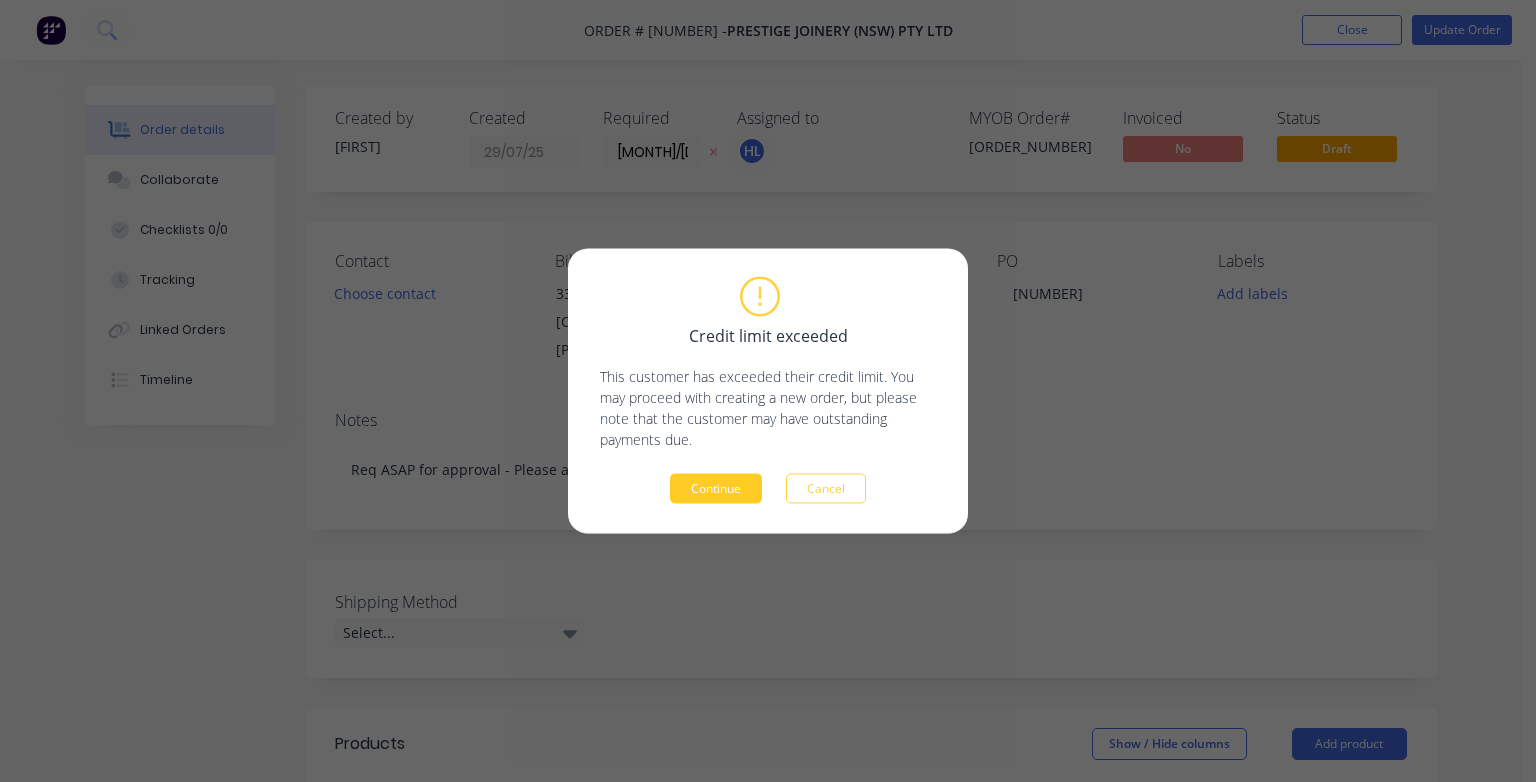 click on "Continue" at bounding box center (716, 489) 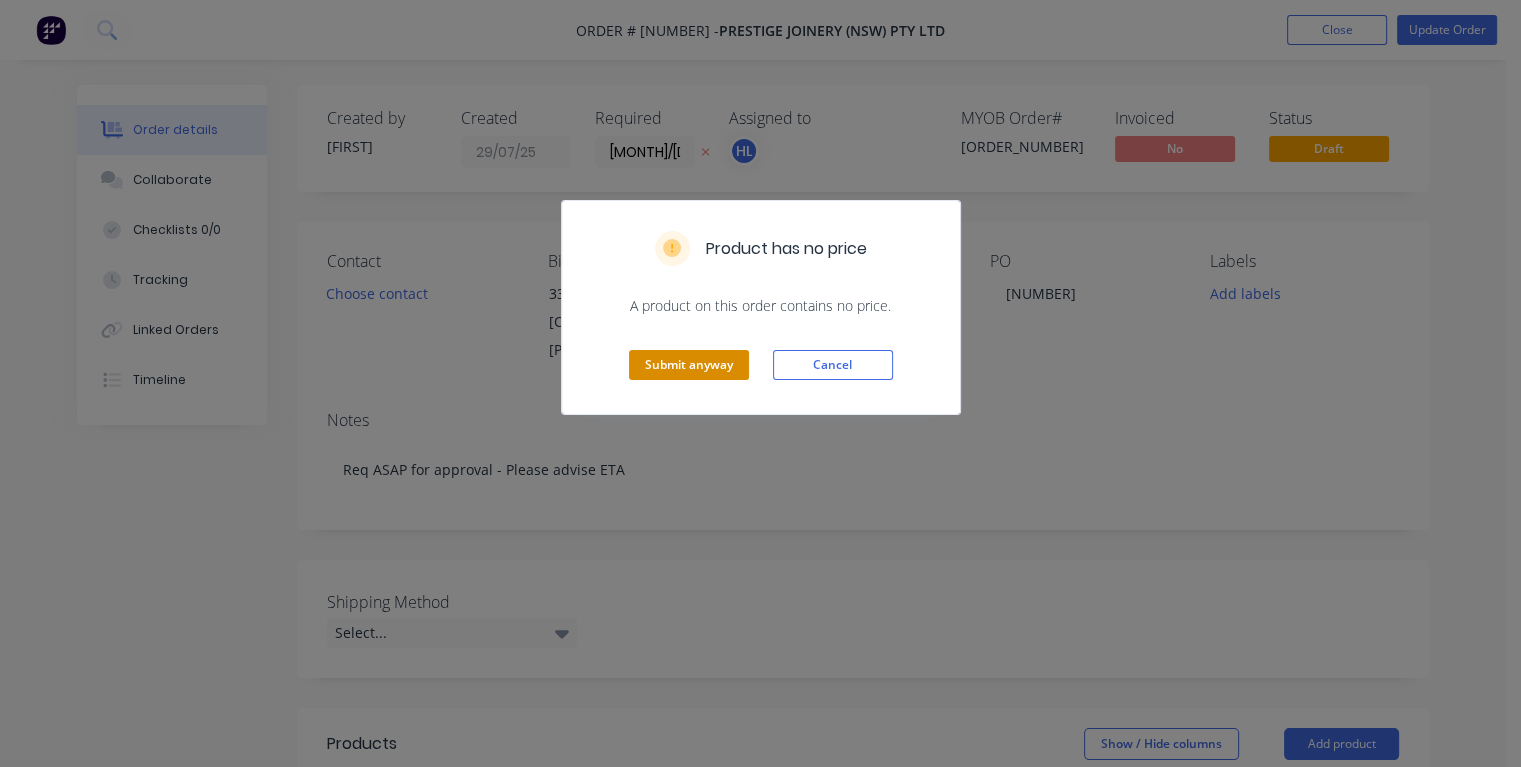 click on "Submit anyway" at bounding box center (689, 365) 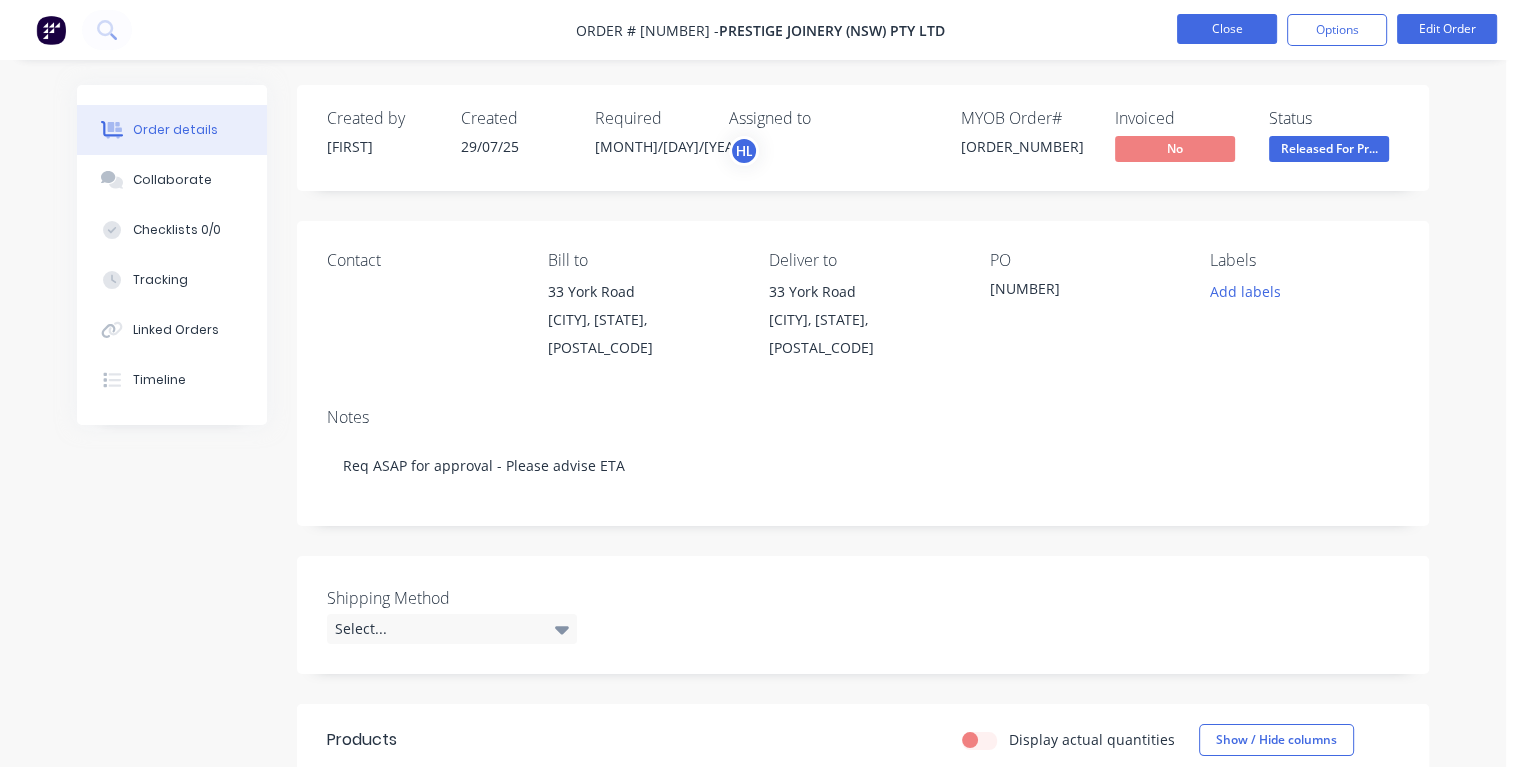 click on "Close" at bounding box center [1227, 29] 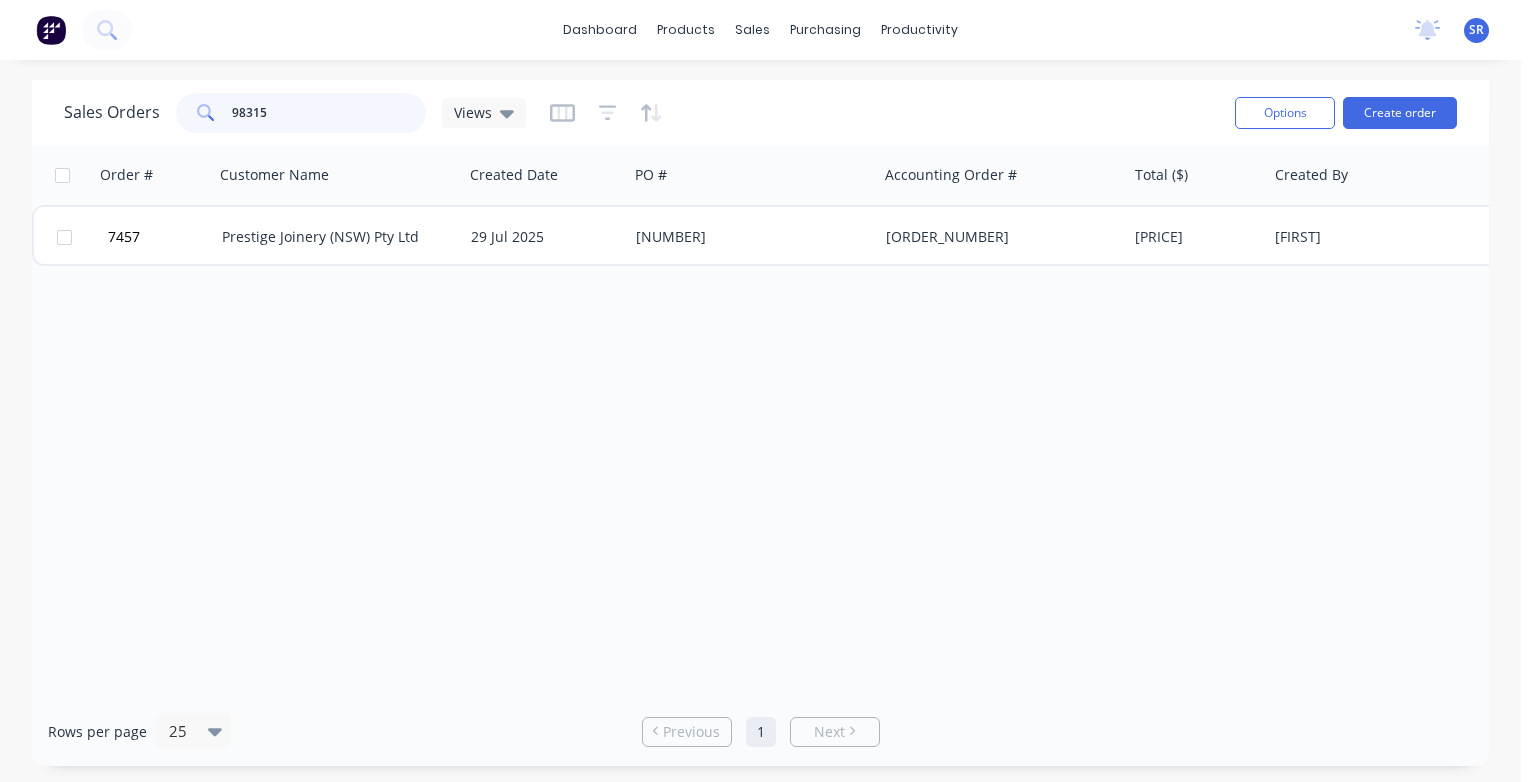 drag, startPoint x: 282, startPoint y: 108, endPoint x: 214, endPoint y: 126, distance: 70.34202 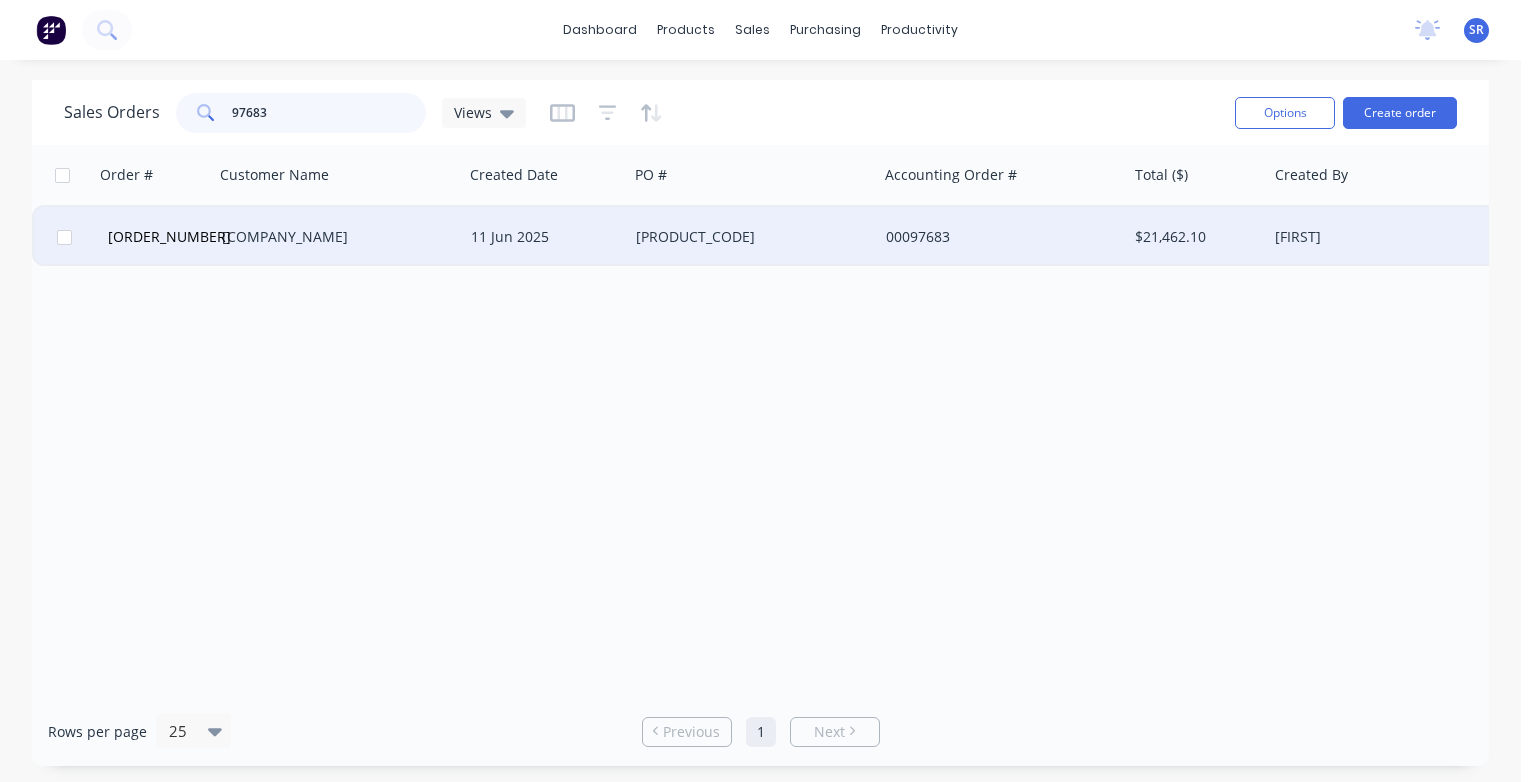 type on "97683" 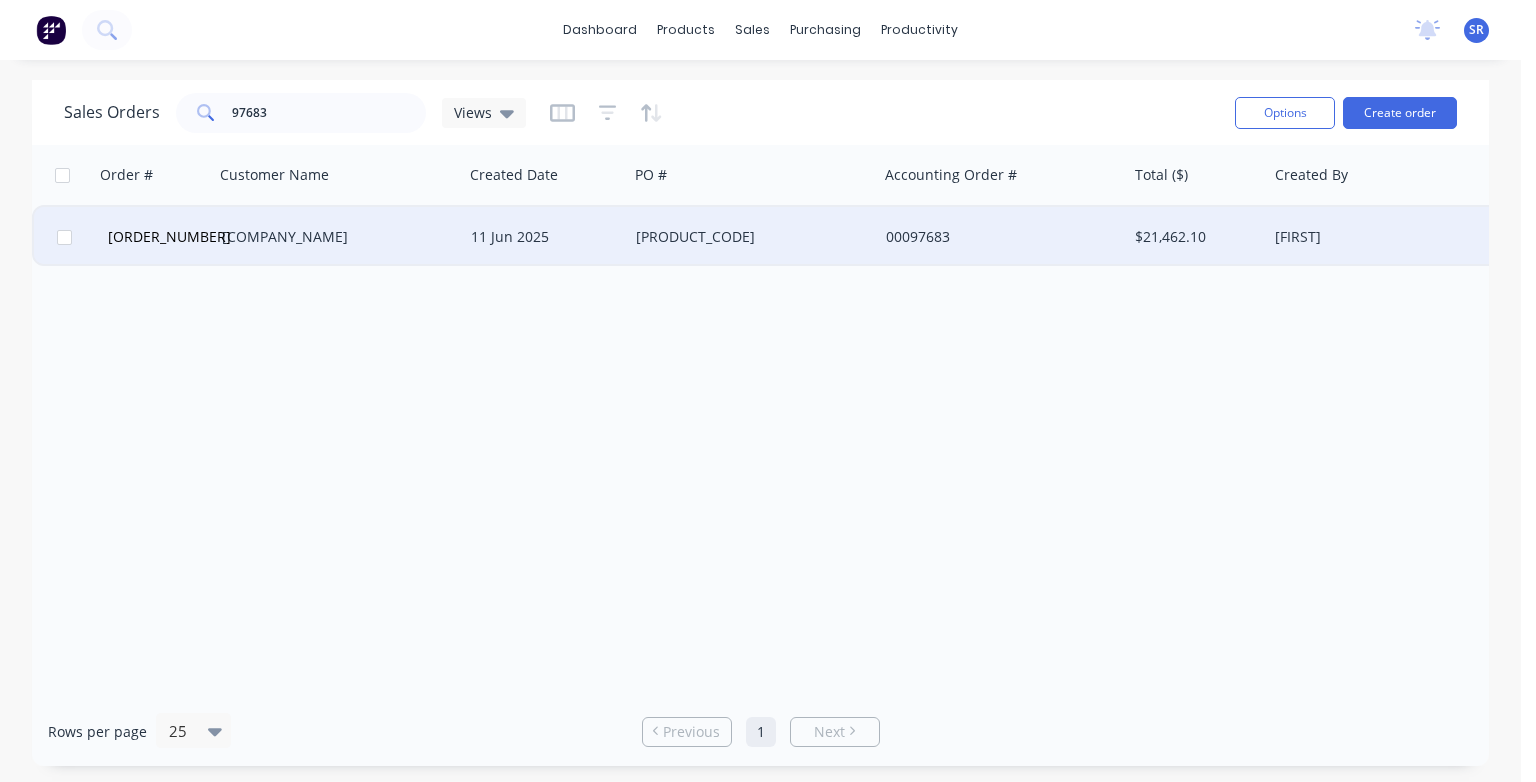 click on "[COMPANY_NAME]" at bounding box center [338, 237] 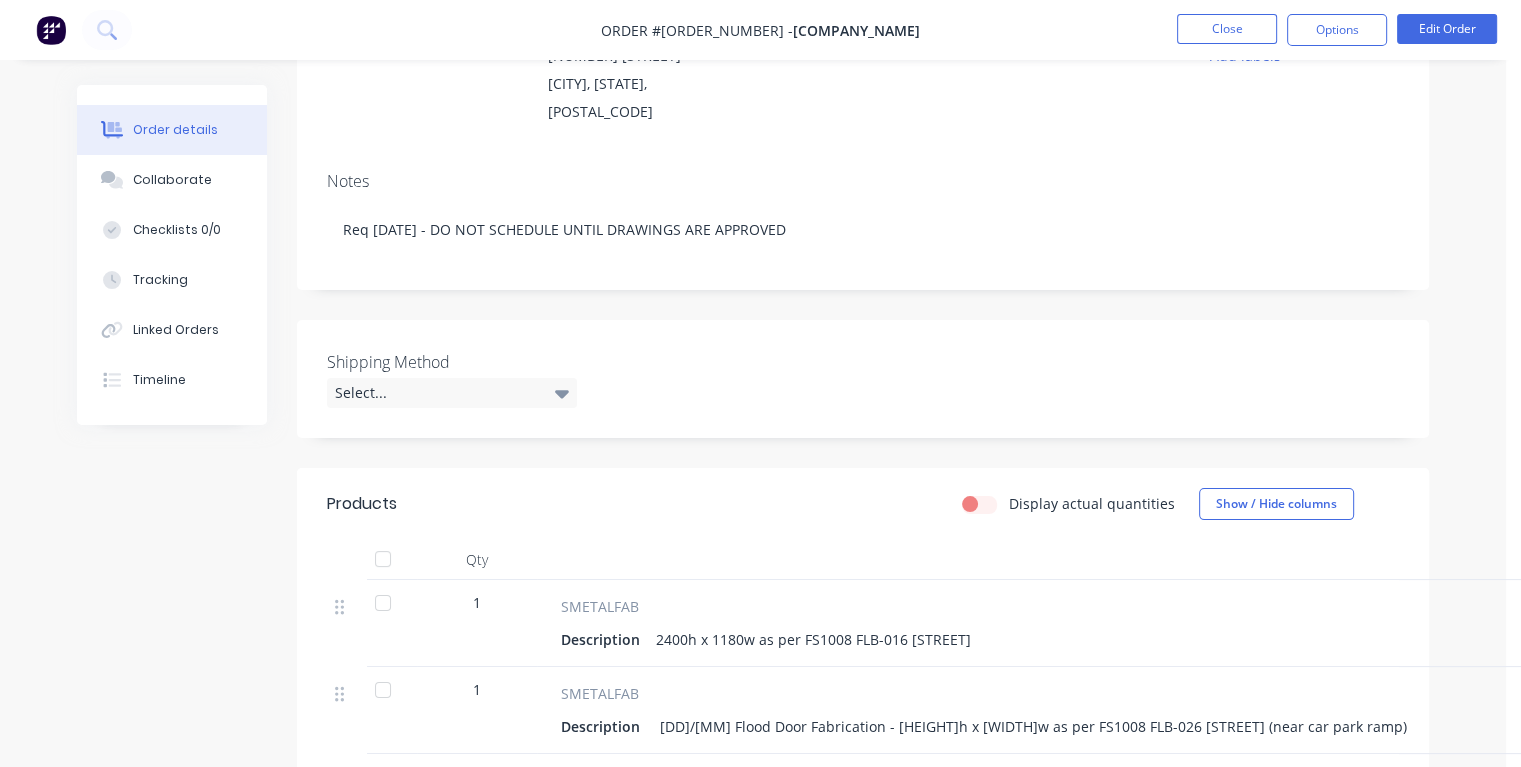 scroll, scrollTop: 0, scrollLeft: 0, axis: both 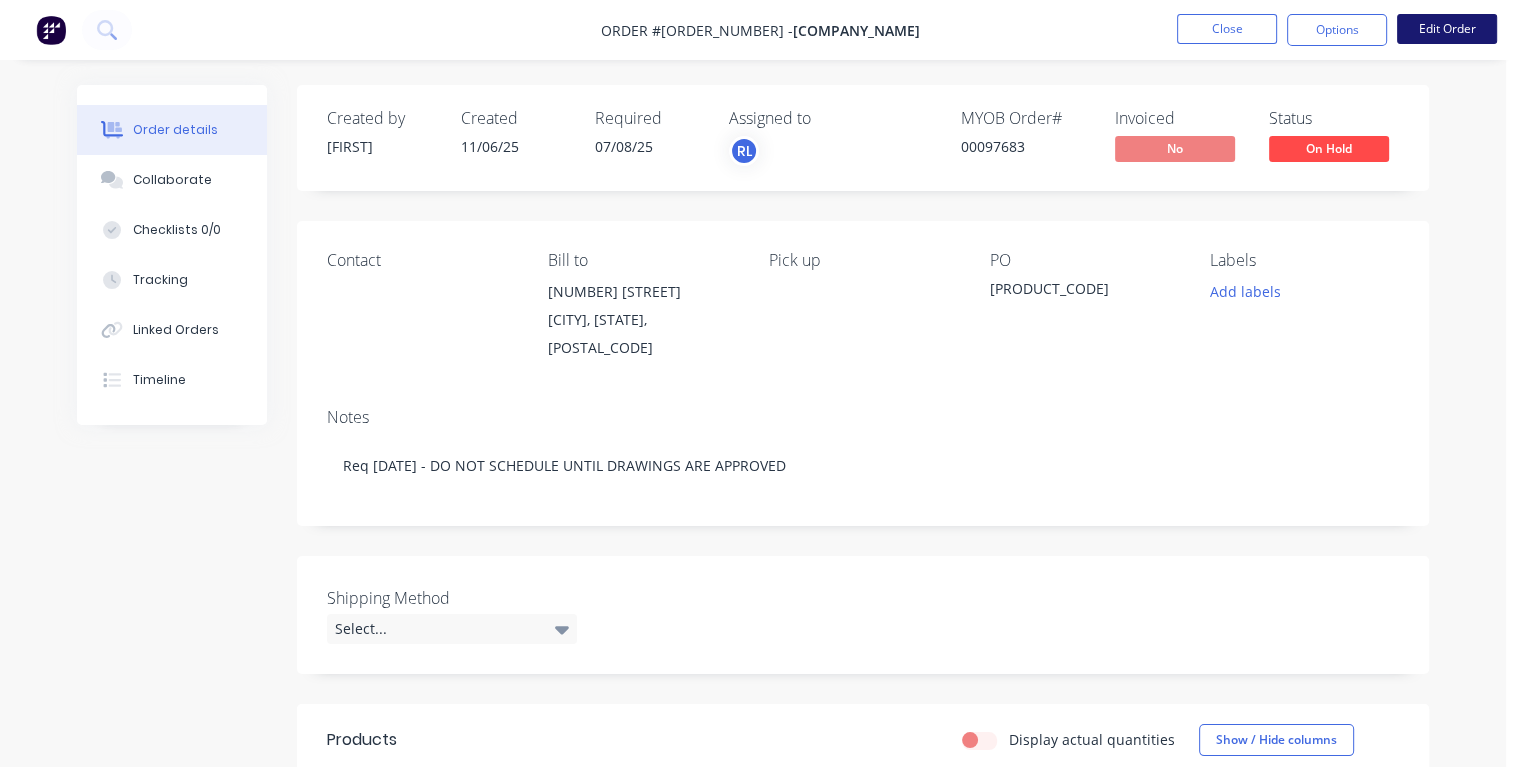 click on "Edit Order" at bounding box center (1447, 29) 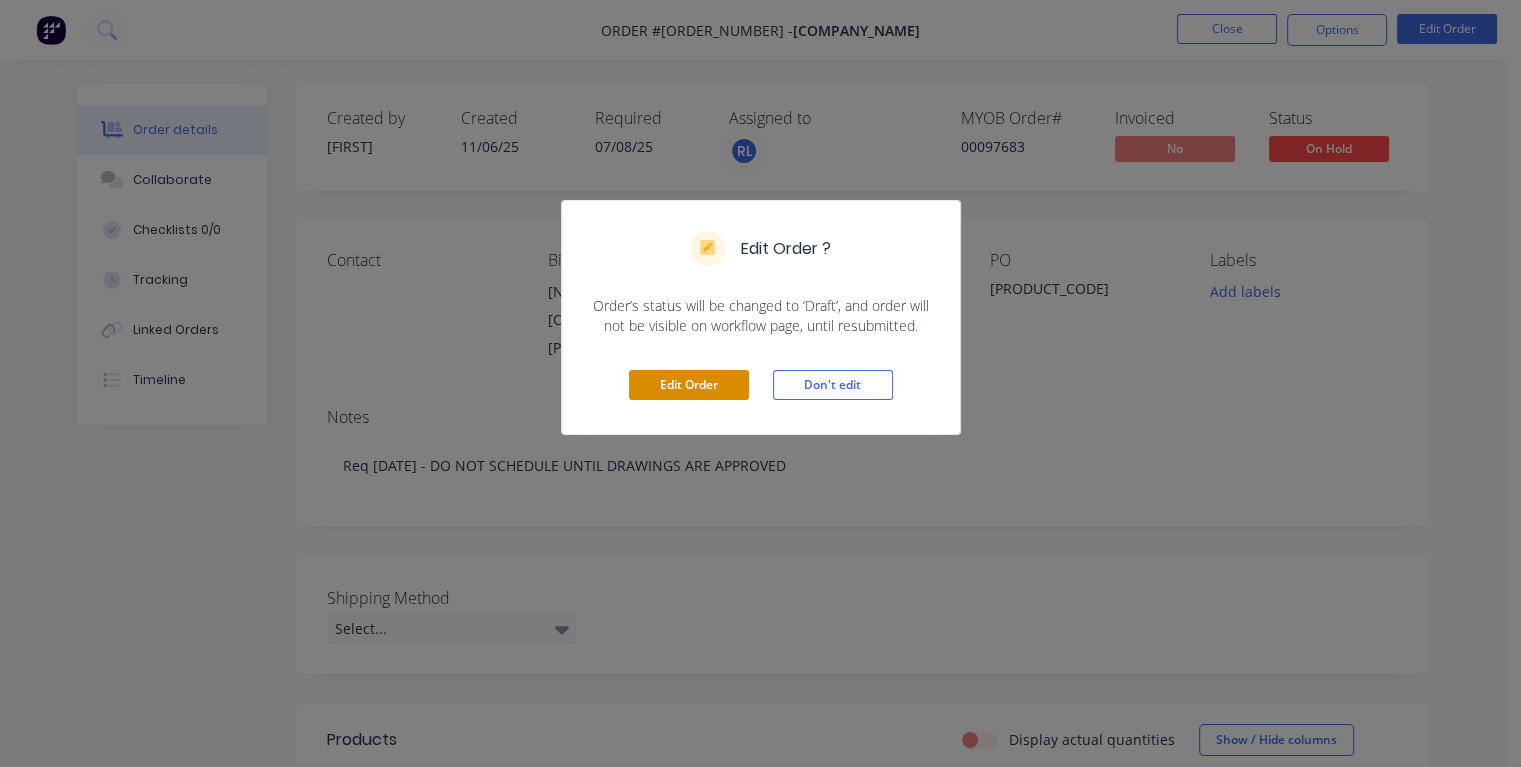 click on "Edit Order" at bounding box center [689, 385] 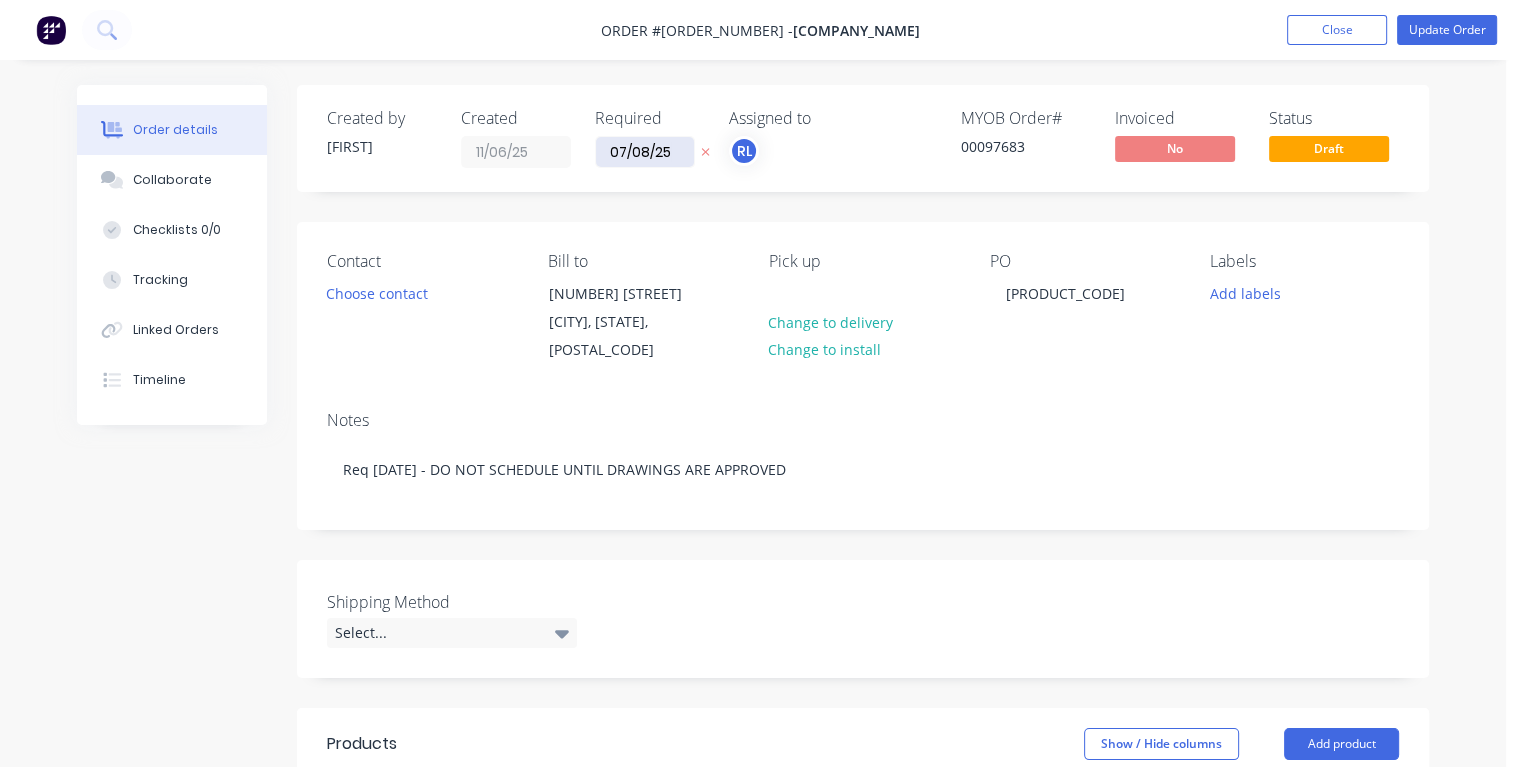click on "07/08/25" at bounding box center (645, 152) 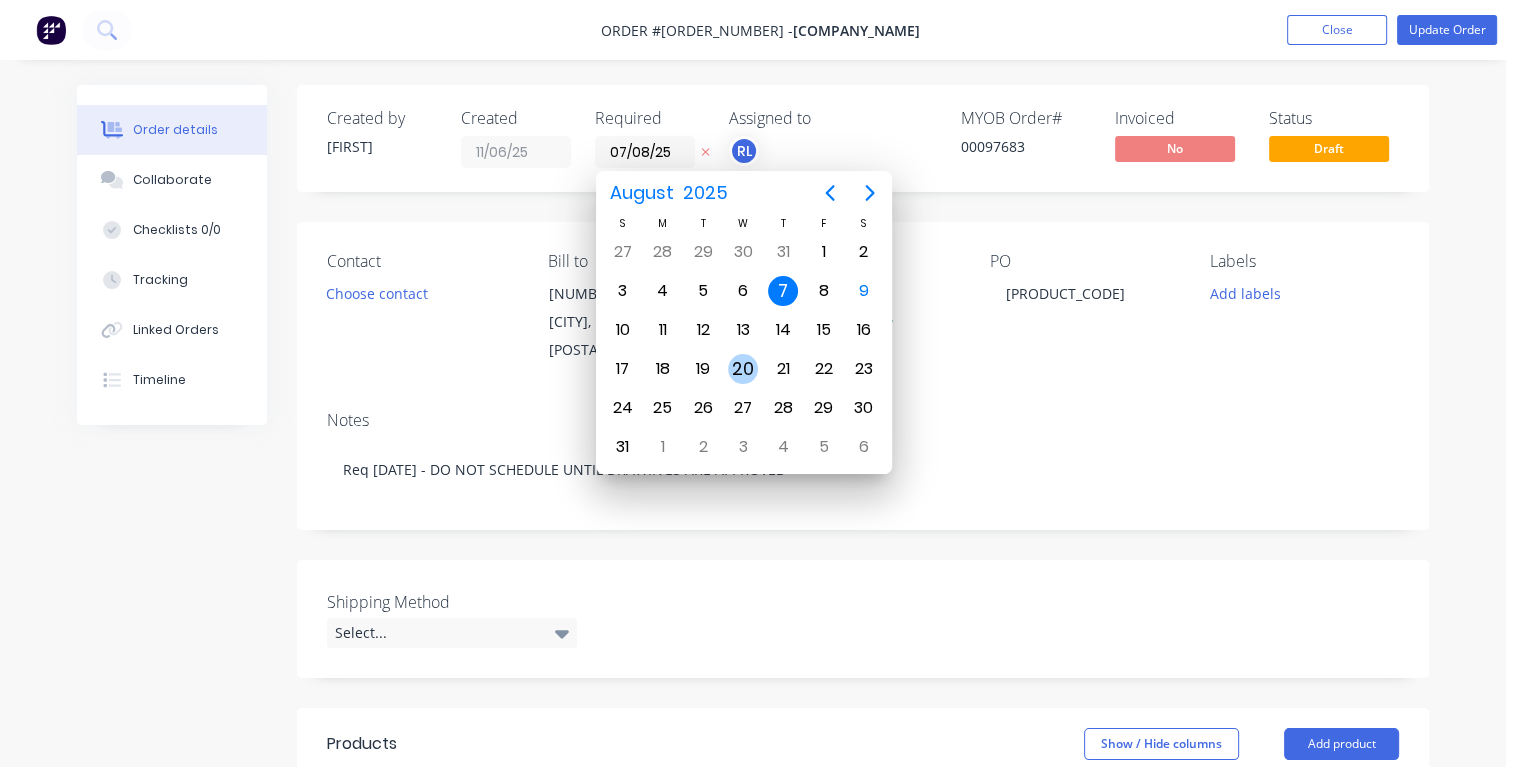 click on "20" at bounding box center (743, 369) 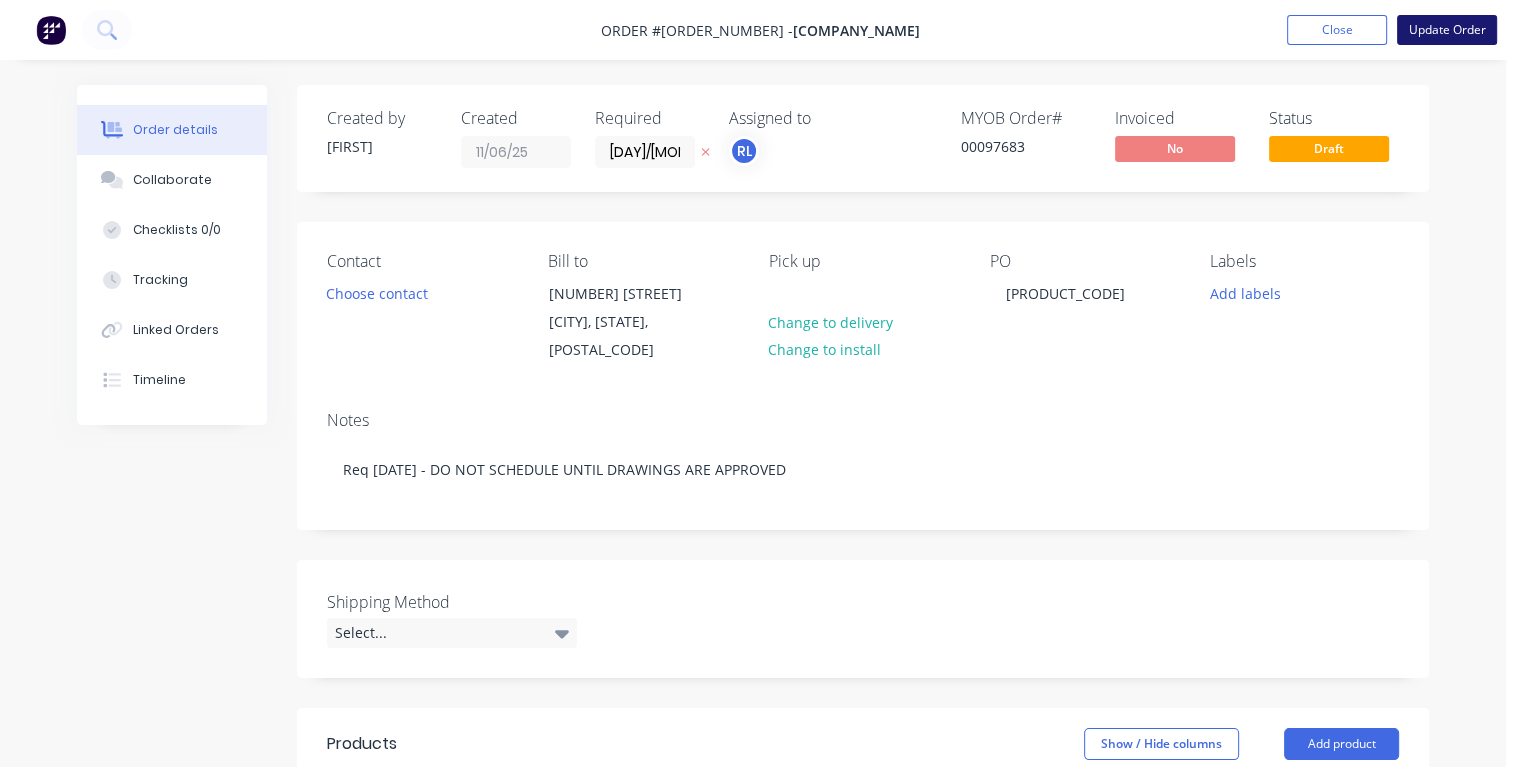 click on "Update Order" at bounding box center (1447, 30) 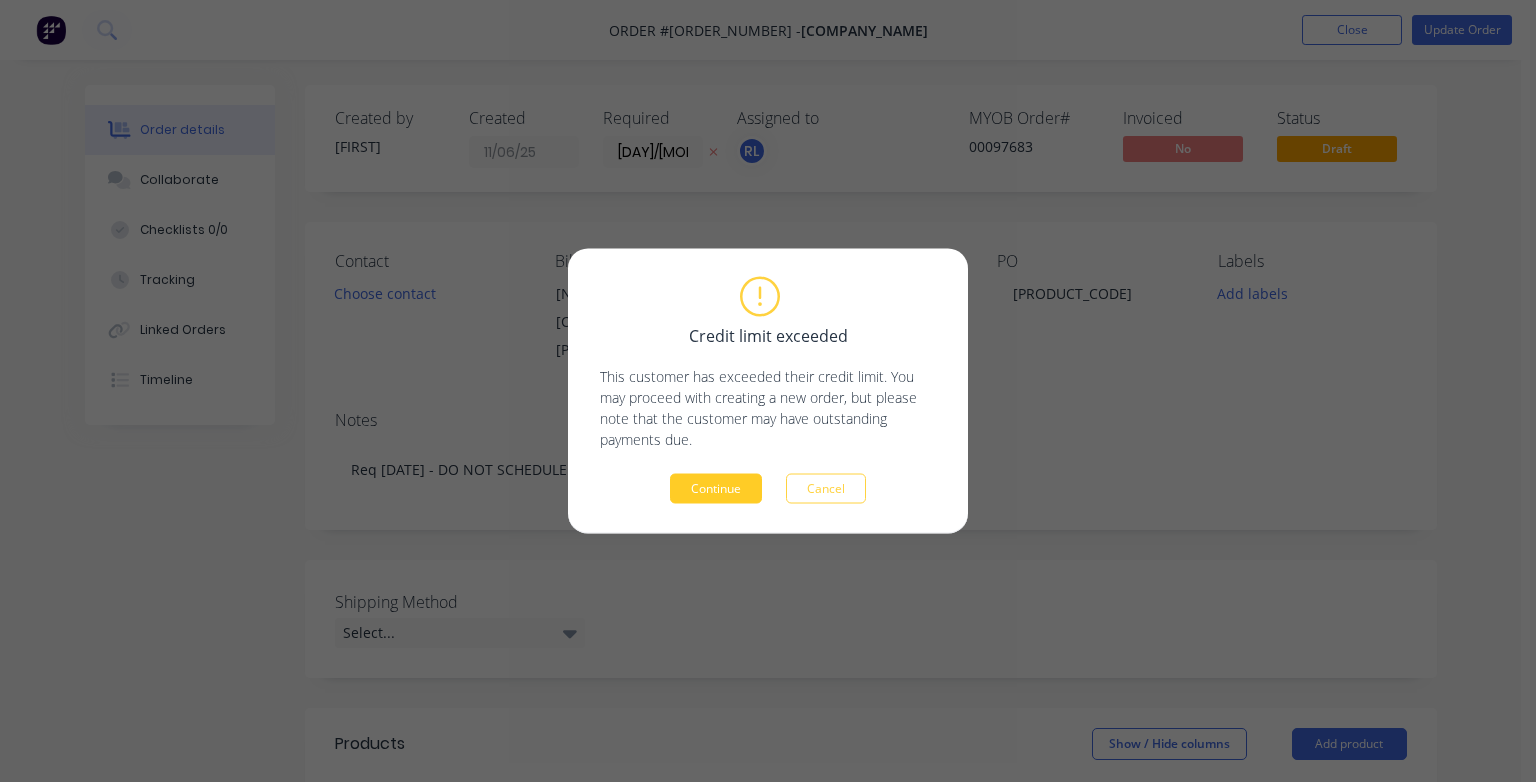 click on "Continue" at bounding box center [716, 489] 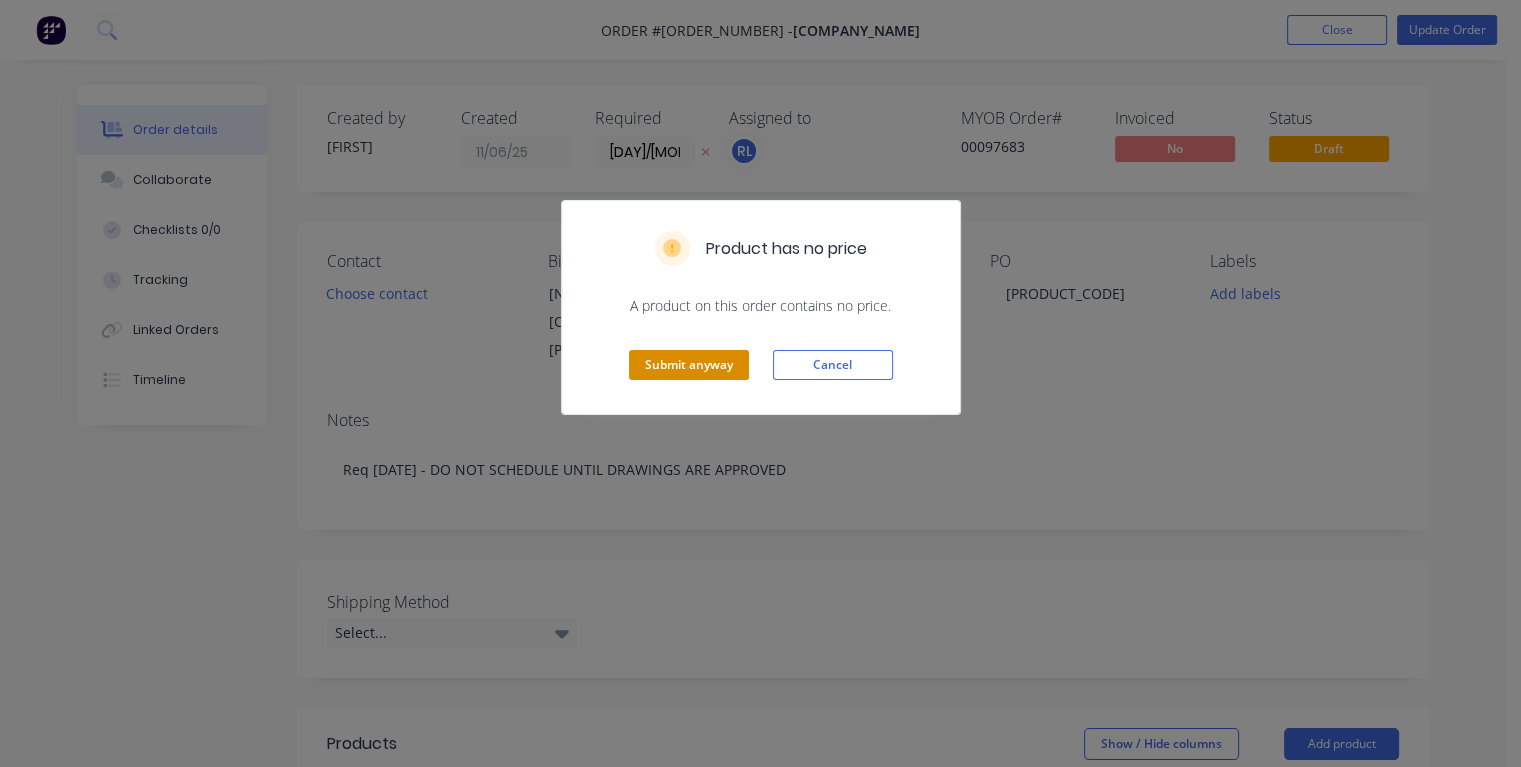 click on "Submit anyway" at bounding box center [689, 365] 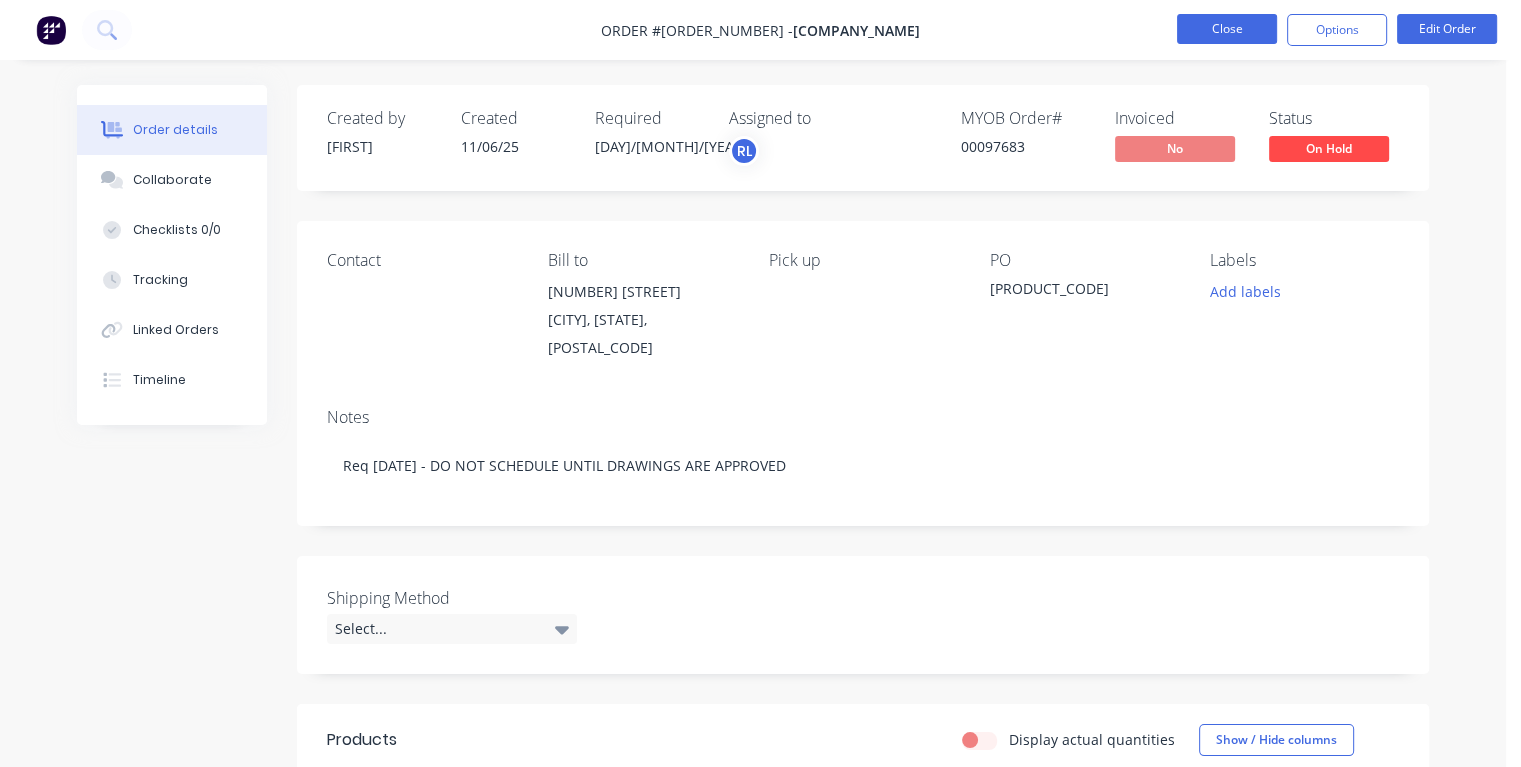 click on "Close" at bounding box center [1227, 29] 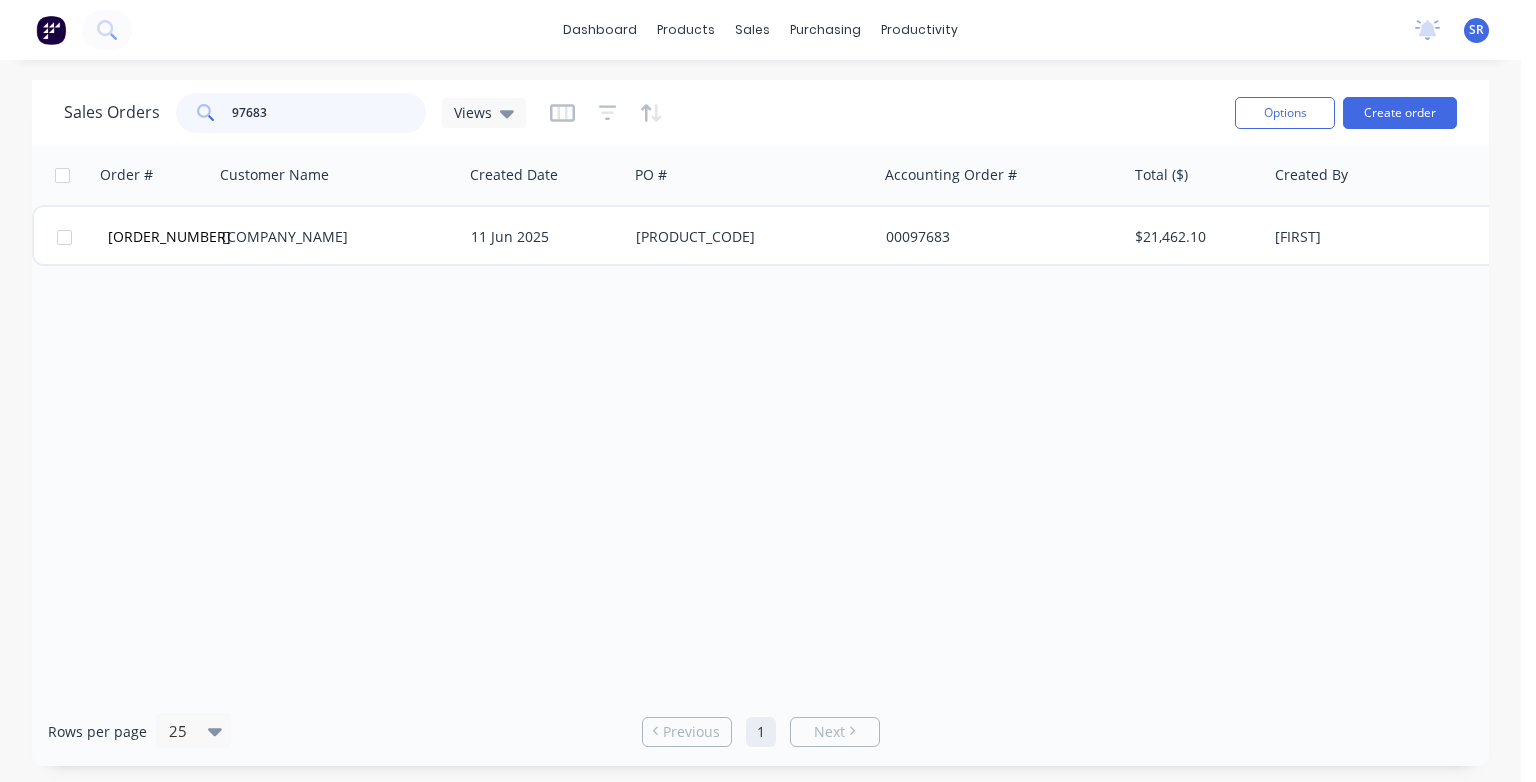 drag, startPoint x: 301, startPoint y: 113, endPoint x: 216, endPoint y: 112, distance: 85.00588 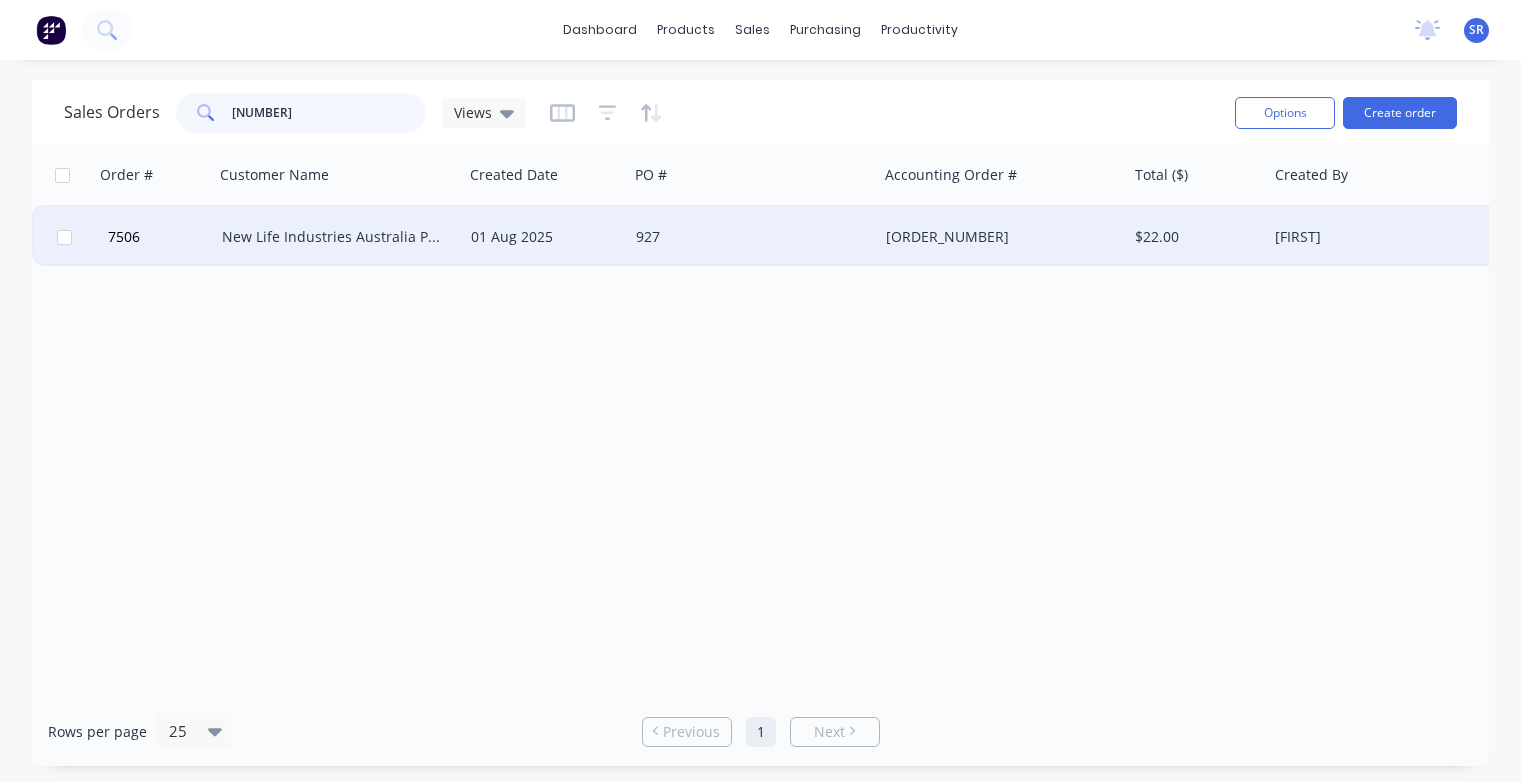 type on "[NUMBER]" 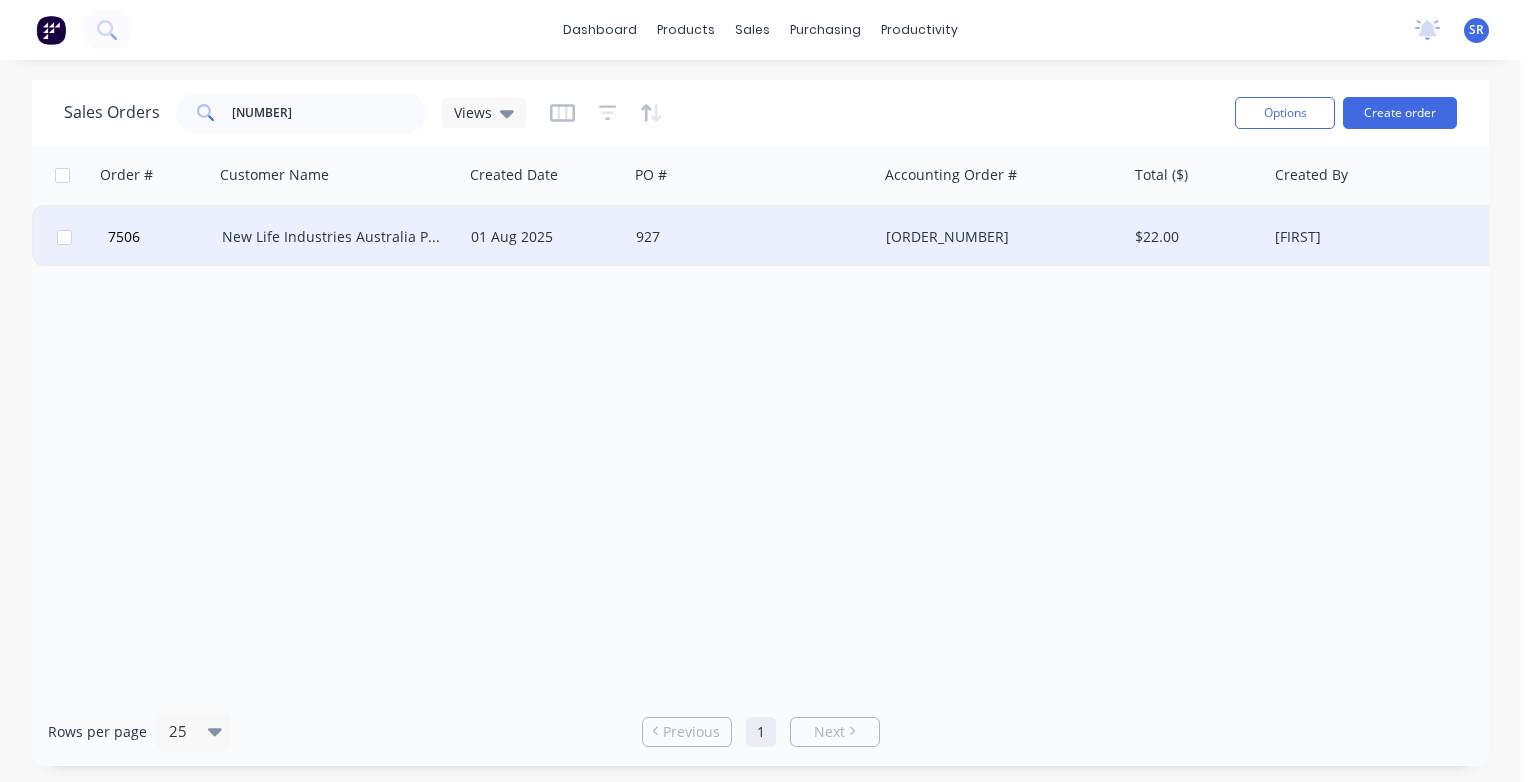 click on "New Life Industries Australia Pty Ltd" at bounding box center [333, 237] 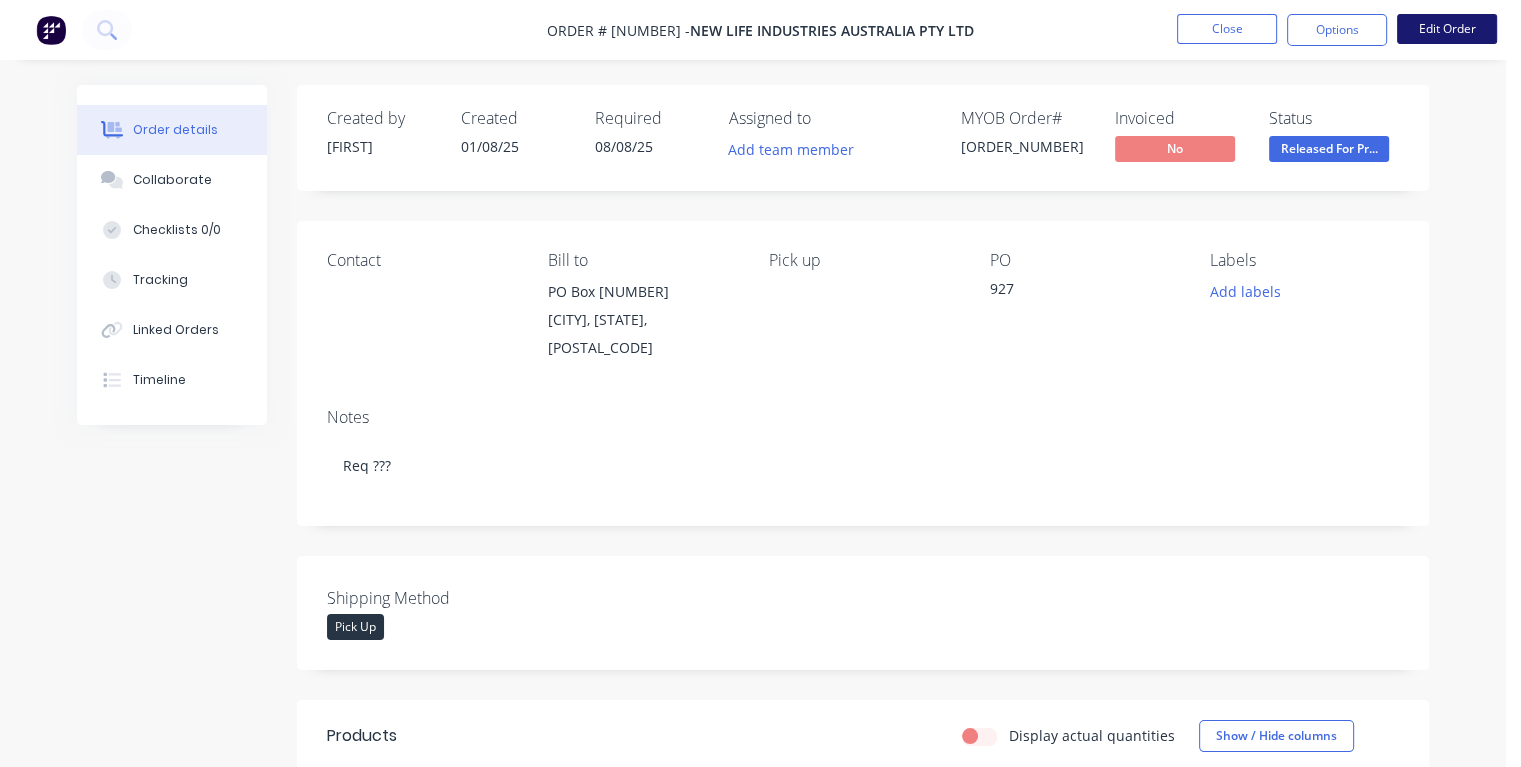 click on "Edit Order" at bounding box center [1447, 29] 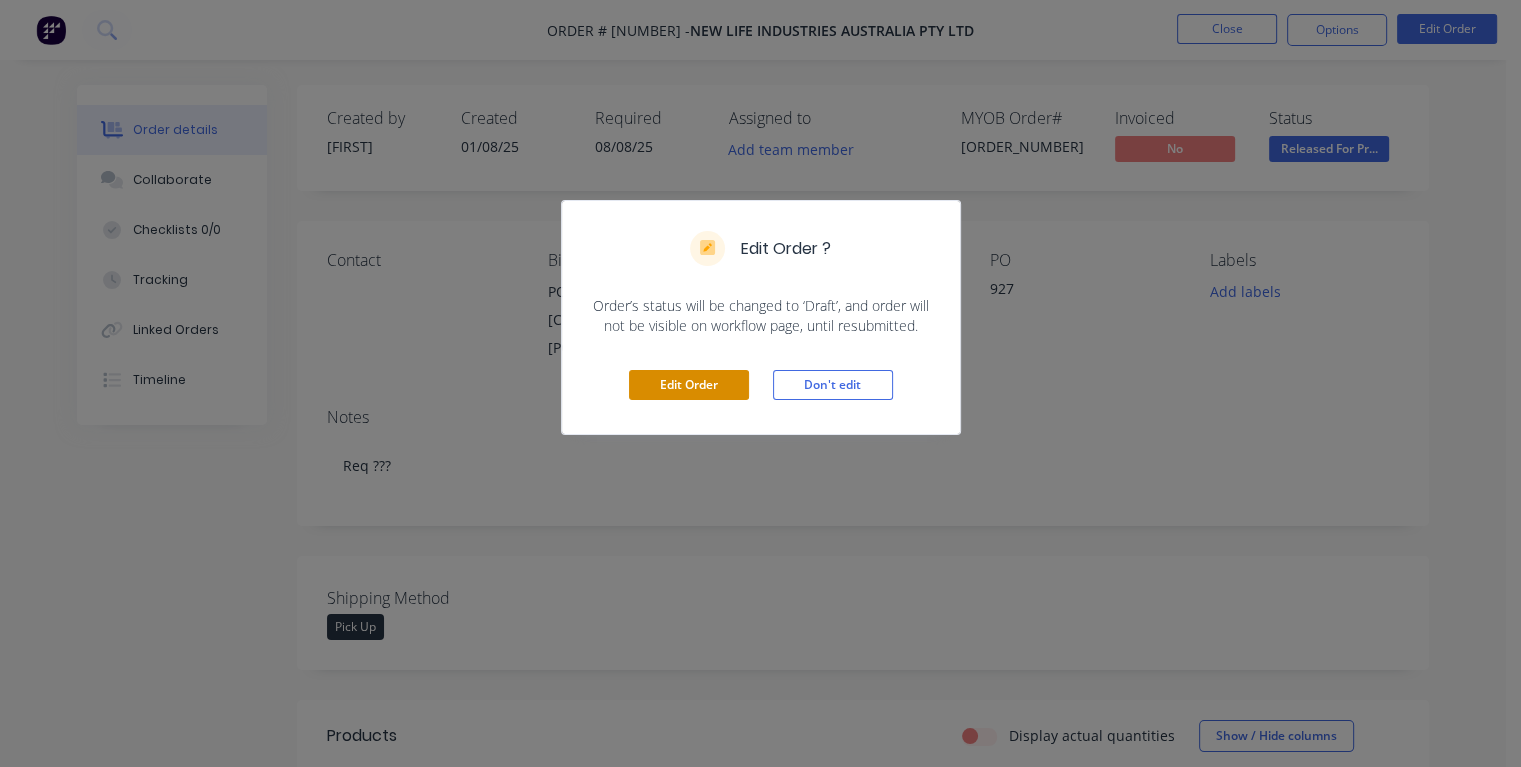 click on "Edit Order" at bounding box center (689, 385) 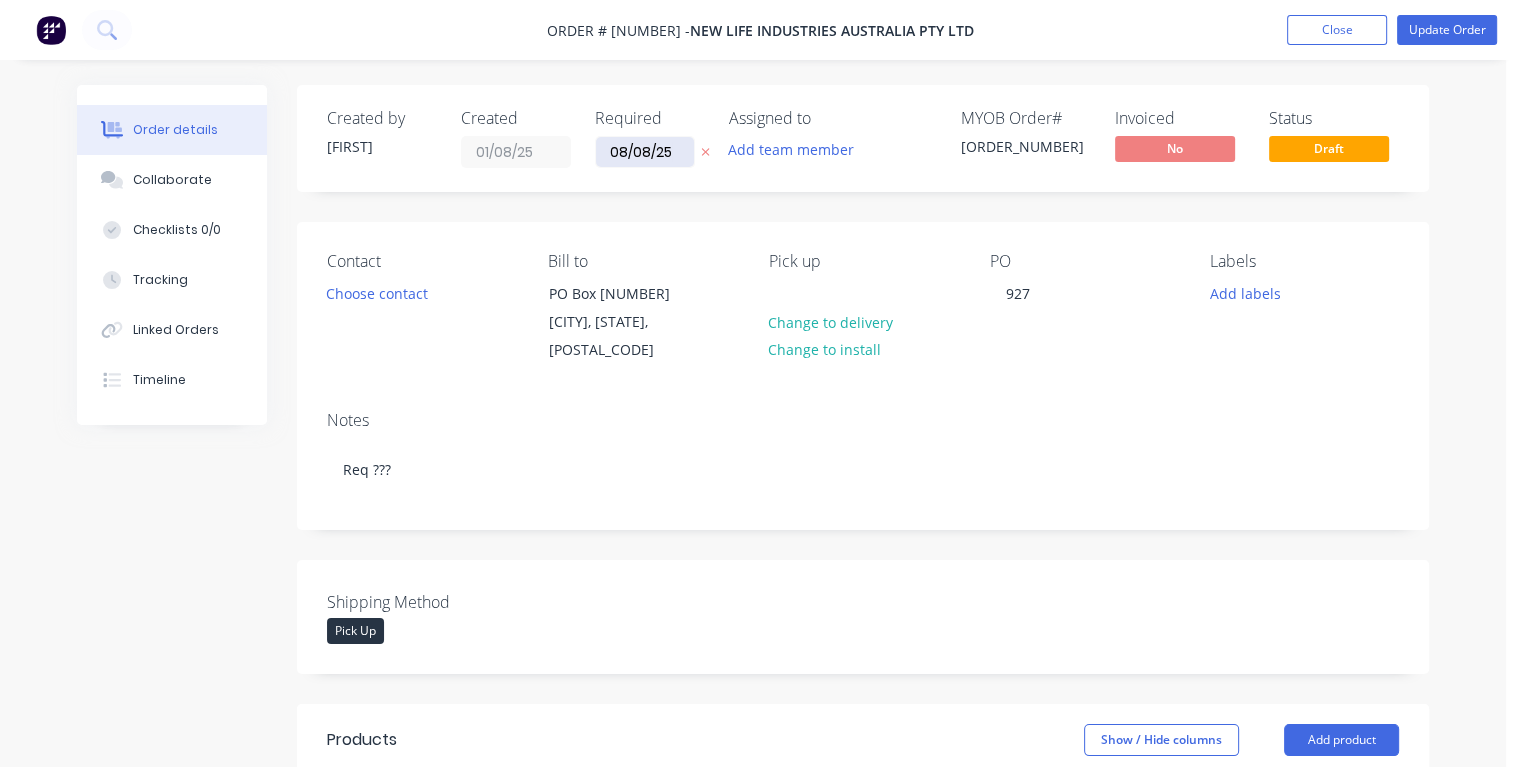 click on "08/08/25" at bounding box center (645, 152) 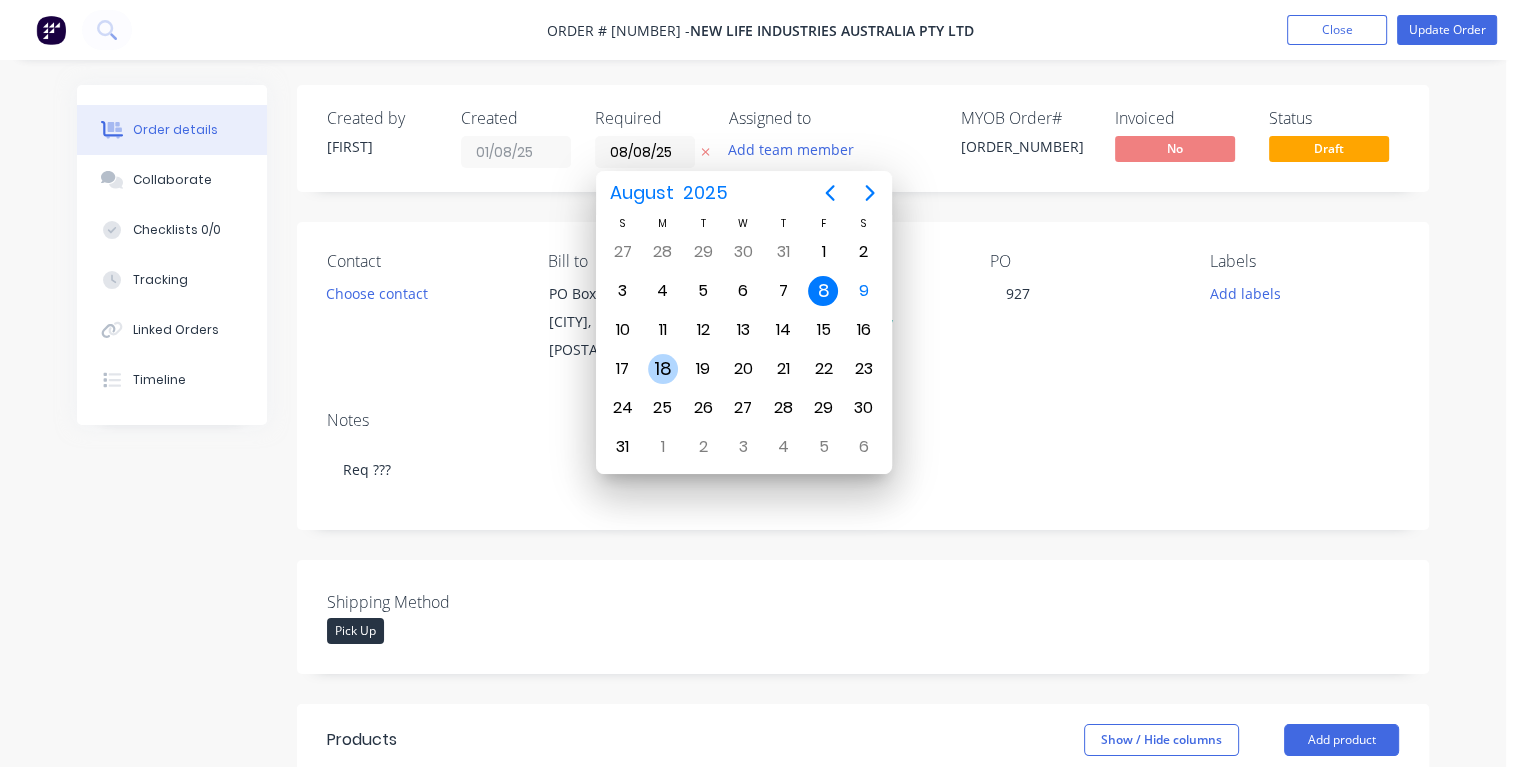 click on "18" at bounding box center [663, 369] 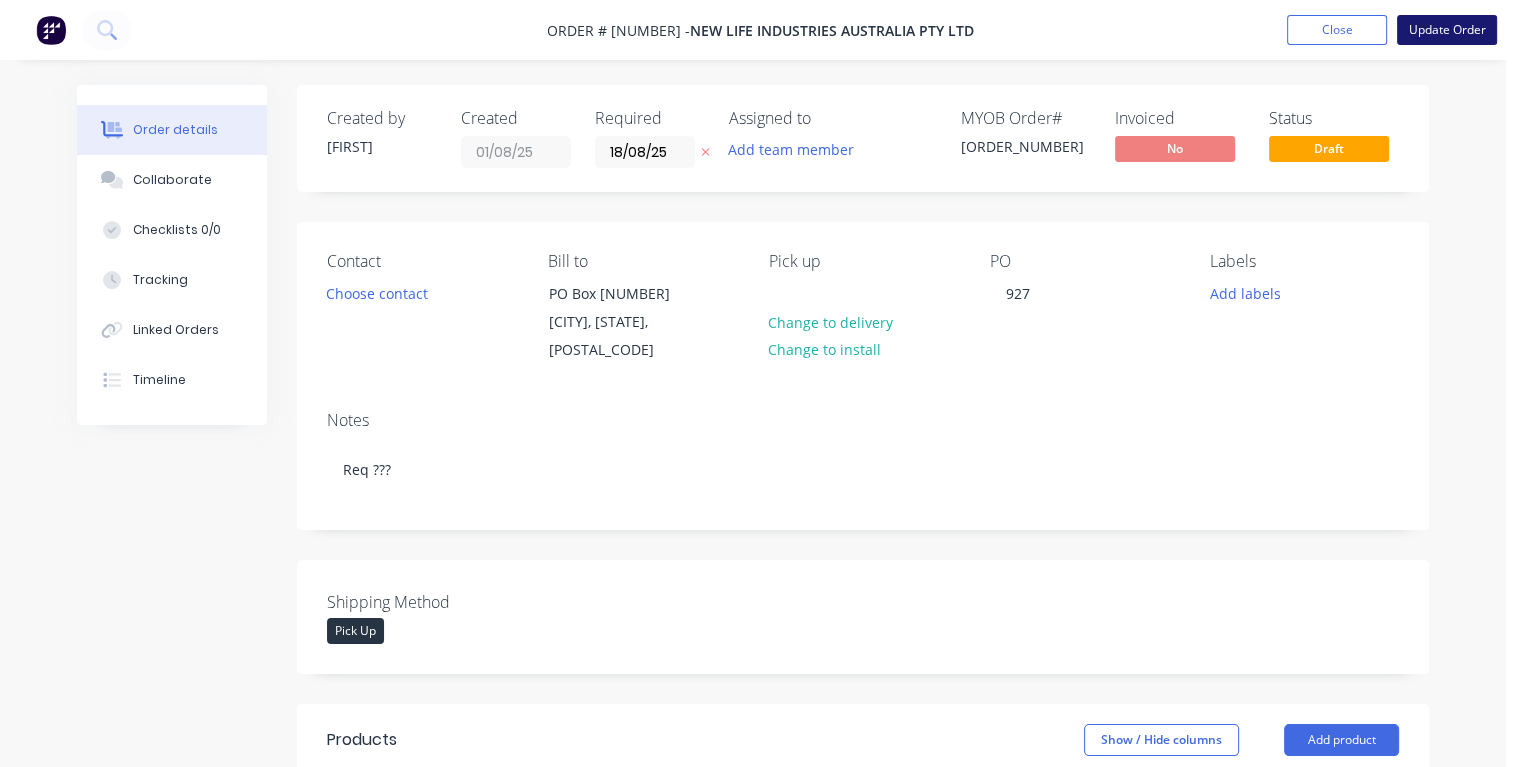 click on "Update Order" at bounding box center [1447, 30] 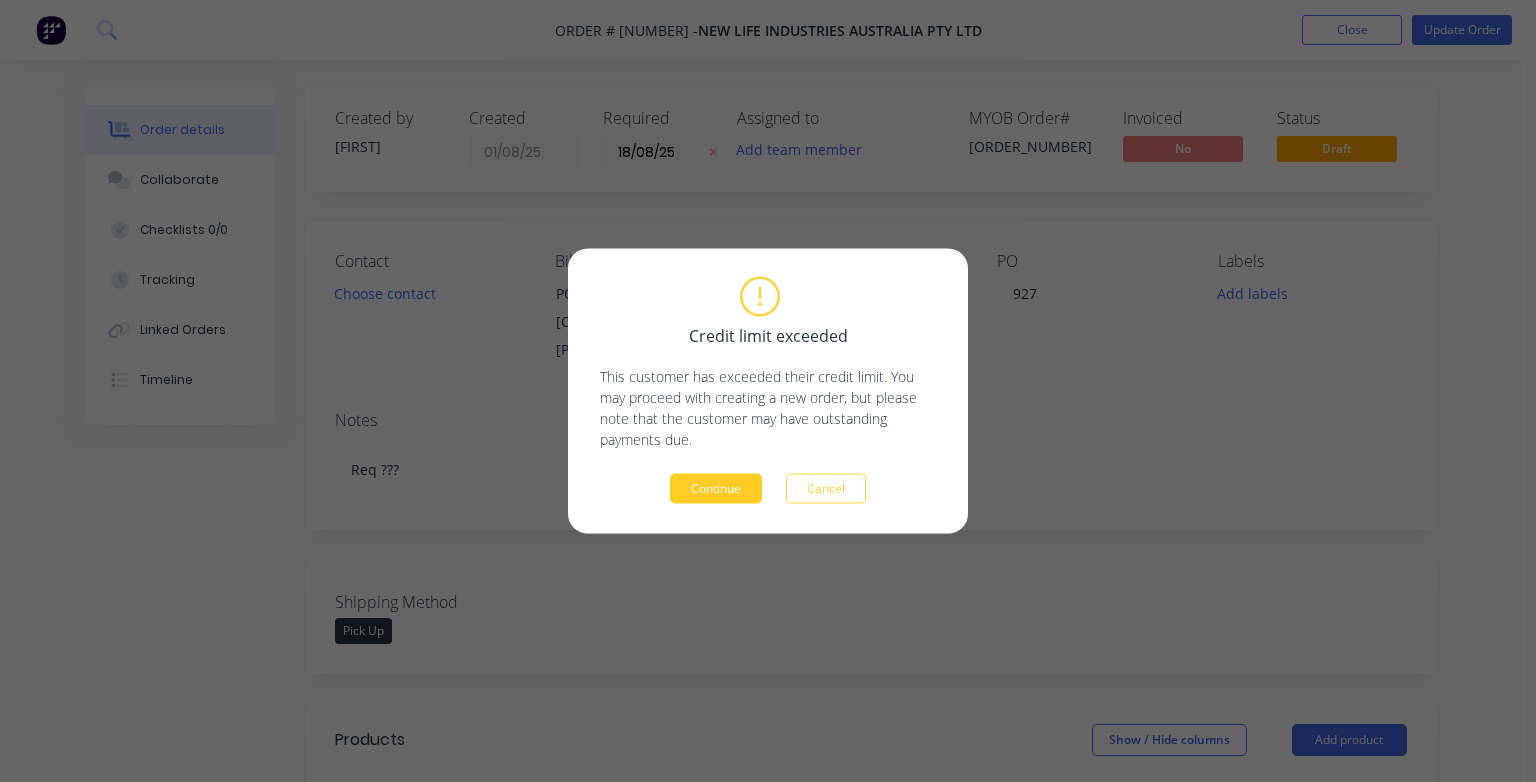 click on "Continue" at bounding box center (716, 489) 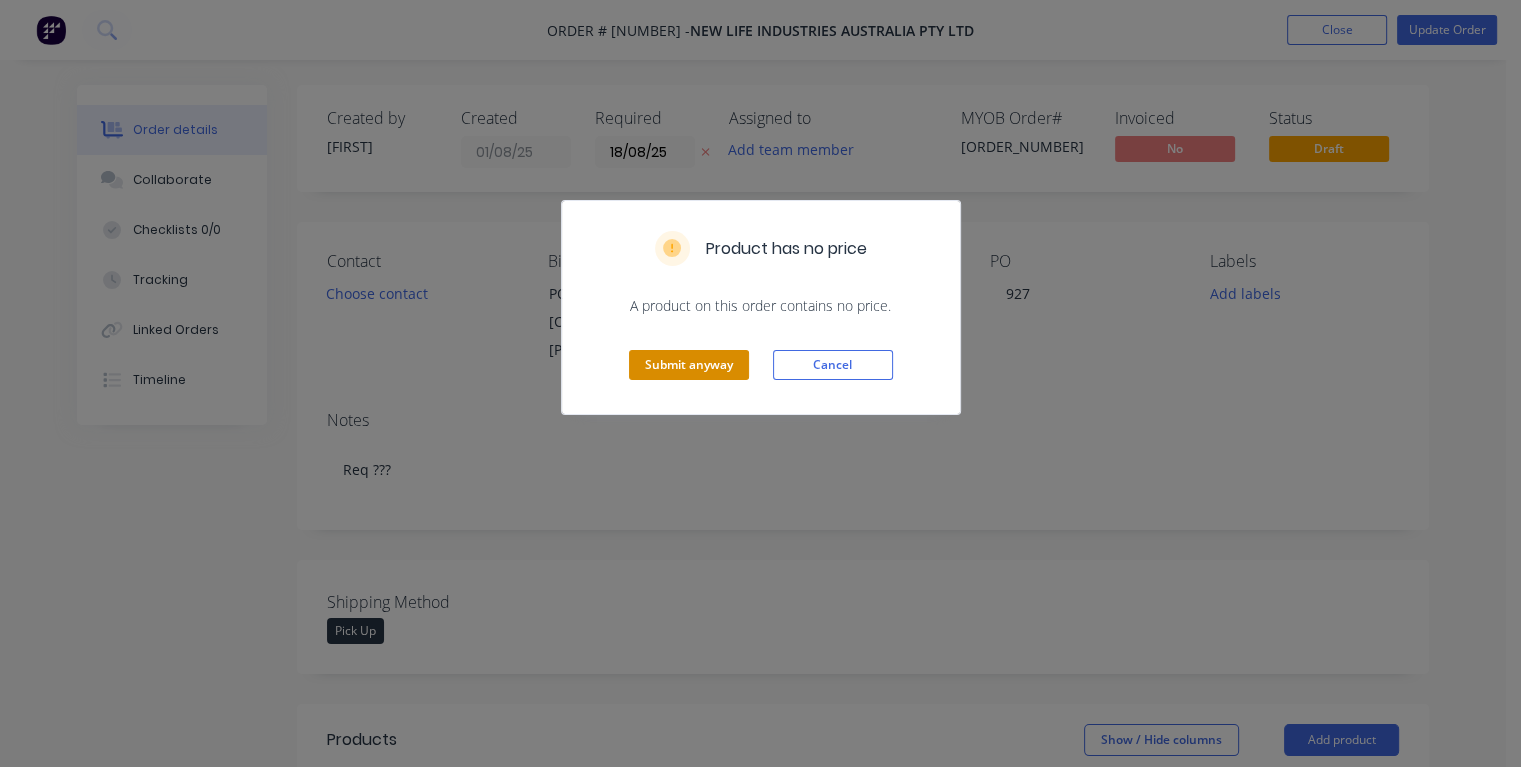 click on "Submit anyway" at bounding box center (689, 365) 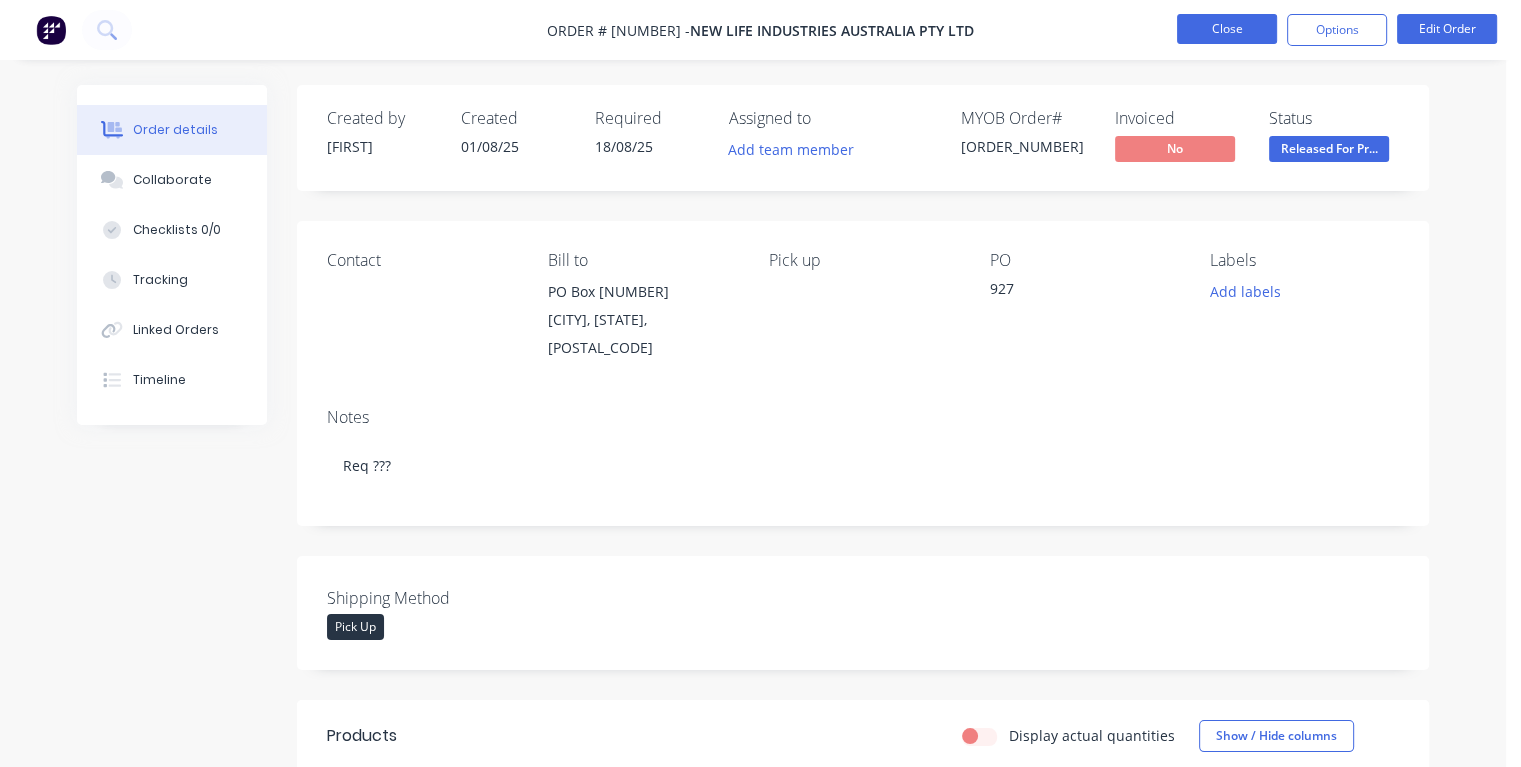 click on "Close" at bounding box center [1227, 29] 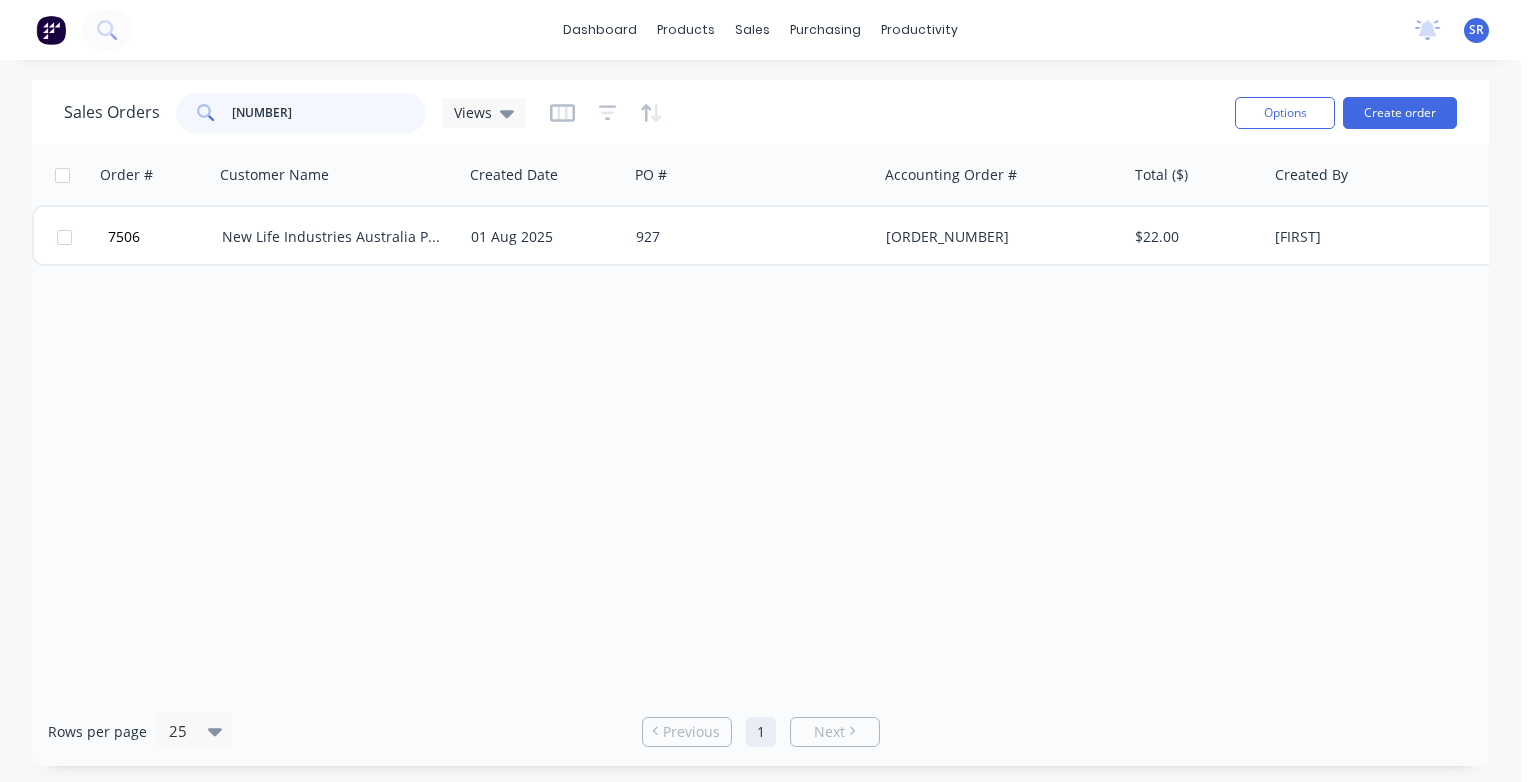 click on "[NUMBER]" at bounding box center [329, 113] 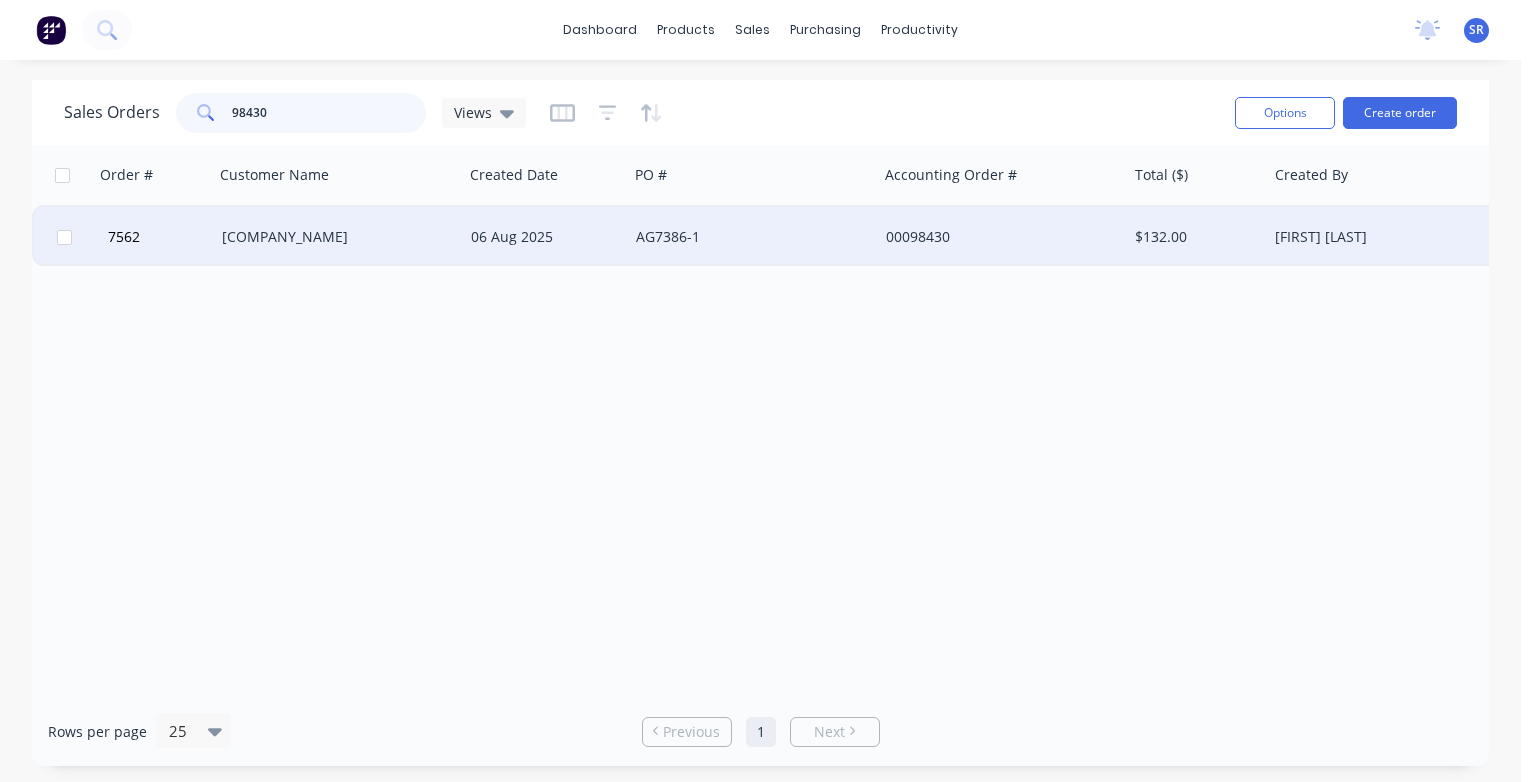 type on "98430" 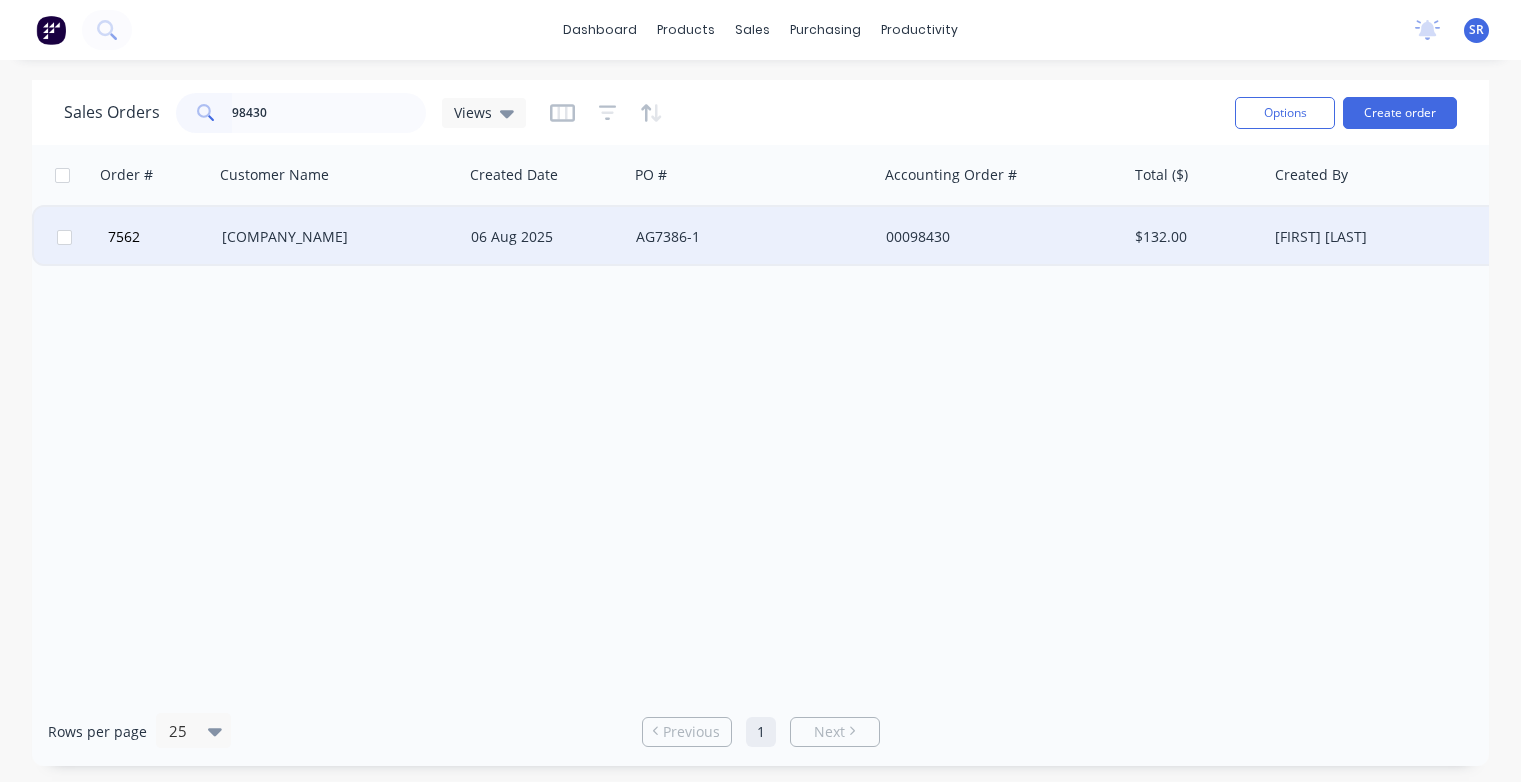 click on "[COMPANY_NAME]" at bounding box center [333, 237] 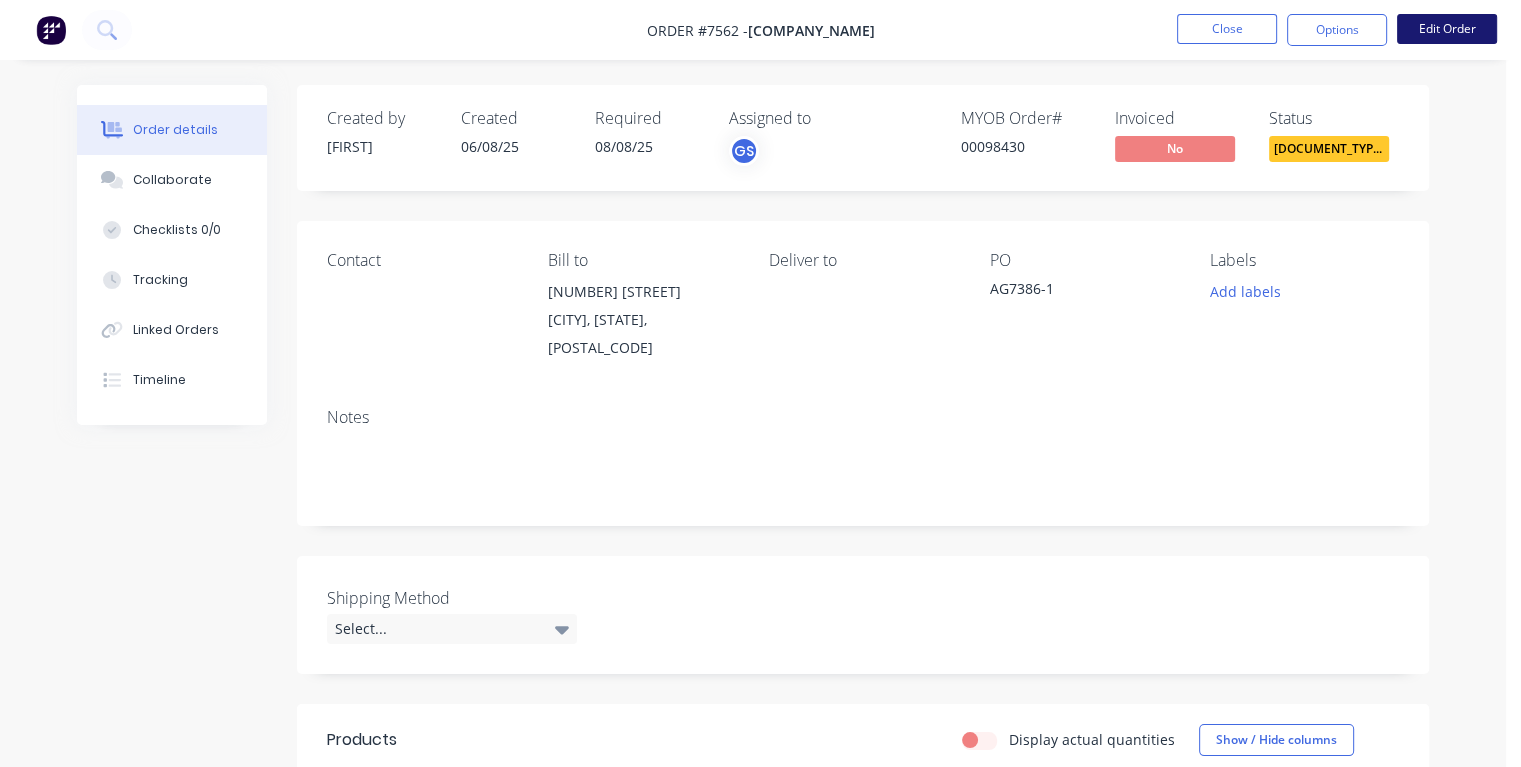 click on "Edit Order" at bounding box center (1447, 29) 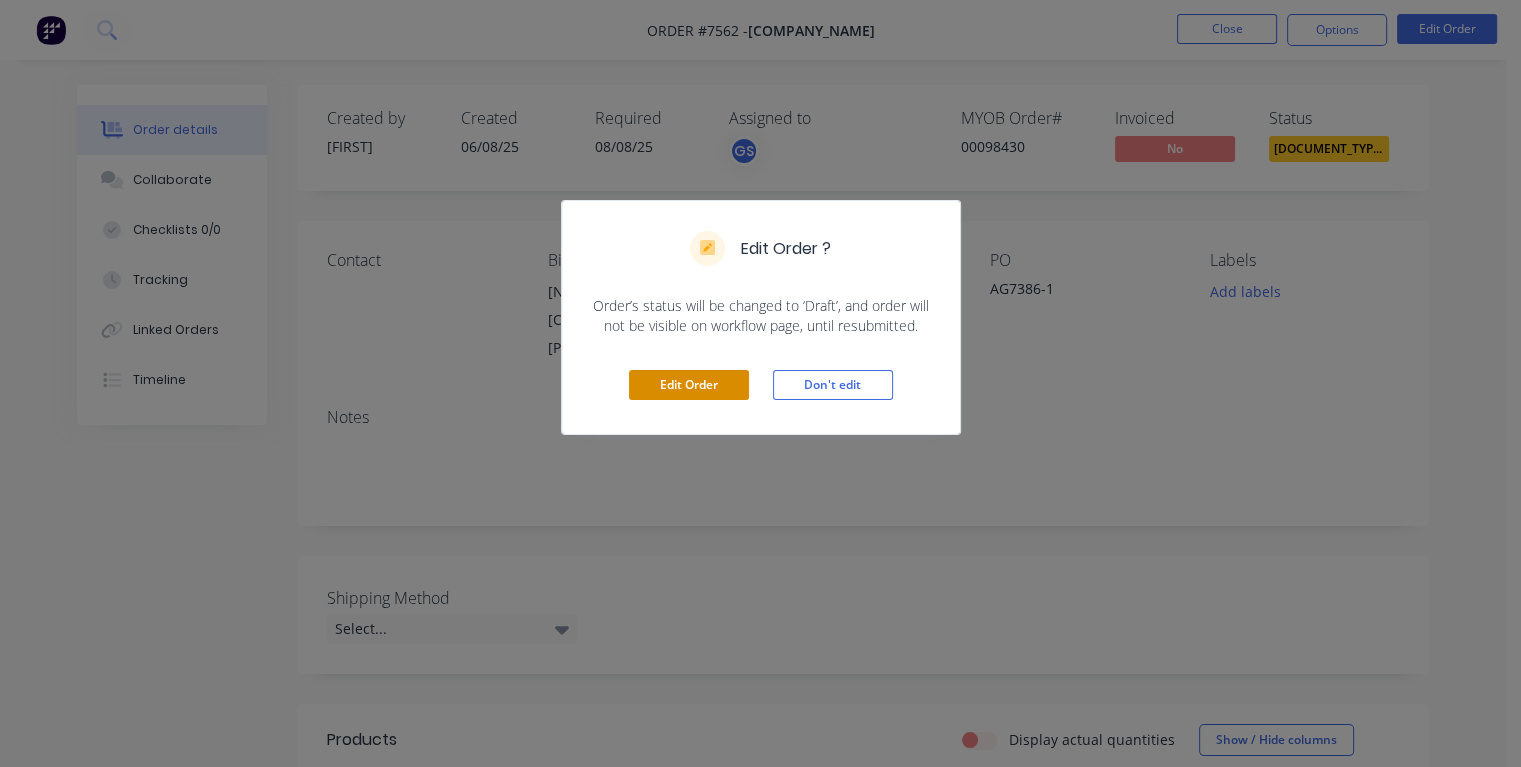 click on "Edit Order" at bounding box center (689, 385) 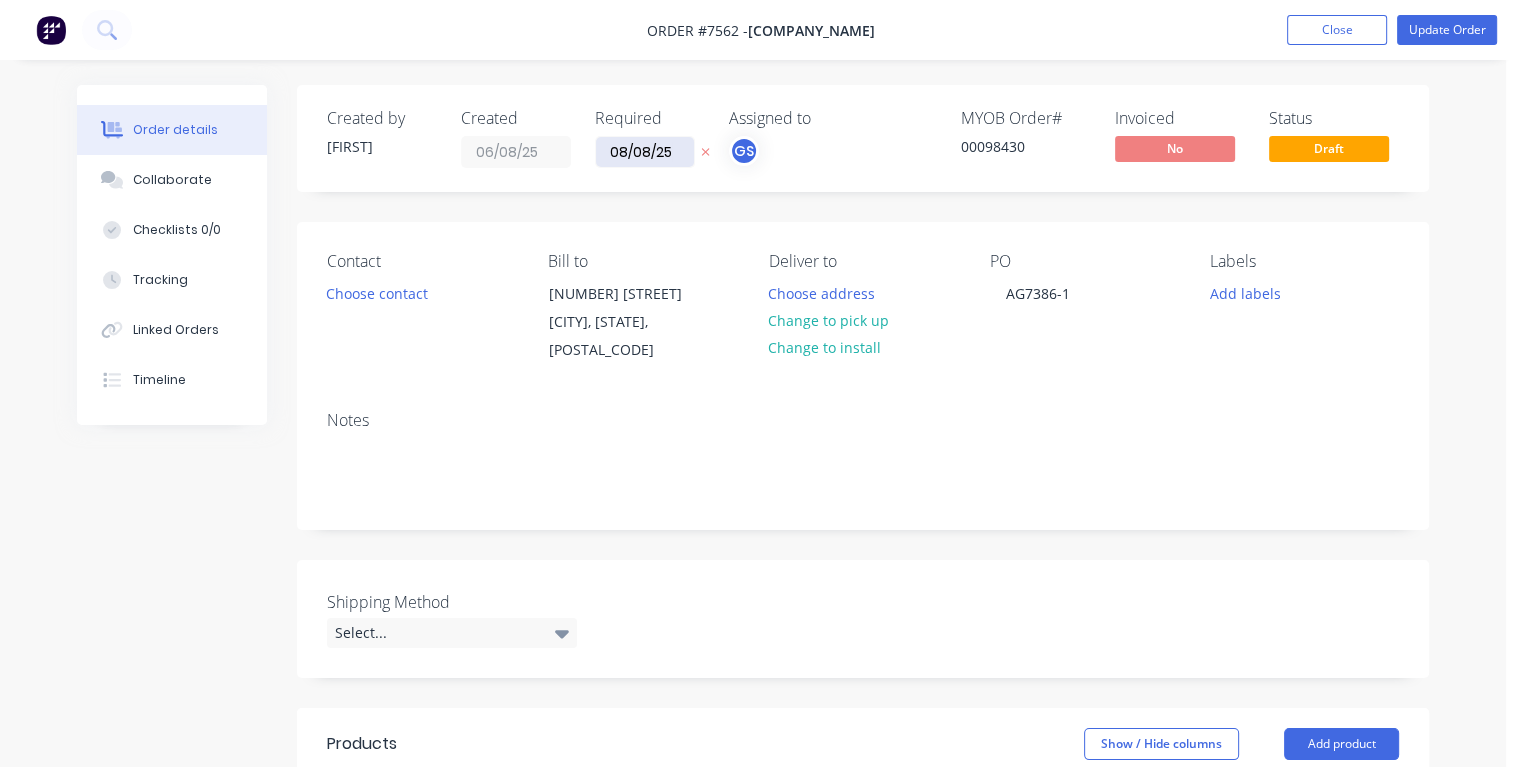 click on "08/08/25" at bounding box center (645, 152) 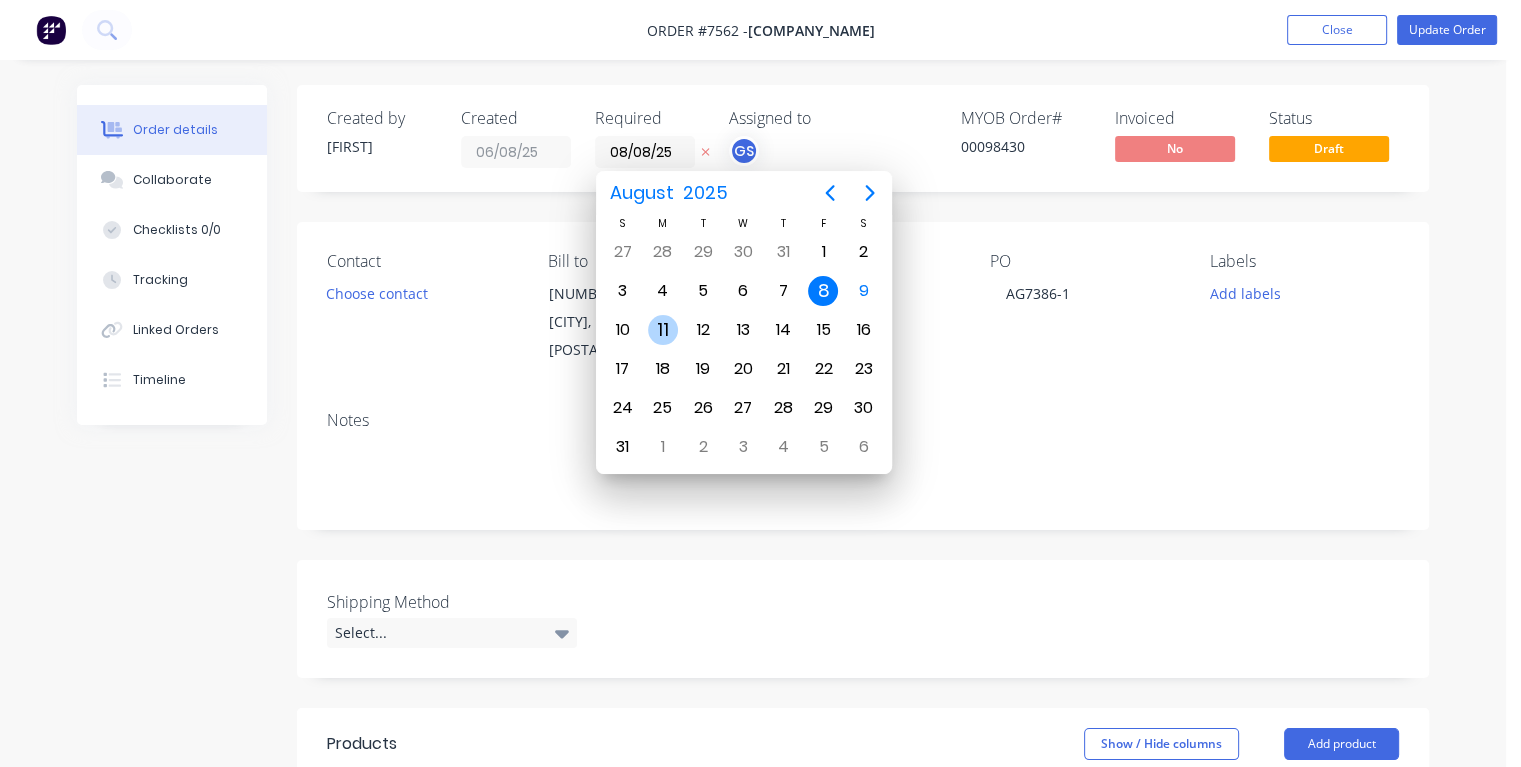 click on "11" at bounding box center [663, 330] 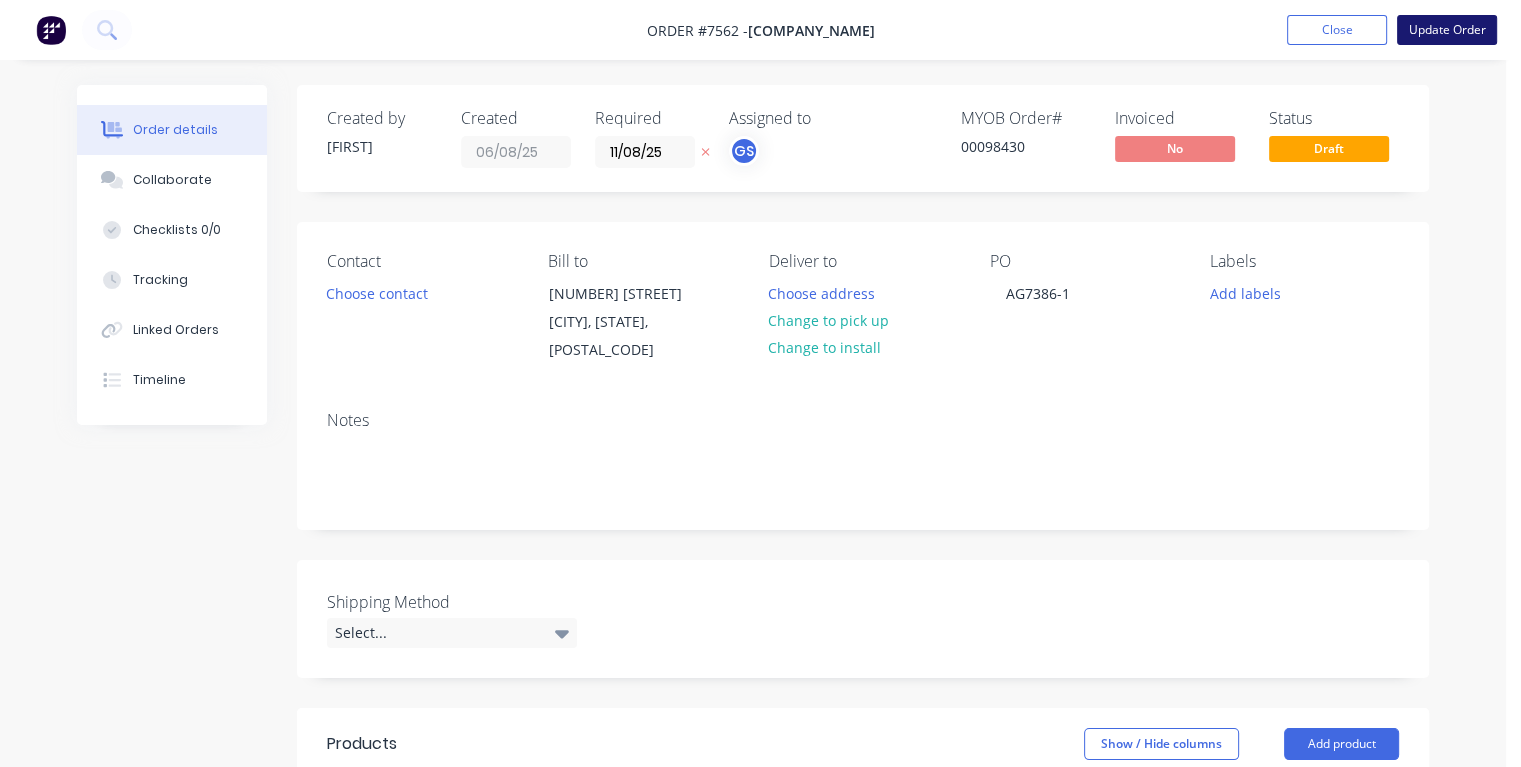 click on "Update Order" at bounding box center (1447, 30) 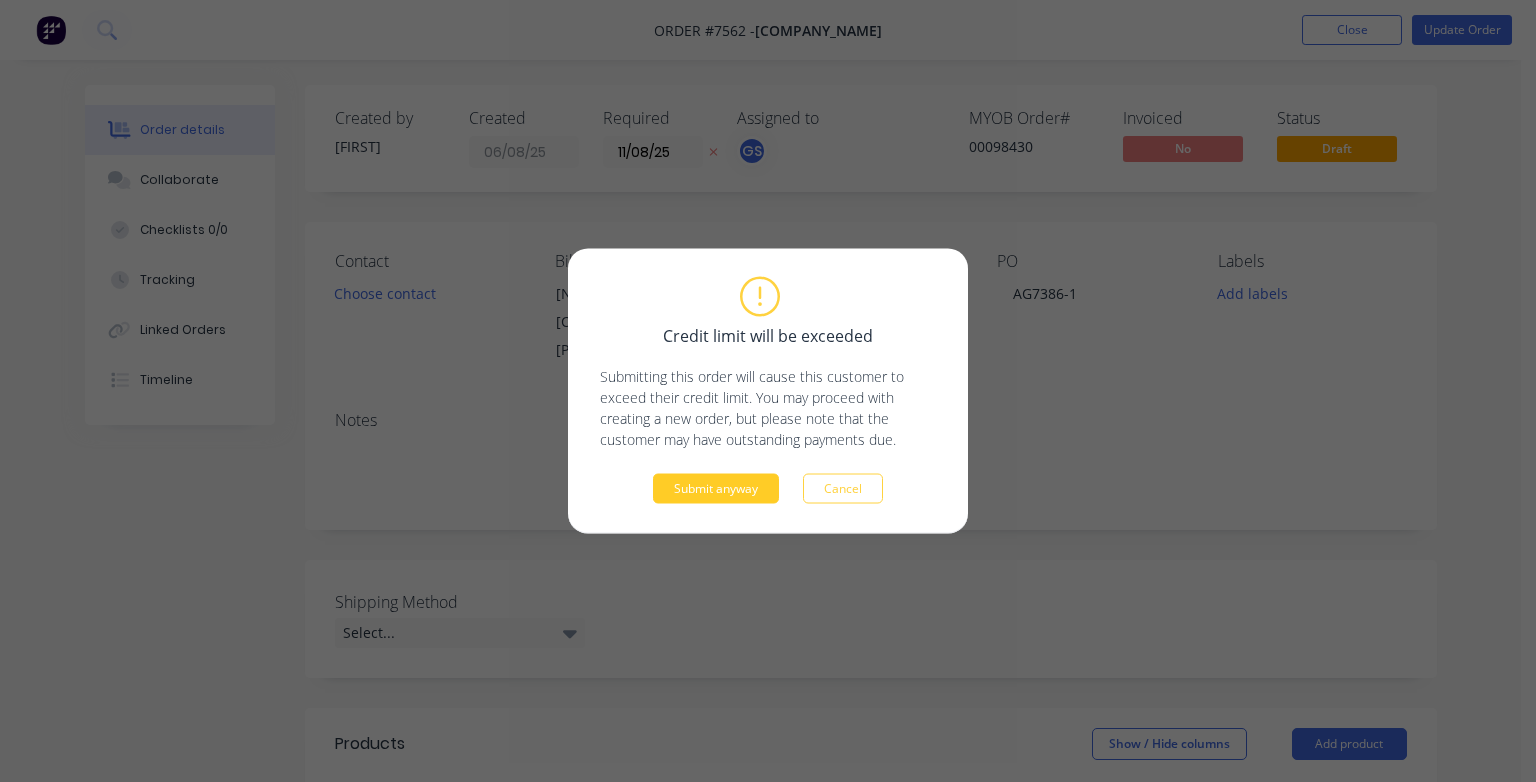 click on "Submit anyway" at bounding box center [716, 489] 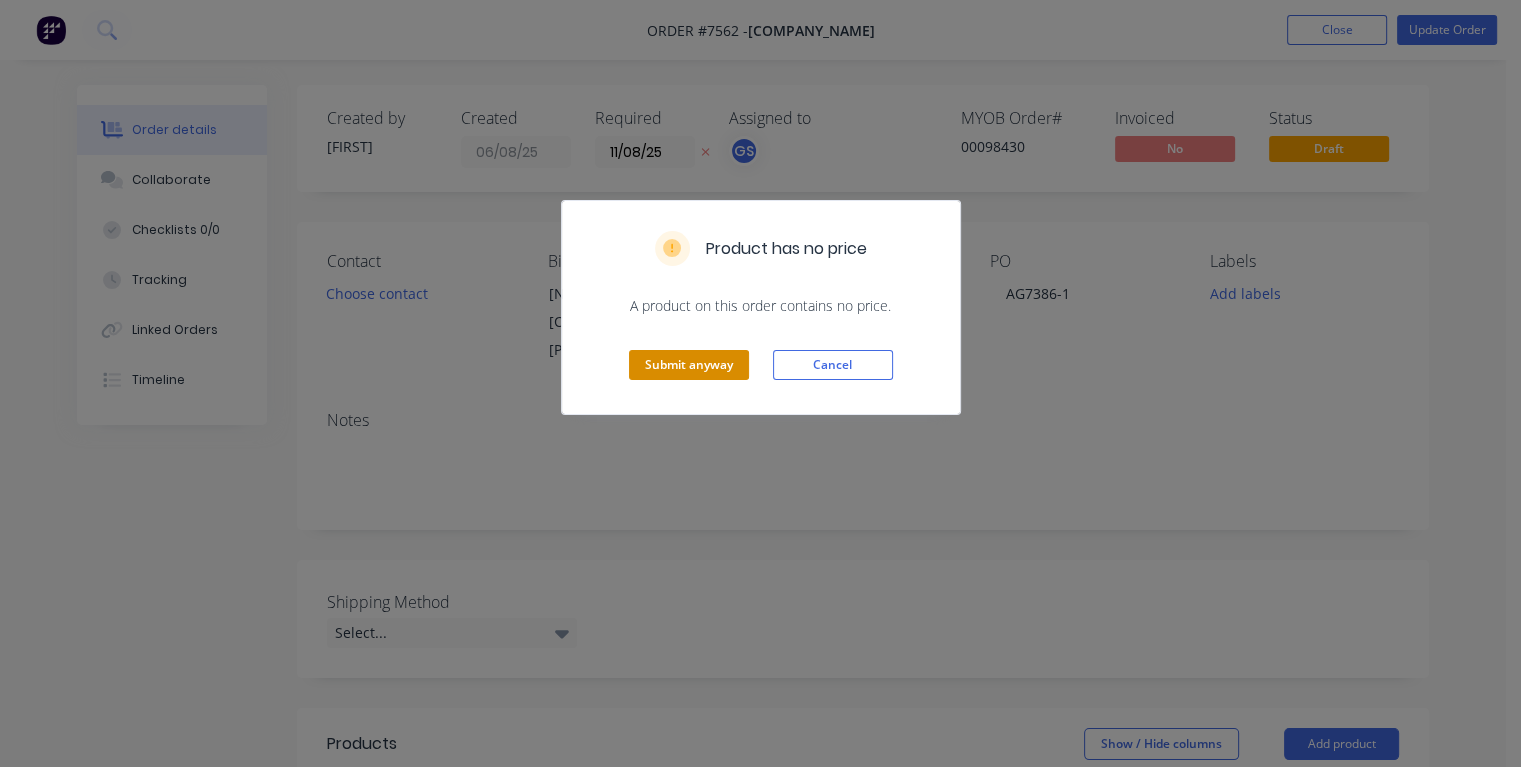 click on "Submit anyway" at bounding box center [689, 365] 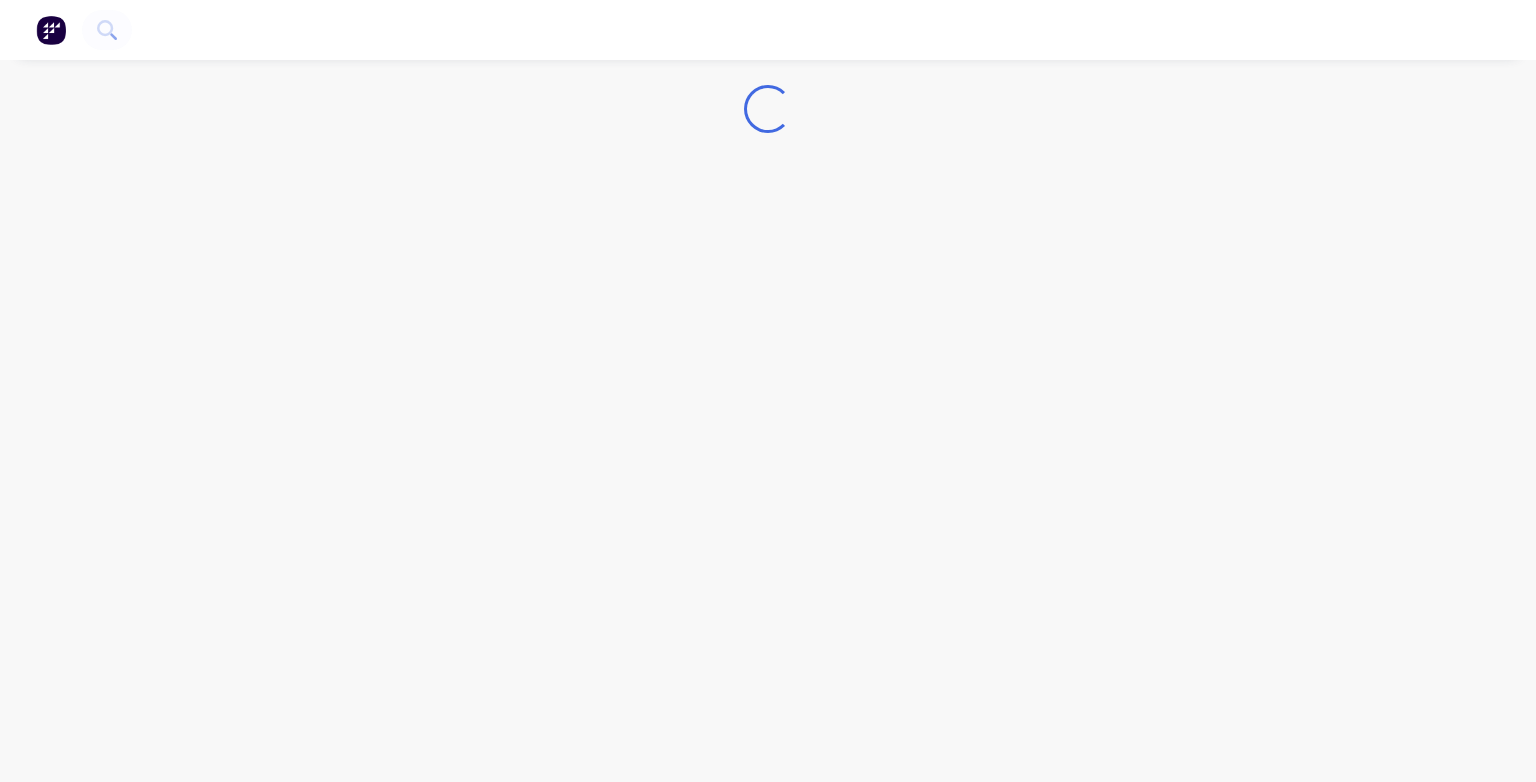 scroll, scrollTop: 0, scrollLeft: 0, axis: both 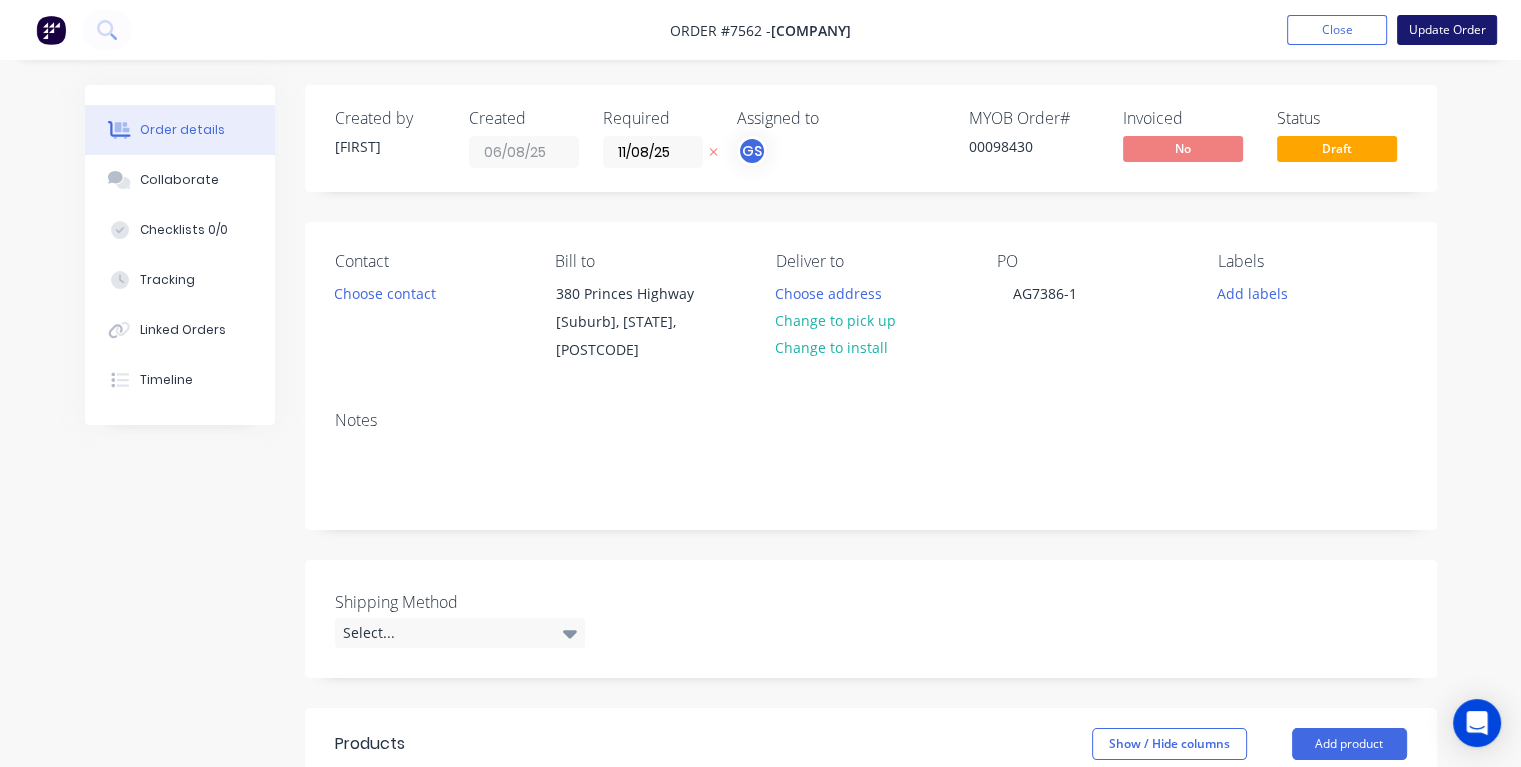 click on "Update Order" at bounding box center (1447, 30) 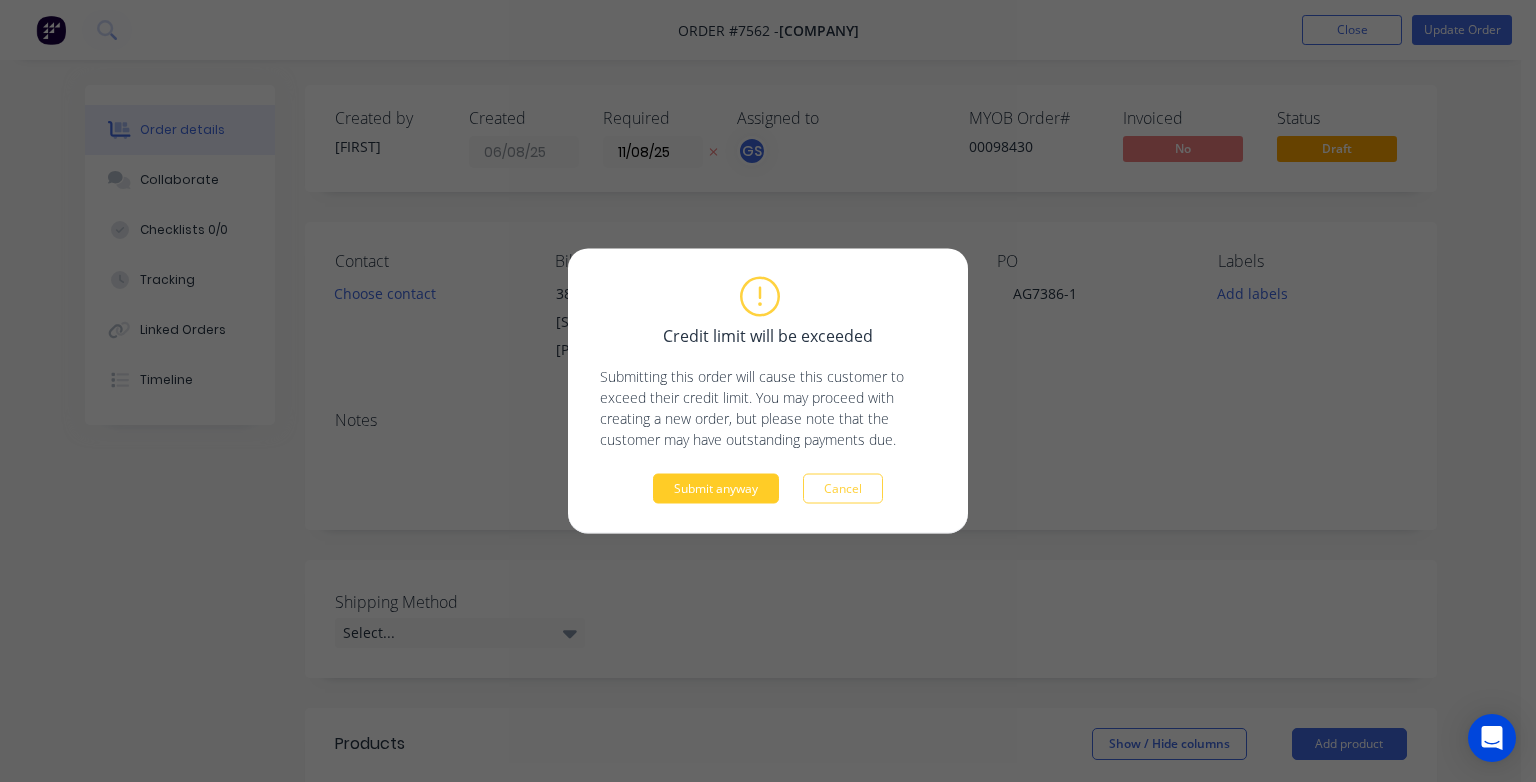 click on "Submit anyway" at bounding box center (716, 489) 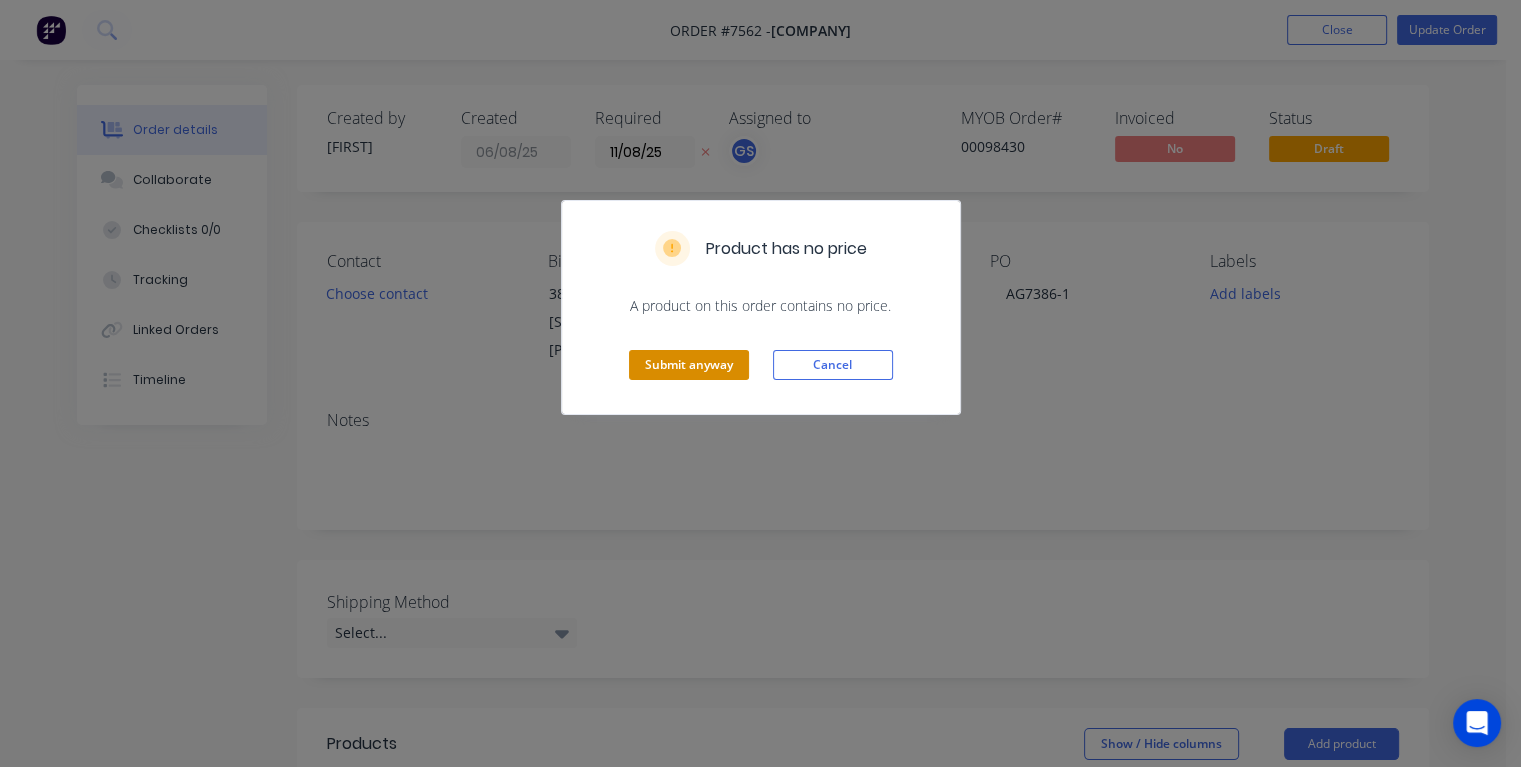 click on "Submit anyway" at bounding box center [689, 365] 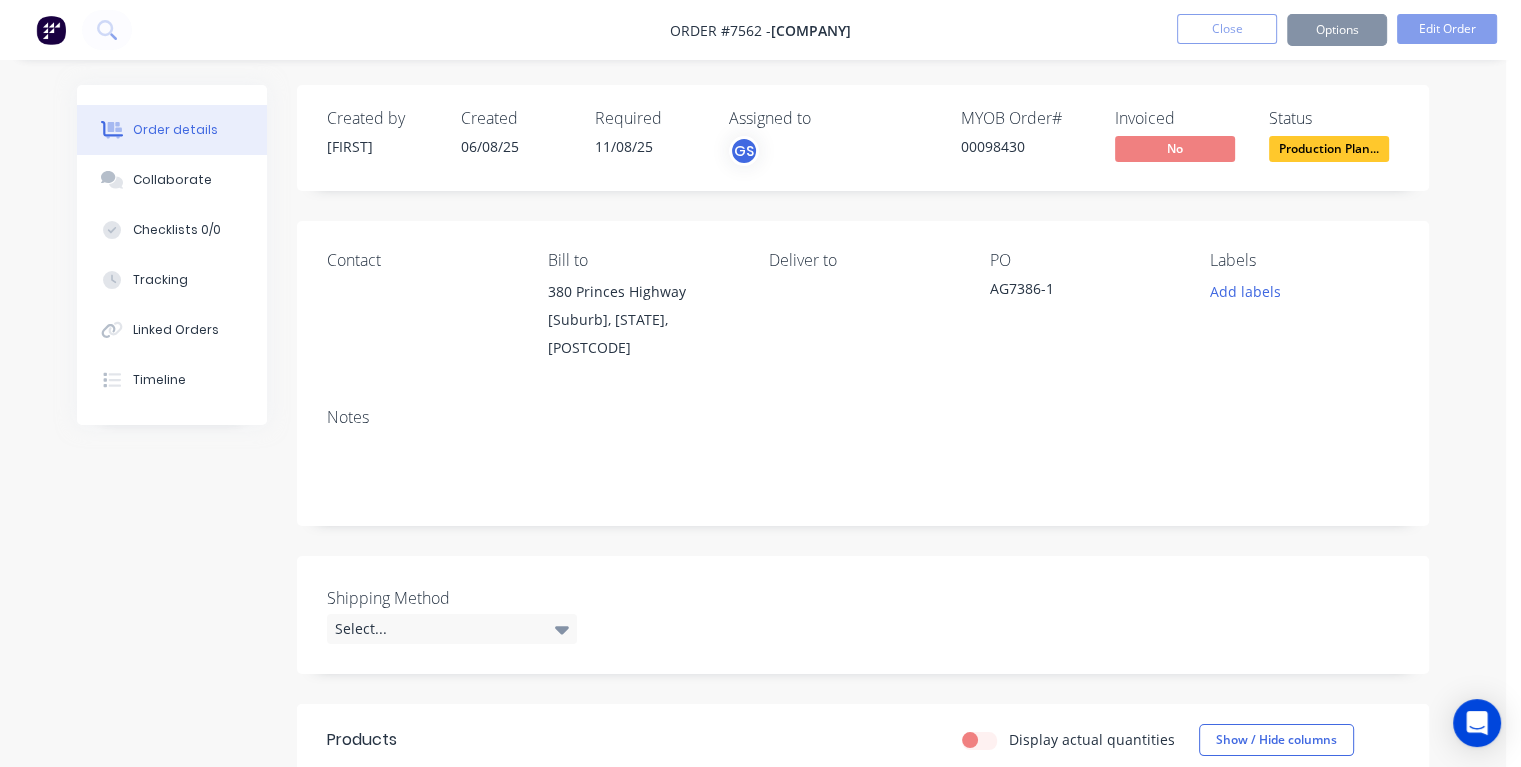 click on "Sending to your accounting package... Loading... This may take a few moments. Please do not close or refresh the page." at bounding box center (760, 383) 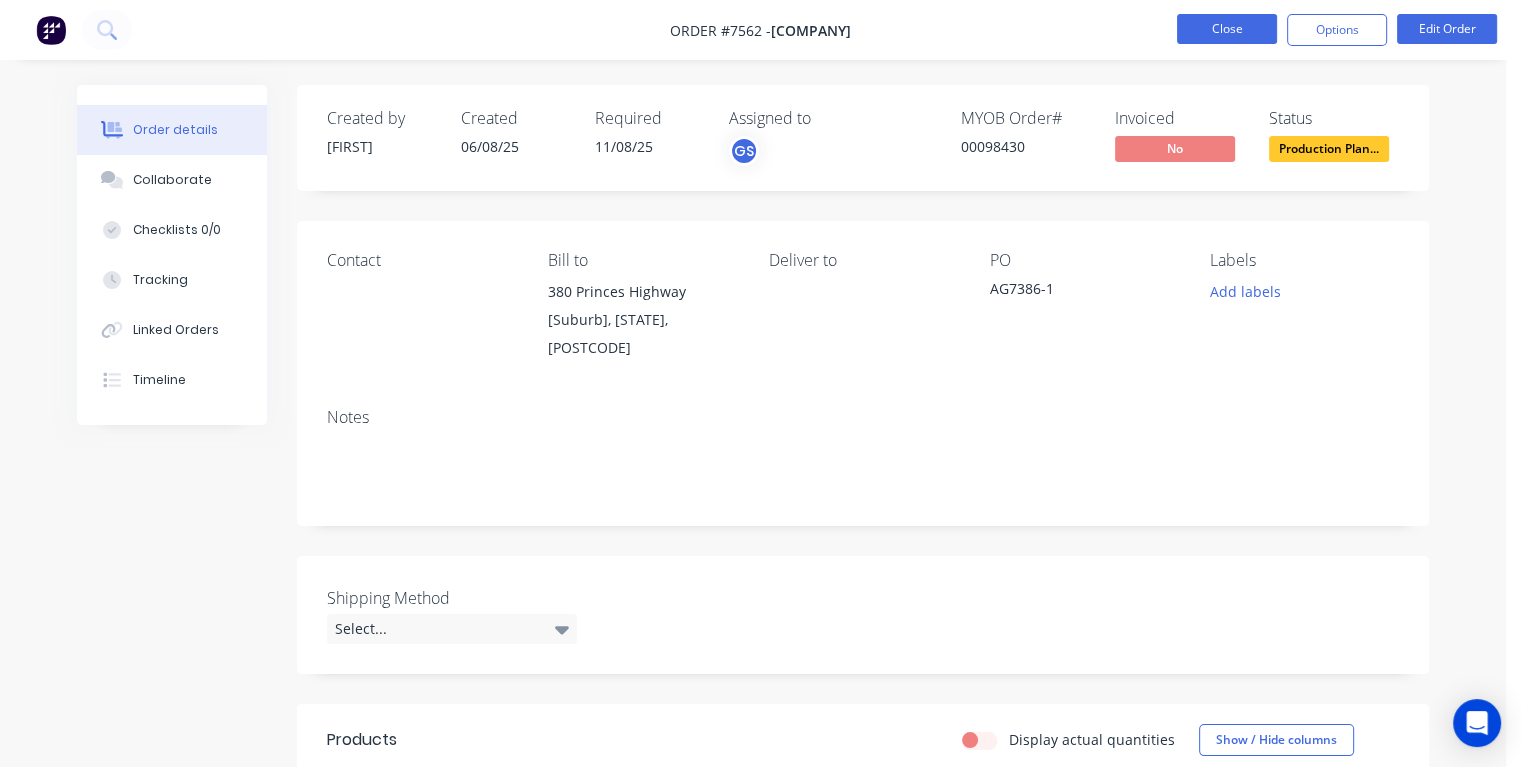 click on "Close" at bounding box center (1227, 29) 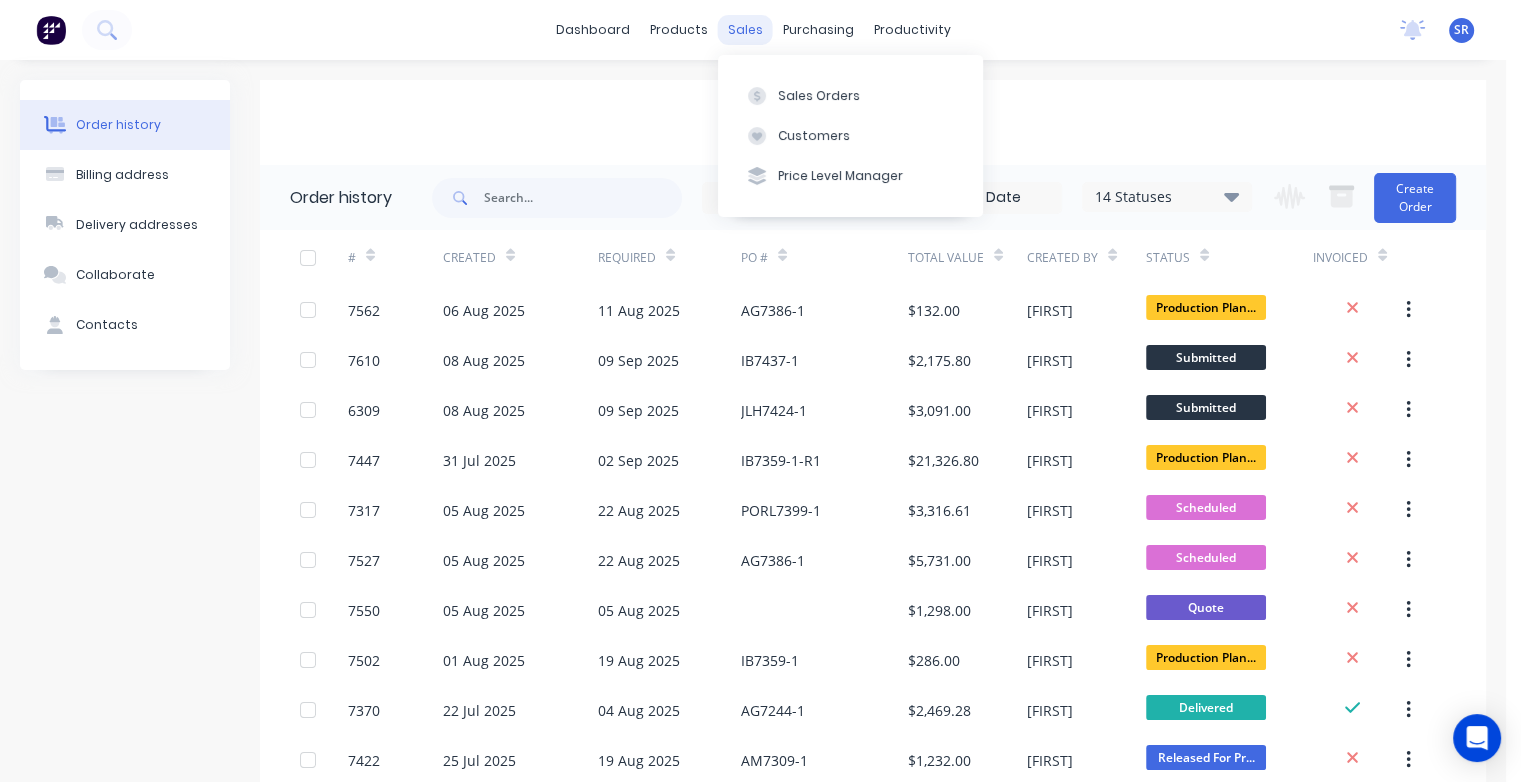 click on "sales" at bounding box center [745, 30] 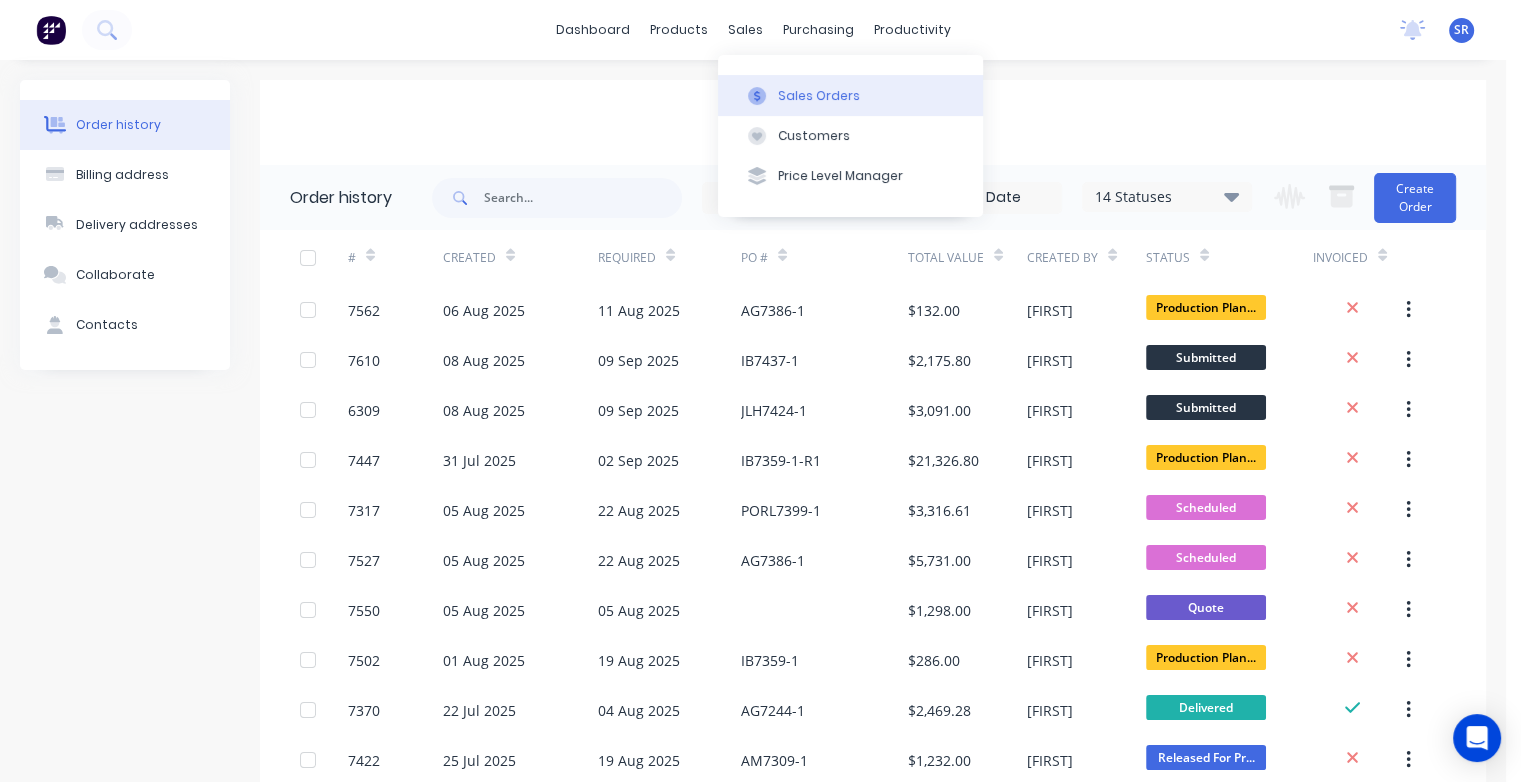click on "Sales Orders" at bounding box center [819, 96] 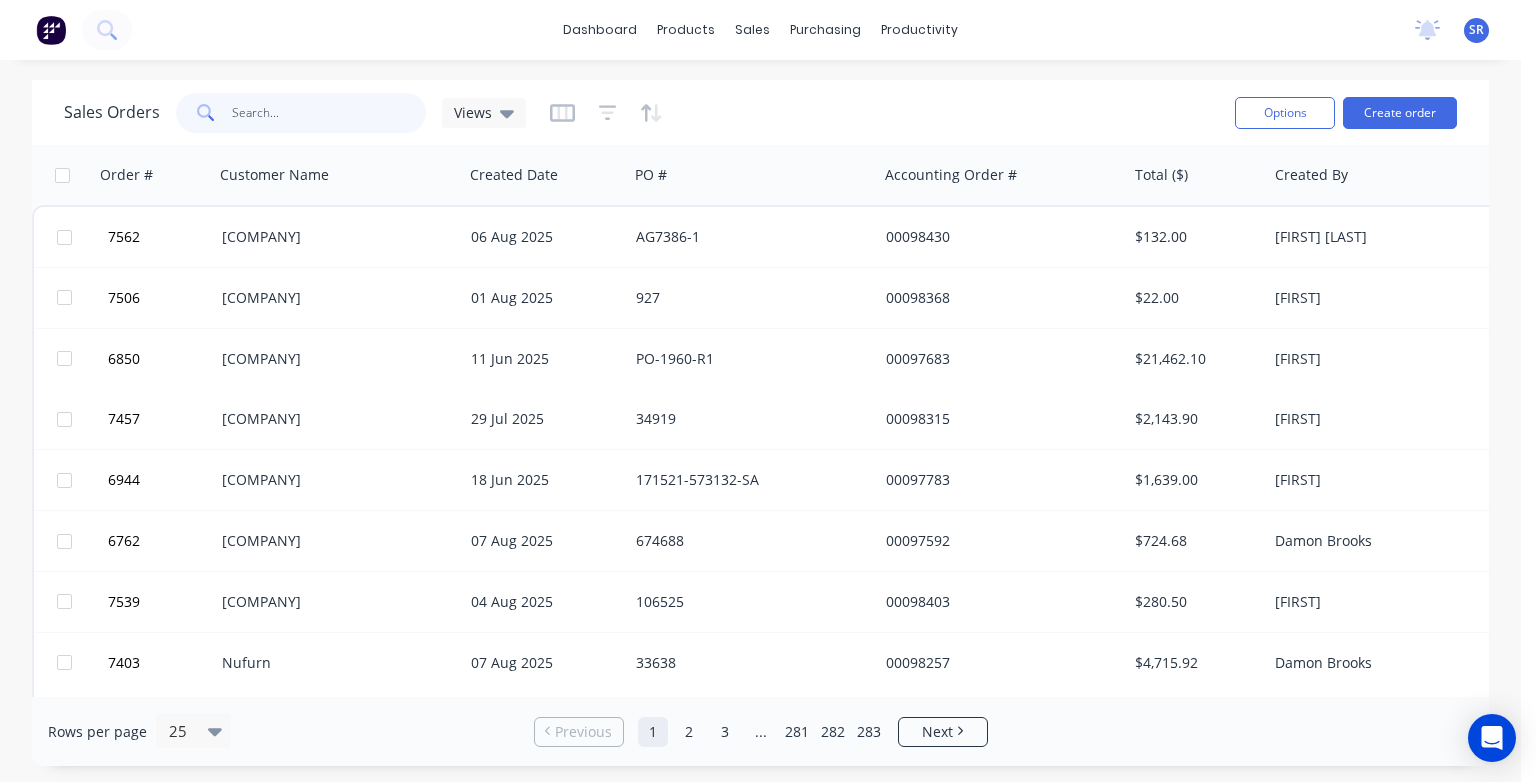 click at bounding box center (329, 113) 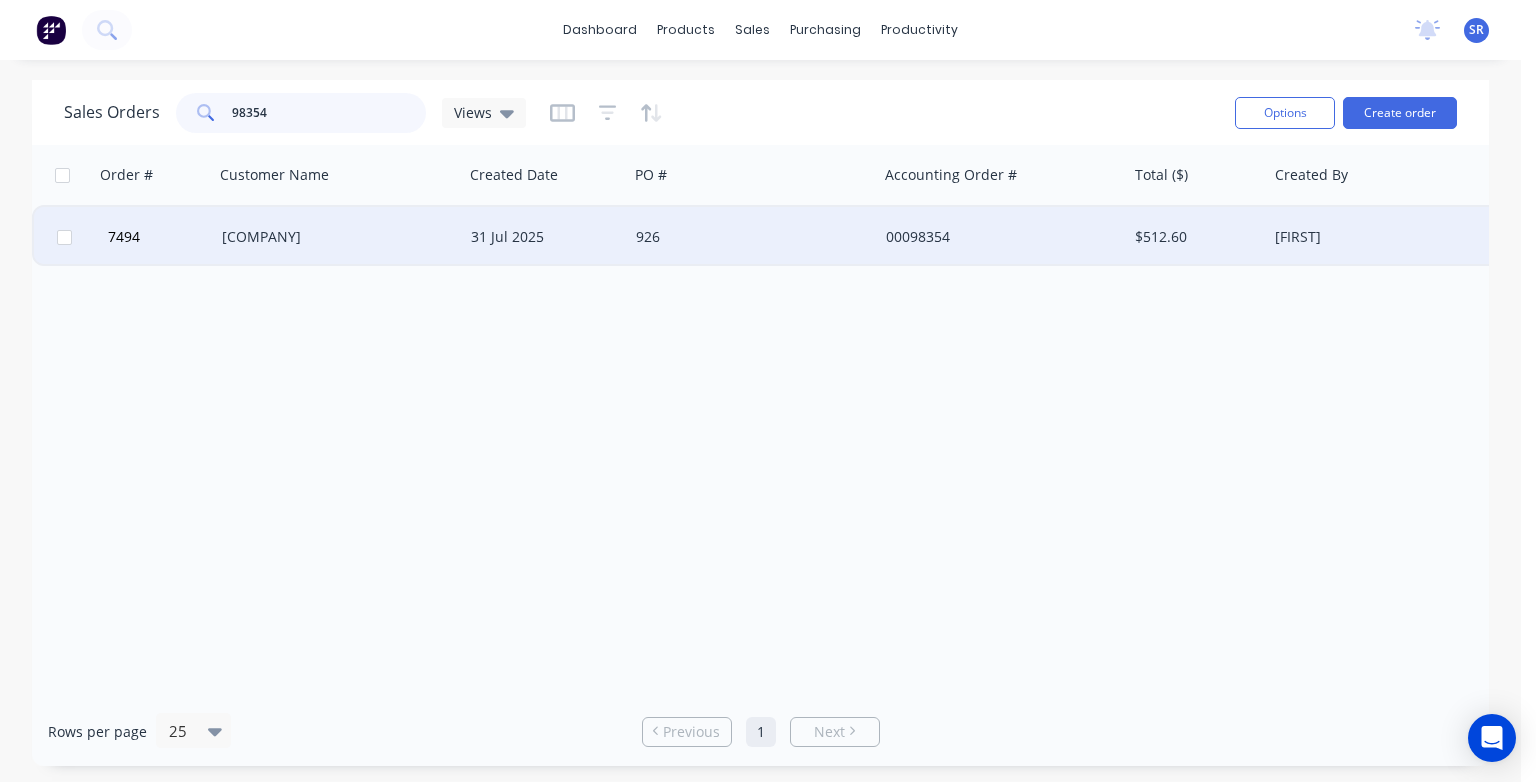 type on "98354" 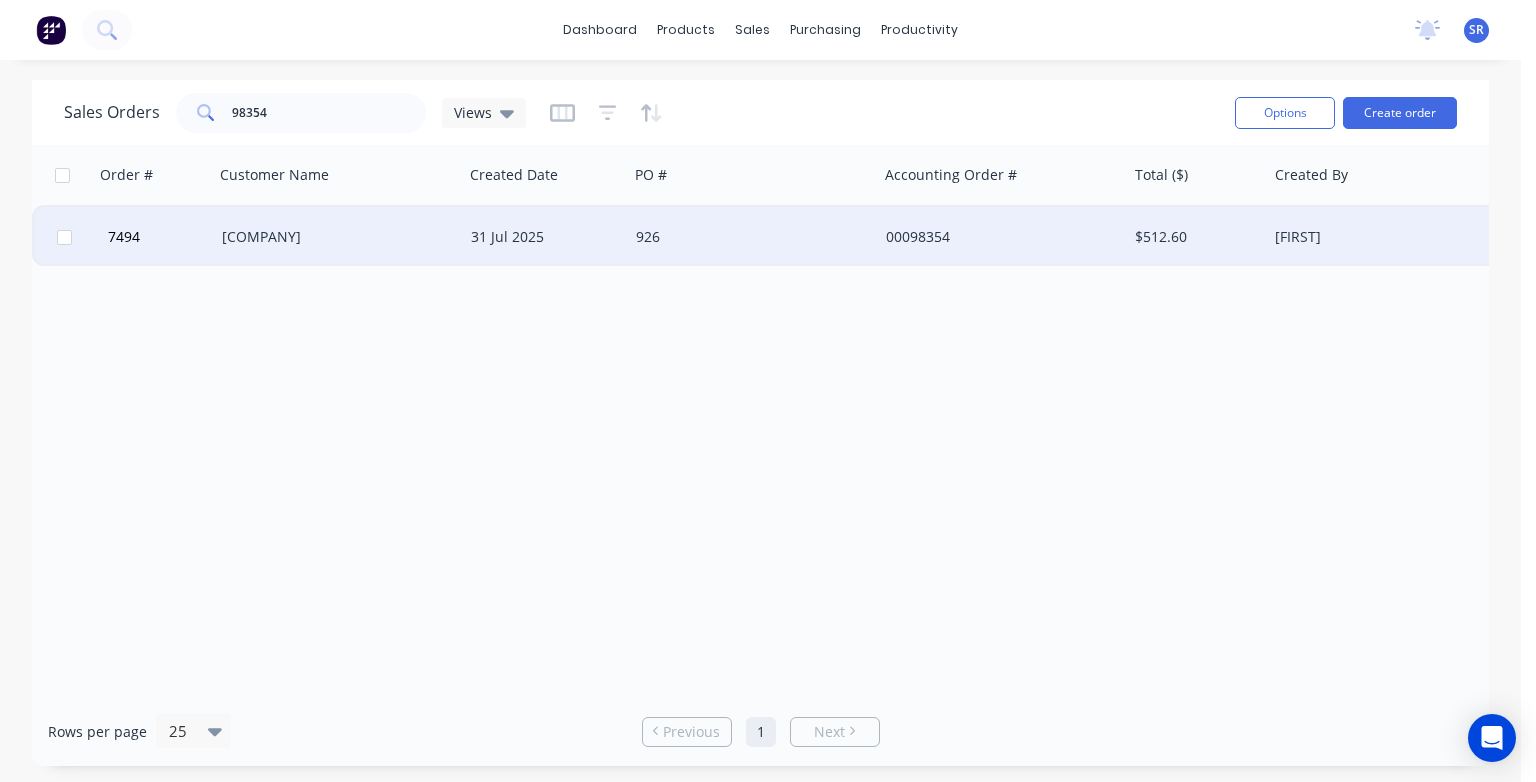 click on "New Life Industries Australia Pty Ltd" at bounding box center [333, 237] 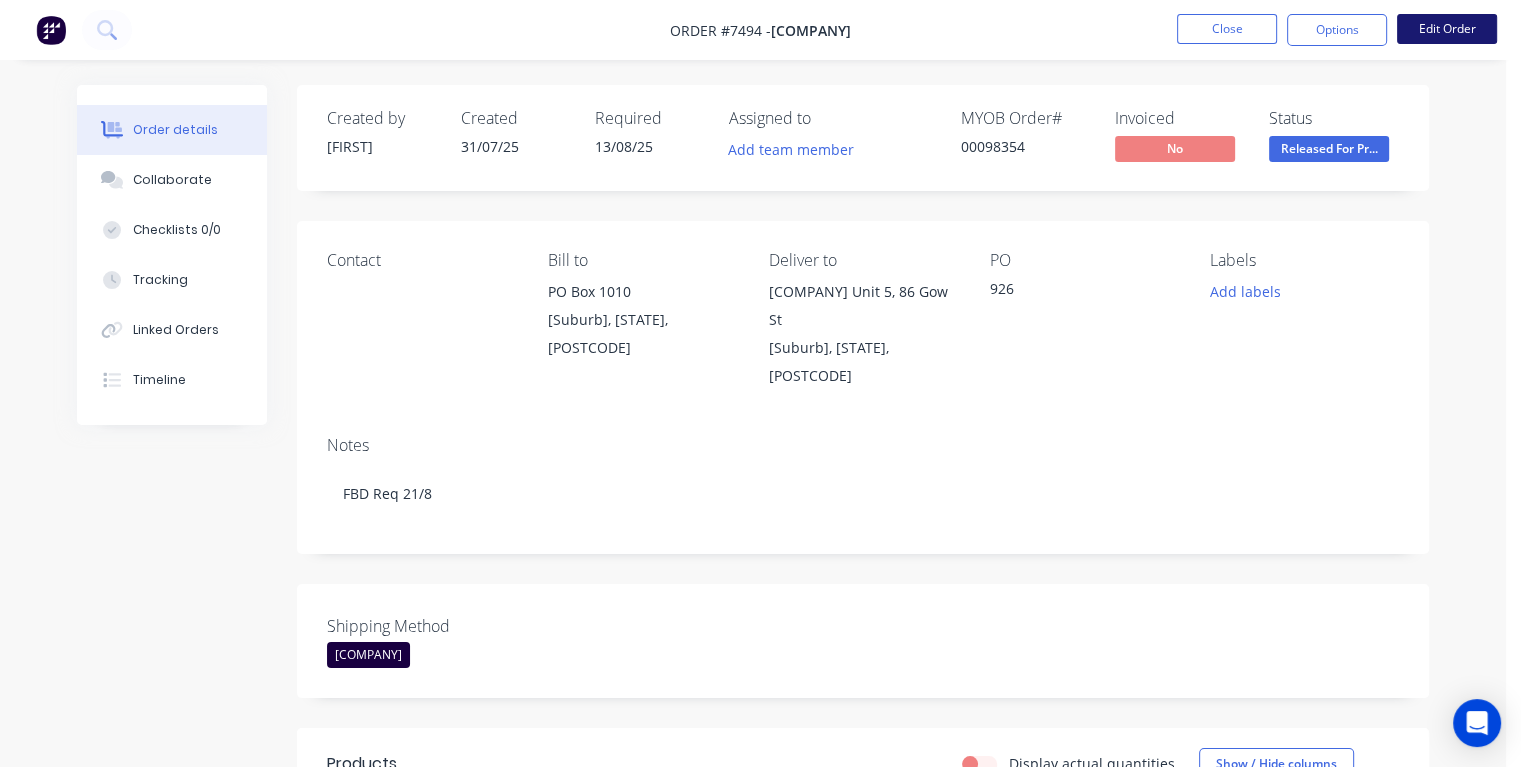 click on "Edit Order" at bounding box center (1447, 29) 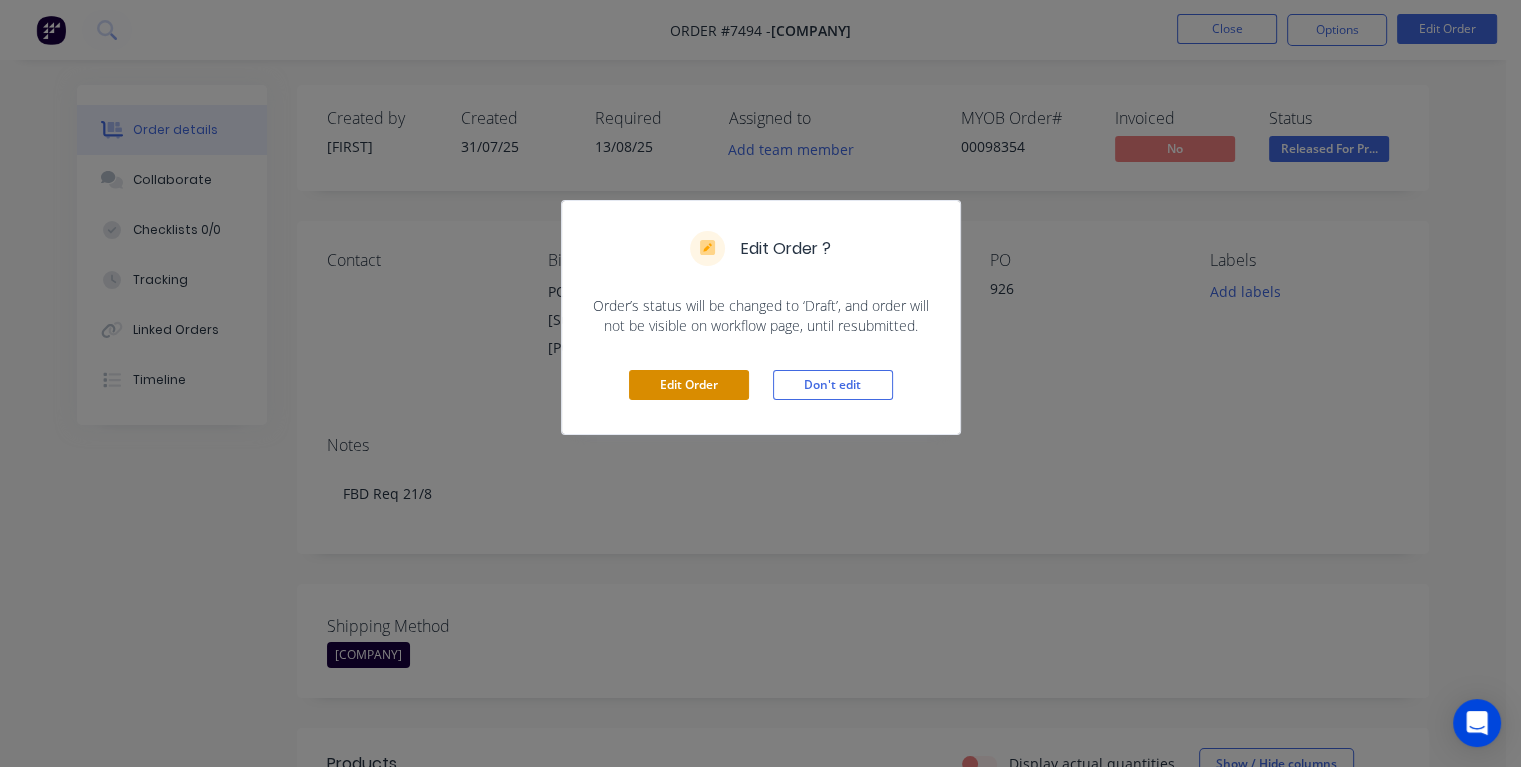 click on "Edit Order" at bounding box center (689, 385) 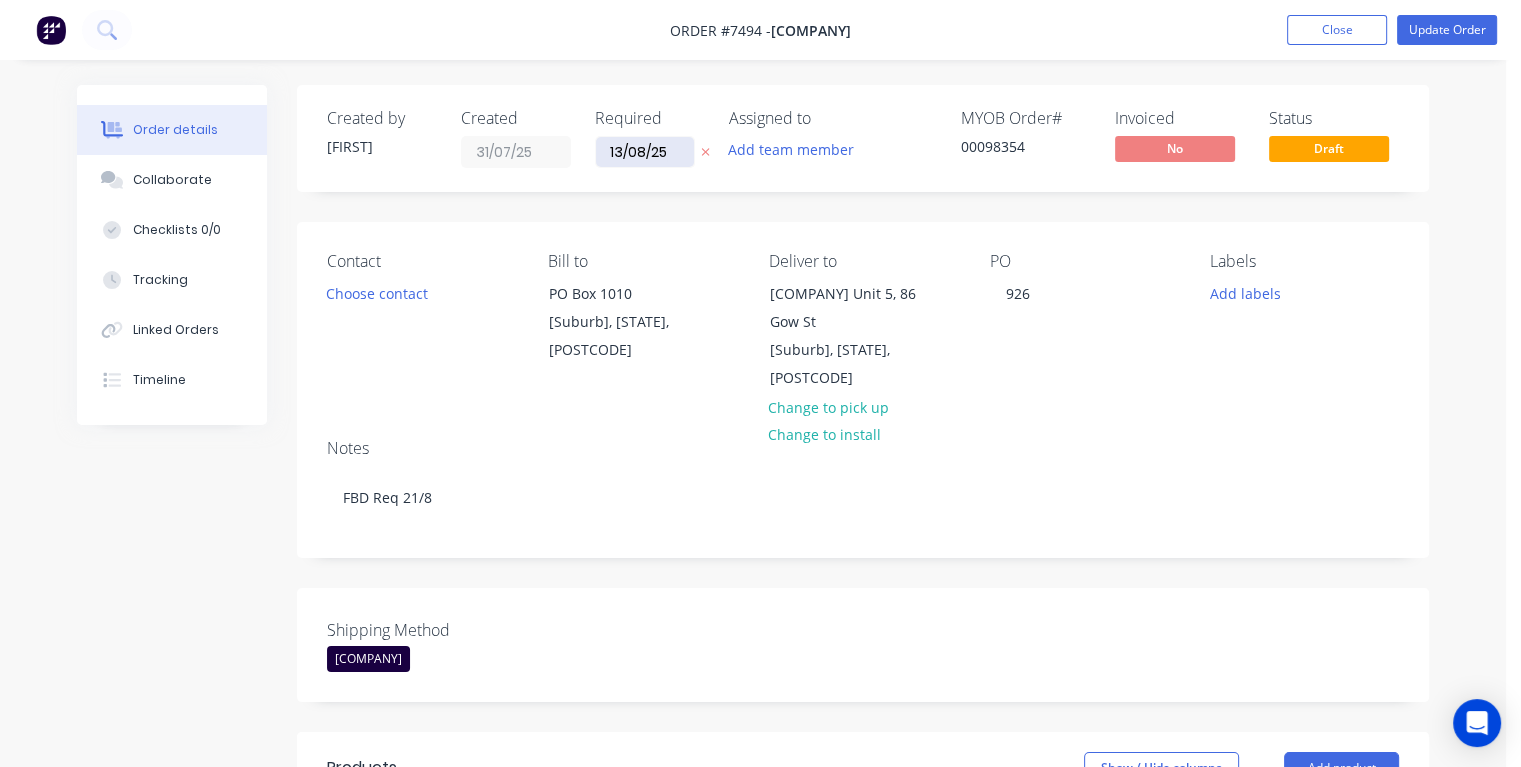 click on "13/08/25" at bounding box center (645, 152) 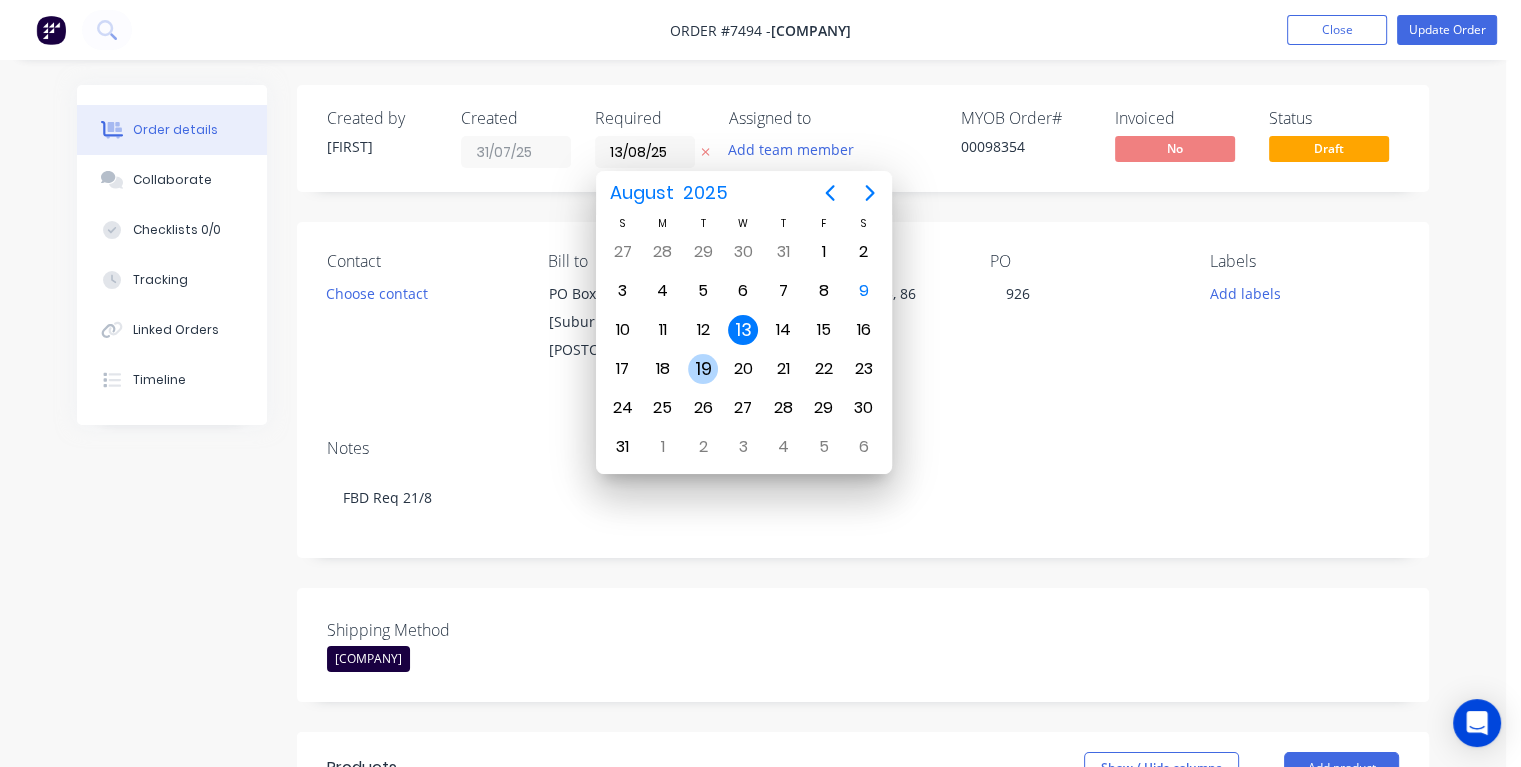 click on "19" at bounding box center (703, 369) 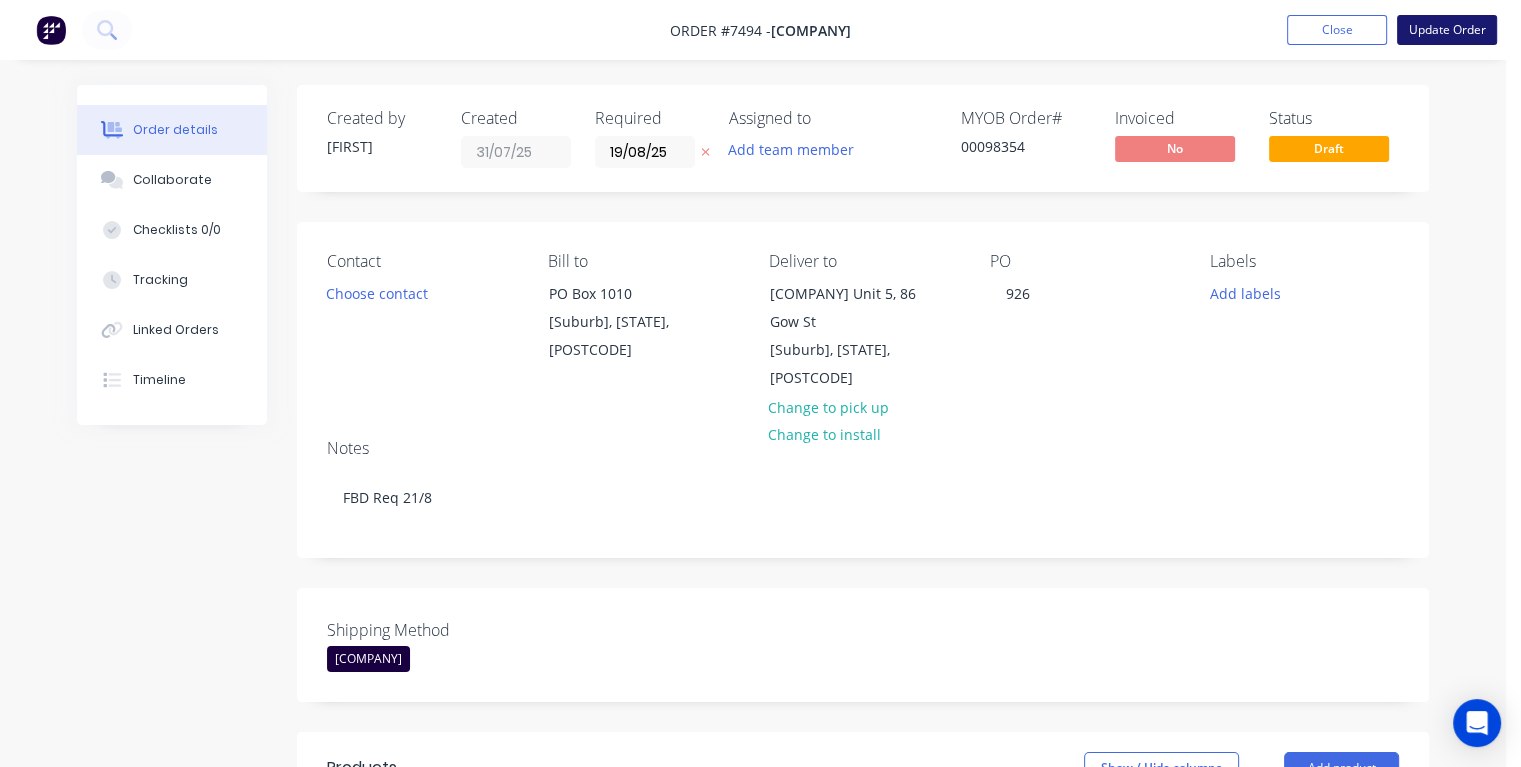 click on "Update Order" at bounding box center [1447, 30] 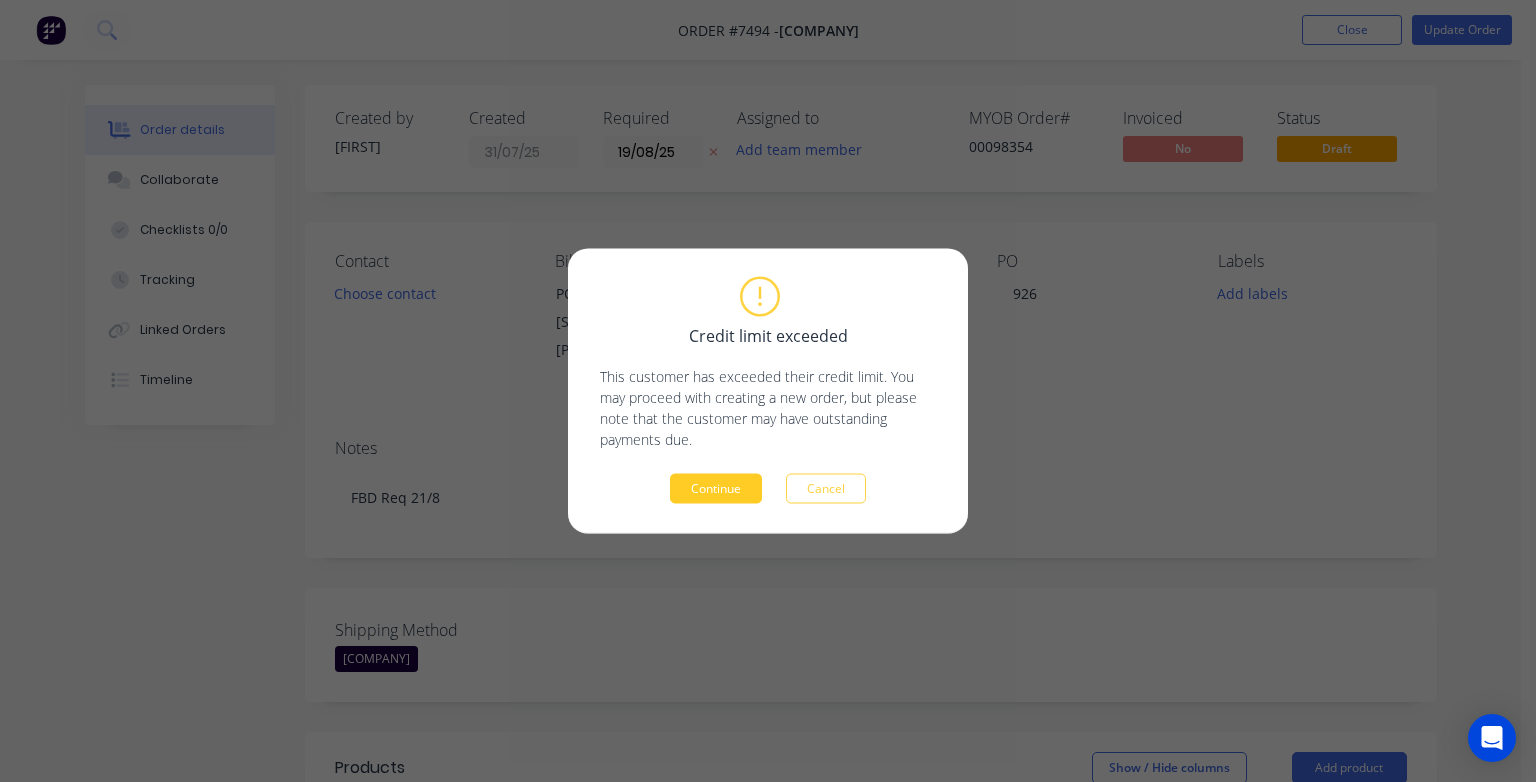 click on "Continue" at bounding box center (716, 489) 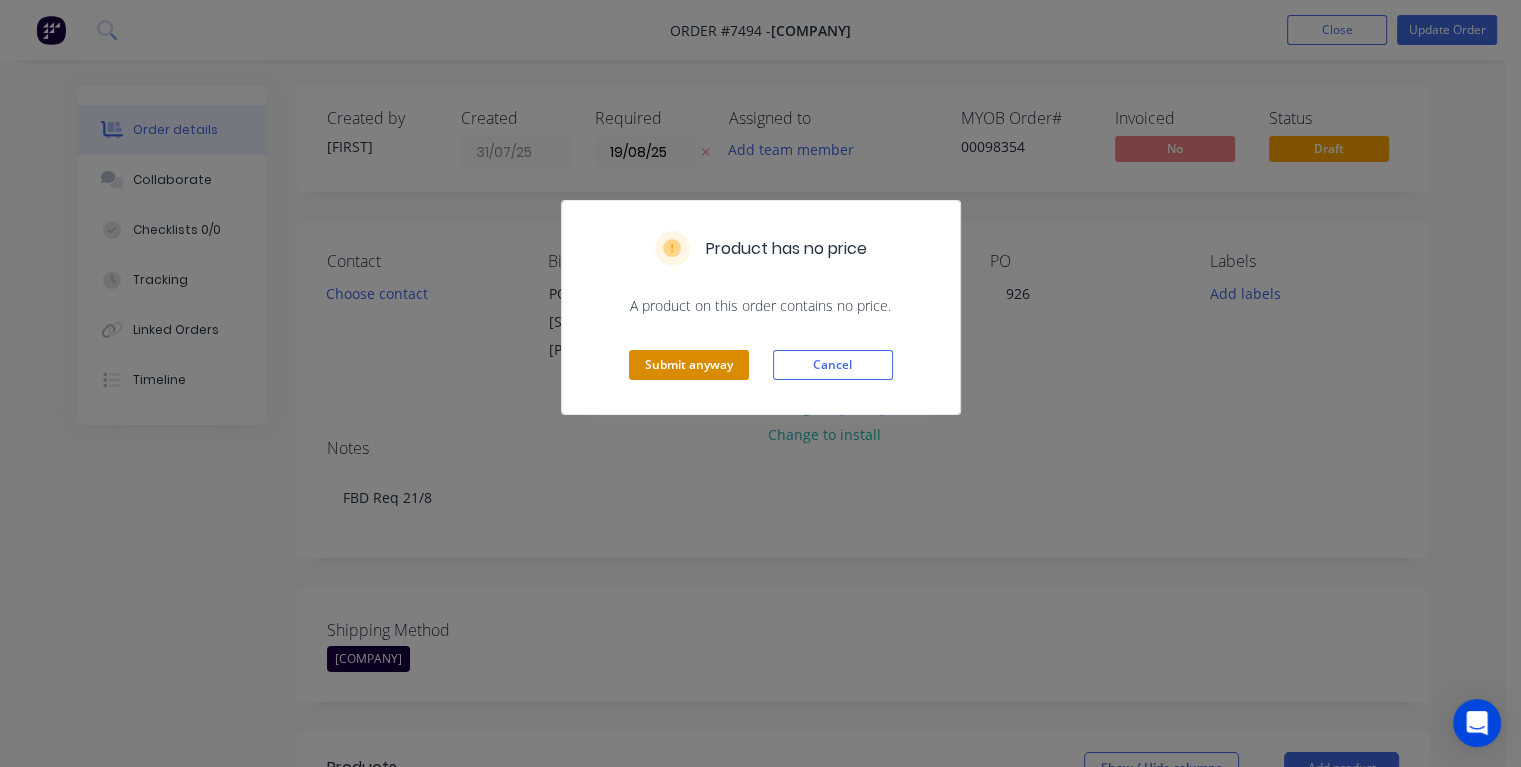 click on "Submit anyway" at bounding box center (689, 365) 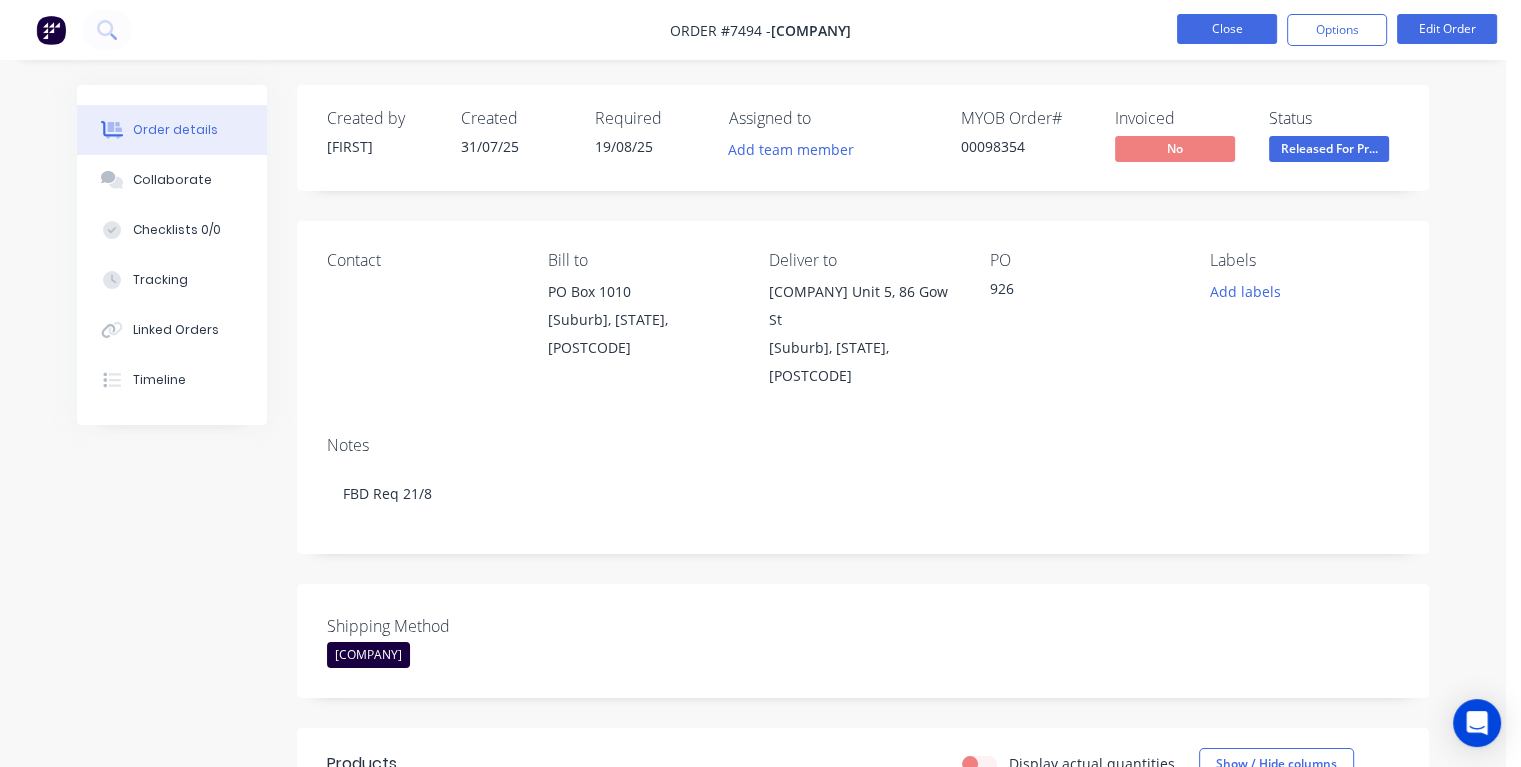 click on "Close" at bounding box center [1227, 29] 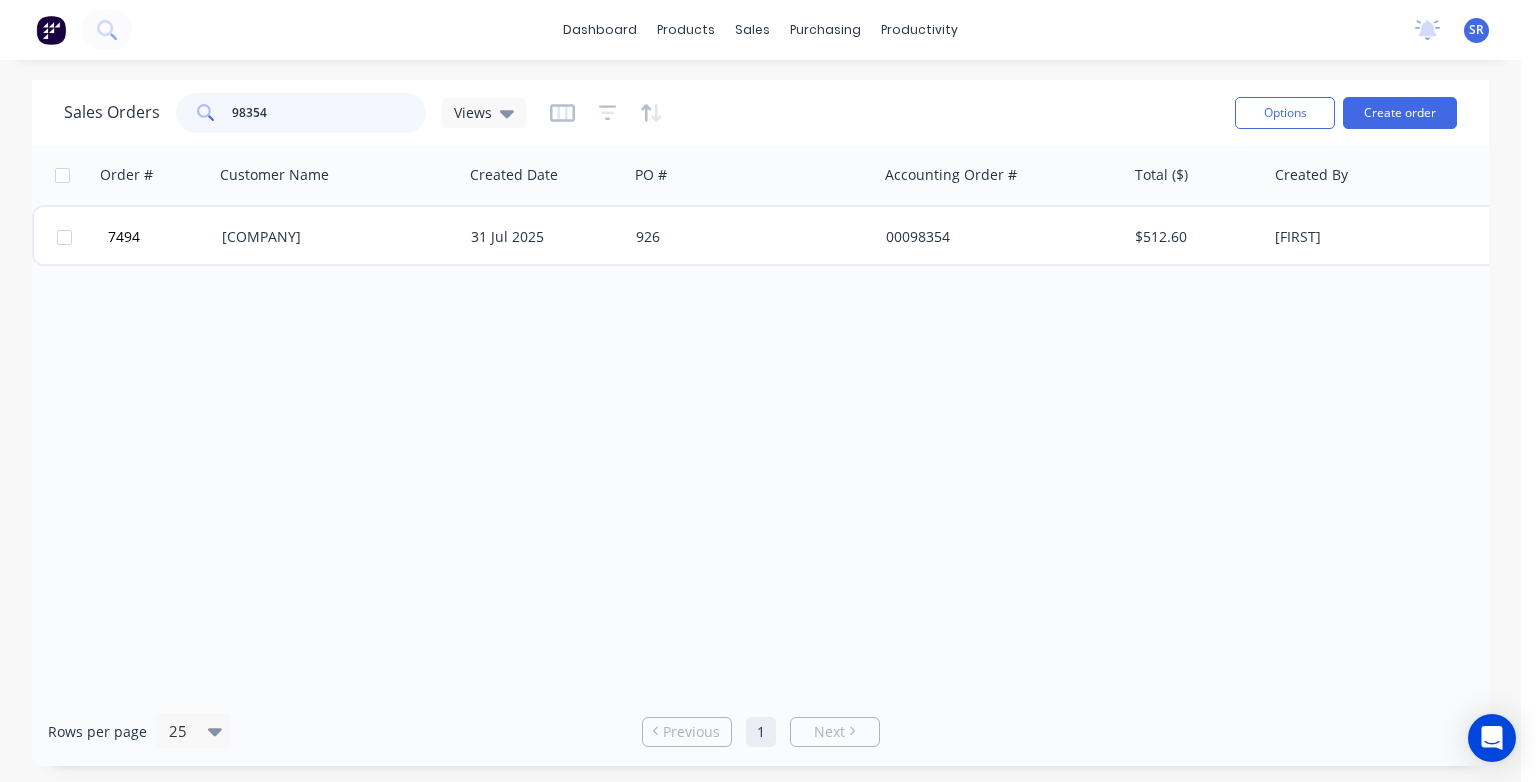 drag, startPoint x: 274, startPoint y: 114, endPoint x: 184, endPoint y: 104, distance: 90.55385 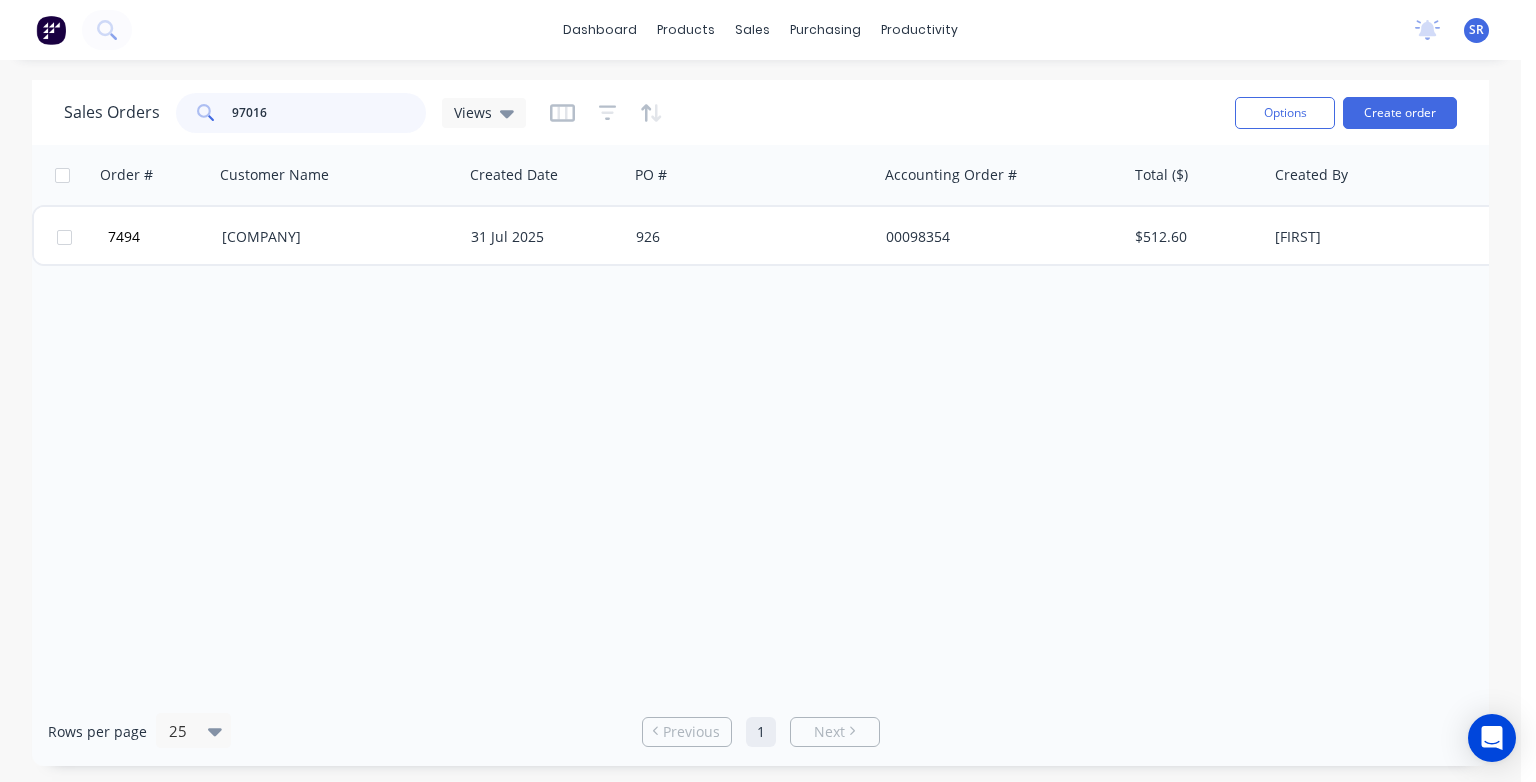 type on "97016" 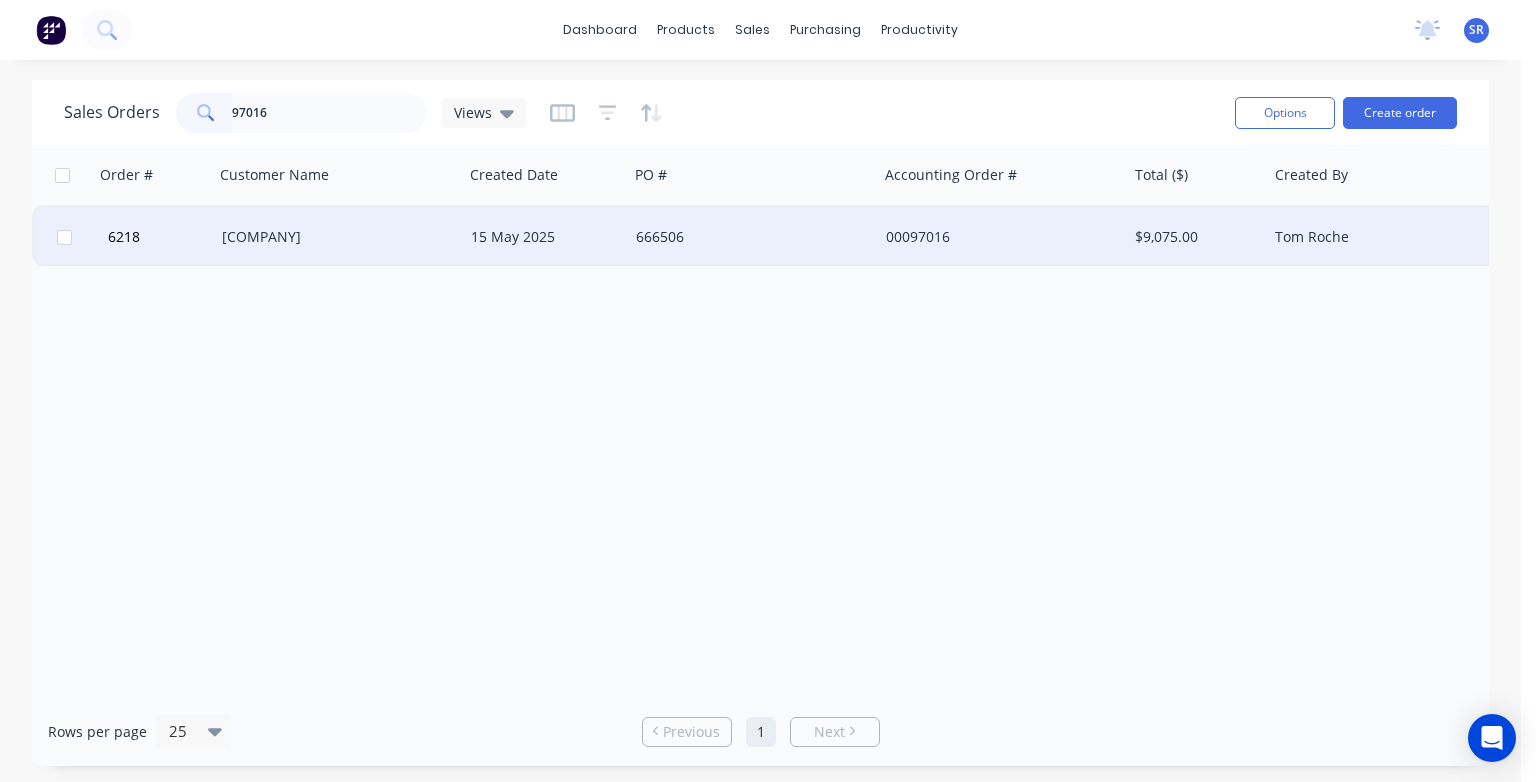 click on "Zenith Interiors (ACT) Pty Ltd" at bounding box center (333, 237) 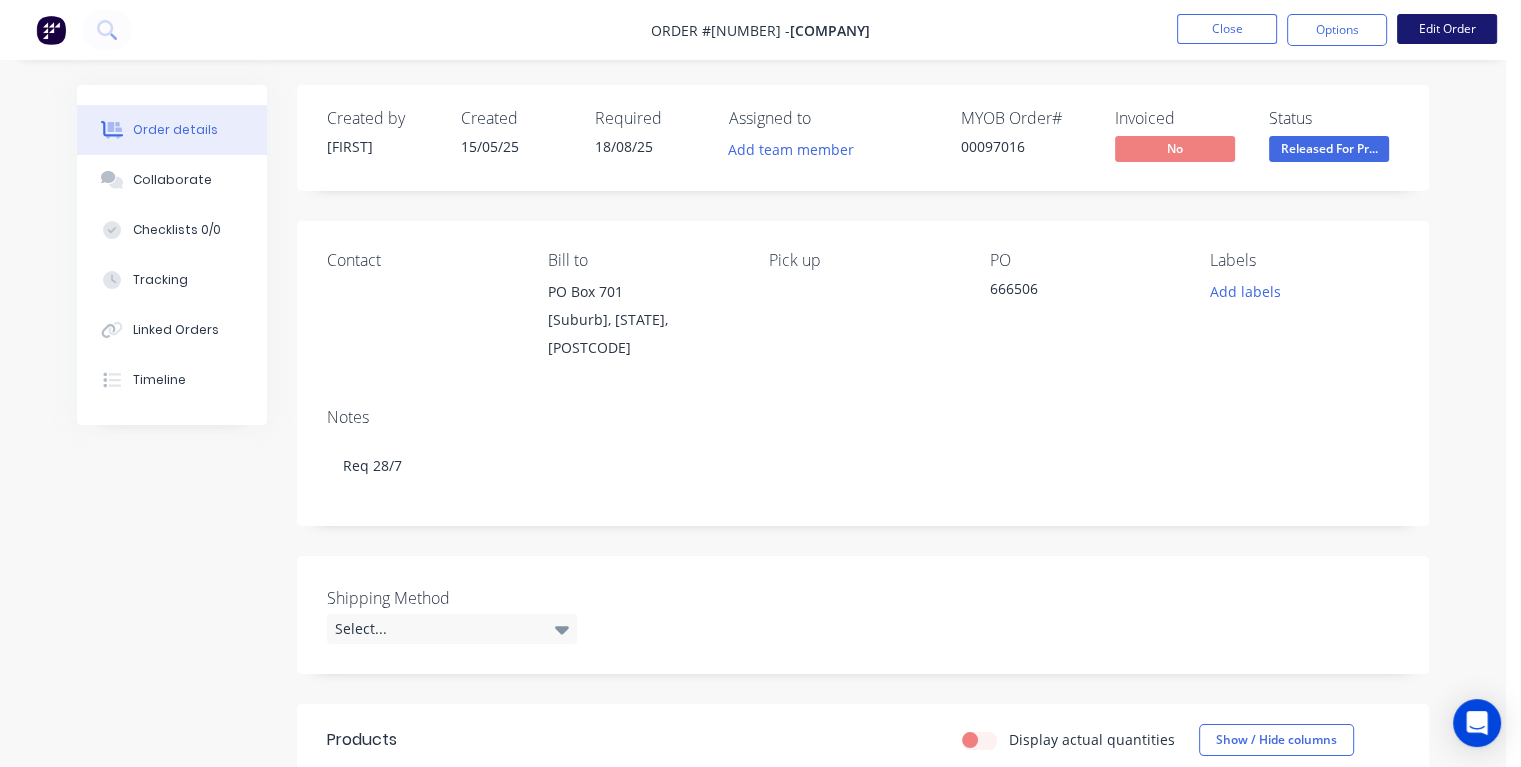 click on "Edit Order" at bounding box center [1447, 29] 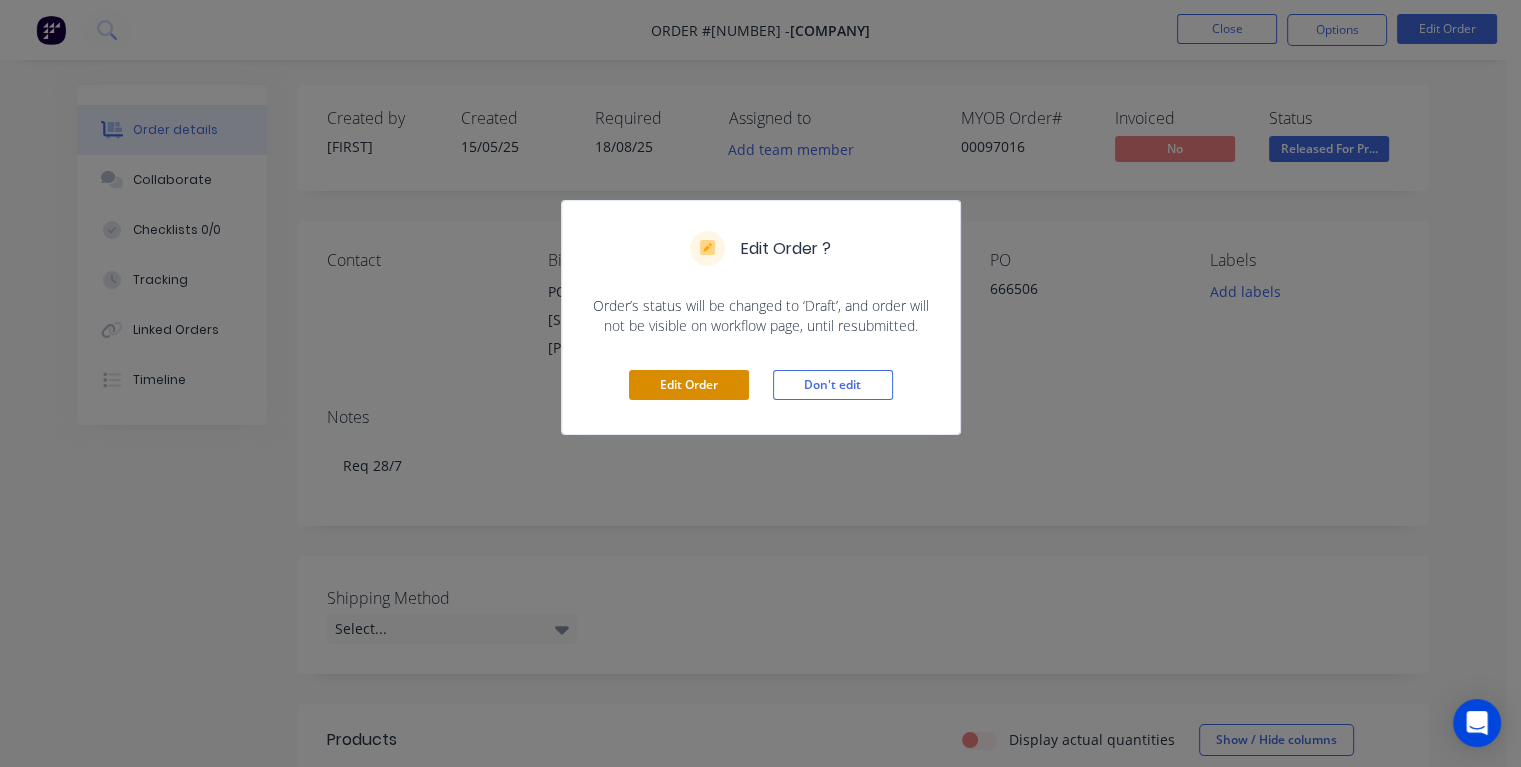 click on "Edit Order" at bounding box center (689, 385) 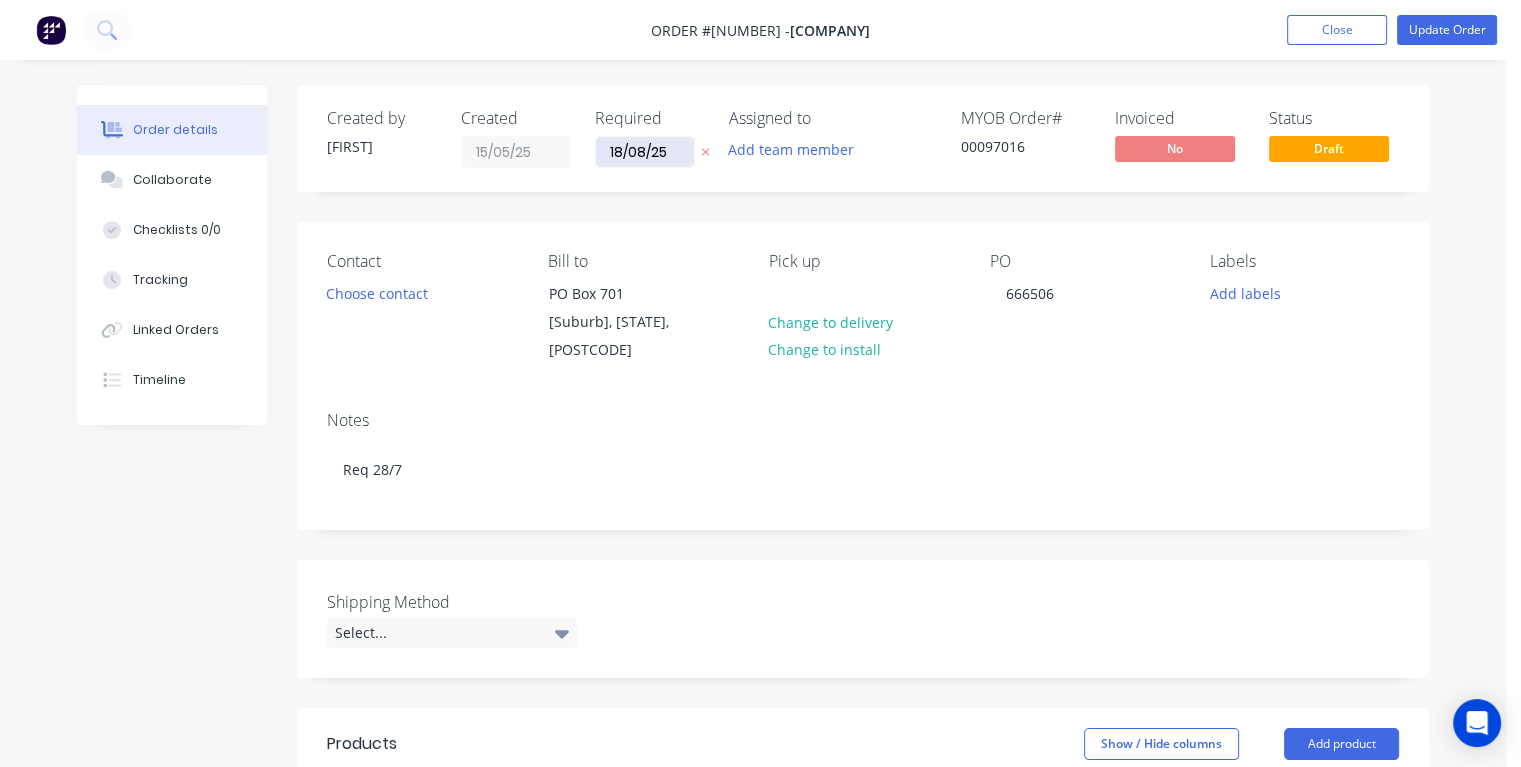 click on "18/08/25" at bounding box center [645, 152] 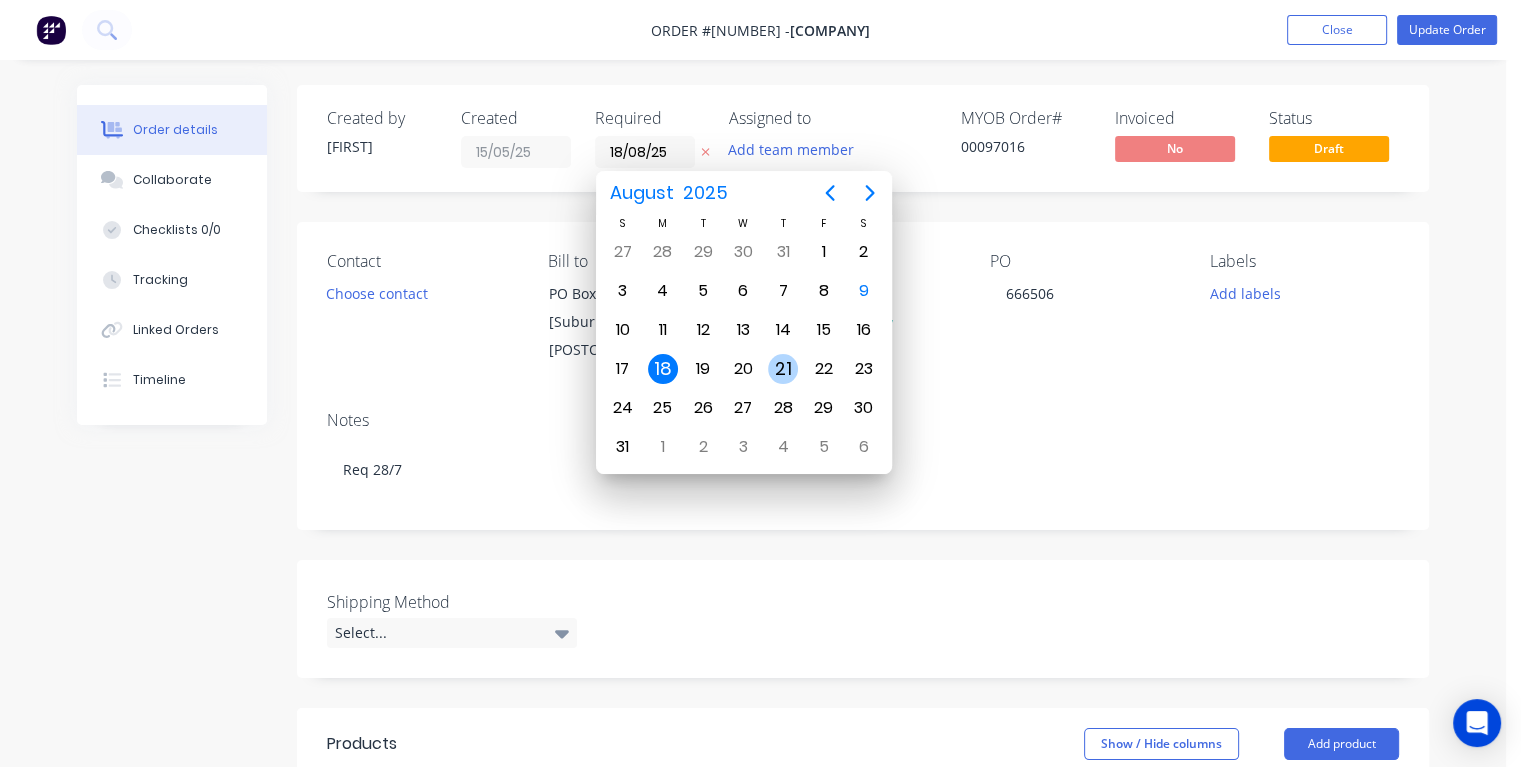 click on "21" at bounding box center (783, 369) 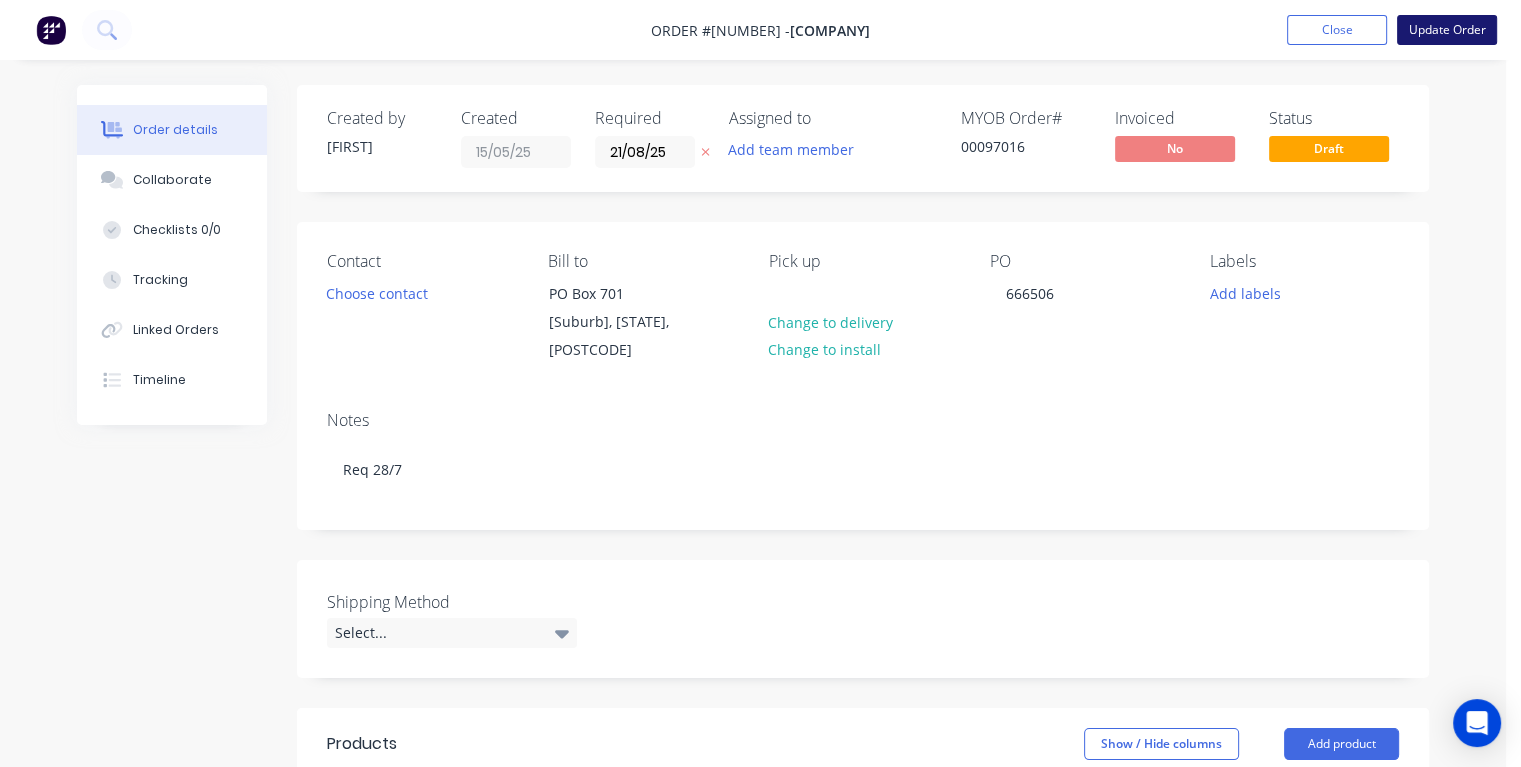 click on "Update Order" at bounding box center (1447, 30) 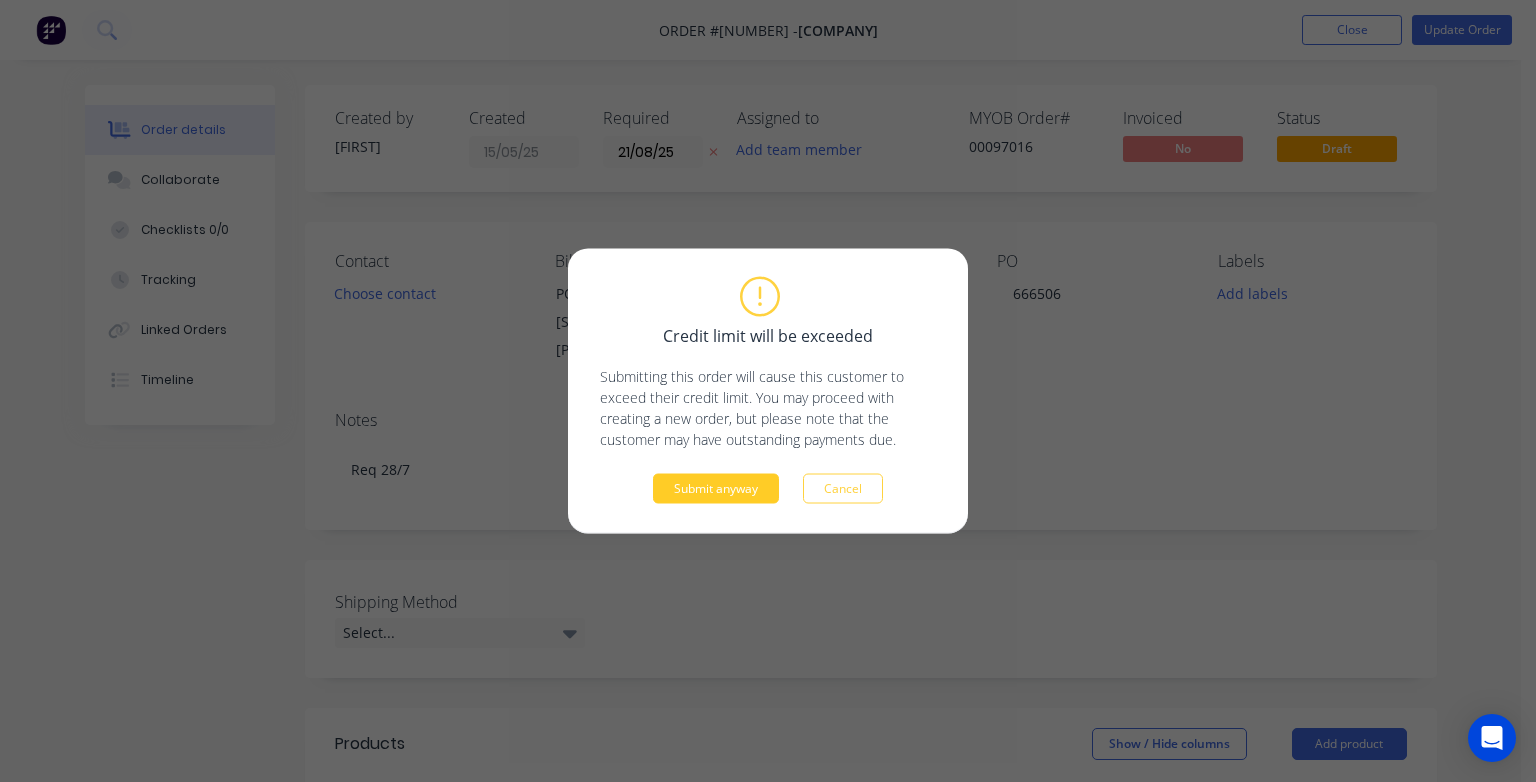 click on "Submit anyway" at bounding box center [716, 489] 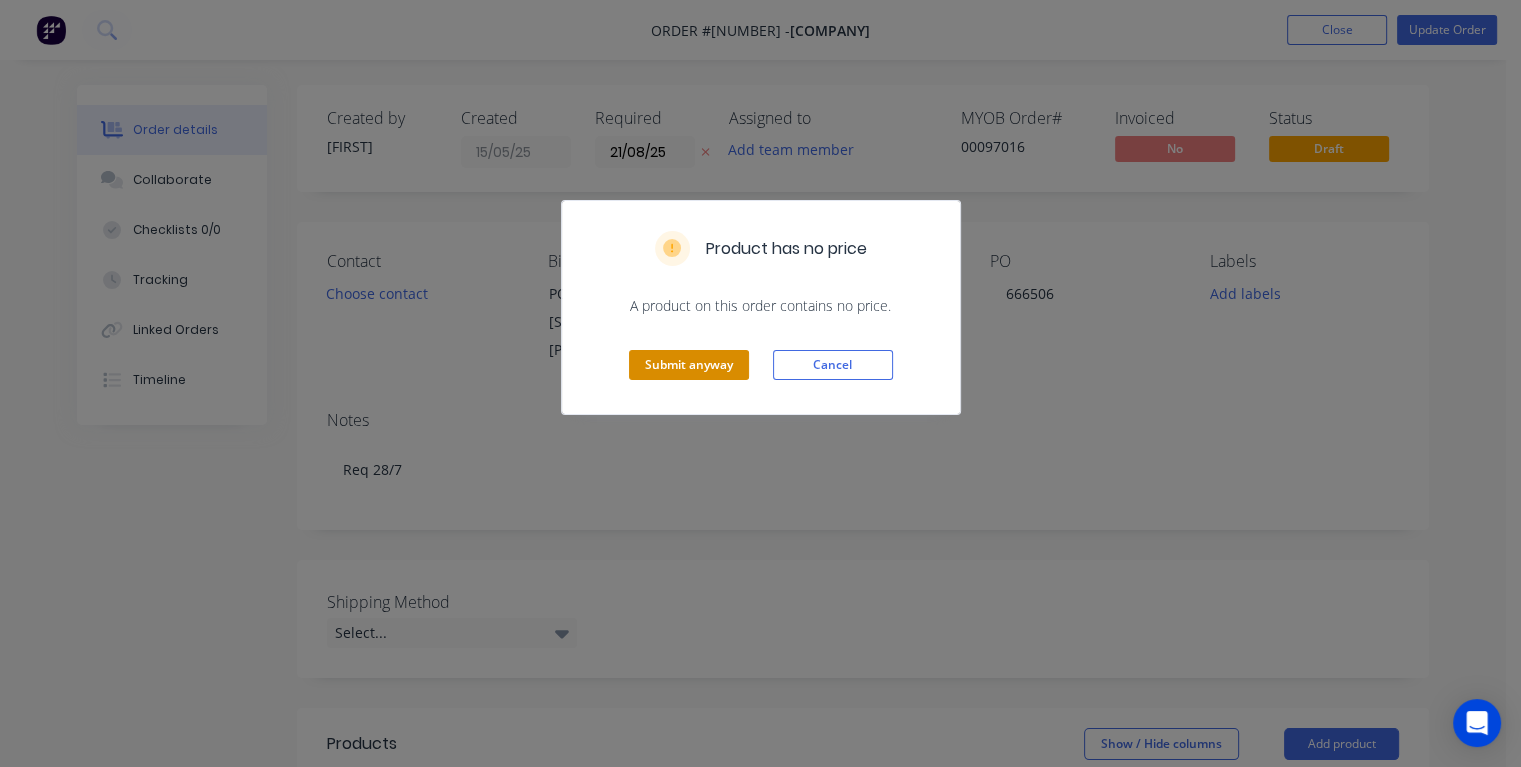 click on "Submit anyway" at bounding box center (689, 365) 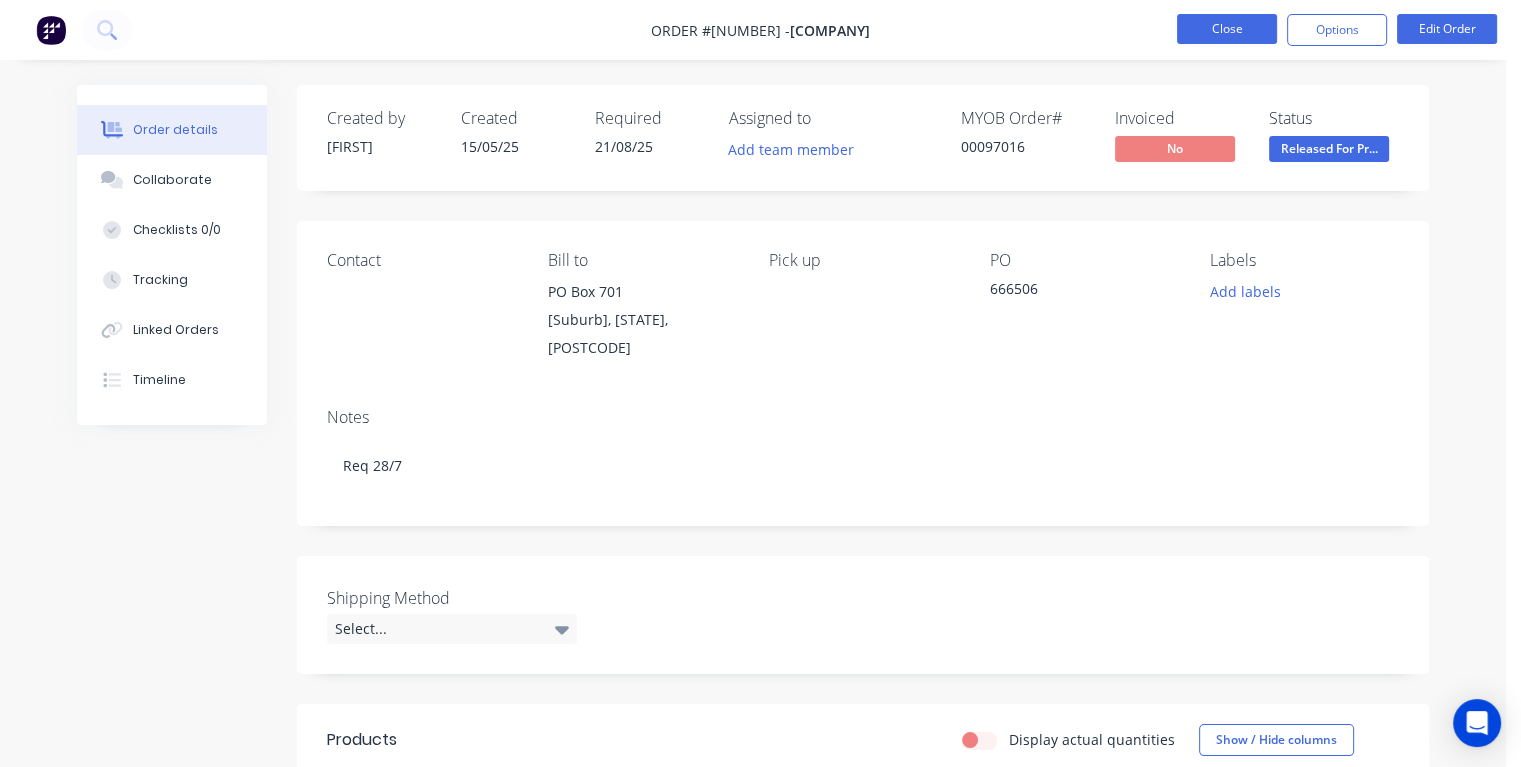 click on "Close" at bounding box center (1227, 29) 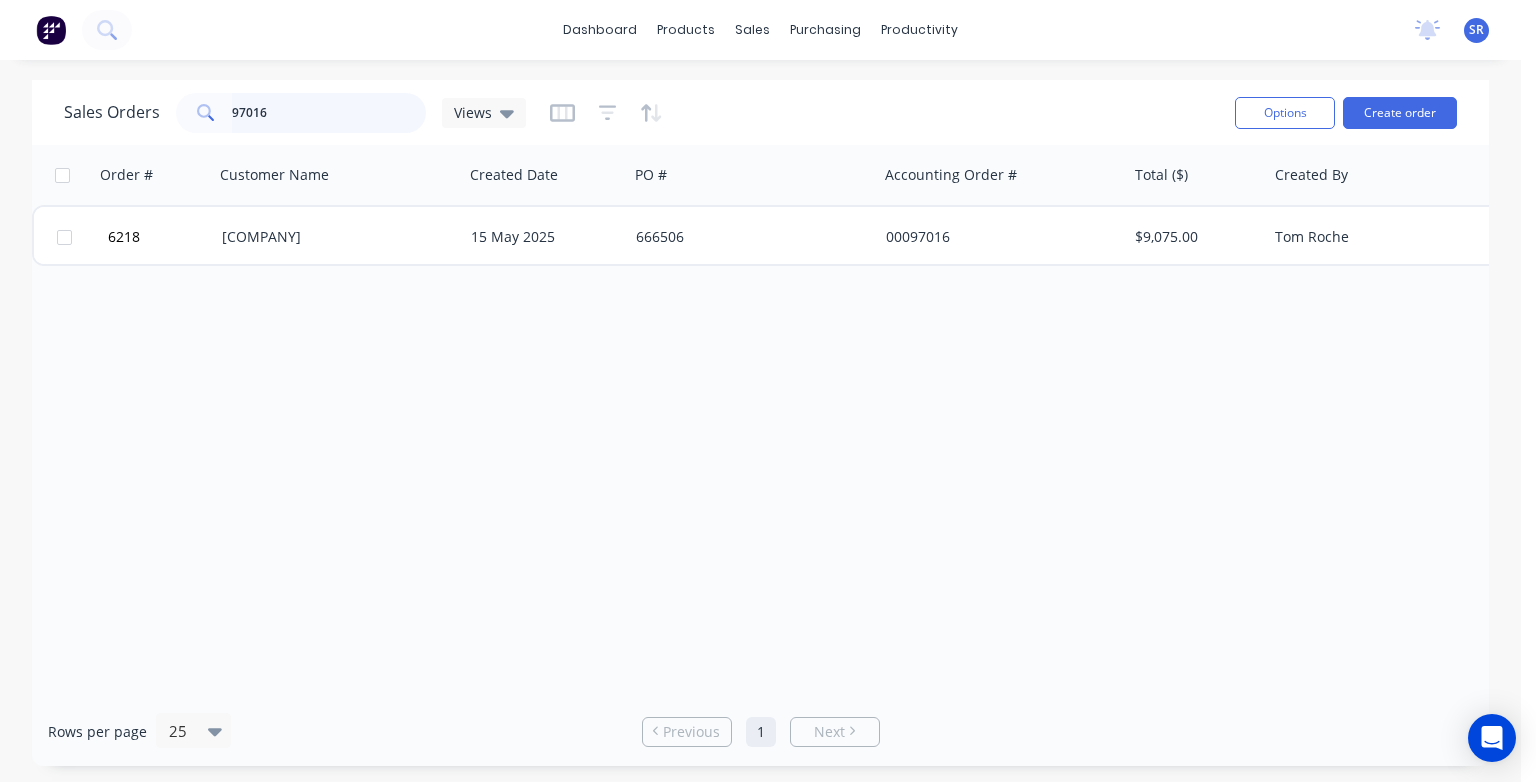 click on "97016" at bounding box center [329, 113] 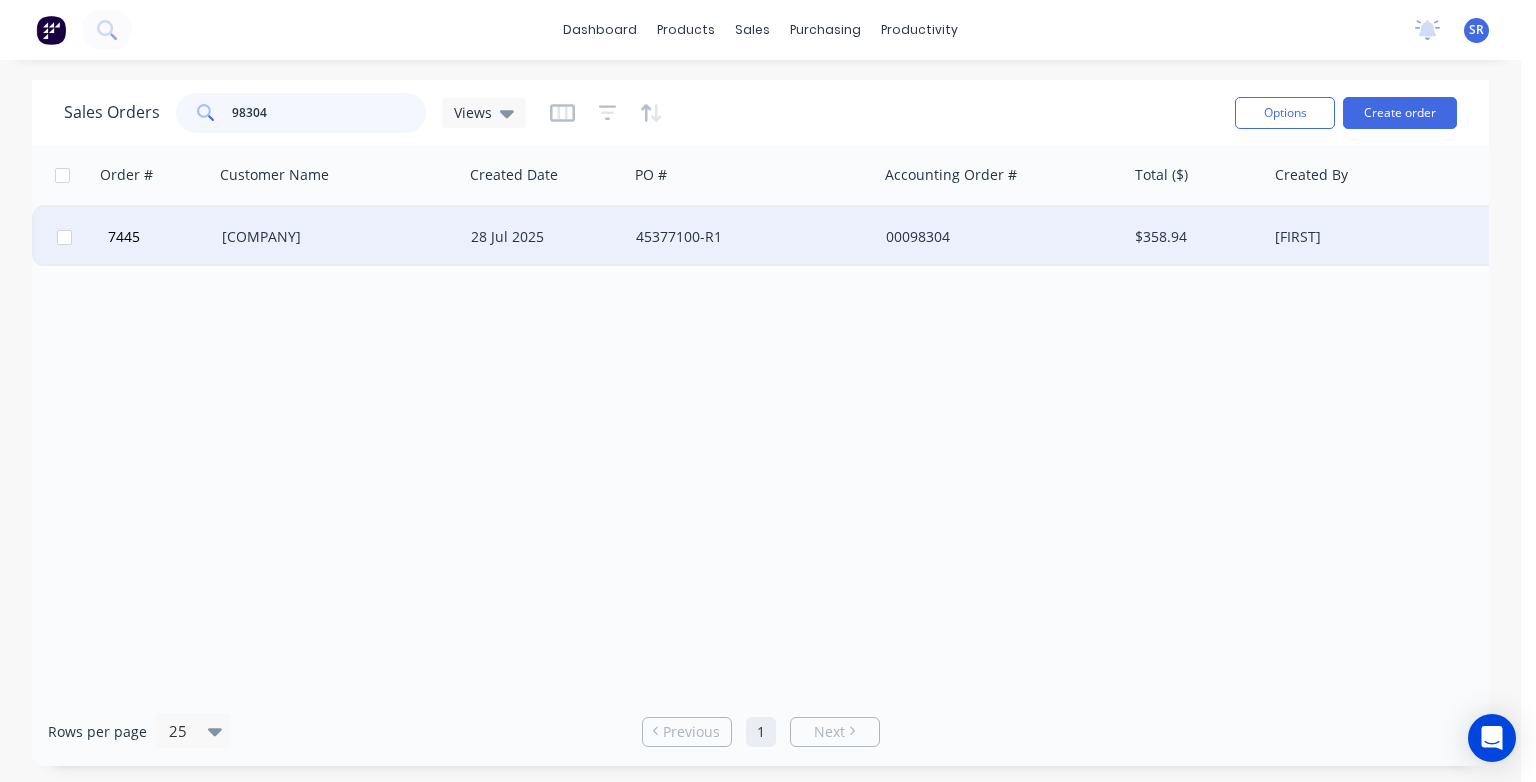 type on "98304" 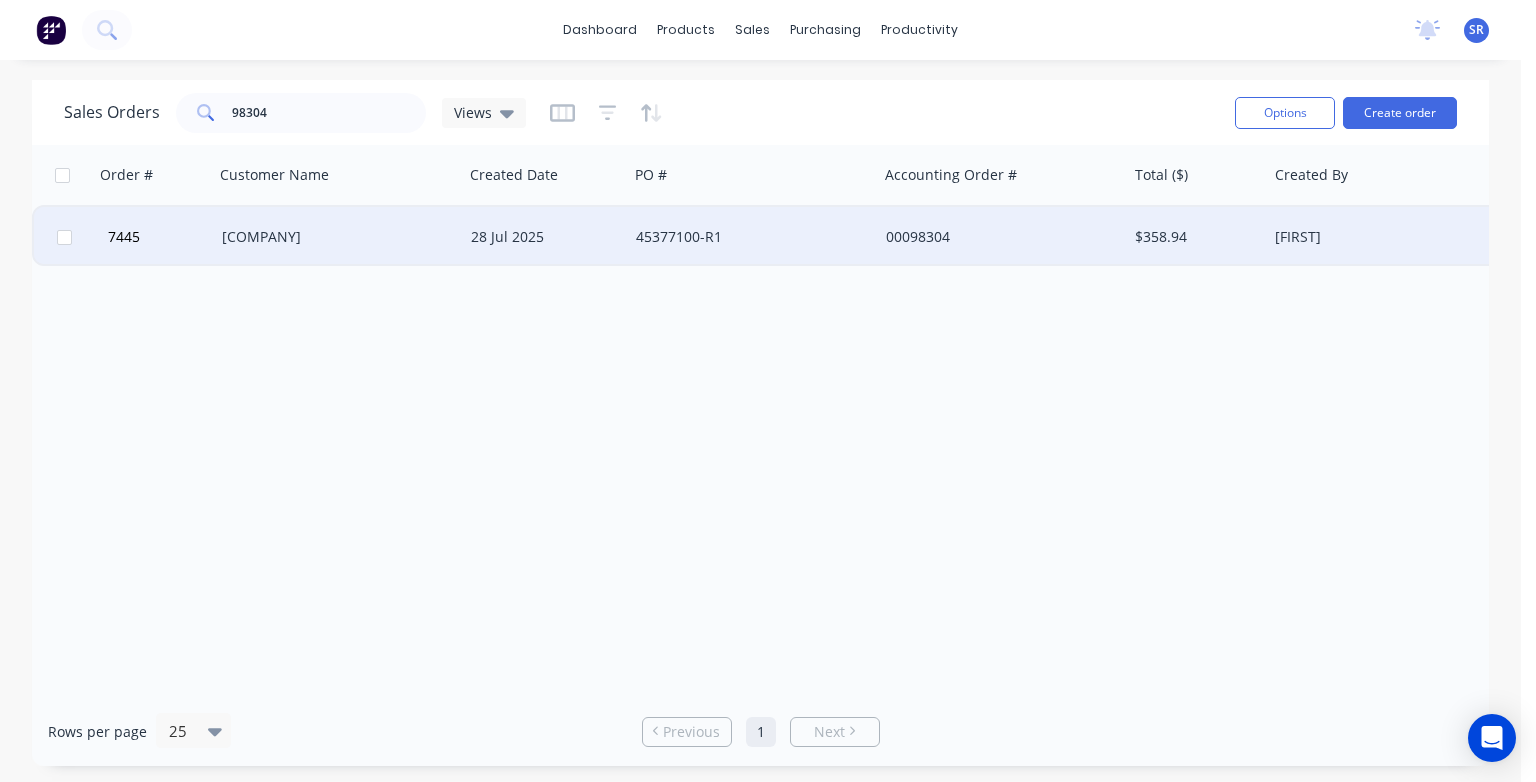 click on "[COMPANY_NAME]" at bounding box center (333, 237) 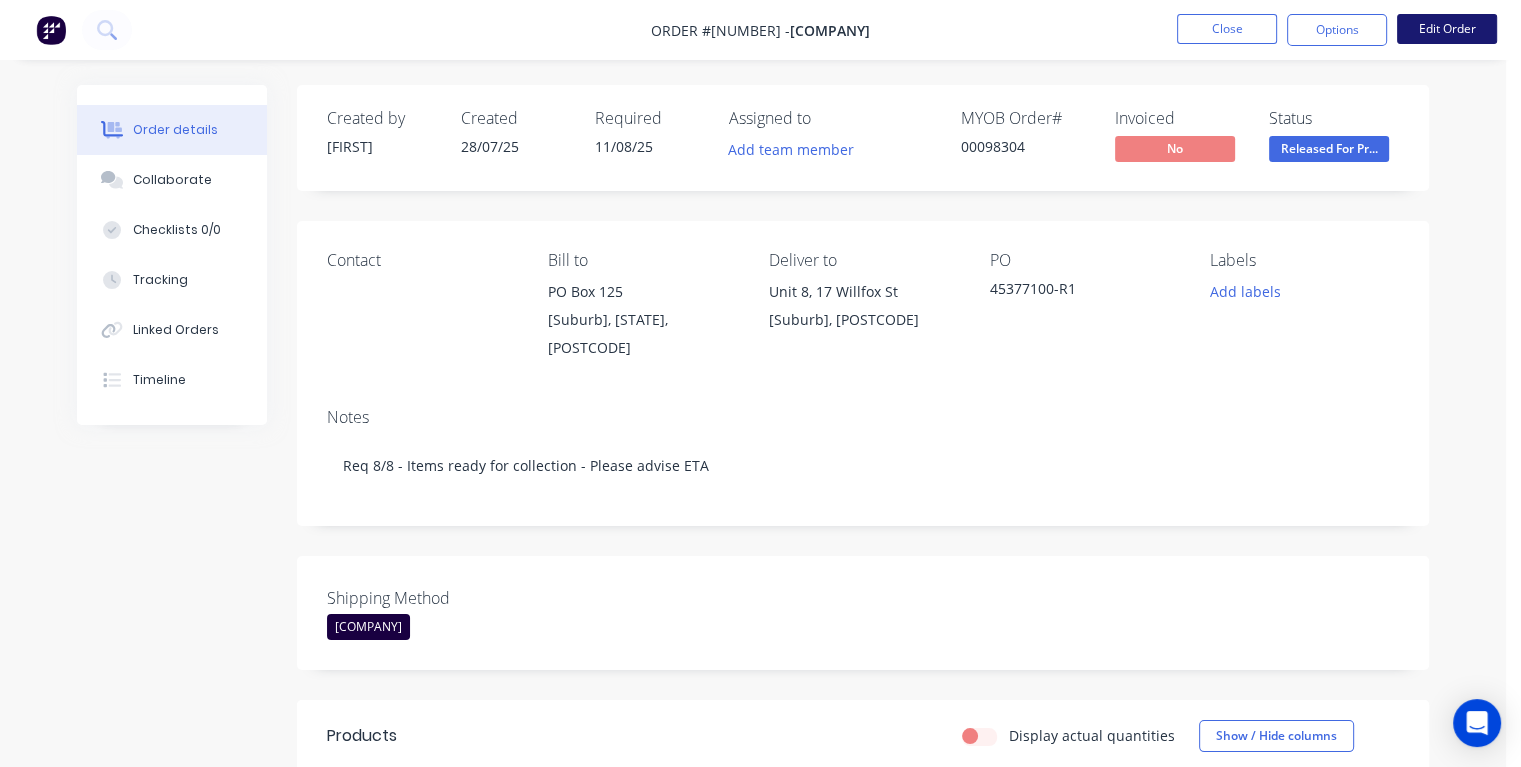 click on "Edit Order" at bounding box center (1447, 29) 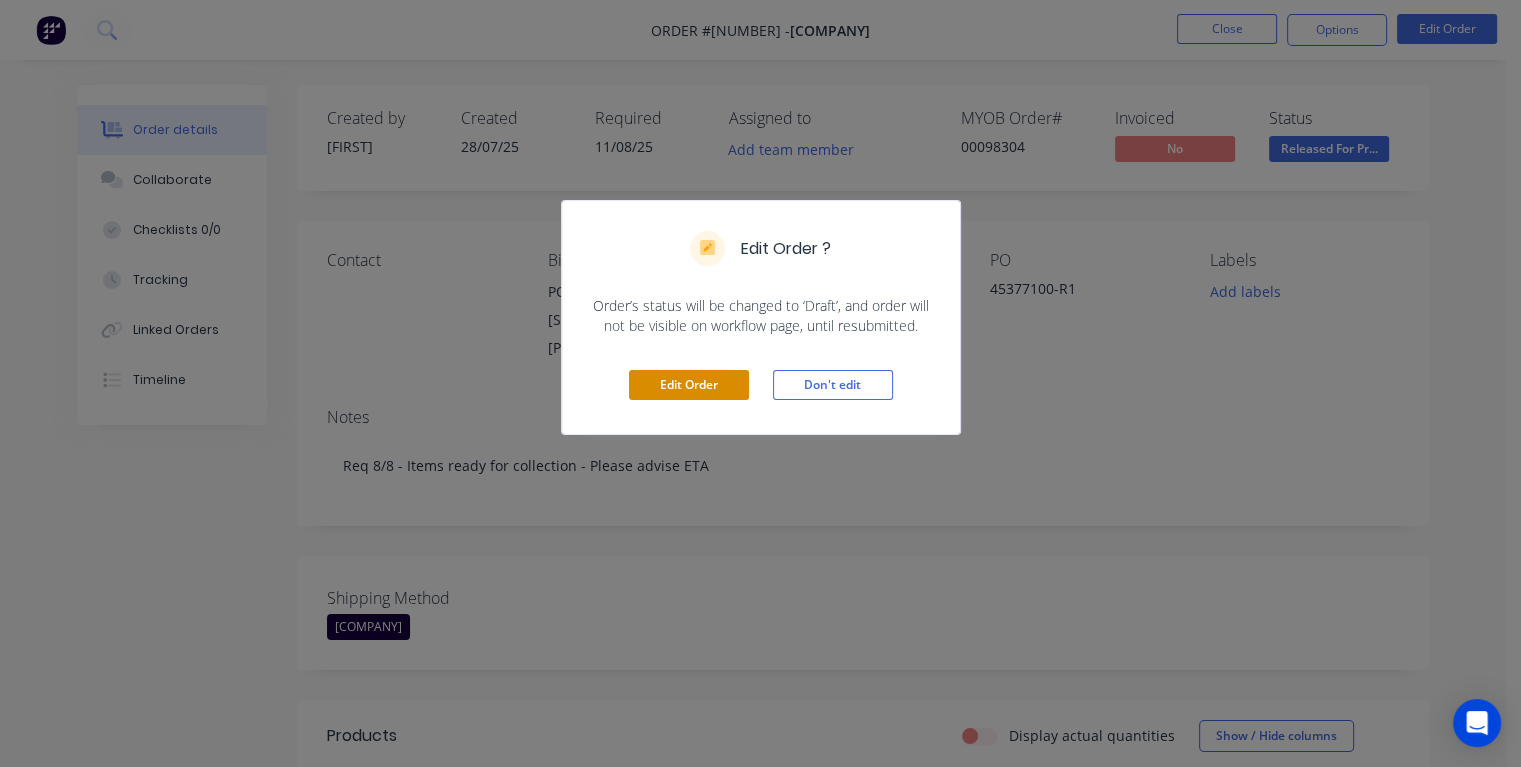 click on "Edit Order" at bounding box center (689, 385) 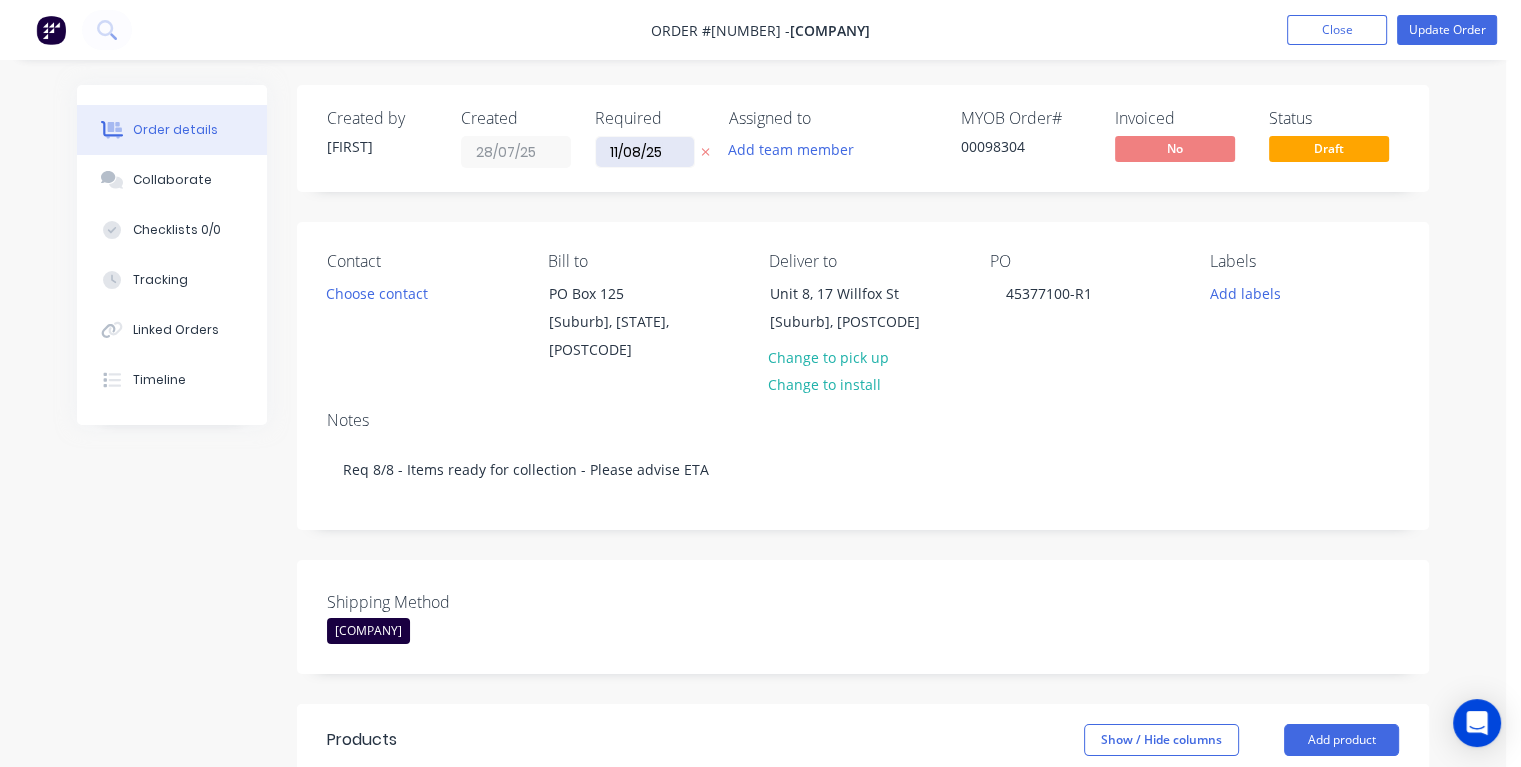 click on "11/08/25" at bounding box center (645, 152) 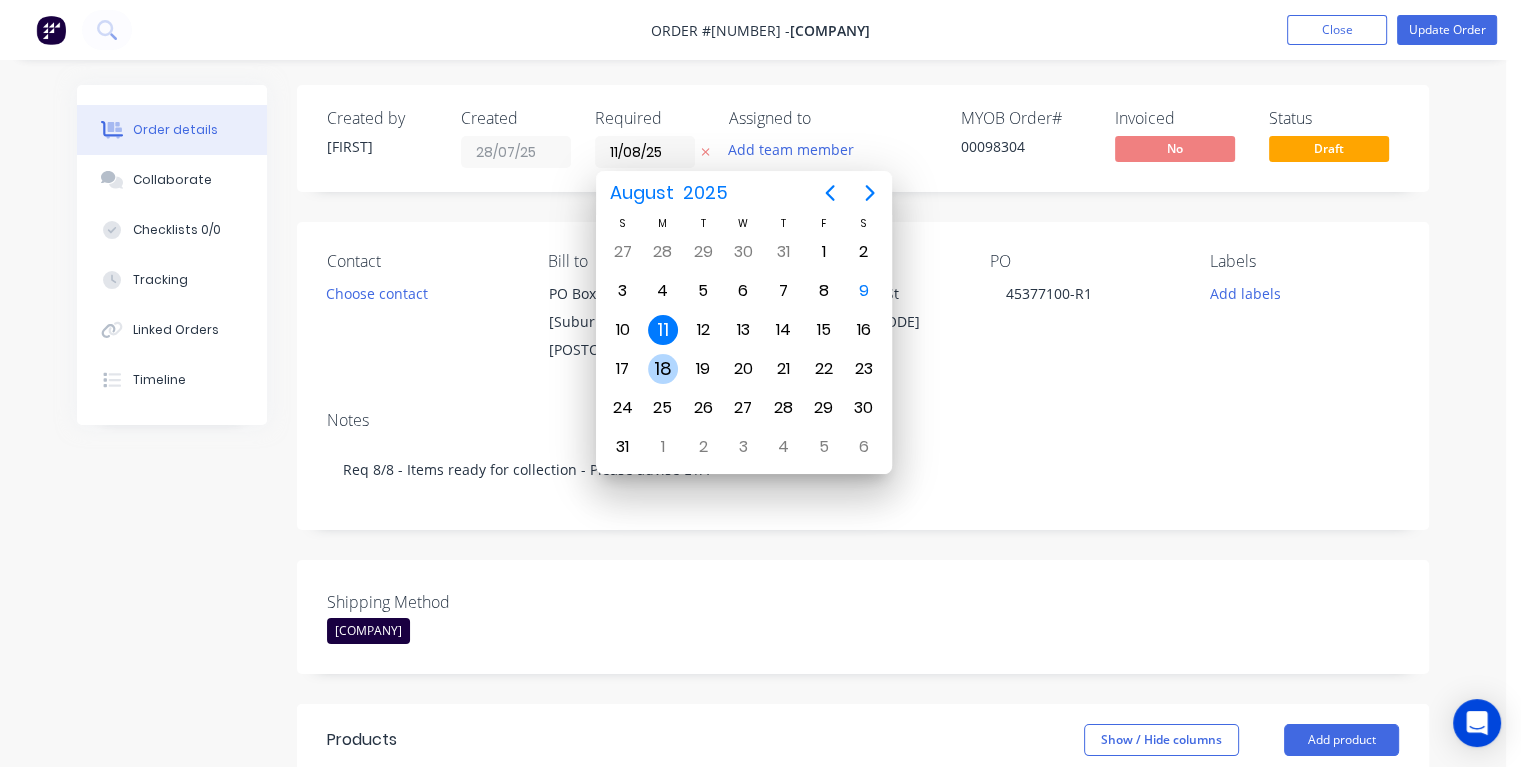 click on "18" at bounding box center (663, 369) 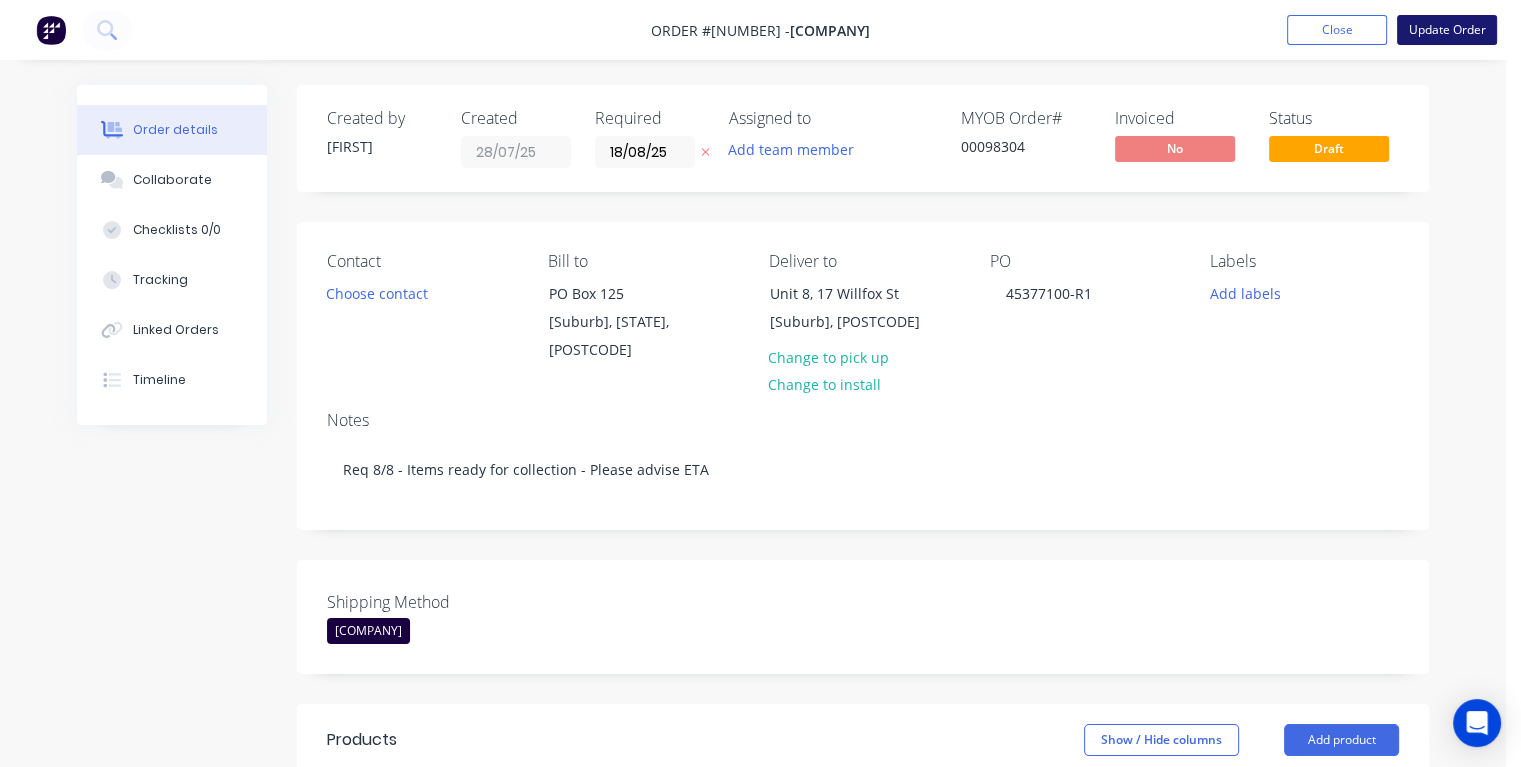 click on "Update Order" at bounding box center [1447, 30] 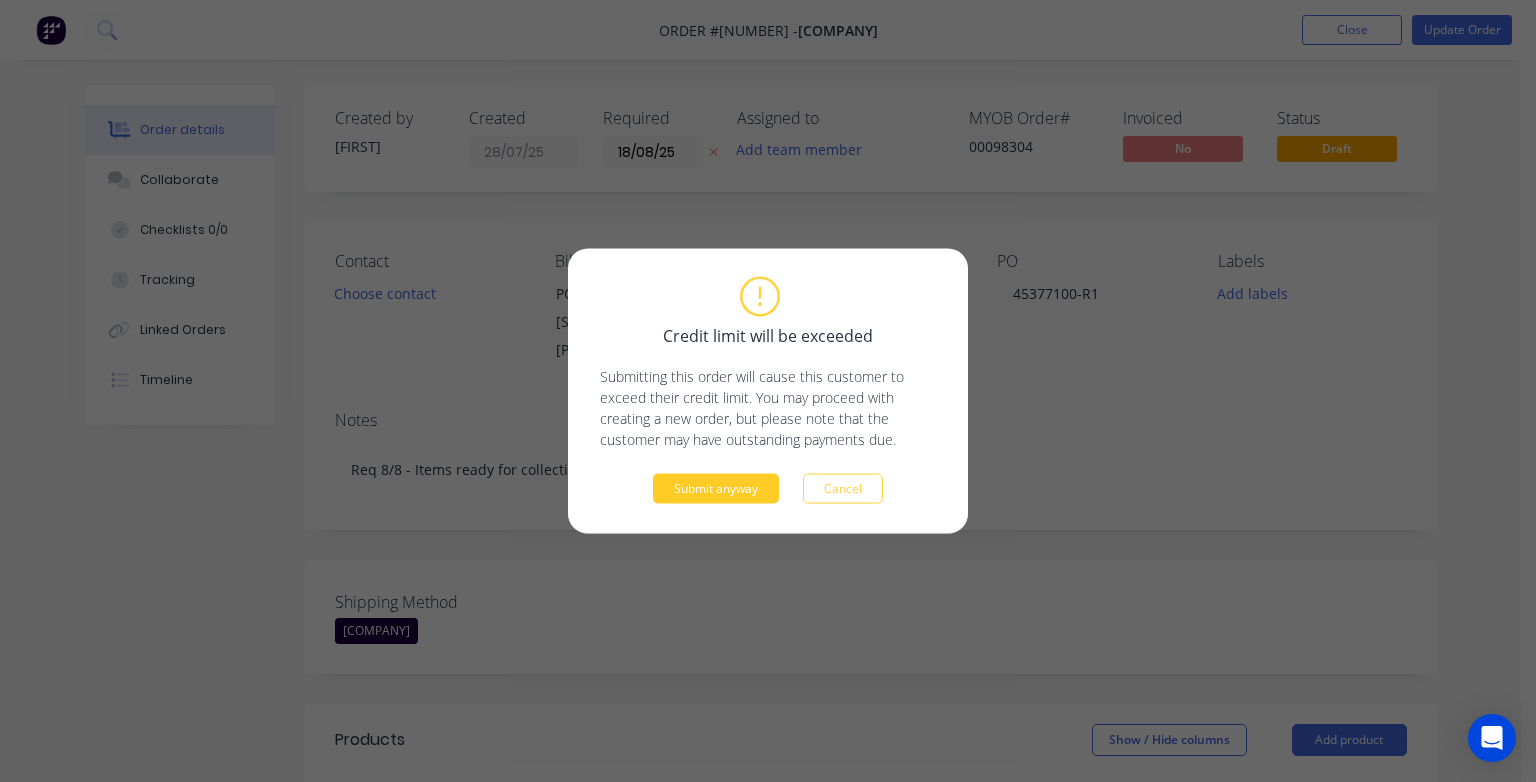 click on "Submit anyway" at bounding box center [716, 489] 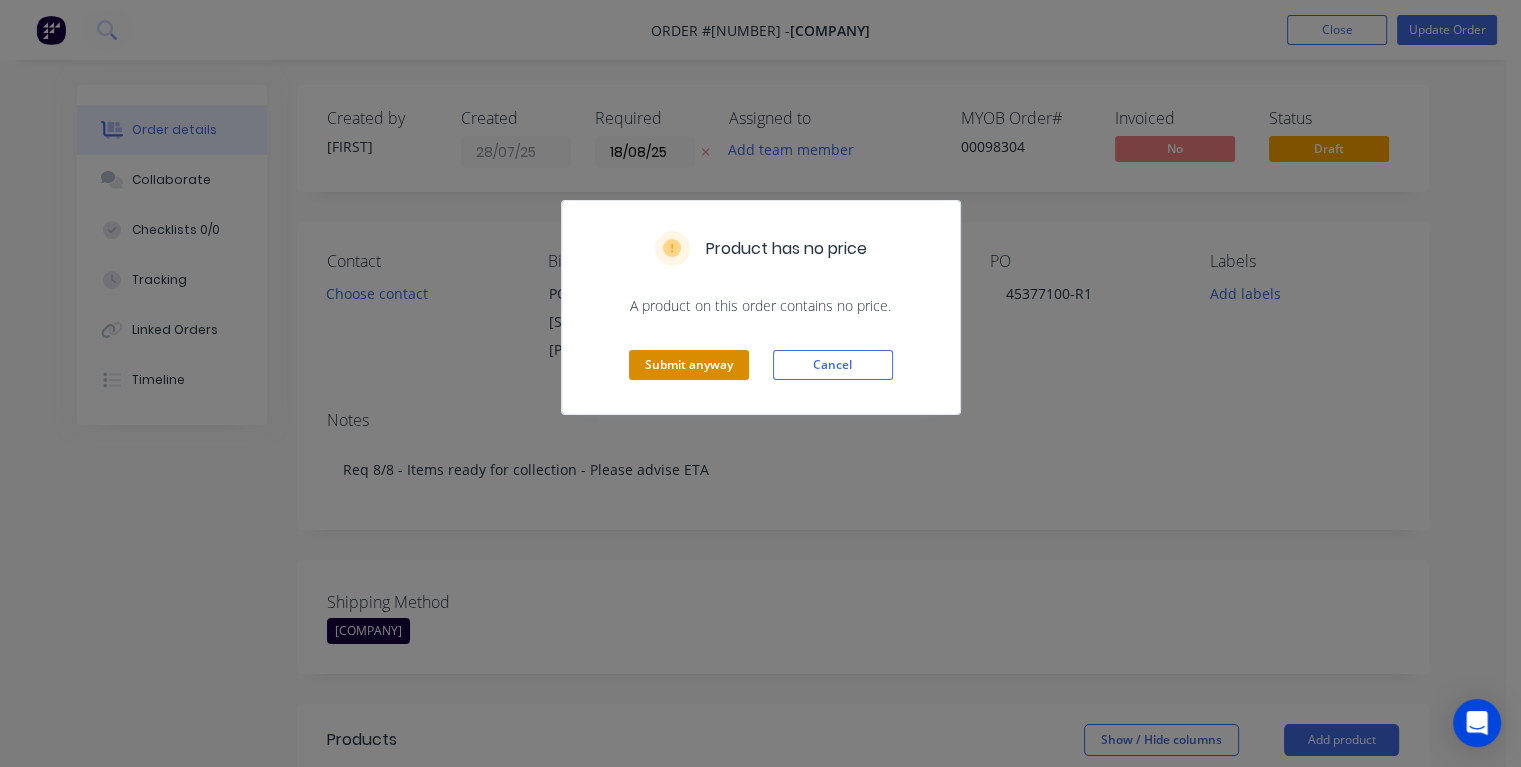 click on "Submit anyway" at bounding box center (689, 365) 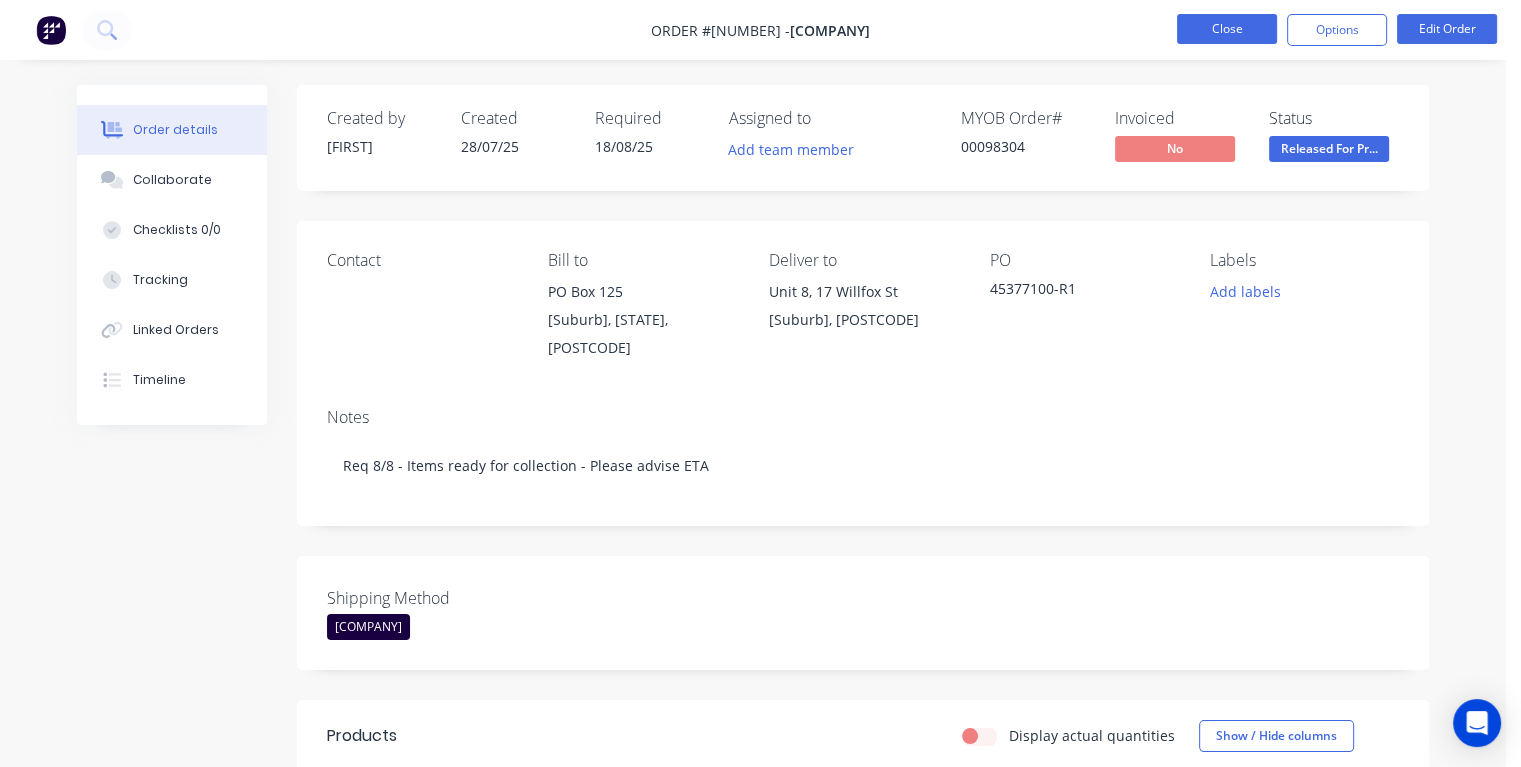 click on "Close" at bounding box center [1227, 29] 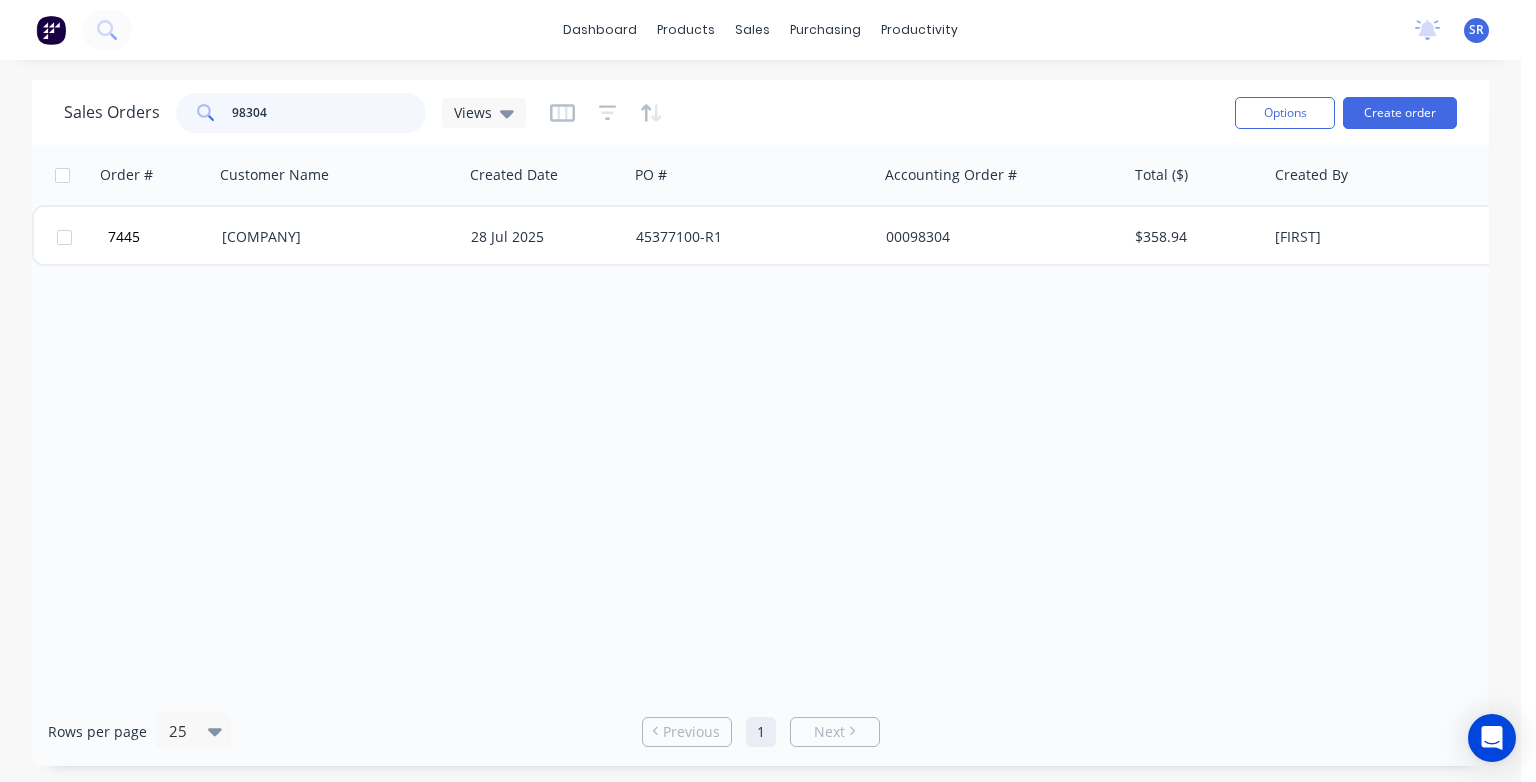 click on "98304" at bounding box center (329, 113) 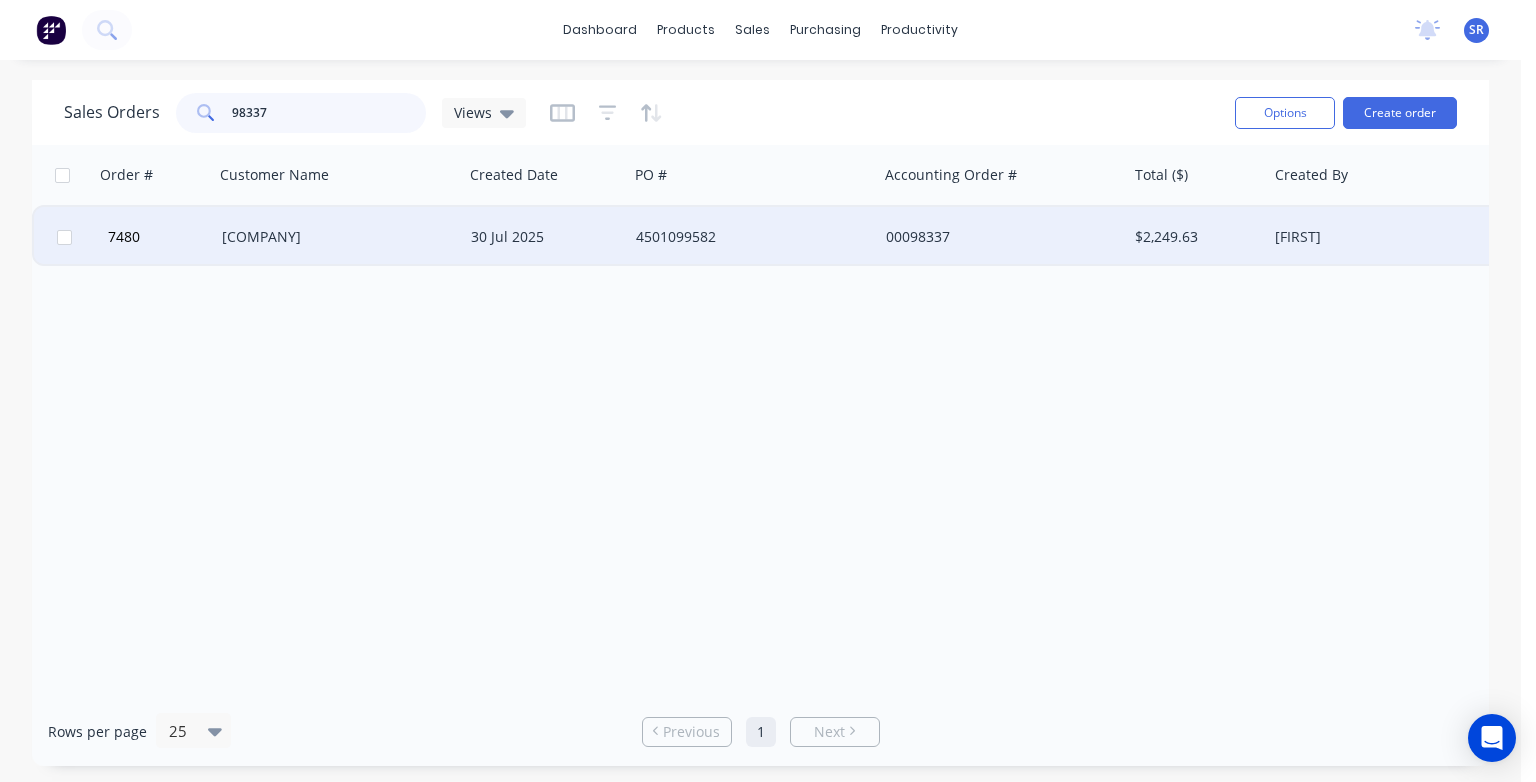 type on "98337" 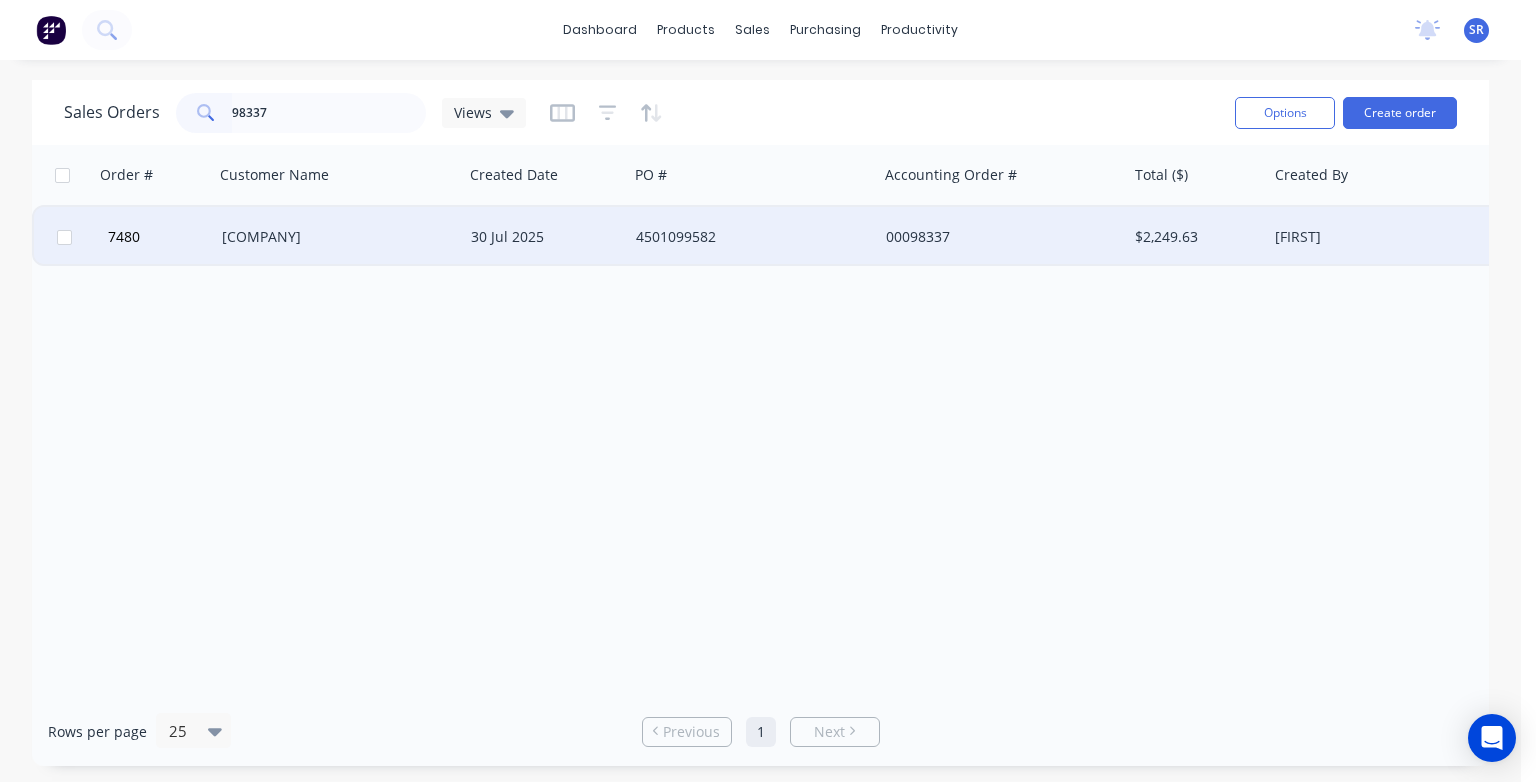 click on "Ausgrid Operator Partnership" at bounding box center (333, 237) 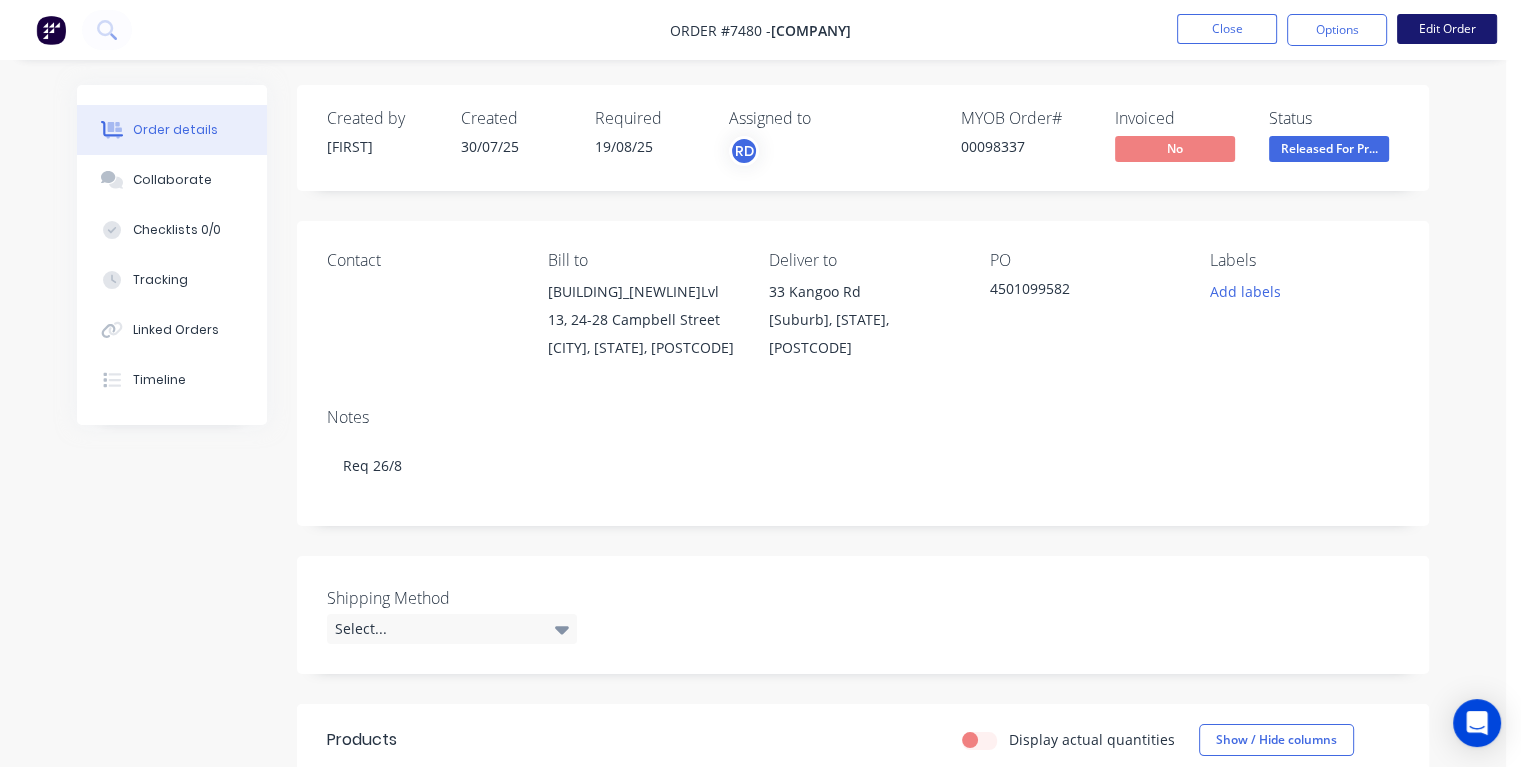 click on "Edit Order" at bounding box center [1447, 29] 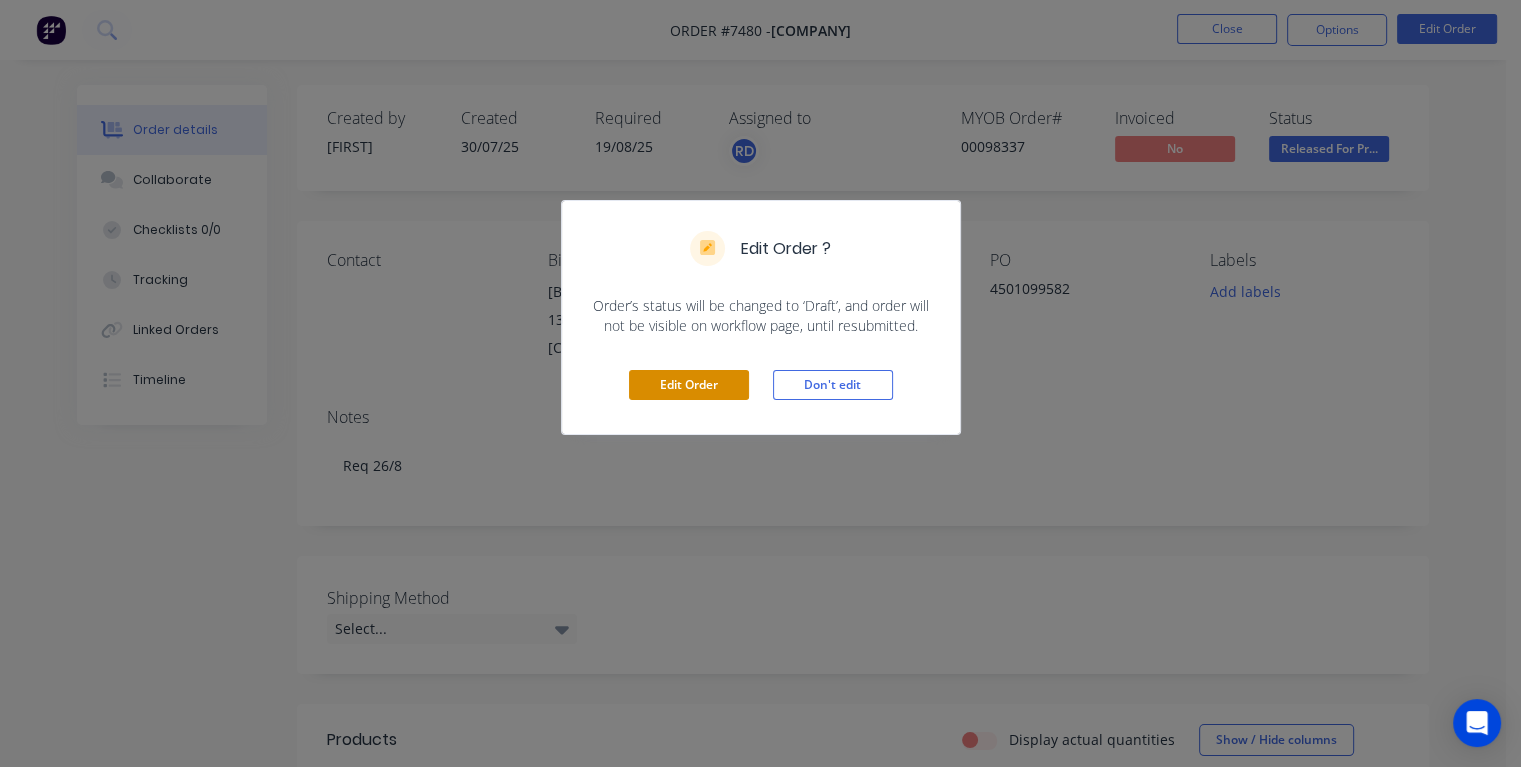 click on "Edit Order" at bounding box center (689, 385) 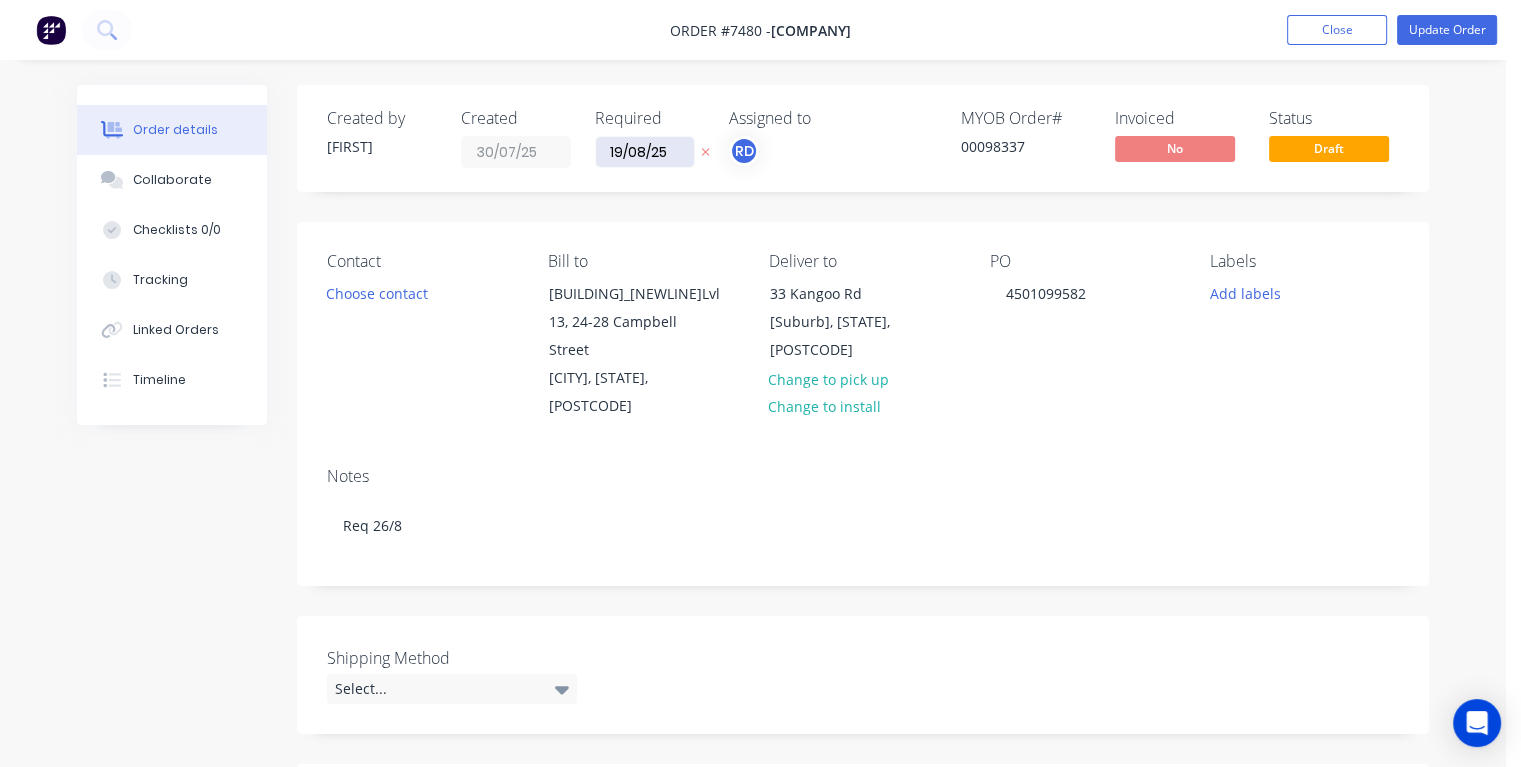 click on "19/08/25" at bounding box center (645, 152) 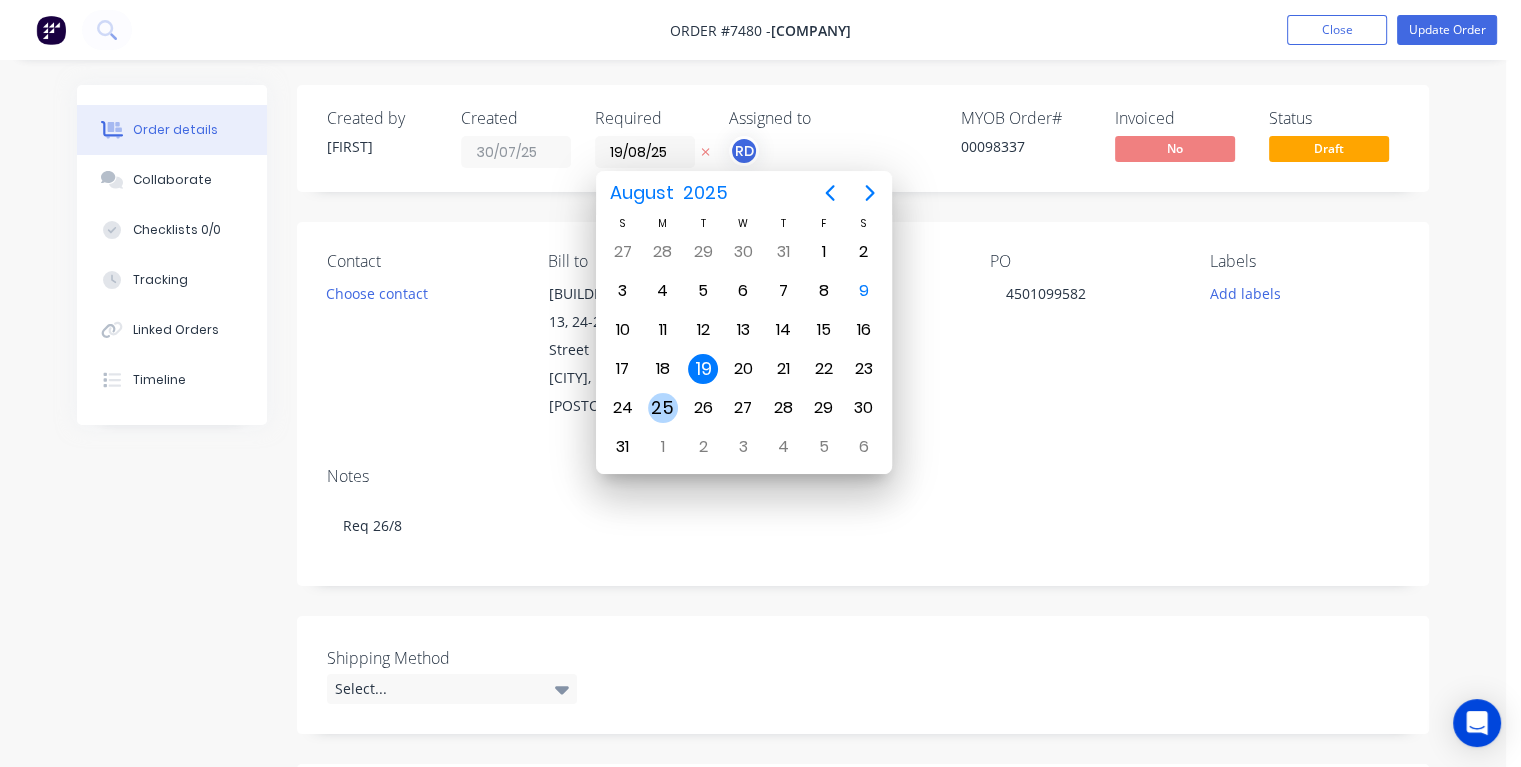click on "25" at bounding box center [663, 408] 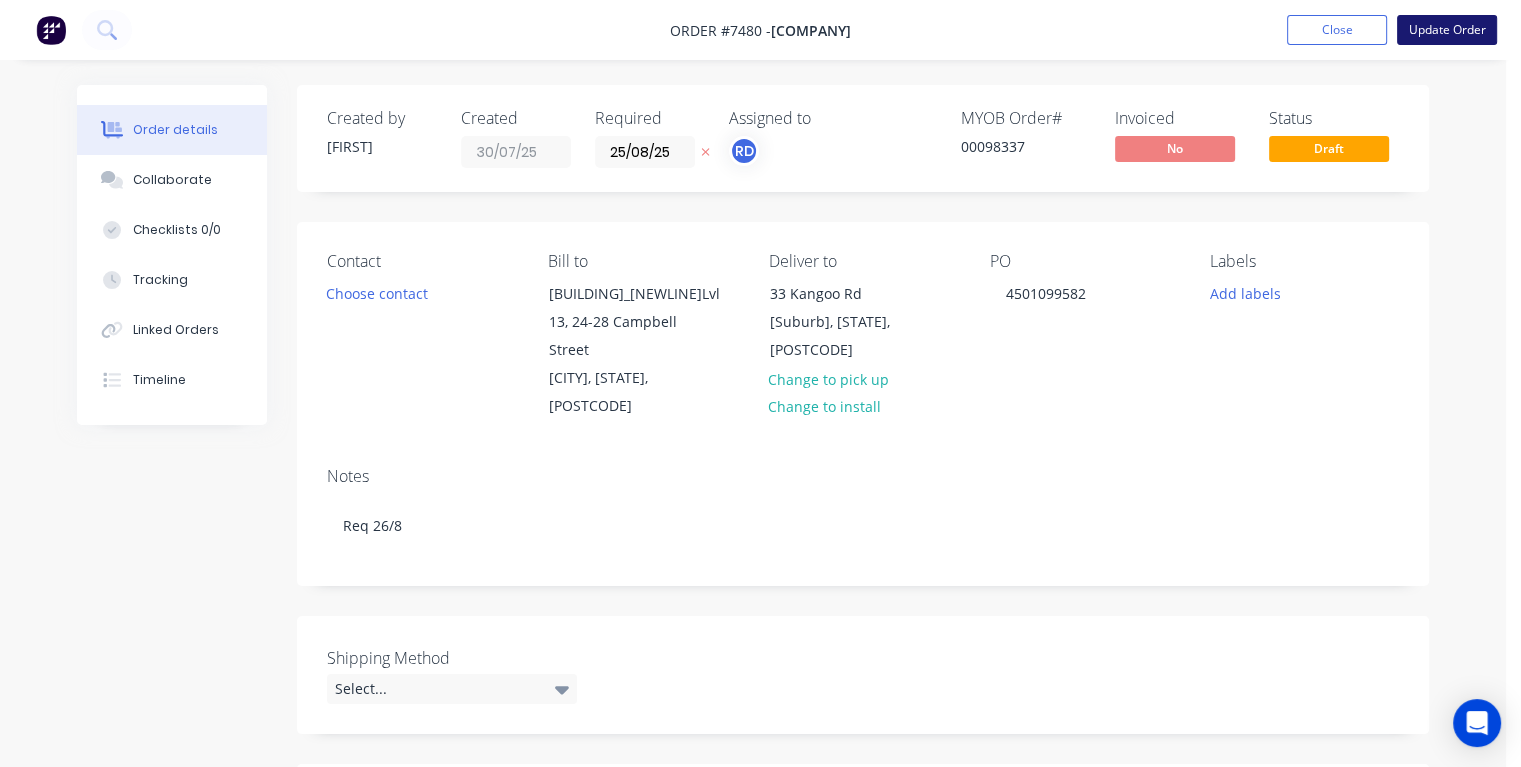 click on "Update Order" at bounding box center (1447, 30) 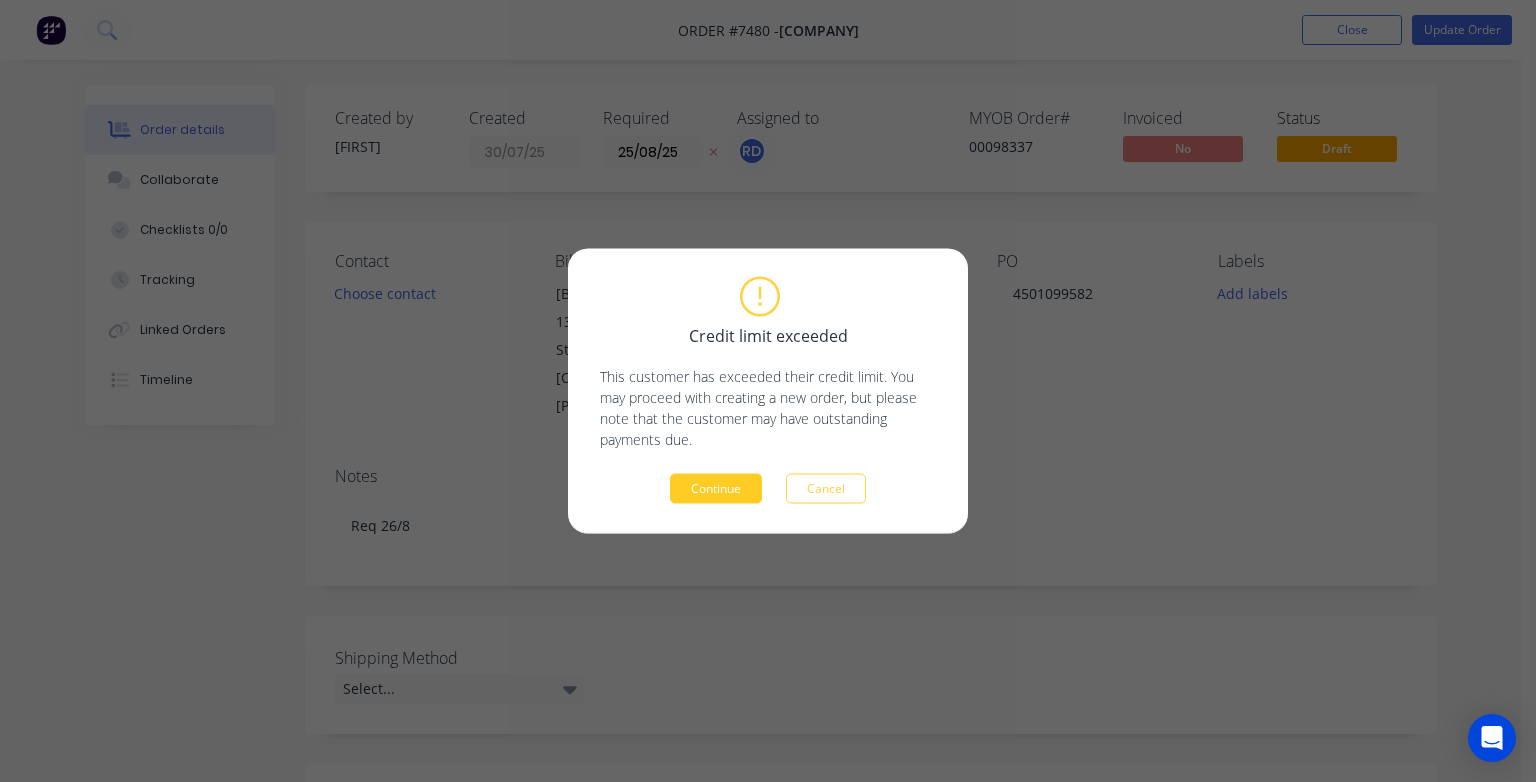 click on "Continue" at bounding box center (716, 489) 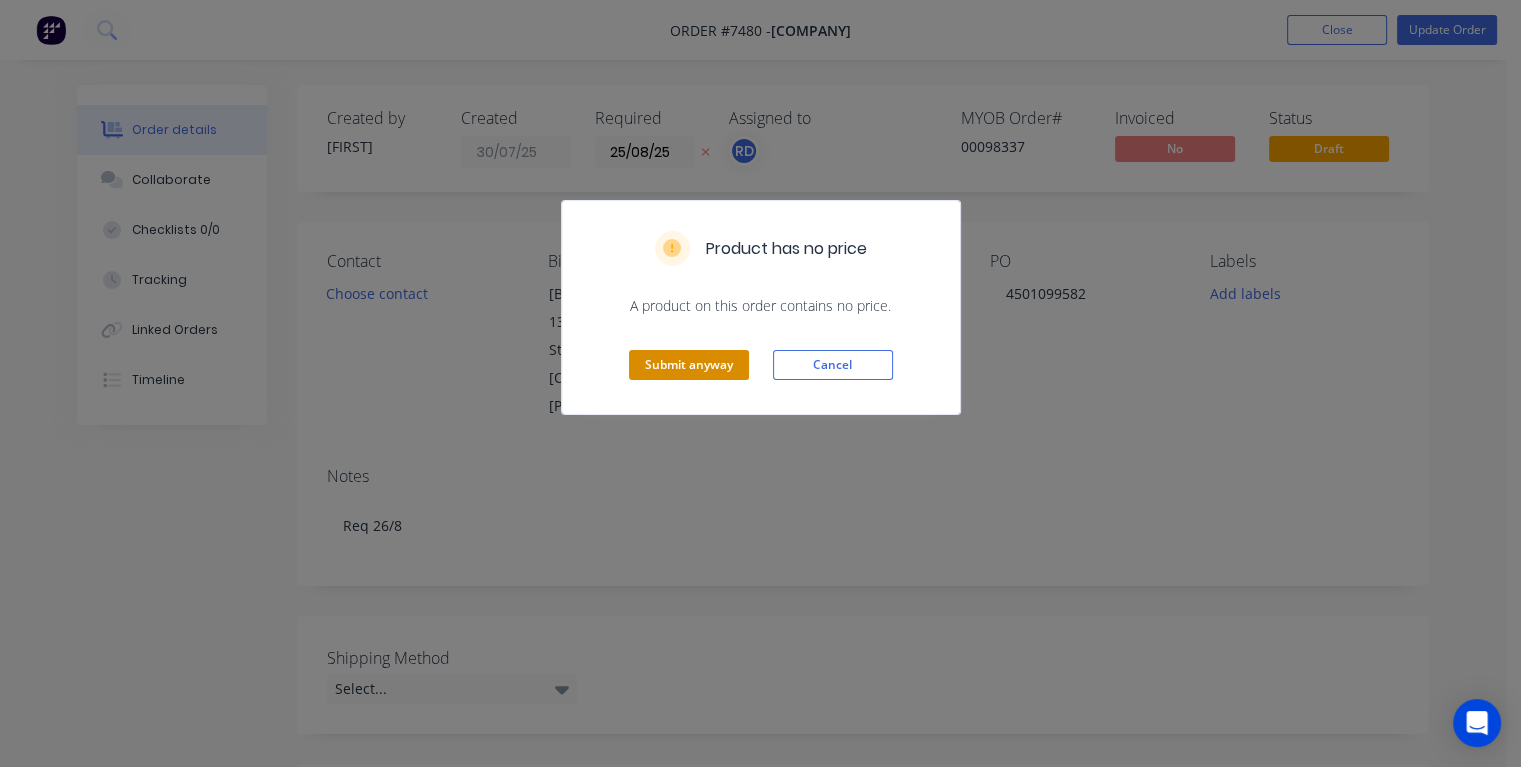 click on "Submit anyway" at bounding box center [689, 365] 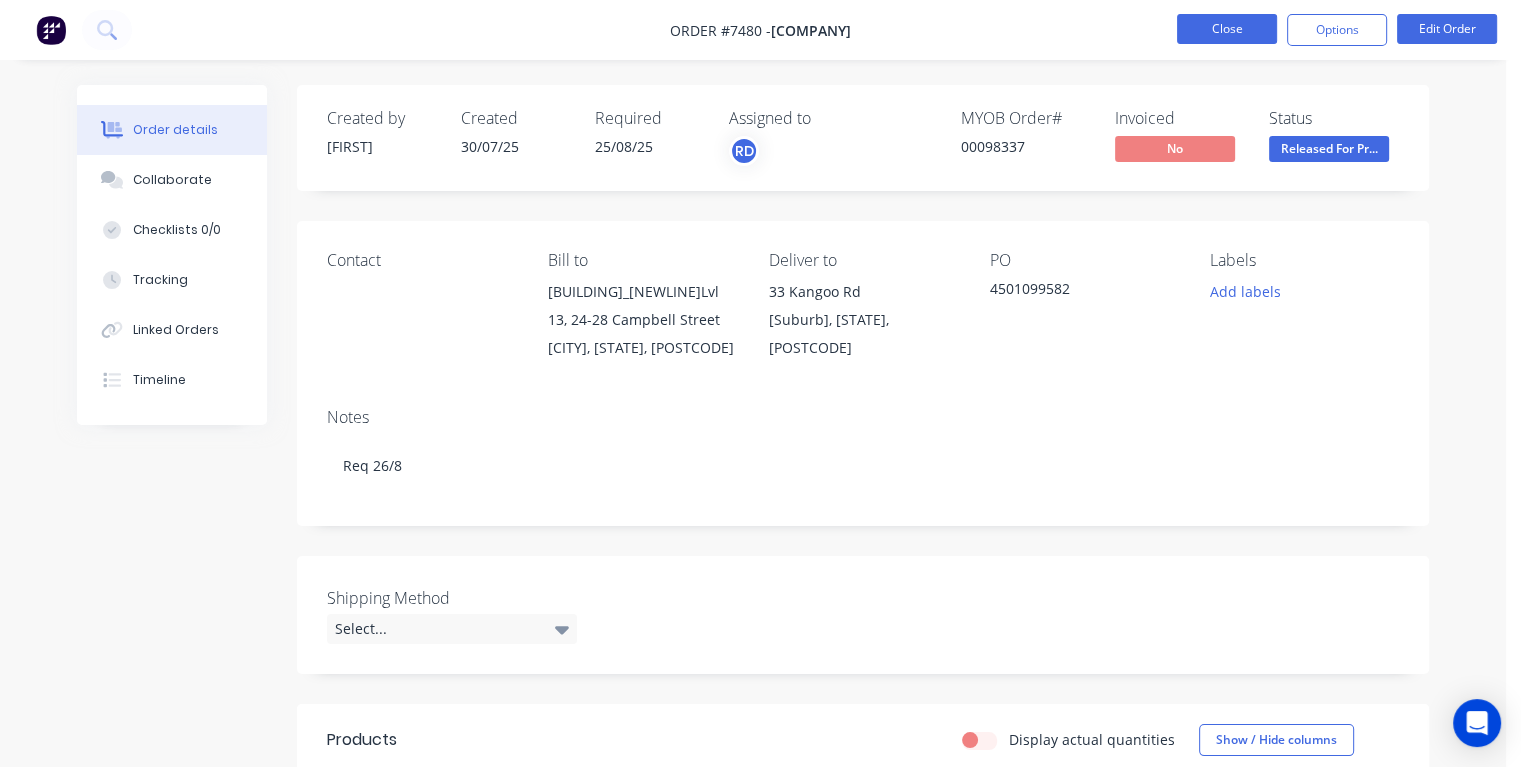 click on "Close" at bounding box center [1227, 29] 